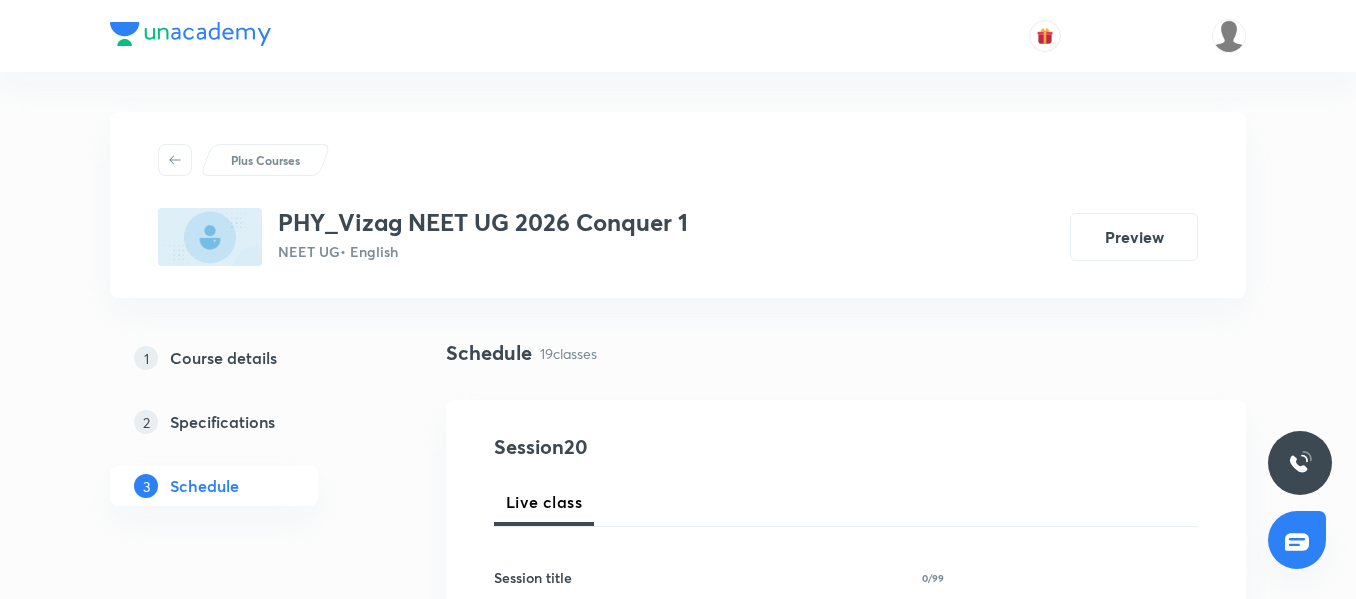 scroll, scrollTop: 3949, scrollLeft: 0, axis: vertical 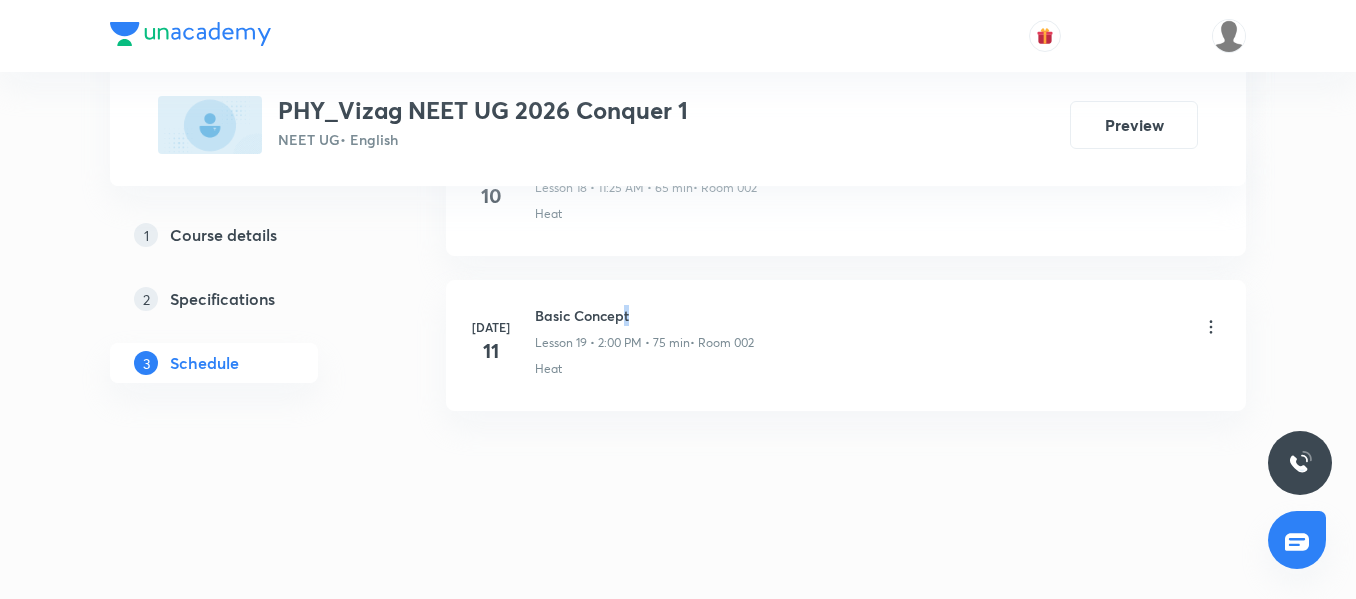 drag, startPoint x: 0, startPoint y: 0, endPoint x: 621, endPoint y: 315, distance: 696.3232 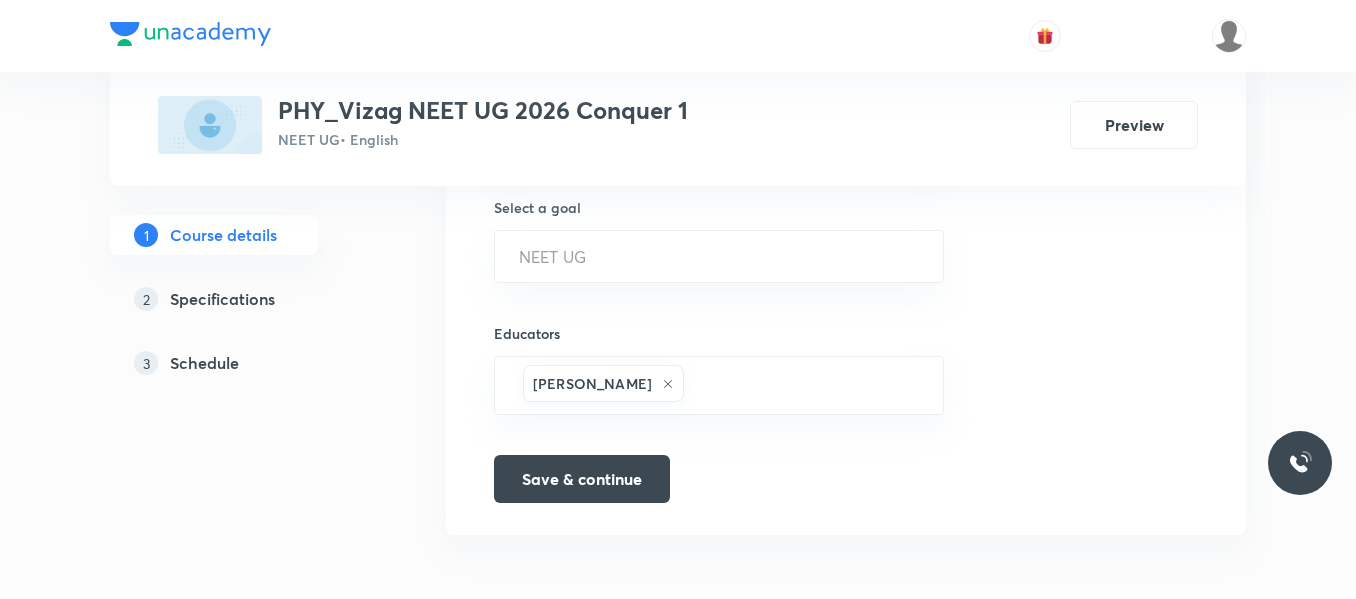scroll, scrollTop: 0, scrollLeft: 0, axis: both 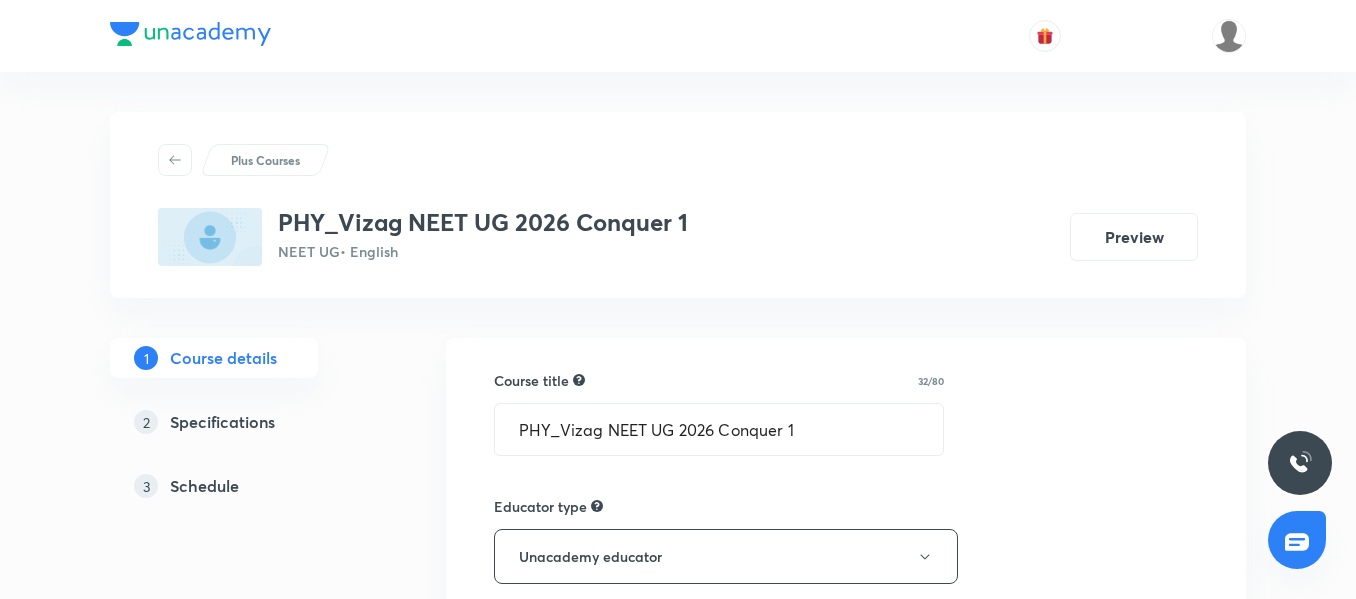 click on "1 Course details 2 Specifications 3 Schedule" at bounding box center [246, 434] 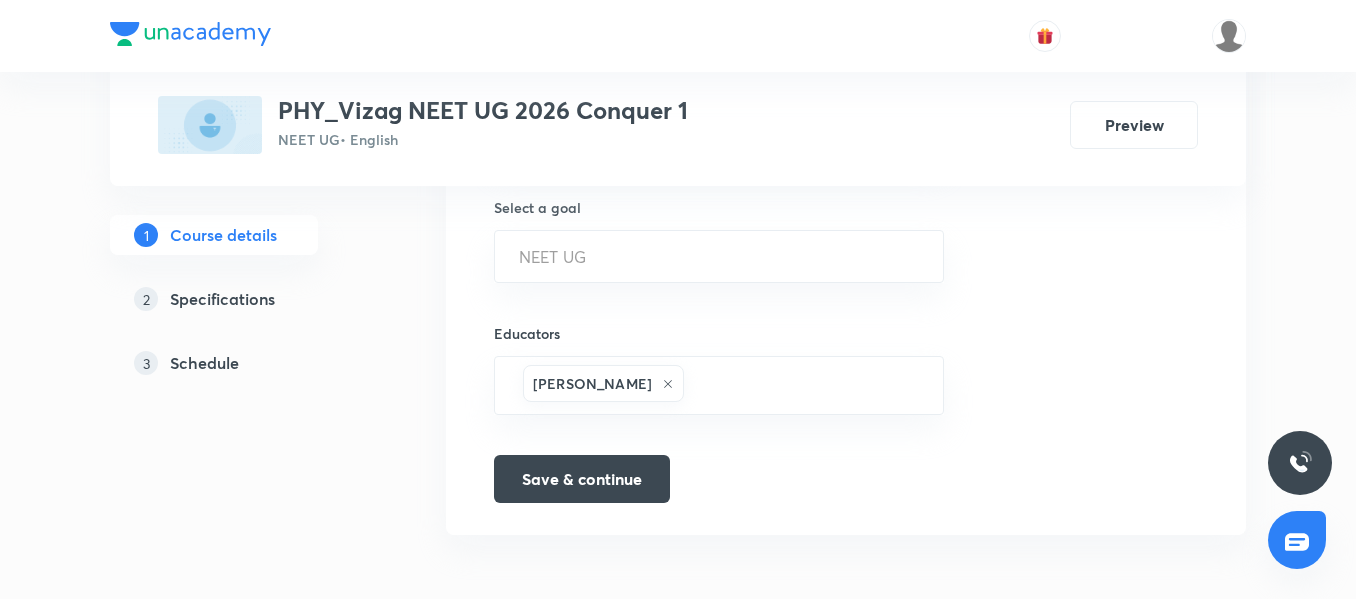 click on "Schedule" at bounding box center [204, 363] 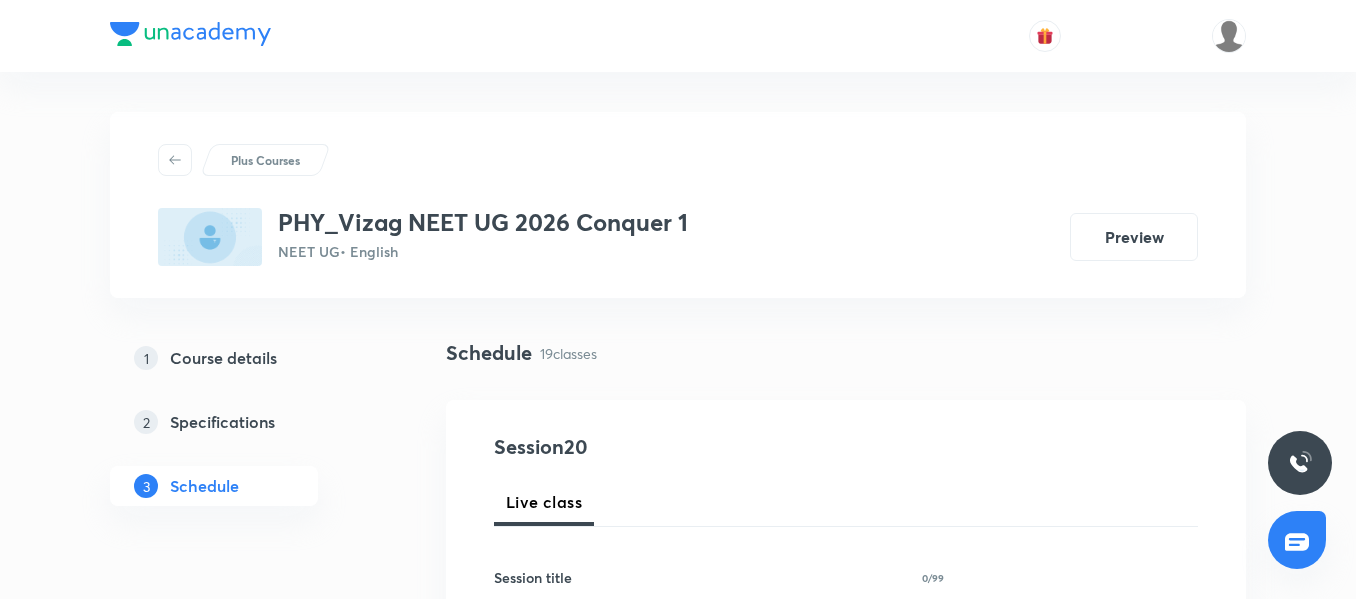 scroll, scrollTop: 3949, scrollLeft: 0, axis: vertical 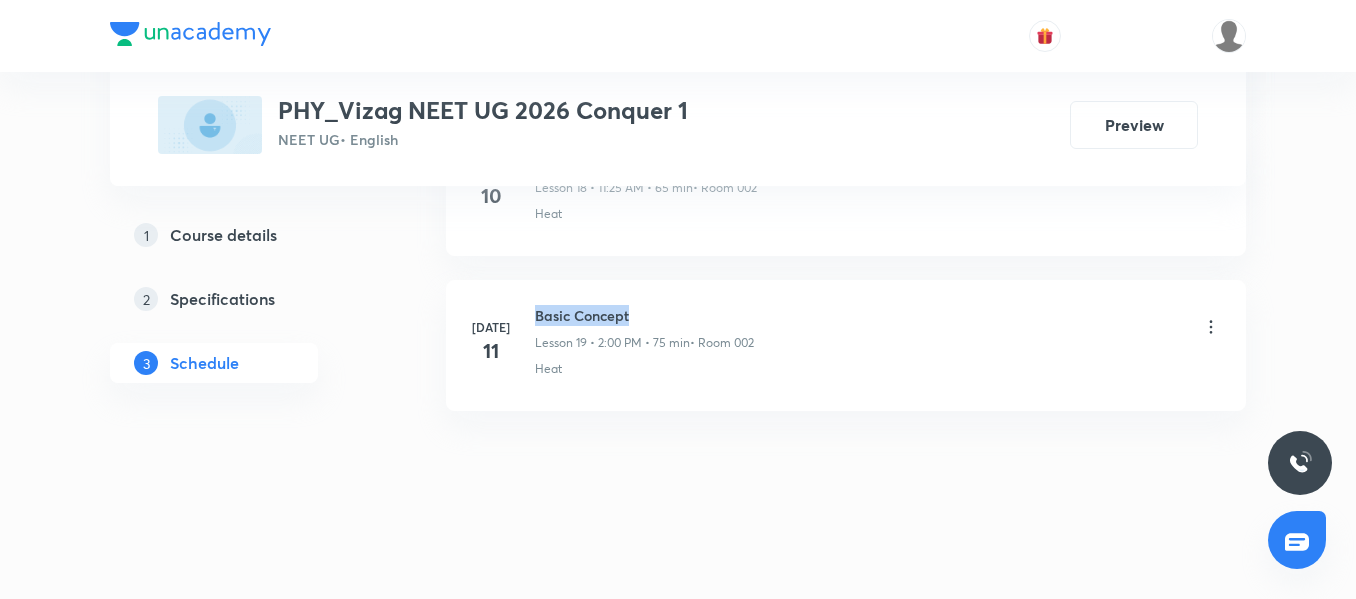 drag, startPoint x: 634, startPoint y: 311, endPoint x: 538, endPoint y: 318, distance: 96.25487 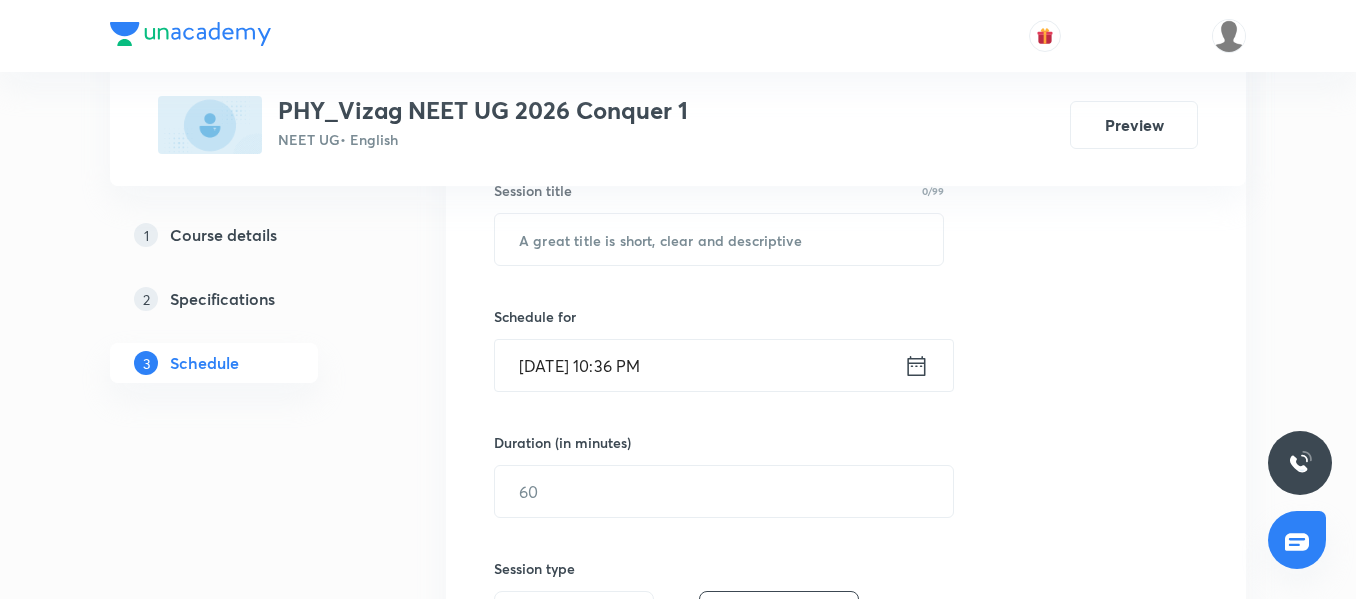 scroll, scrollTop: 386, scrollLeft: 0, axis: vertical 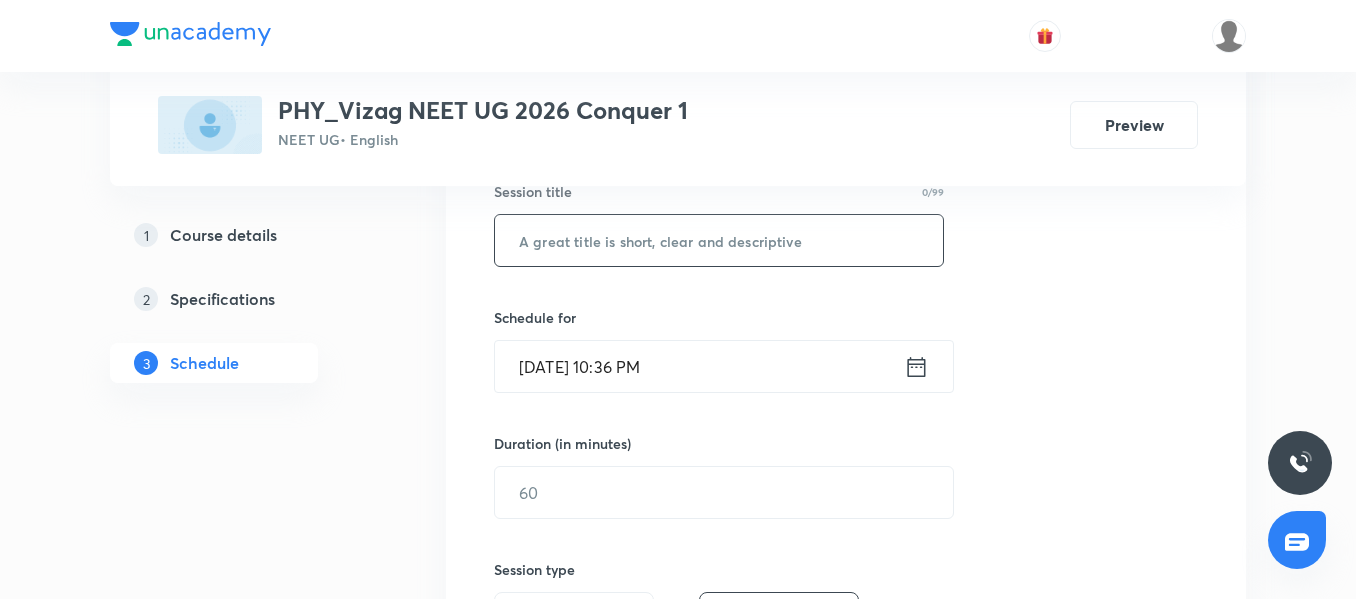click at bounding box center [719, 240] 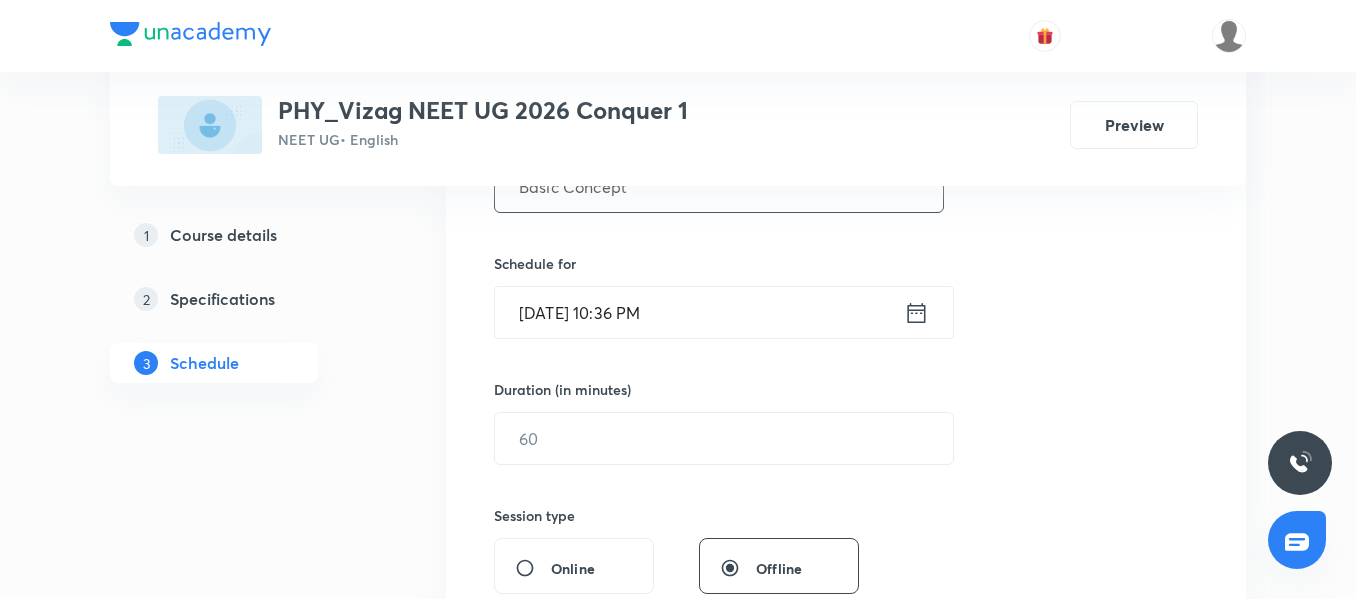 scroll, scrollTop: 439, scrollLeft: 0, axis: vertical 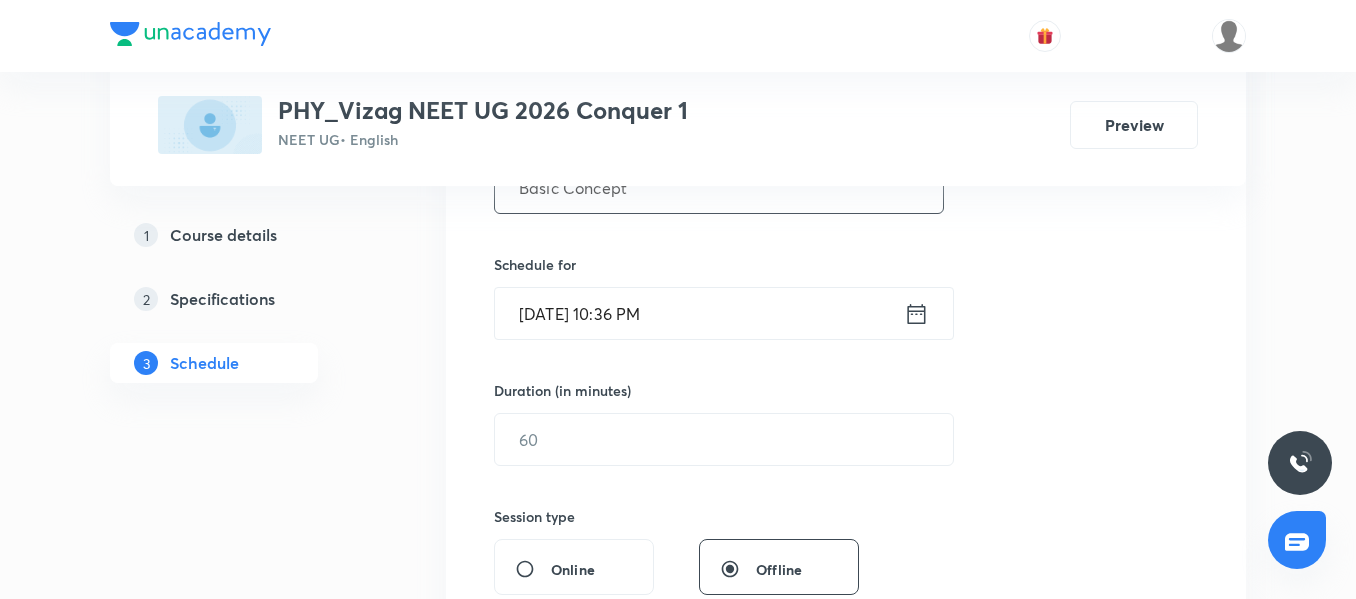 type on "Basic Concept" 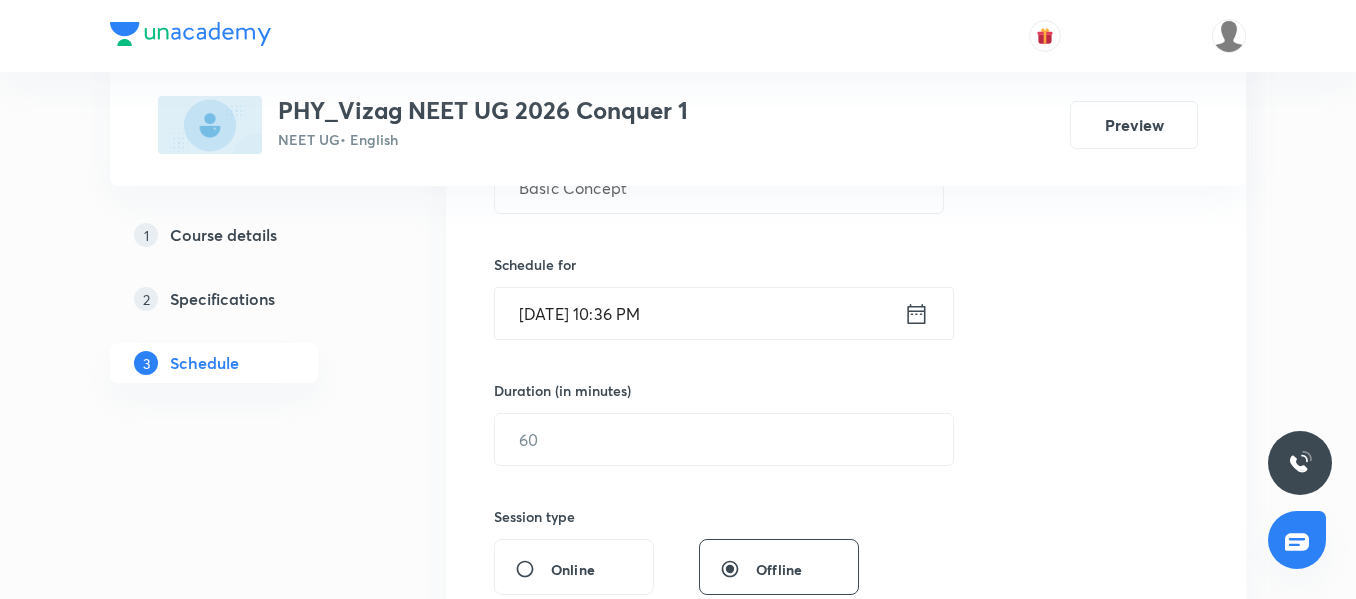 click 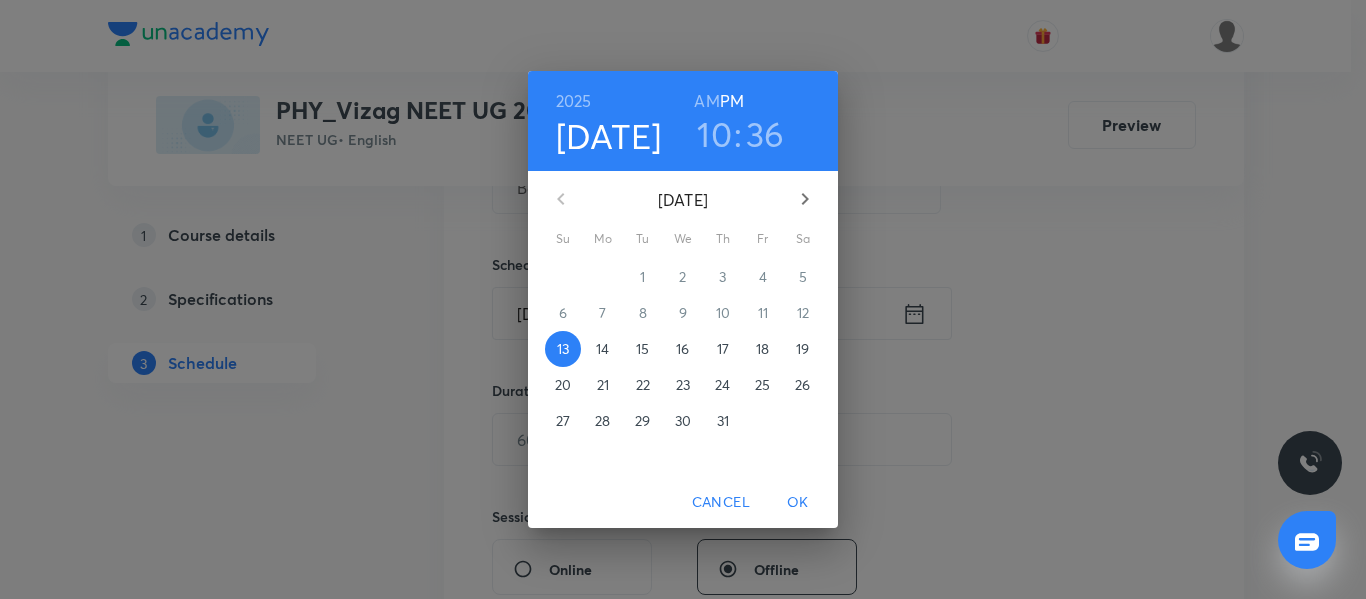 click on "AM" at bounding box center [706, 101] 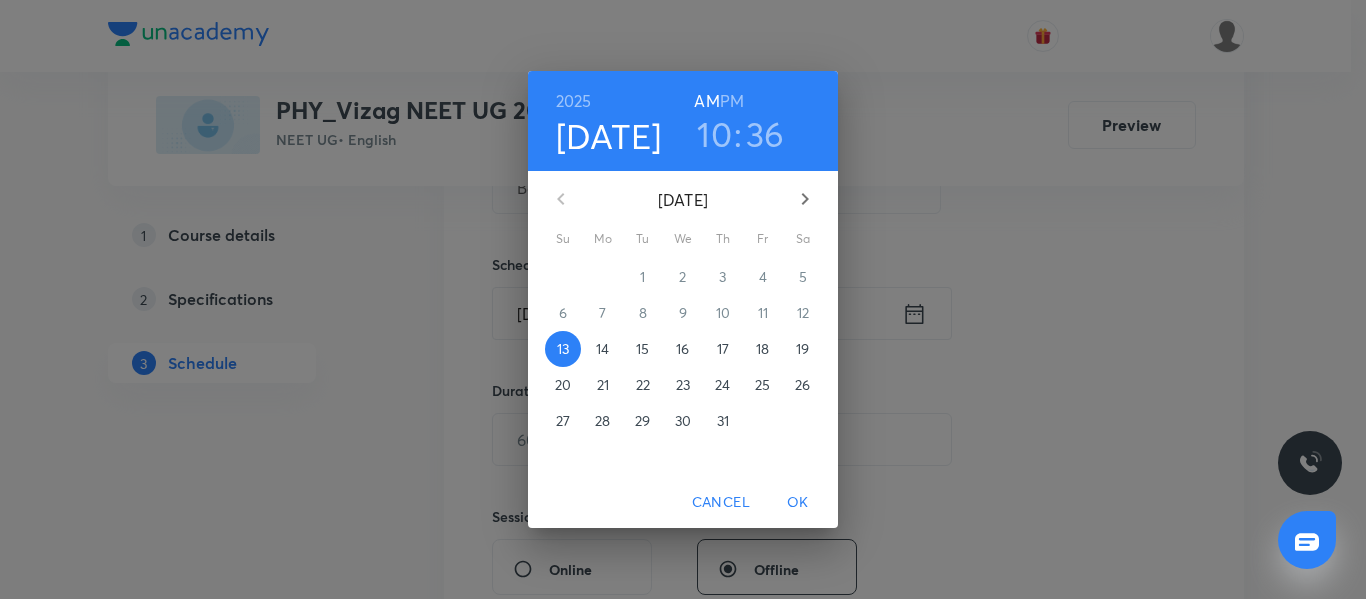 click on "14" at bounding box center (603, 349) 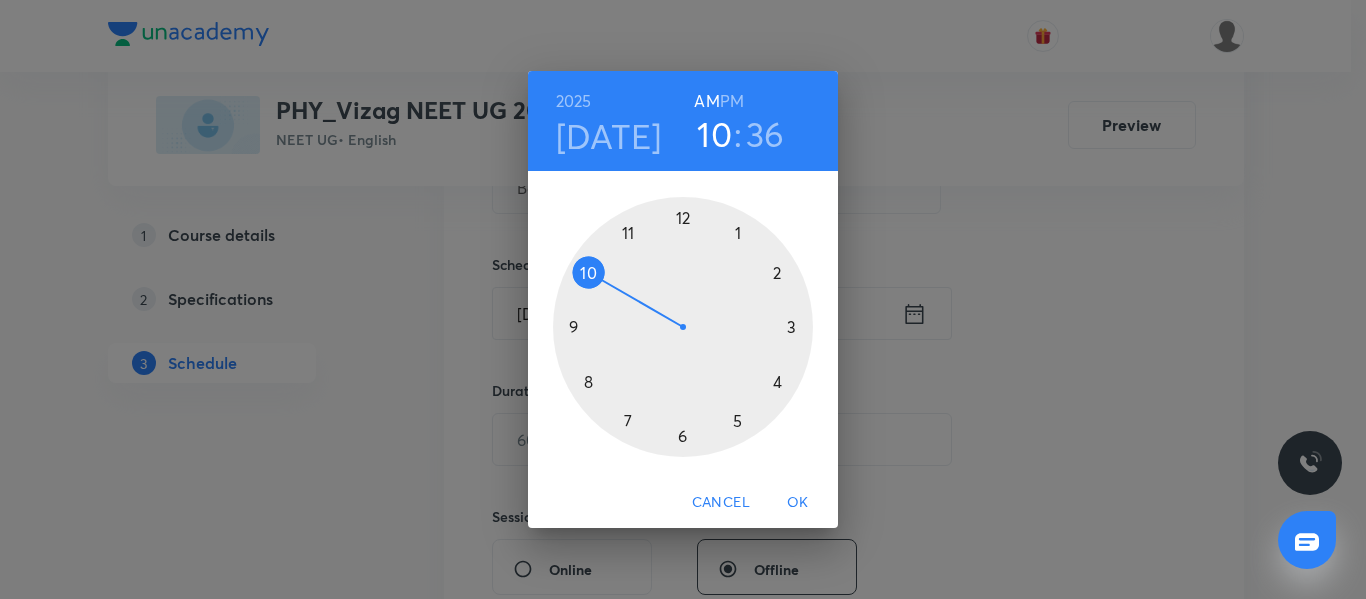 click at bounding box center (683, 327) 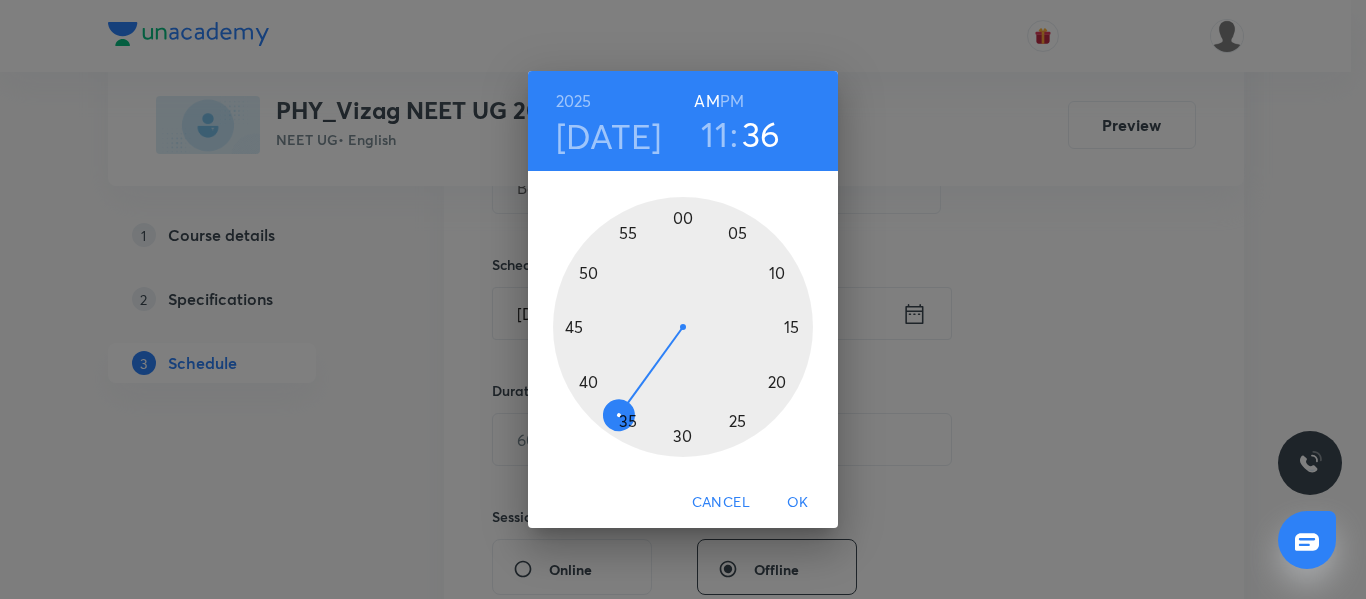 click at bounding box center [683, 327] 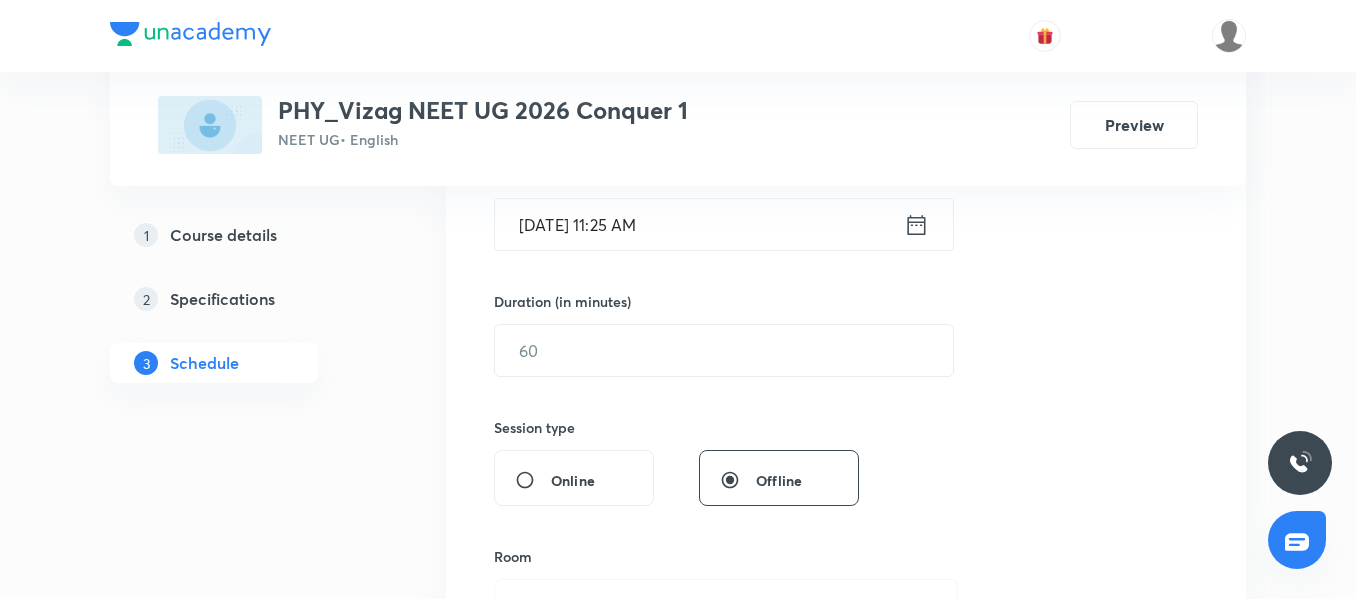 scroll, scrollTop: 574, scrollLeft: 0, axis: vertical 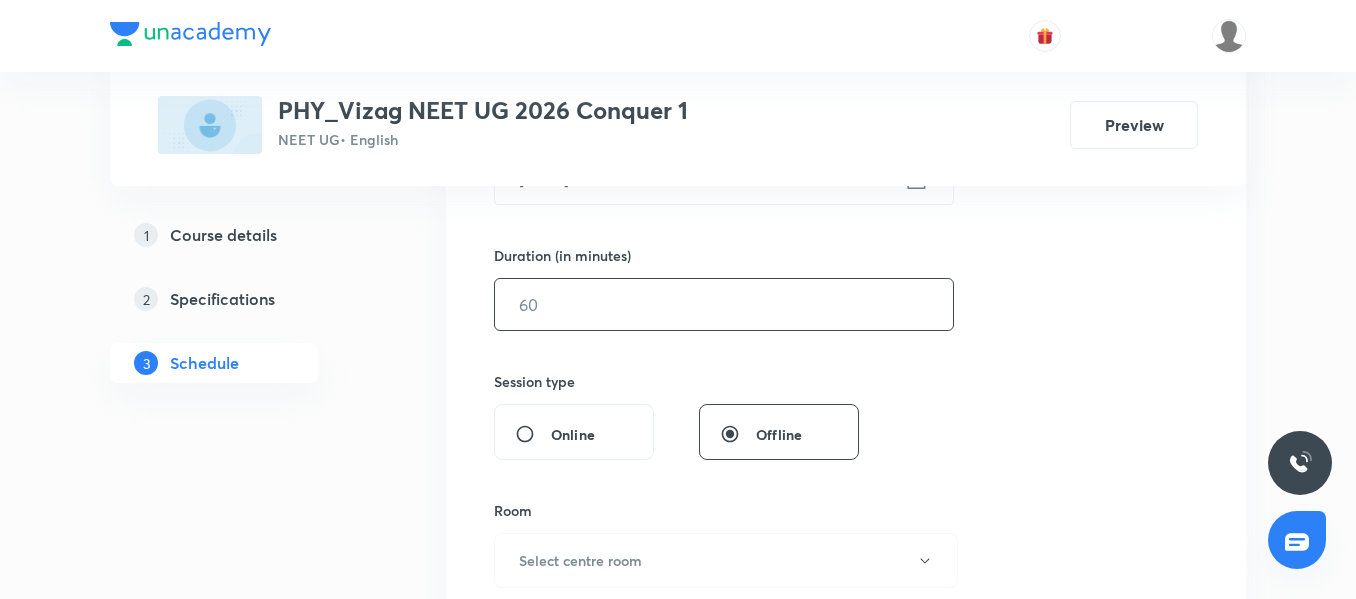 click at bounding box center (724, 304) 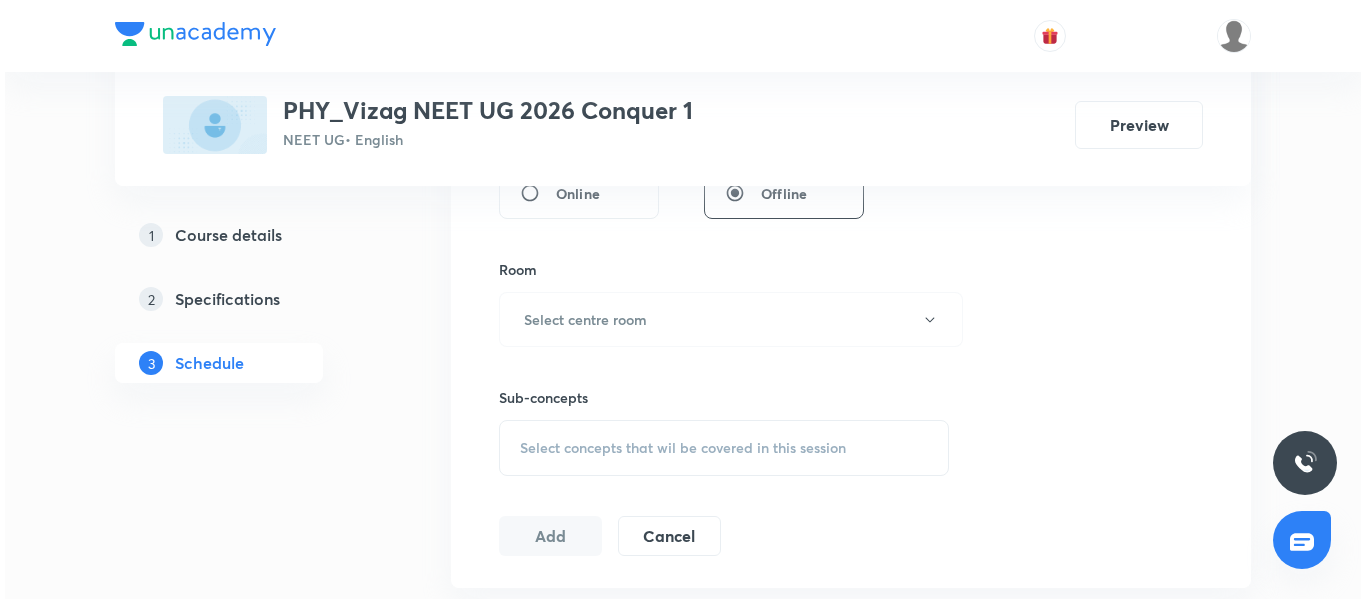 scroll, scrollTop: 852, scrollLeft: 0, axis: vertical 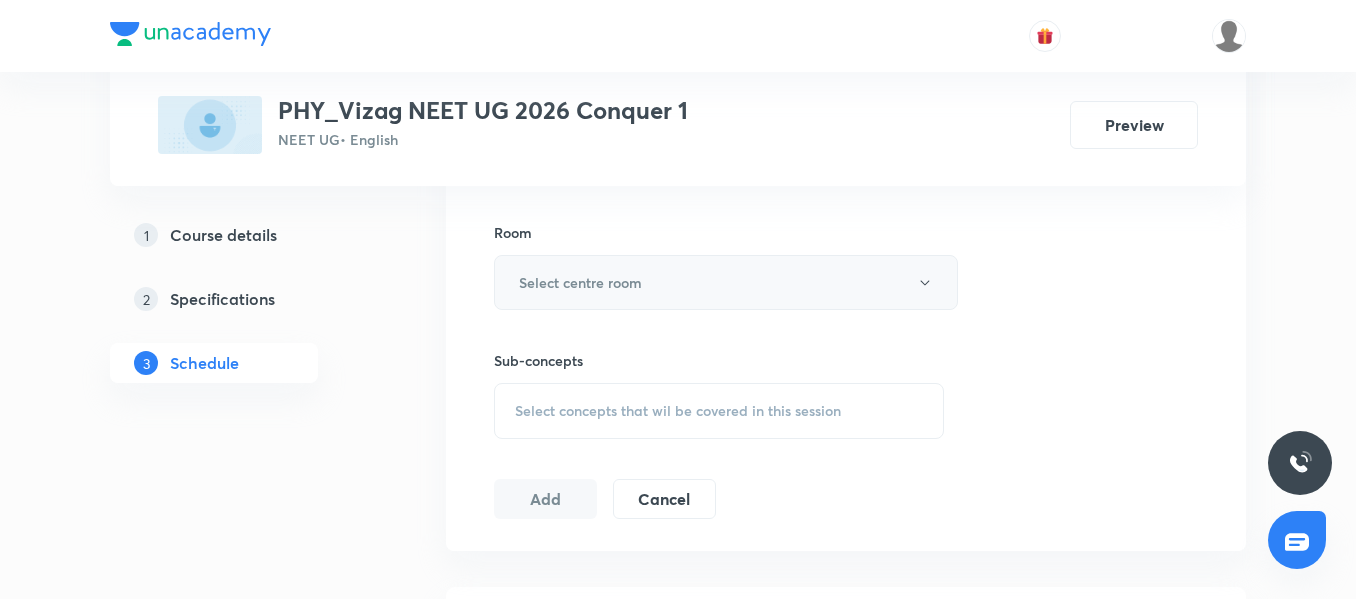 type on "65" 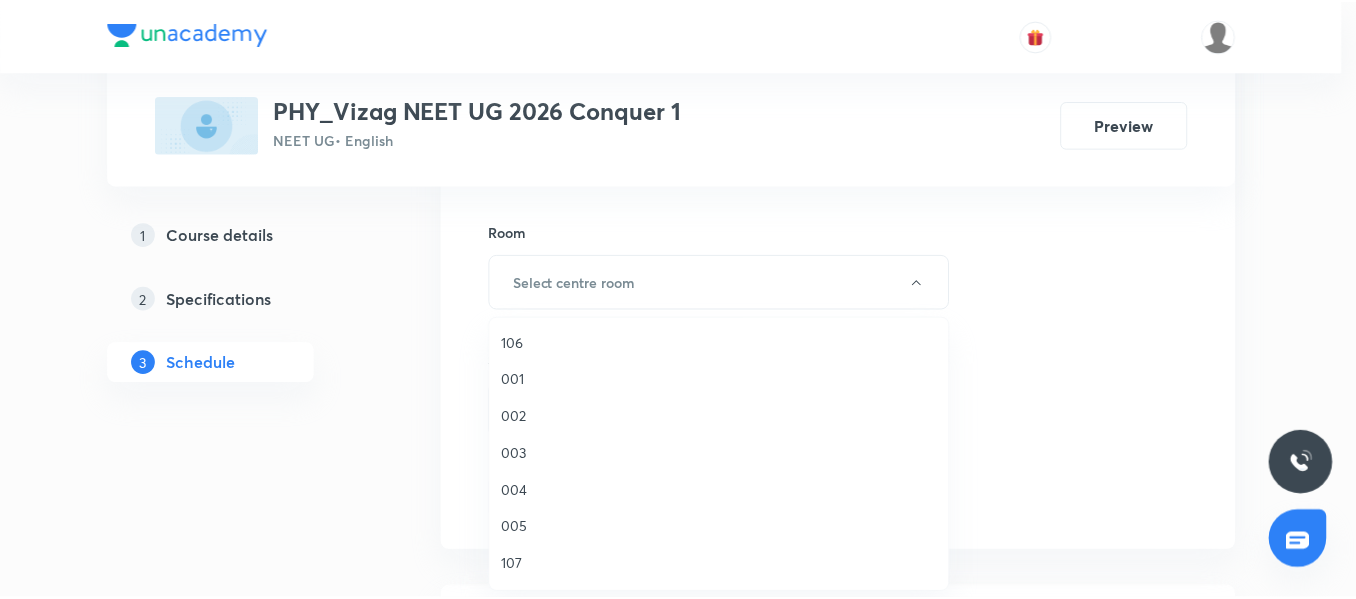 scroll, scrollTop: 157, scrollLeft: 0, axis: vertical 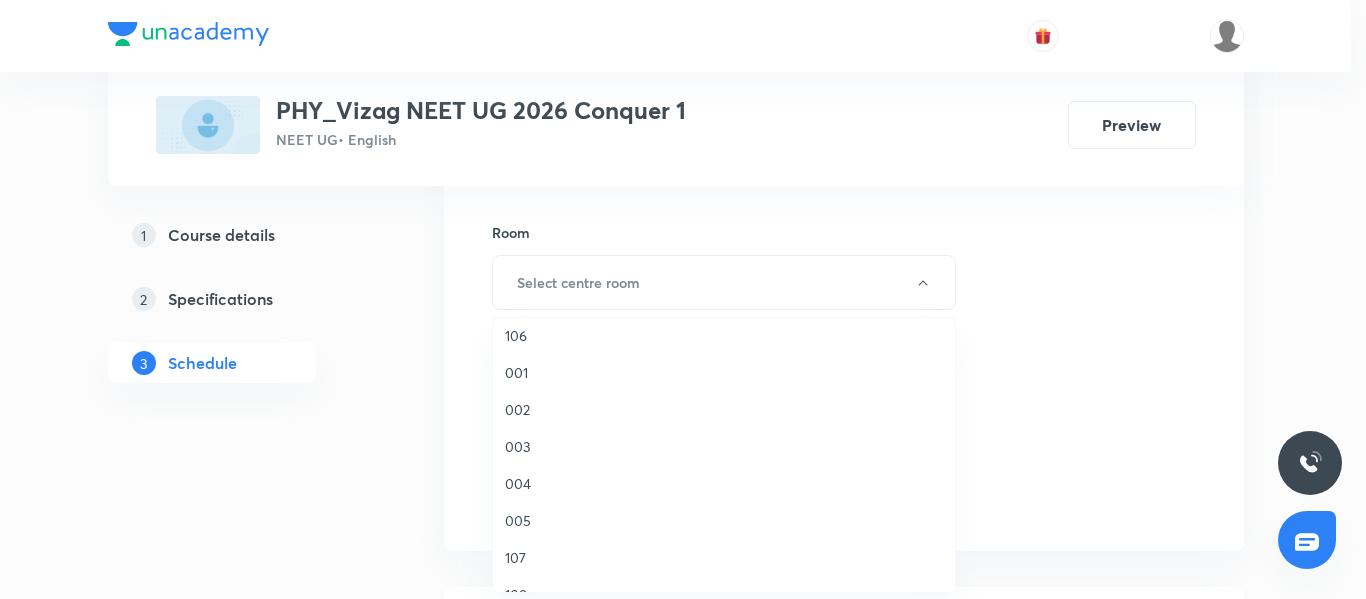 click on "002" at bounding box center (724, 409) 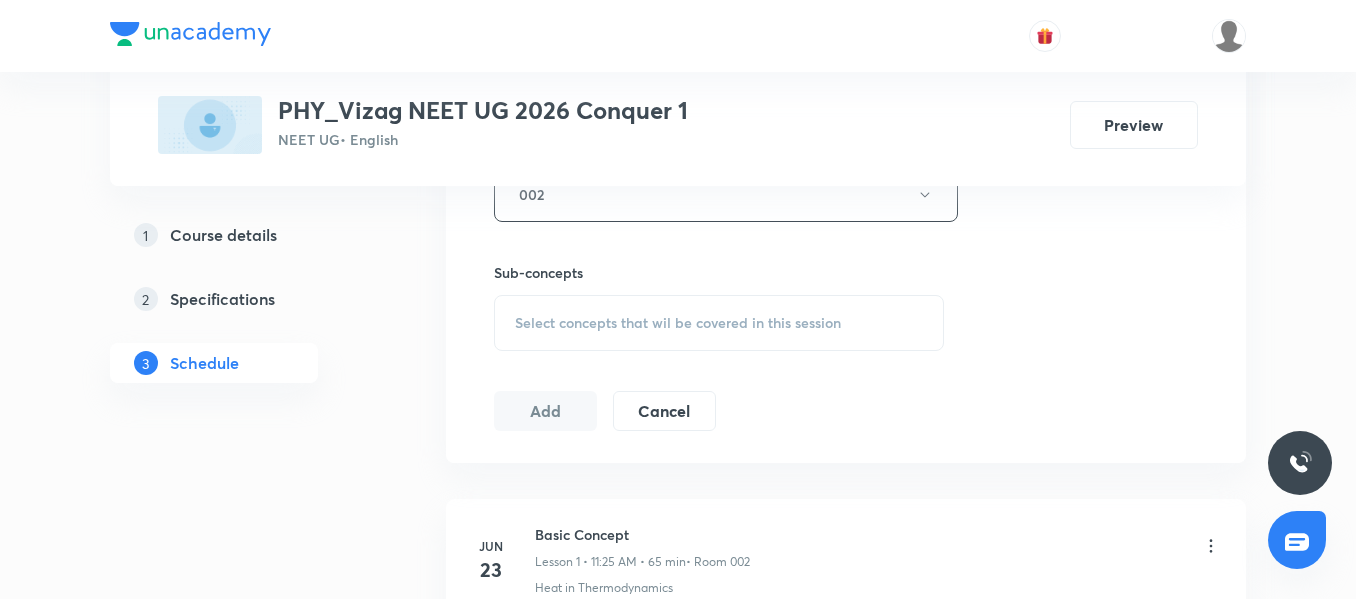 scroll, scrollTop: 950, scrollLeft: 0, axis: vertical 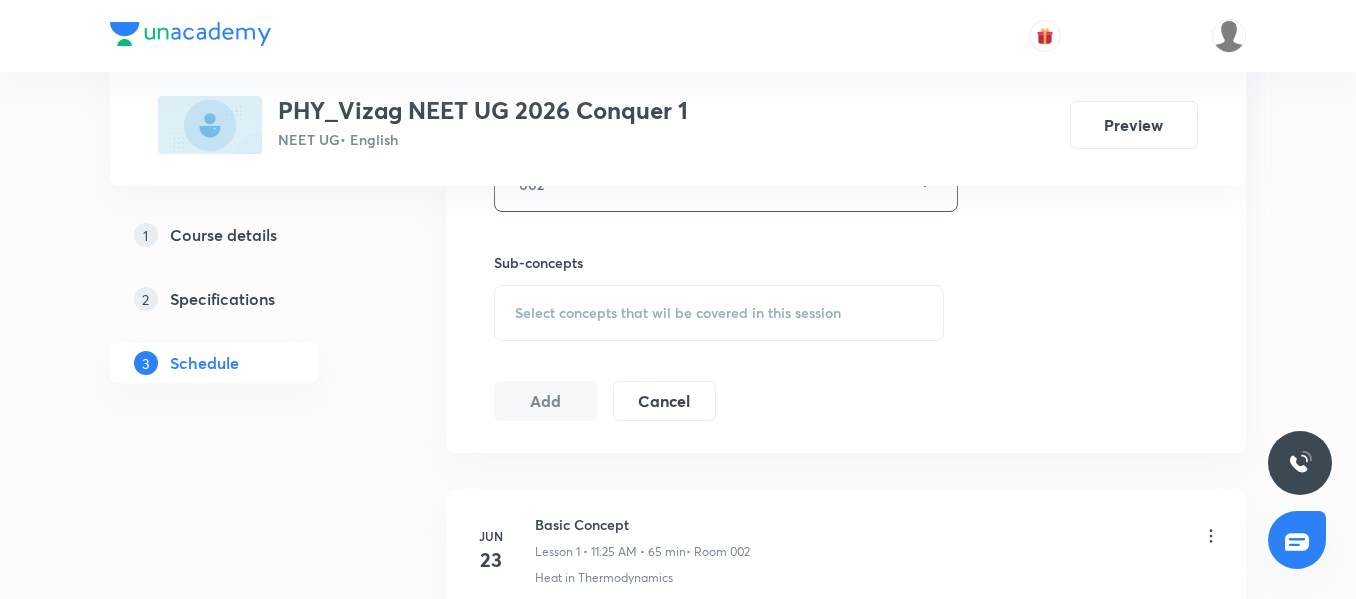click on "Select concepts that wil be covered in this session" at bounding box center (678, 313) 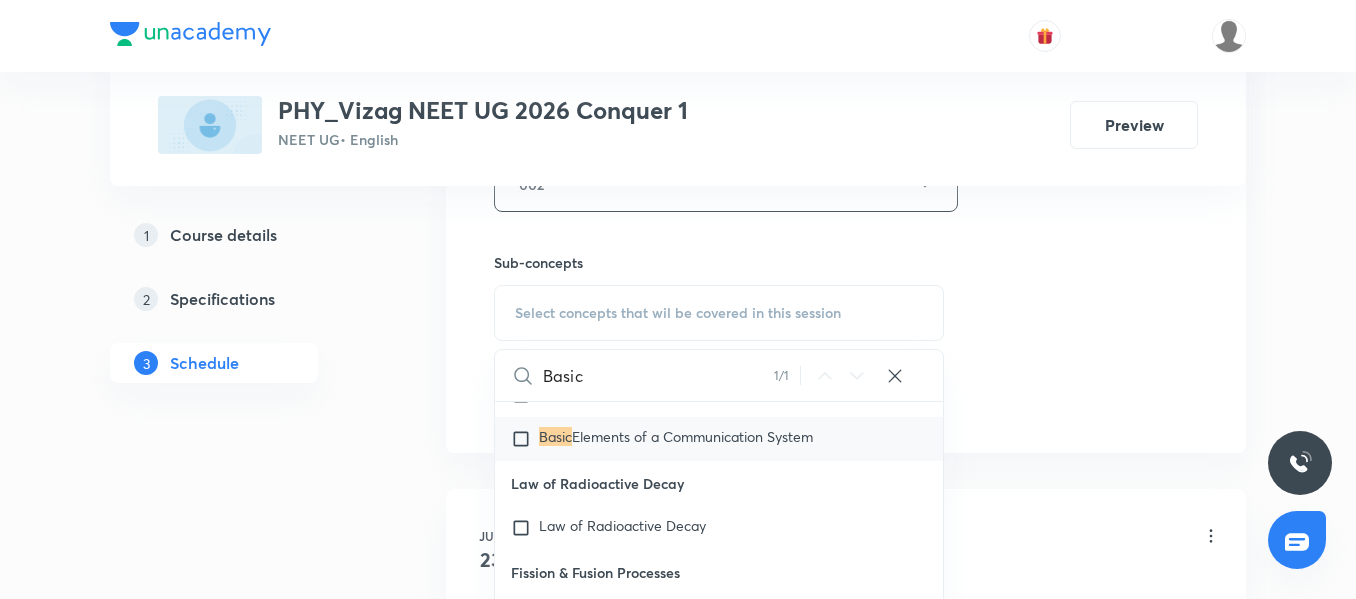 scroll, scrollTop: 4774, scrollLeft: 0, axis: vertical 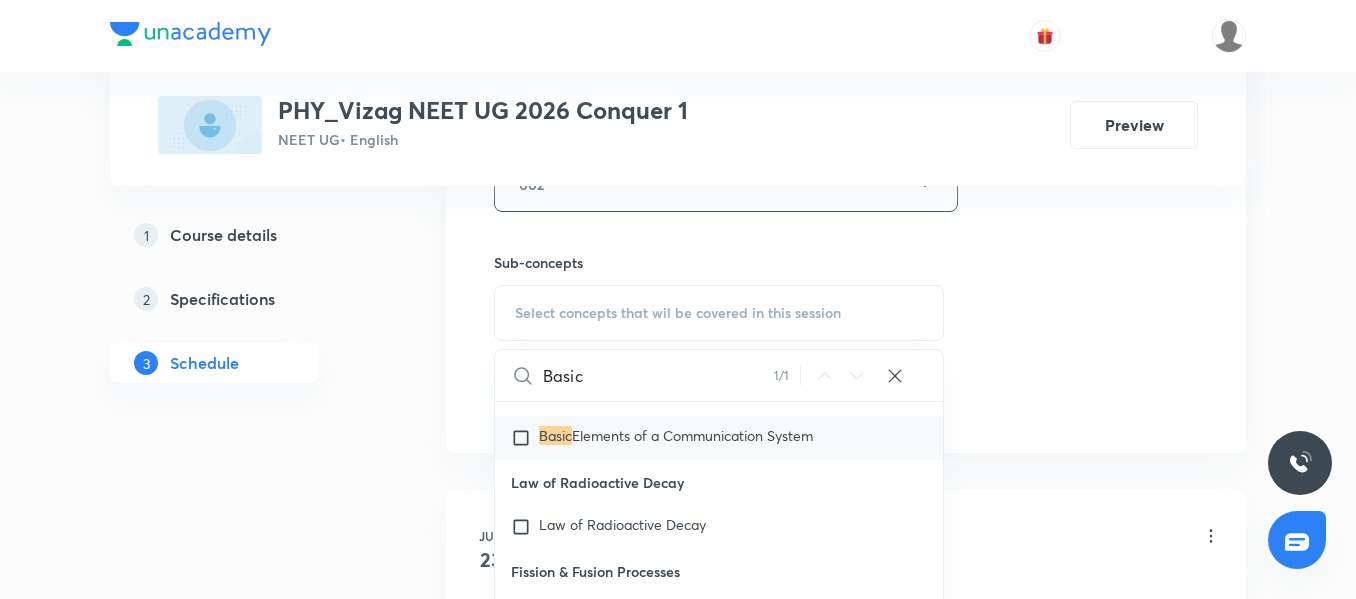 type on "Basic" 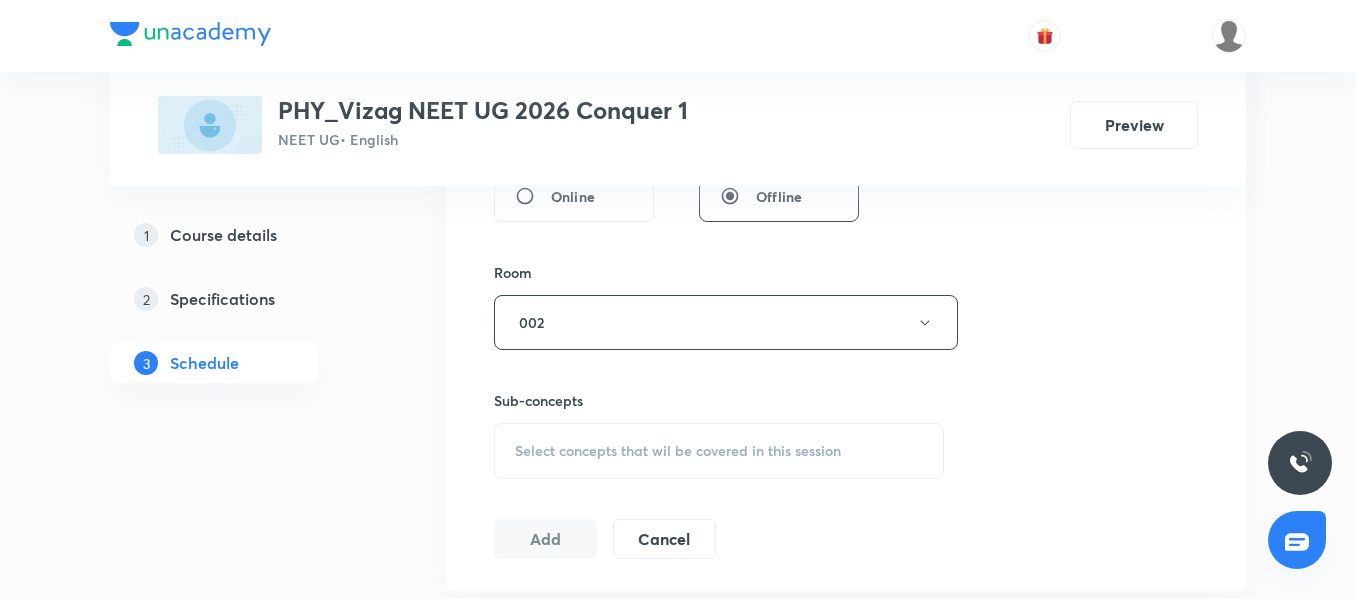 scroll, scrollTop: 820, scrollLeft: 0, axis: vertical 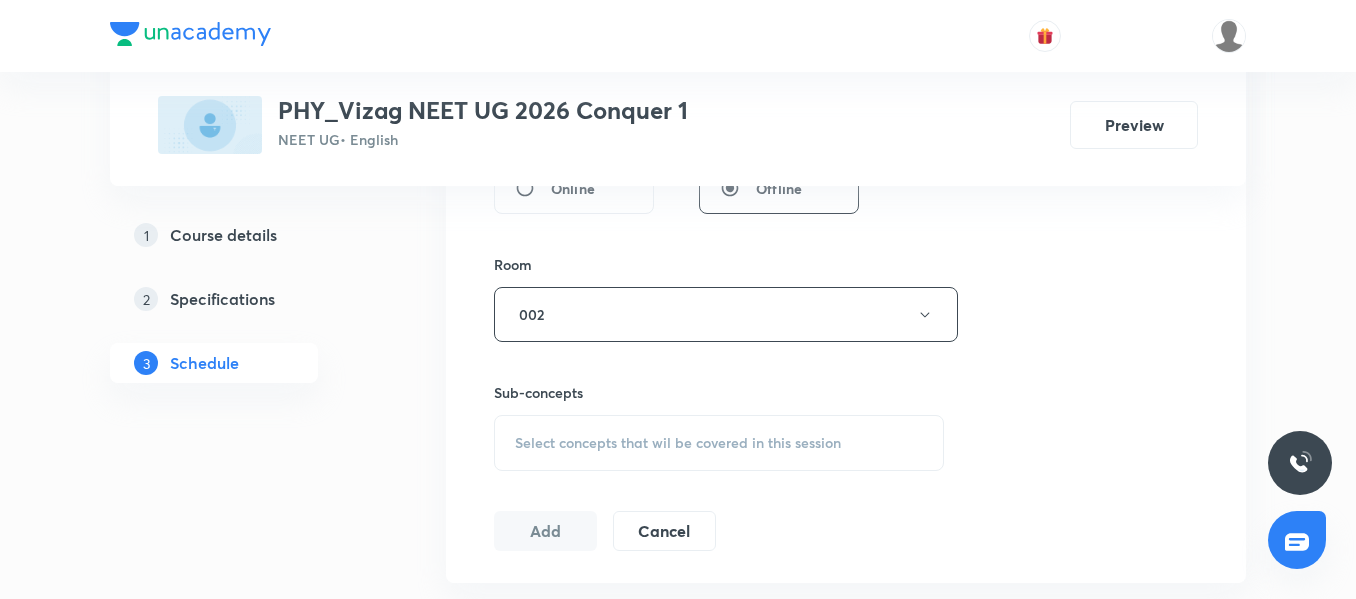 click on "Select concepts that wil be covered in this session" at bounding box center (719, 443) 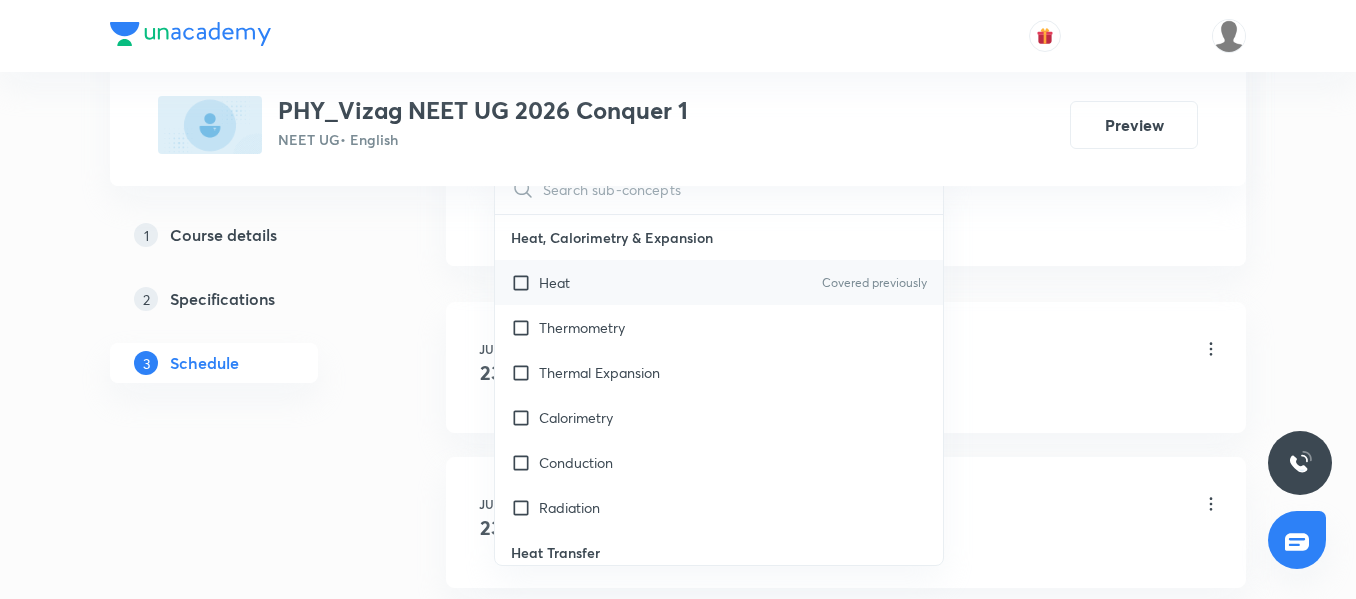 scroll, scrollTop: 1136, scrollLeft: 0, axis: vertical 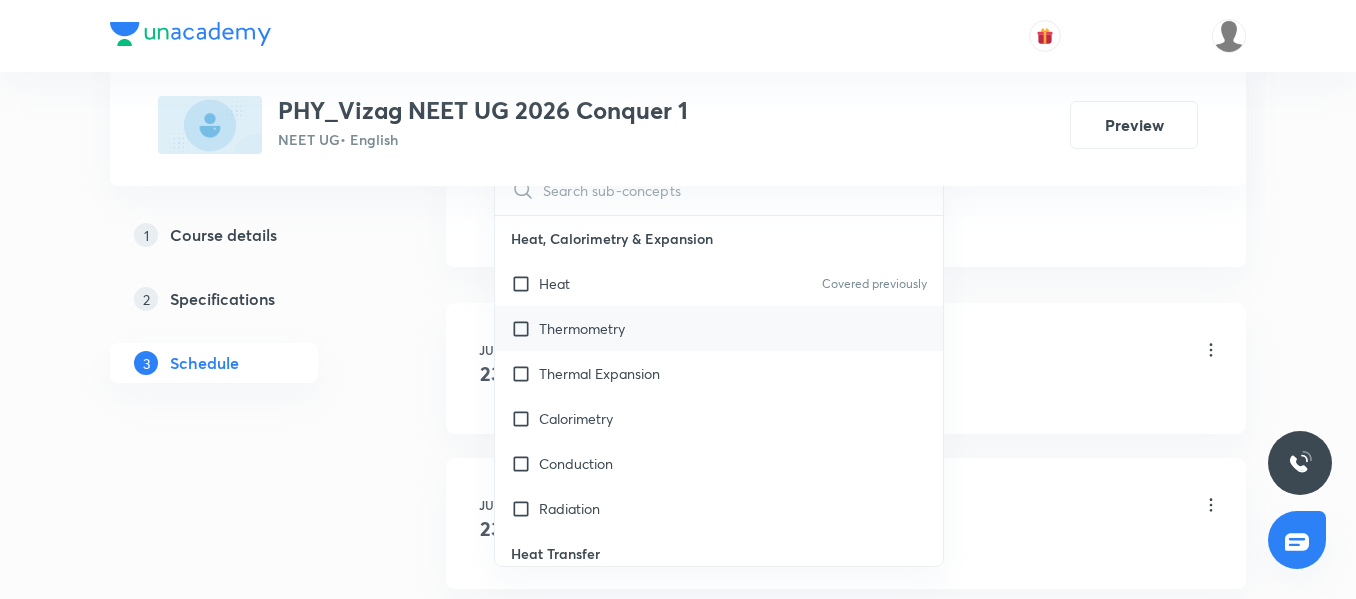 click on "Thermometry" at bounding box center [582, 328] 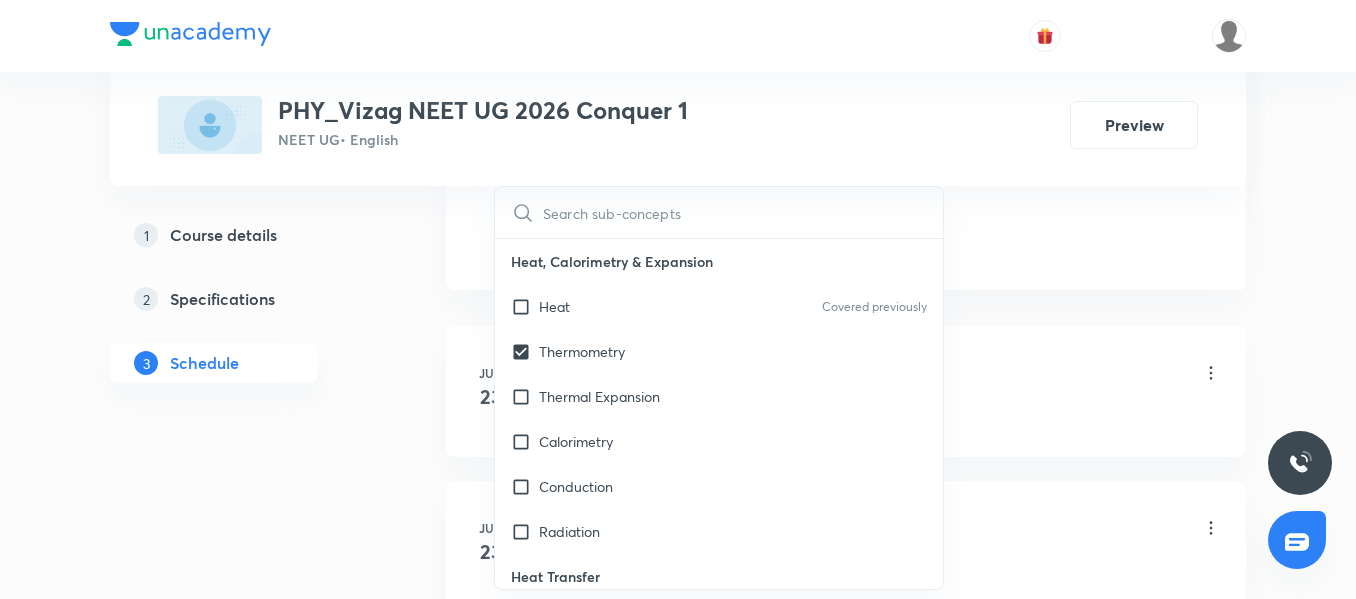 click on "1 Course details 2 Specifications 3 Schedule" at bounding box center (246, 1300) 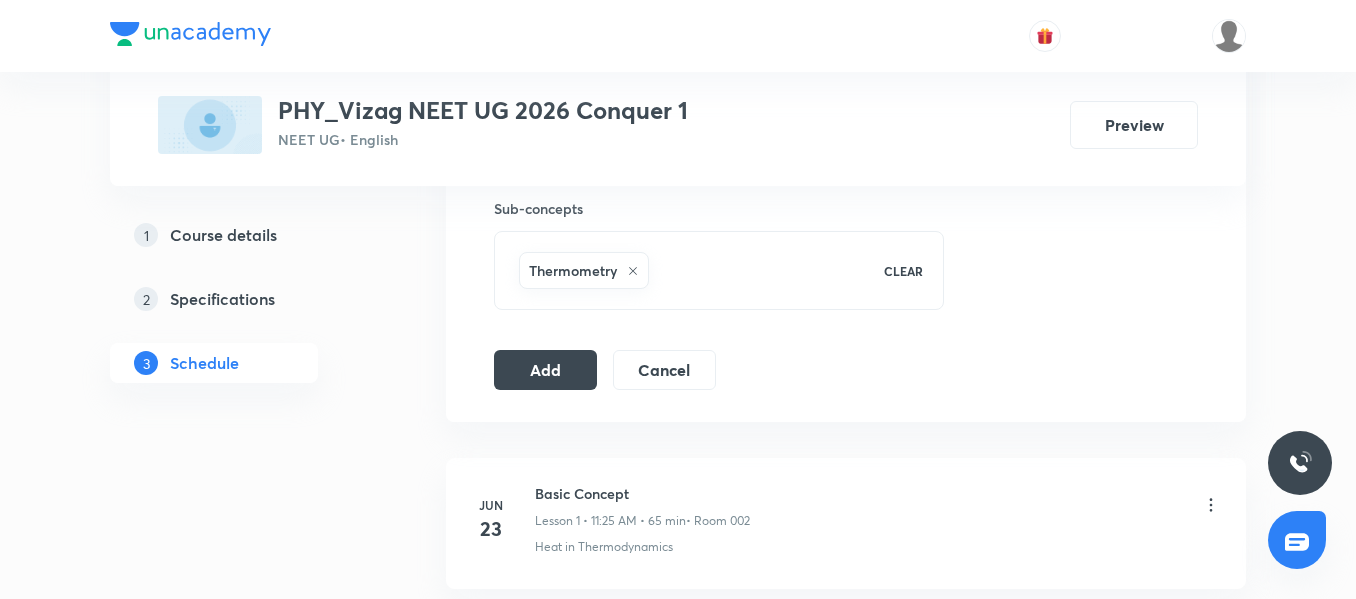 scroll, scrollTop: 1005, scrollLeft: 0, axis: vertical 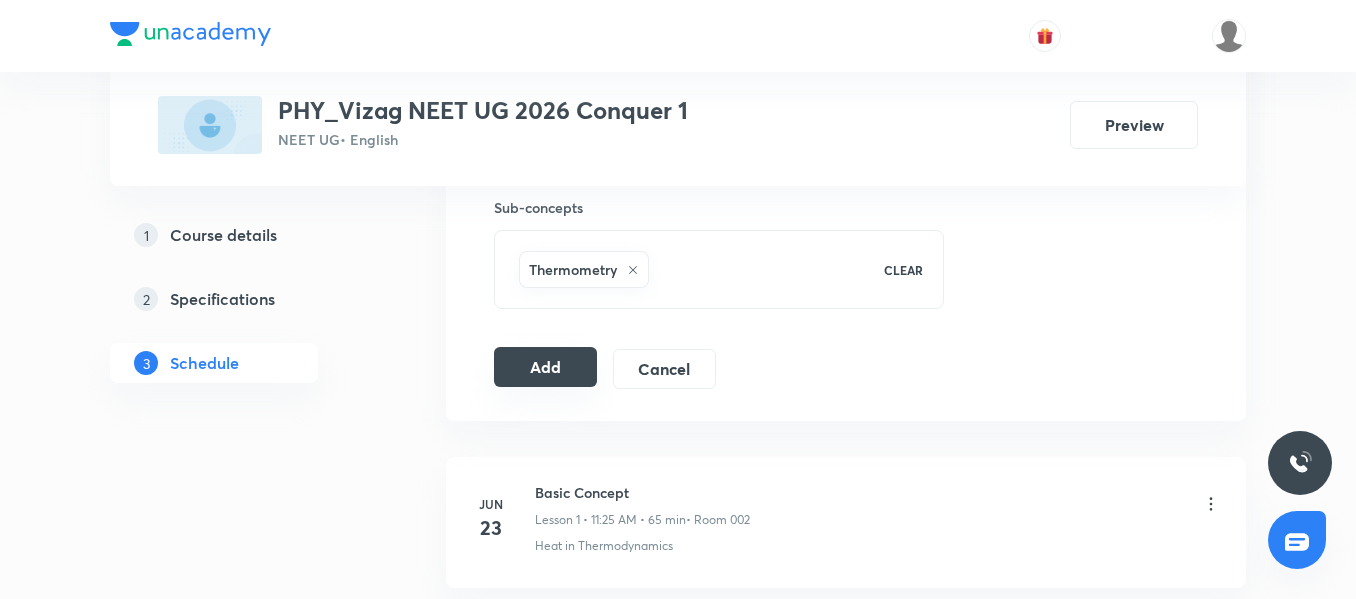 click on "Add" at bounding box center [545, 367] 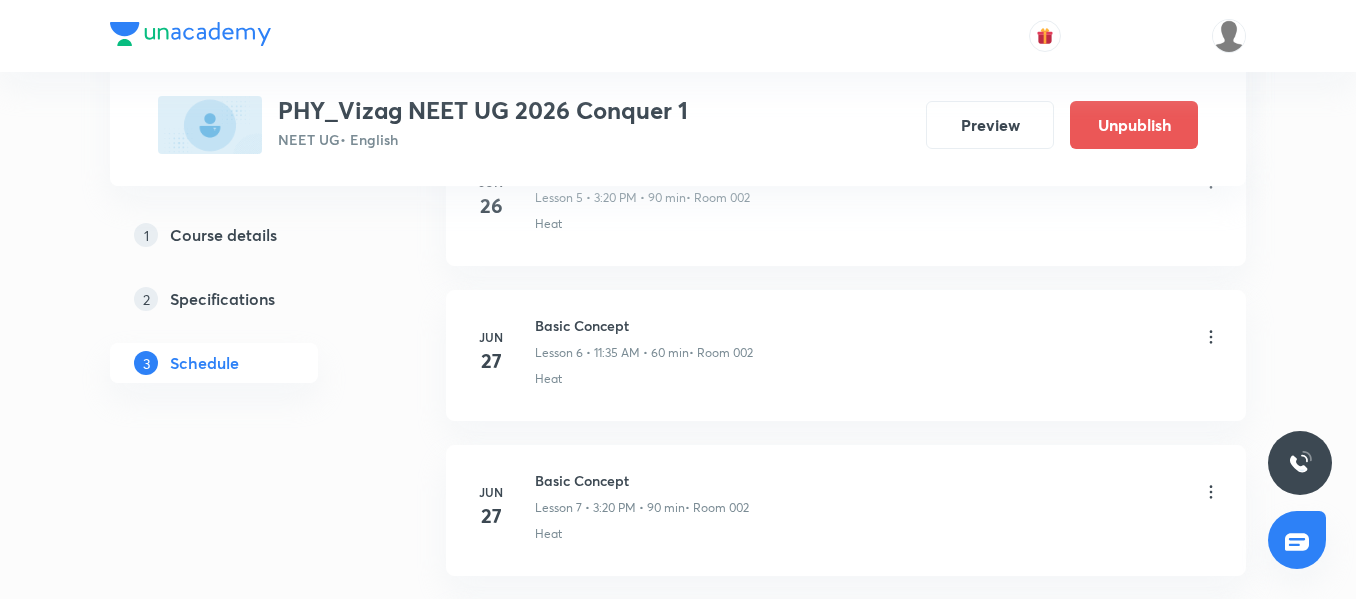 click on "1 Course details 2 Specifications 3 Schedule" at bounding box center [246, 1038] 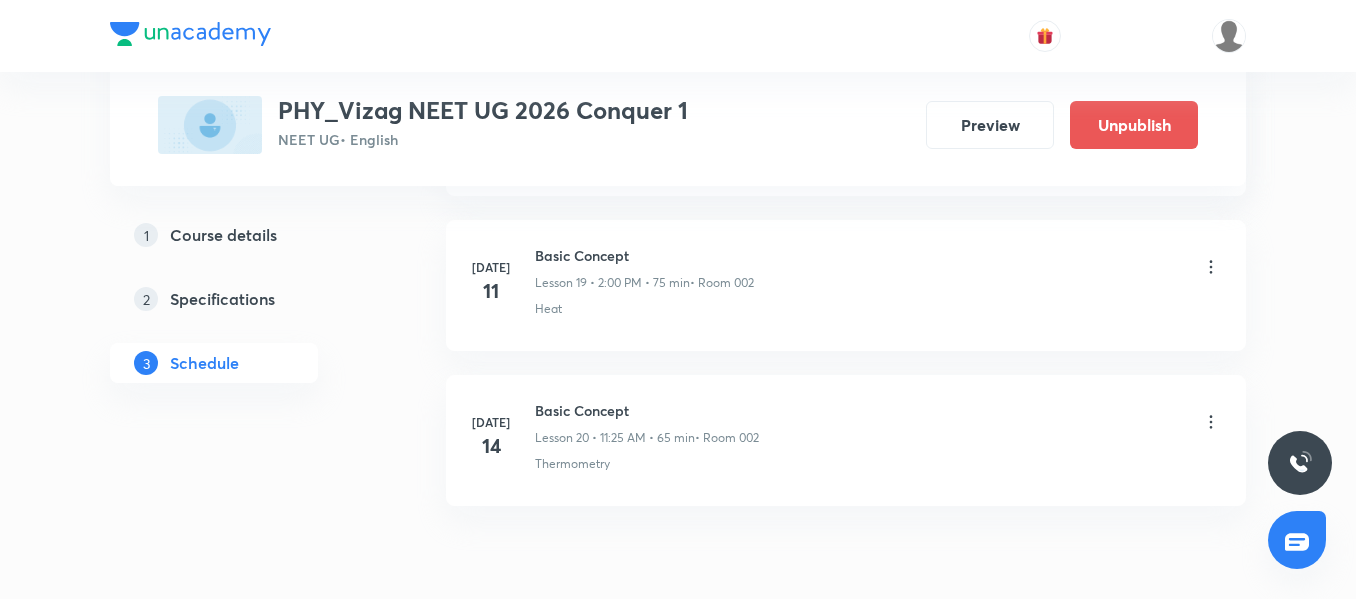 scroll, scrollTop: 3185, scrollLeft: 0, axis: vertical 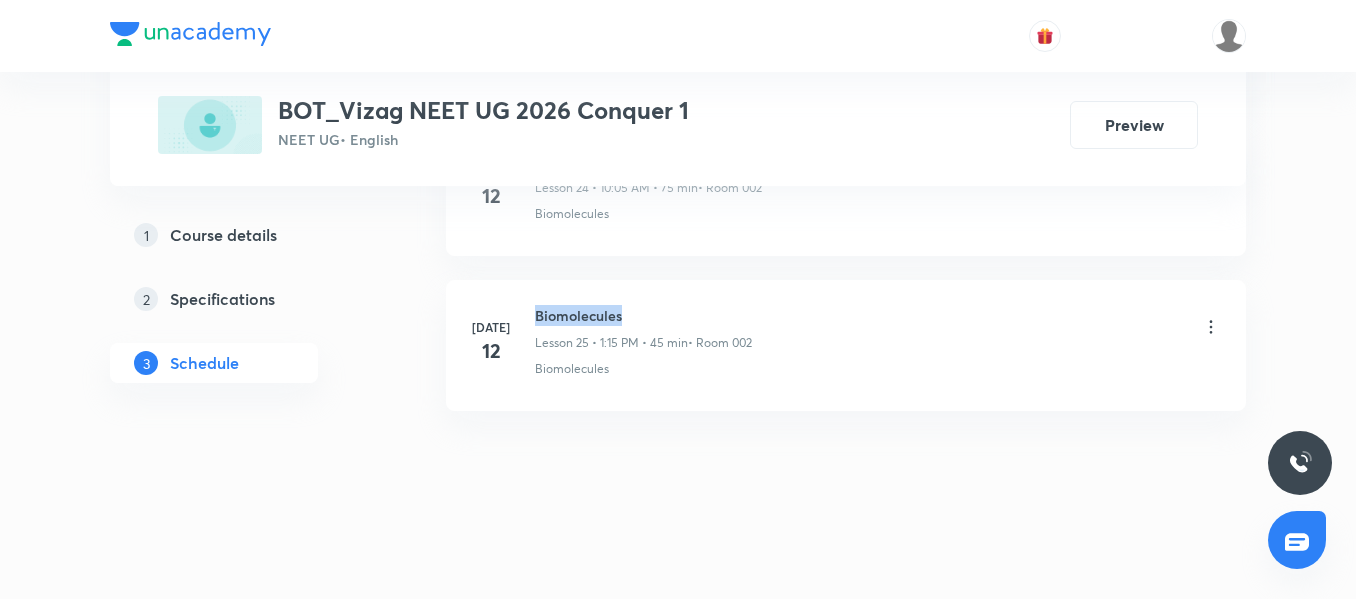 drag, startPoint x: 633, startPoint y: 317, endPoint x: 535, endPoint y: 315, distance: 98.02041 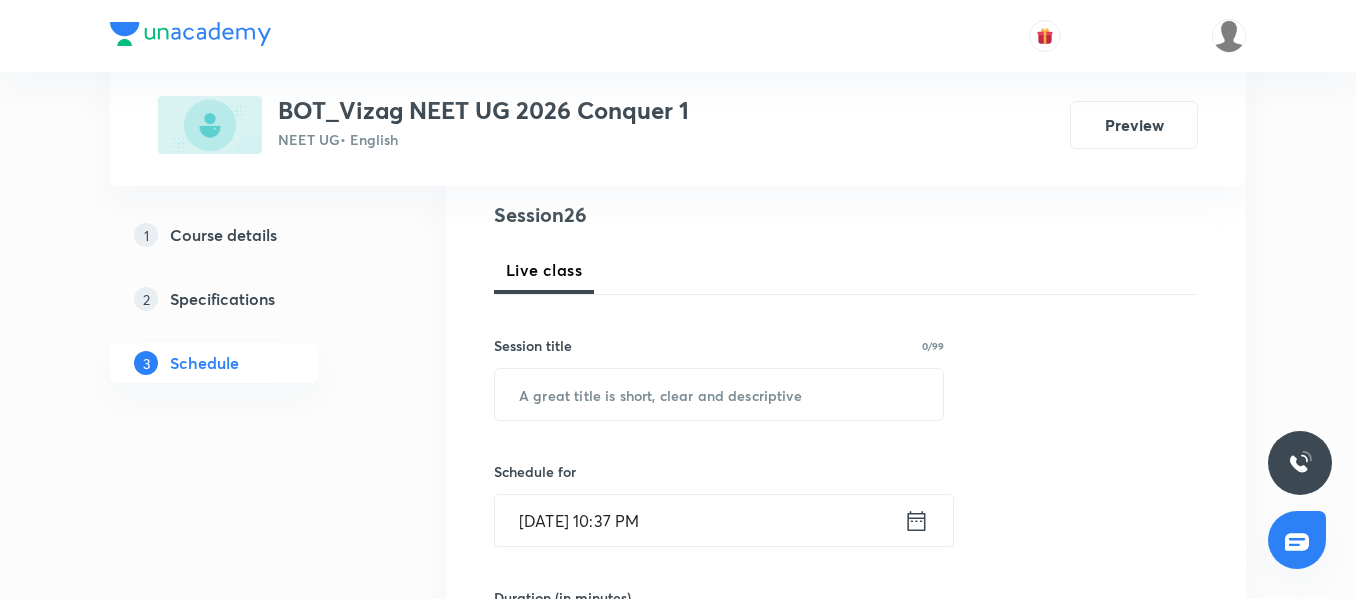 scroll, scrollTop: 241, scrollLeft: 0, axis: vertical 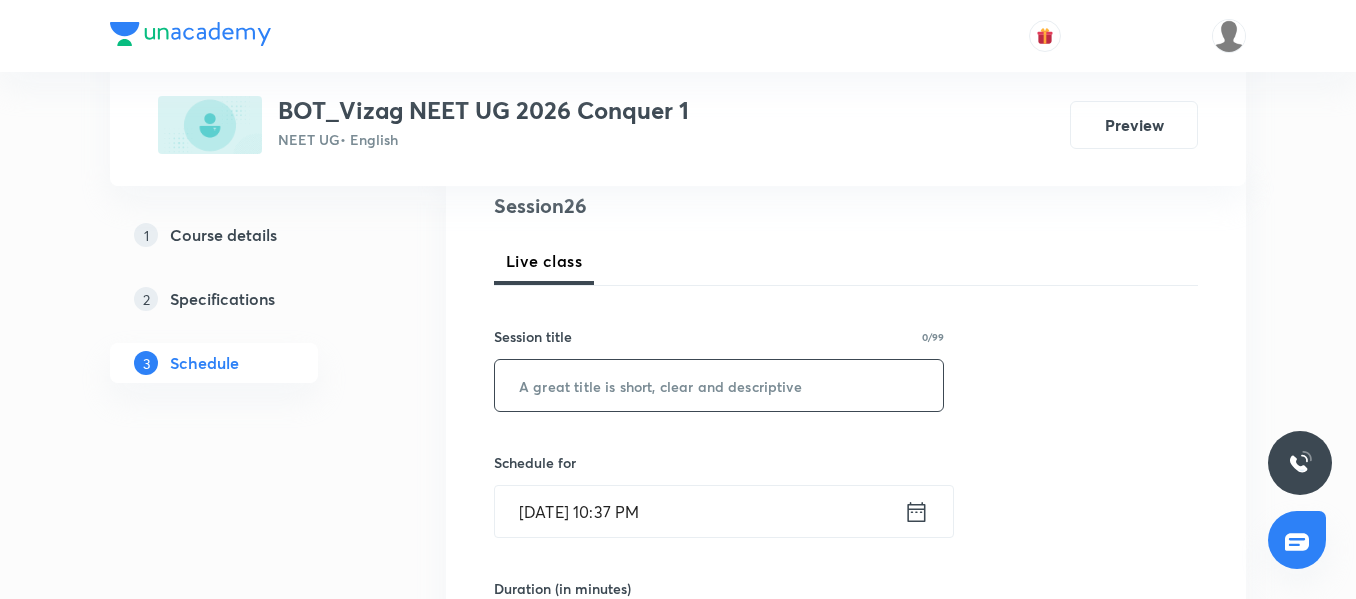 click at bounding box center (719, 385) 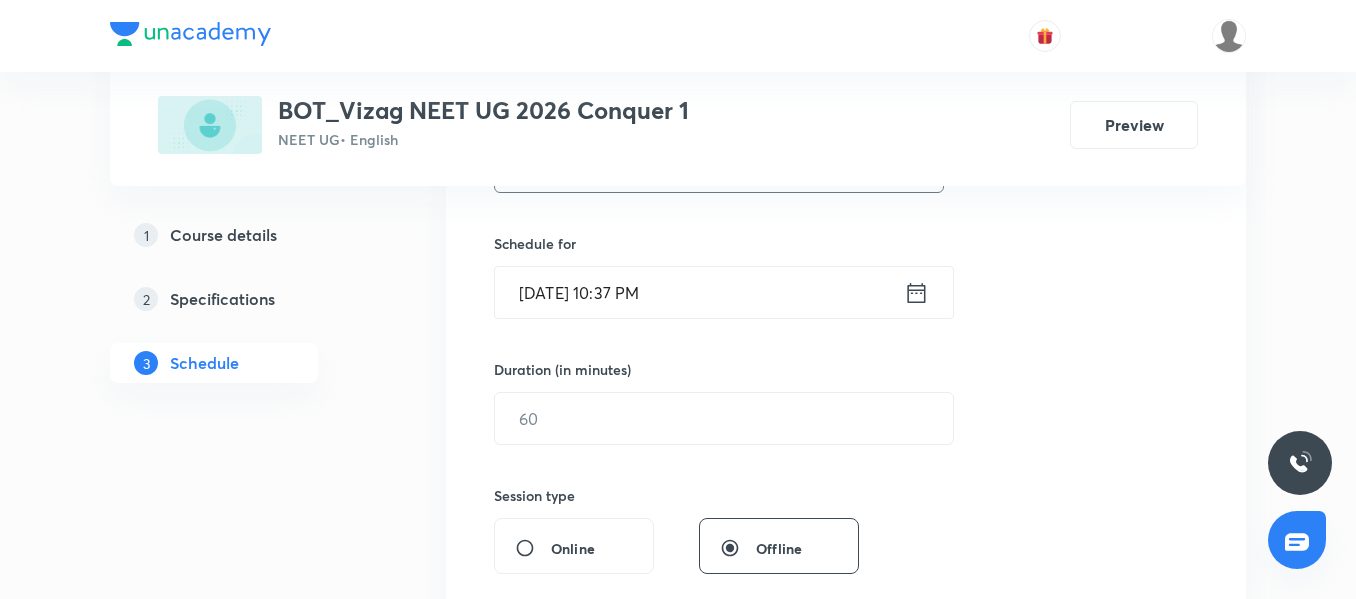 scroll, scrollTop: 464, scrollLeft: 0, axis: vertical 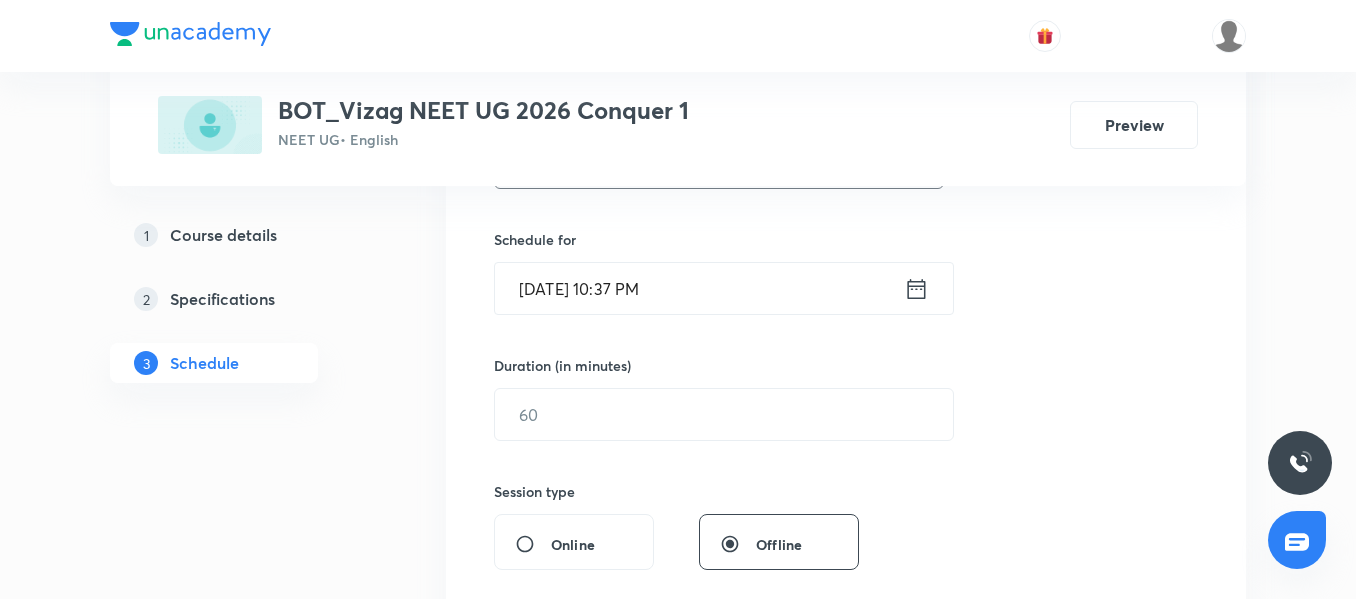 type on "Biomolecules" 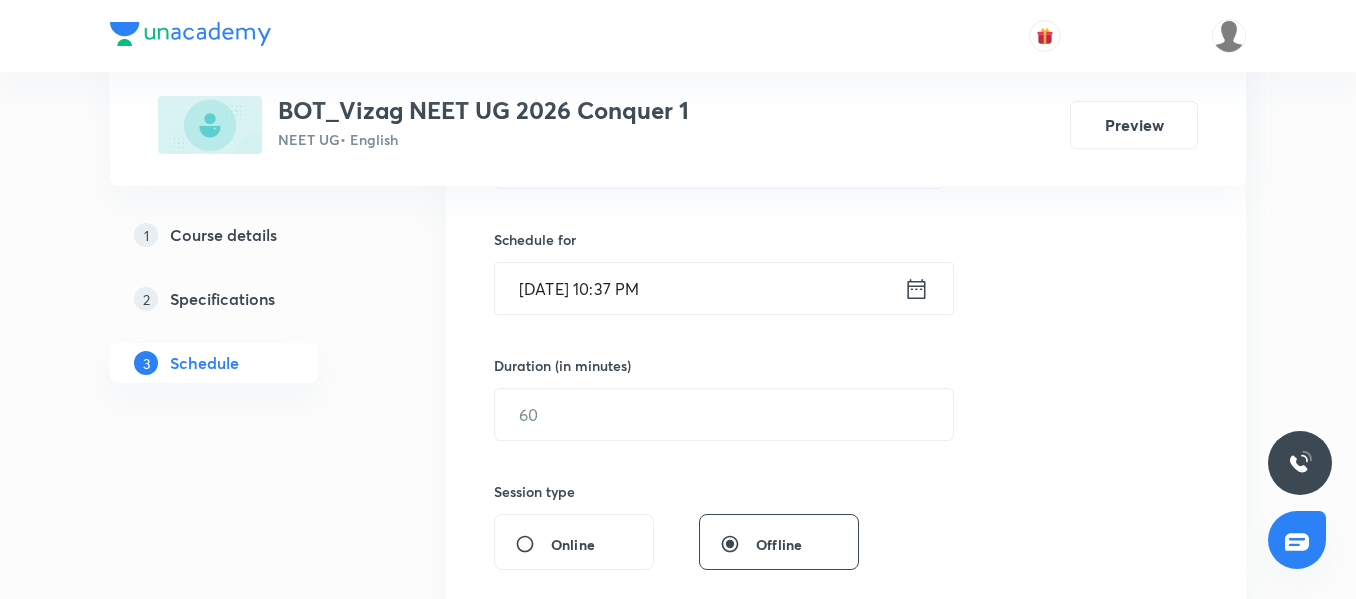 click 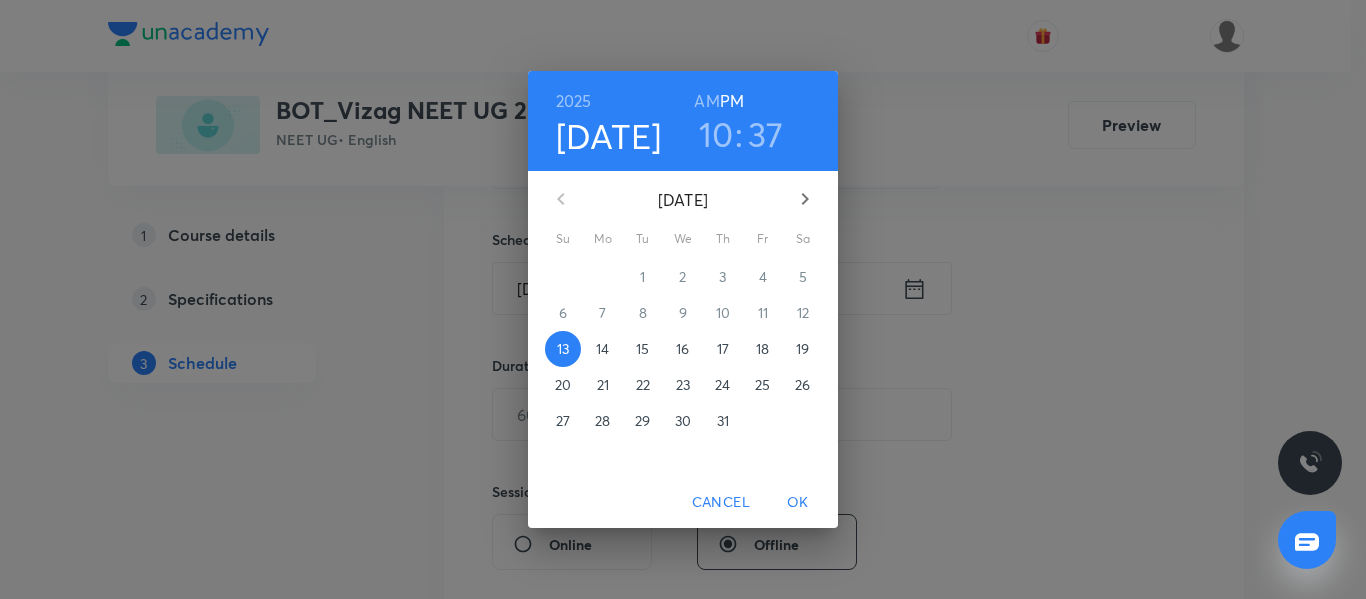 click on "AM" at bounding box center [706, 101] 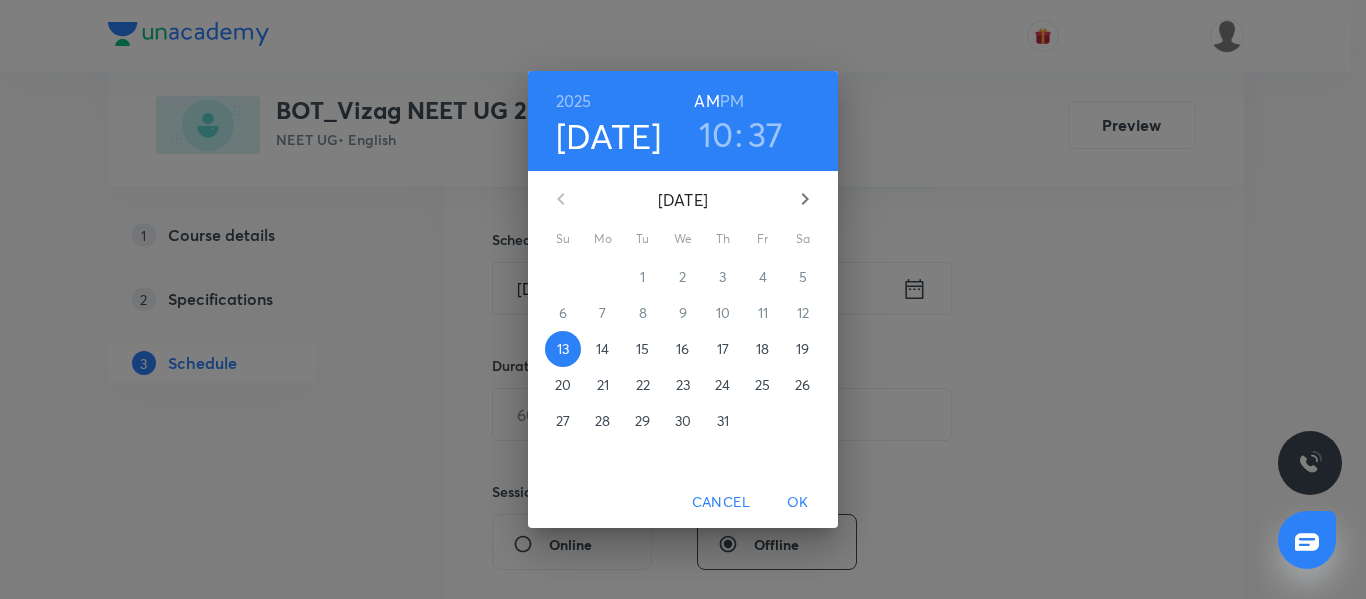 click on "14" at bounding box center [602, 349] 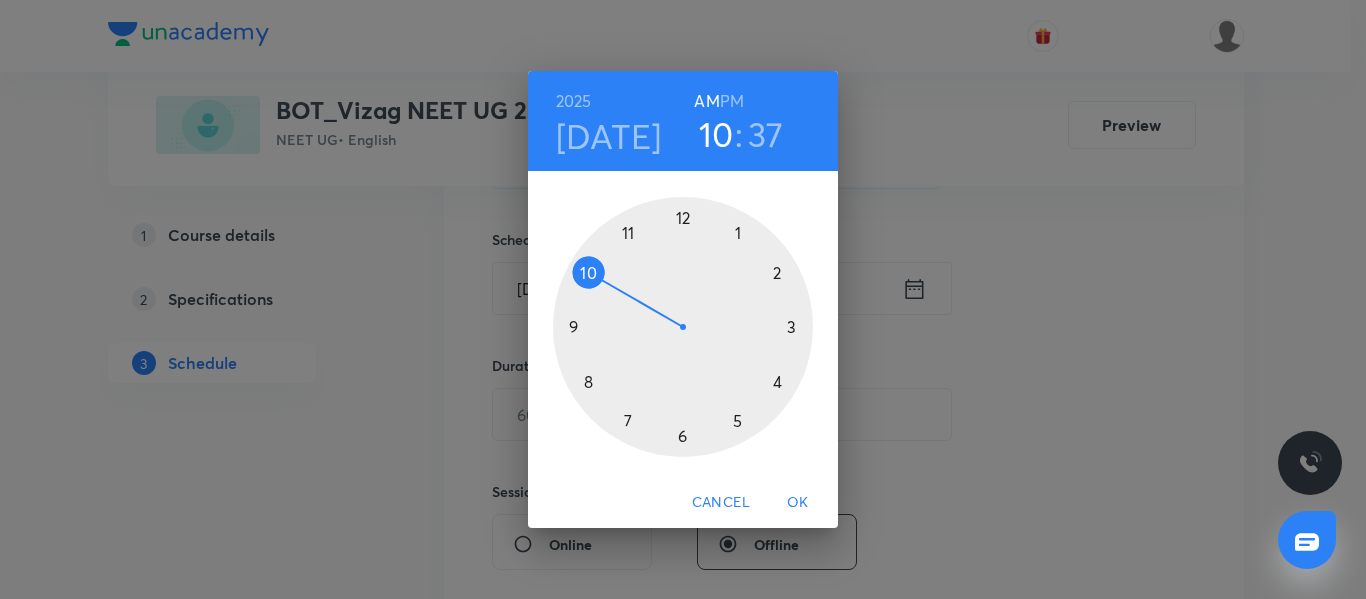 click on "37" at bounding box center (766, 134) 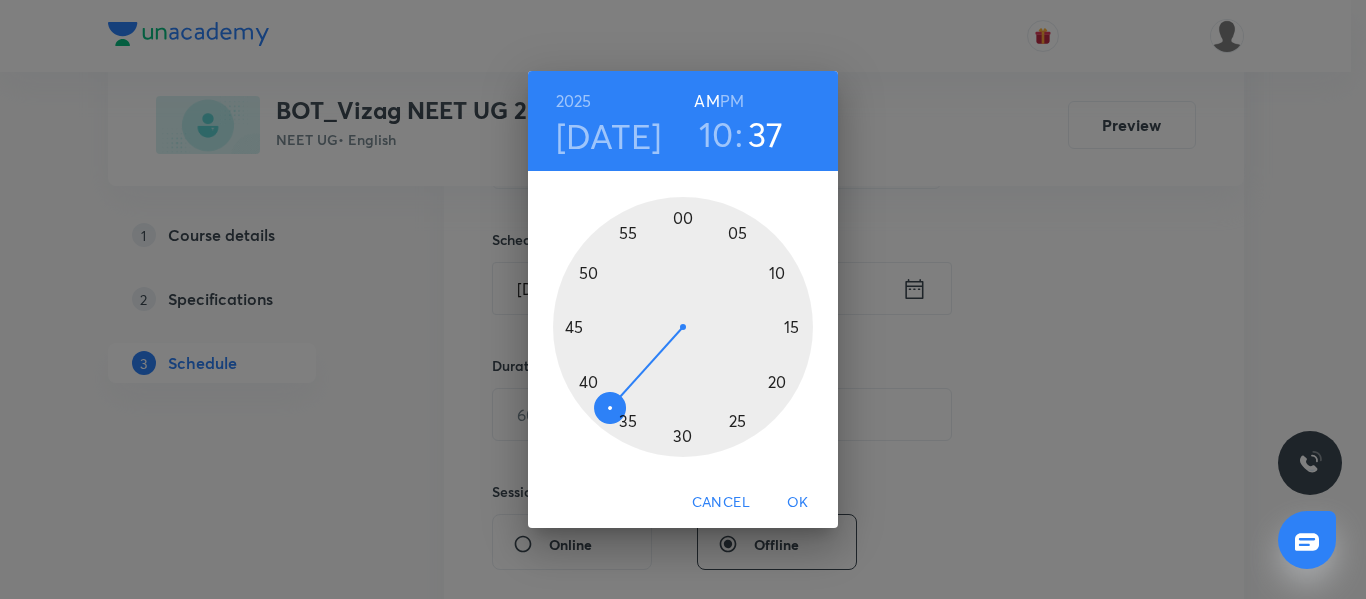 click at bounding box center [683, 327] 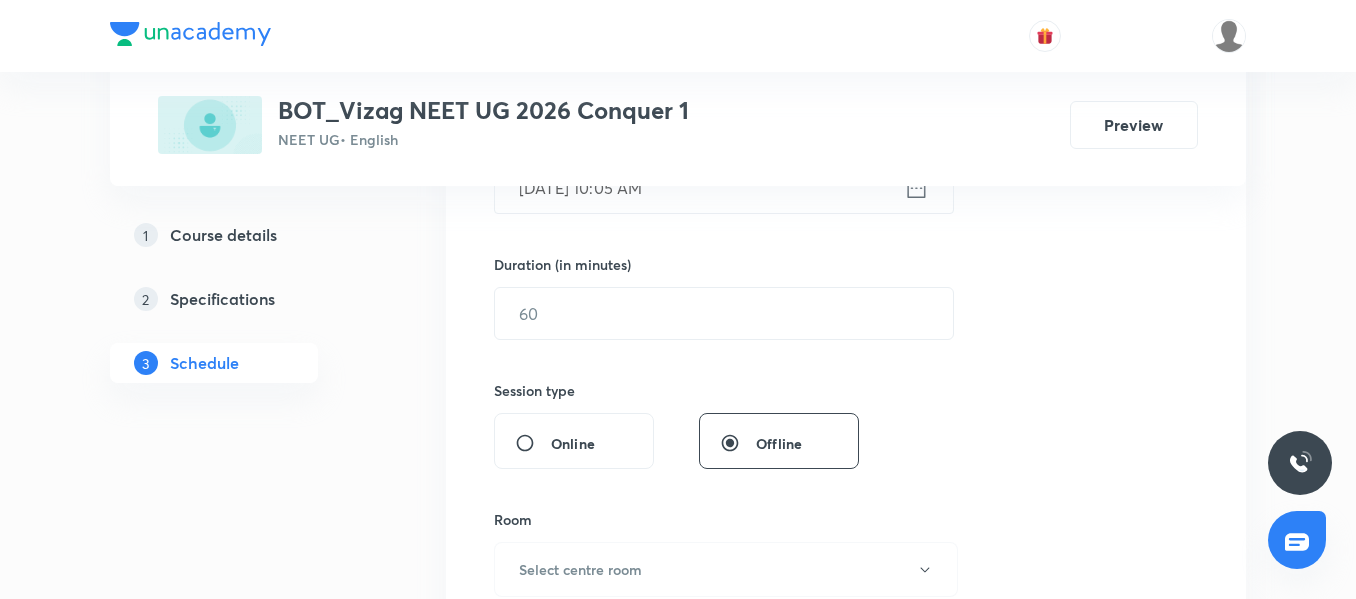 scroll, scrollTop: 586, scrollLeft: 0, axis: vertical 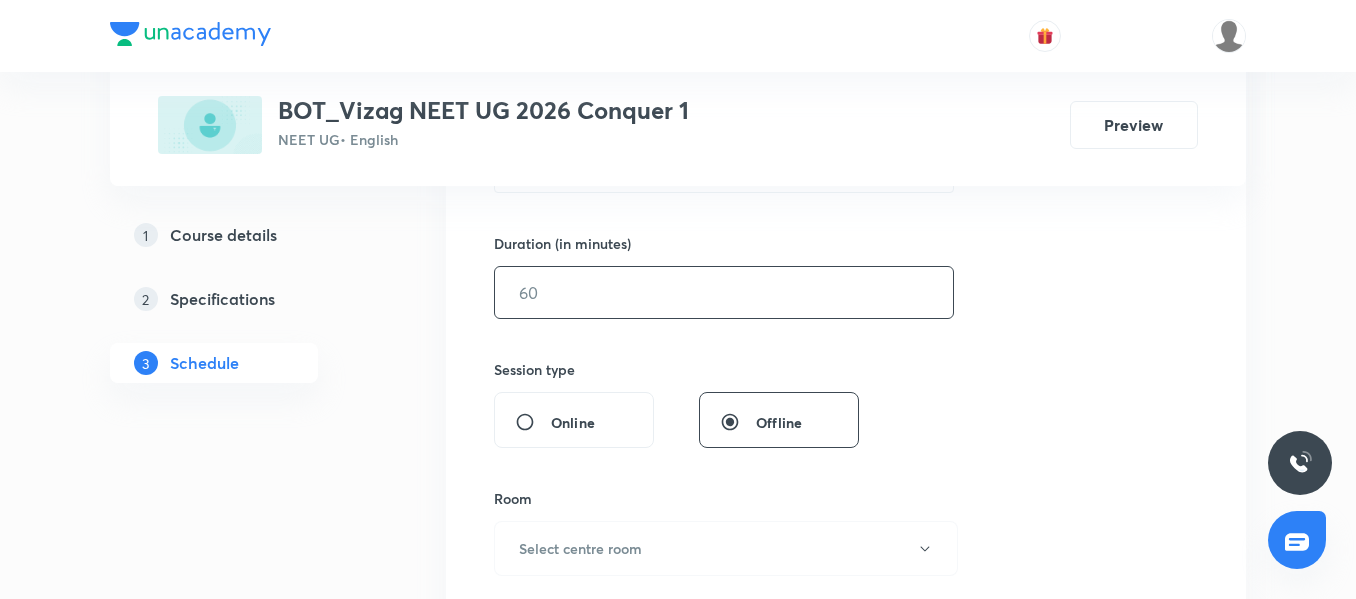 click at bounding box center [724, 292] 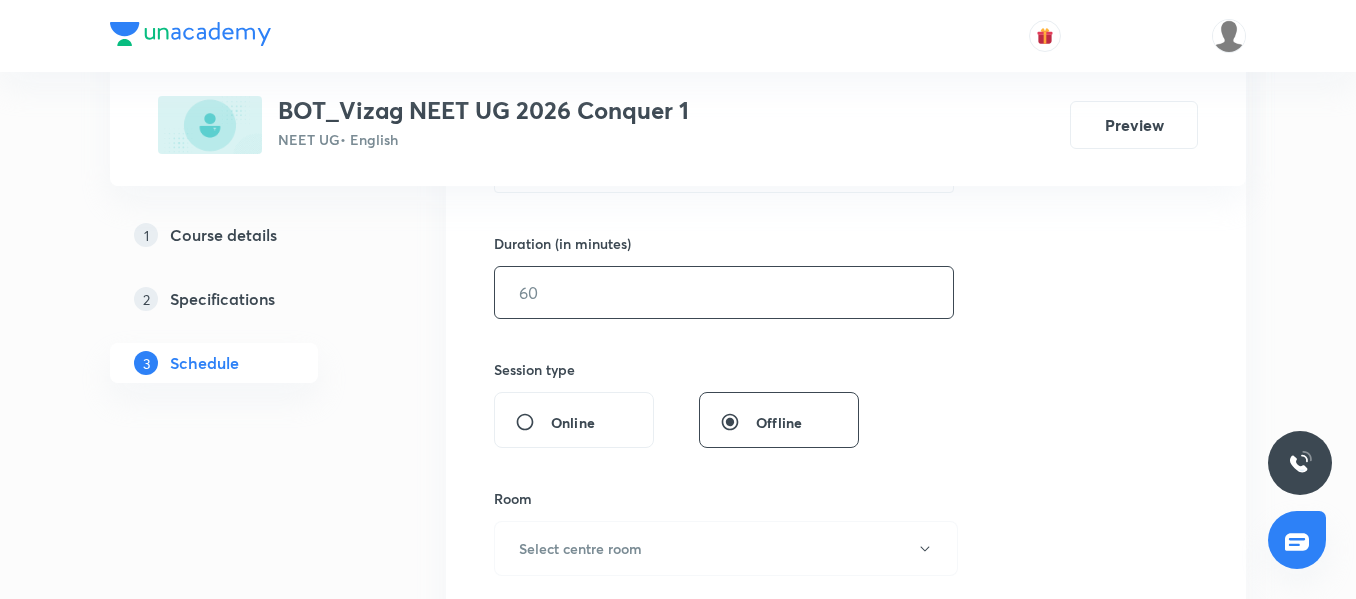 scroll, scrollTop: 591, scrollLeft: 0, axis: vertical 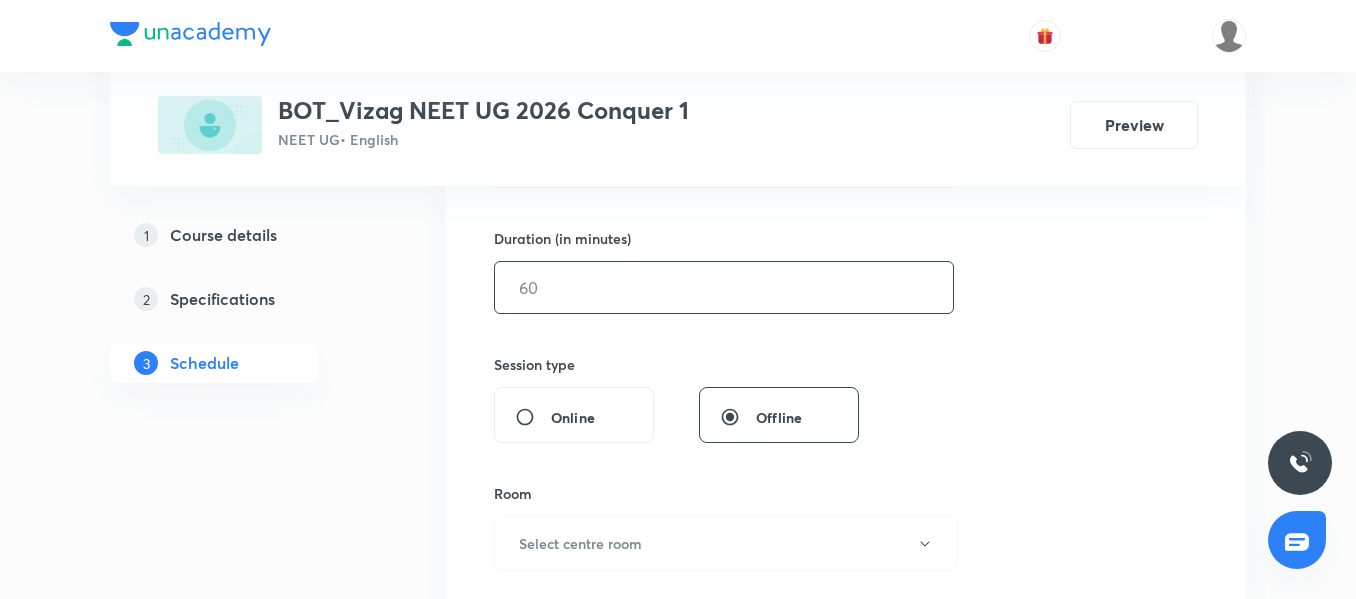 click at bounding box center (724, 287) 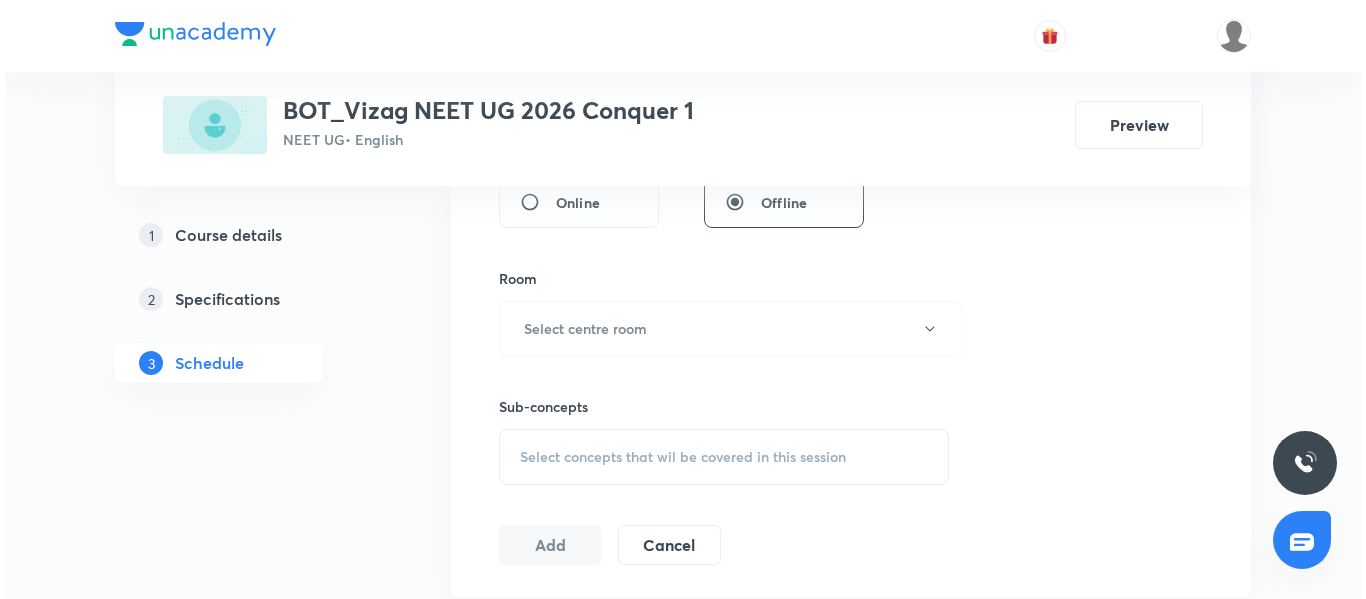 scroll, scrollTop: 846, scrollLeft: 0, axis: vertical 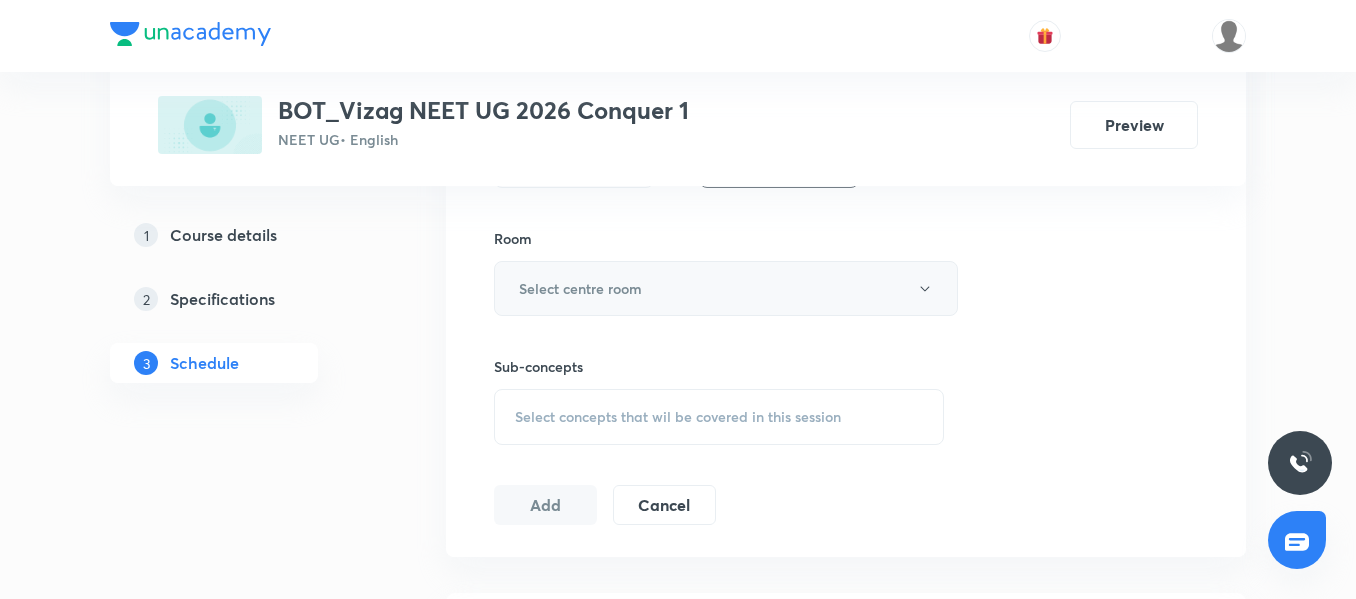 type on "75" 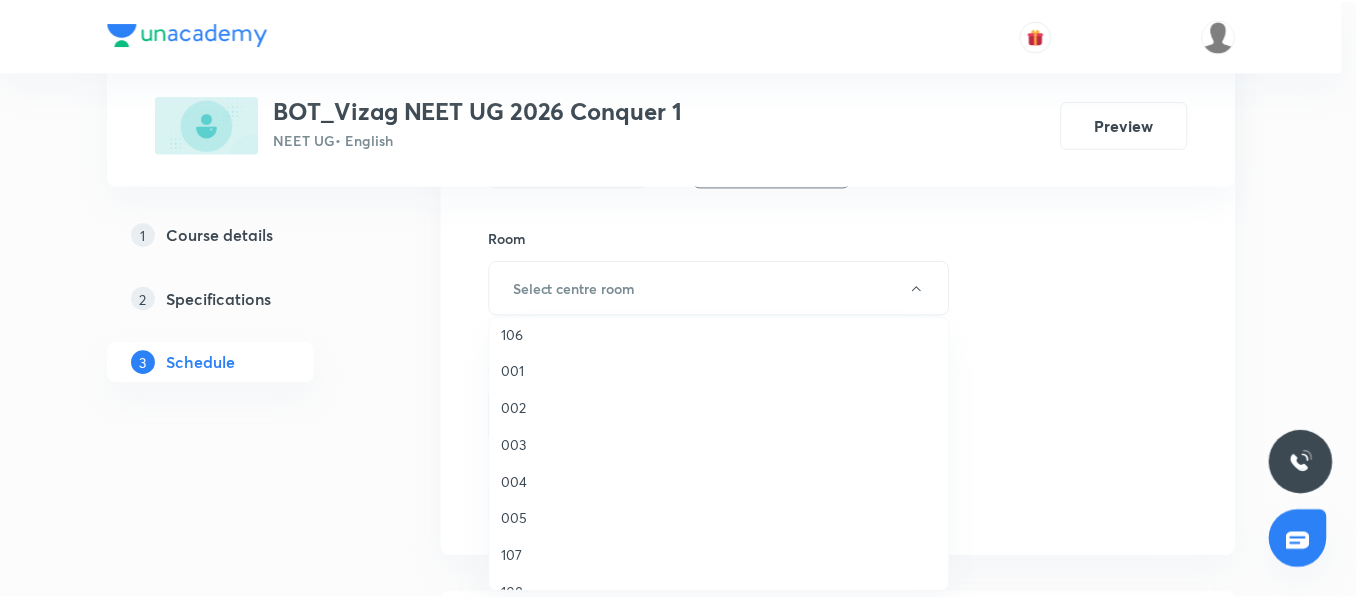 scroll, scrollTop: 165, scrollLeft: 0, axis: vertical 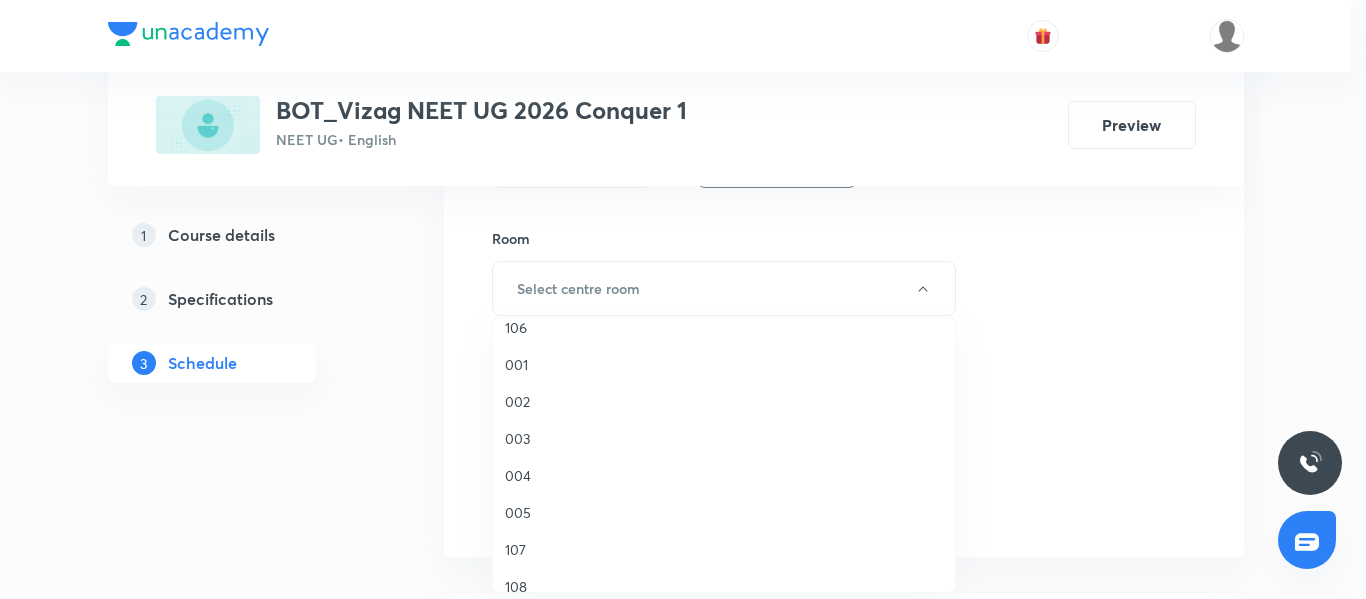 click on "002" at bounding box center [724, 401] 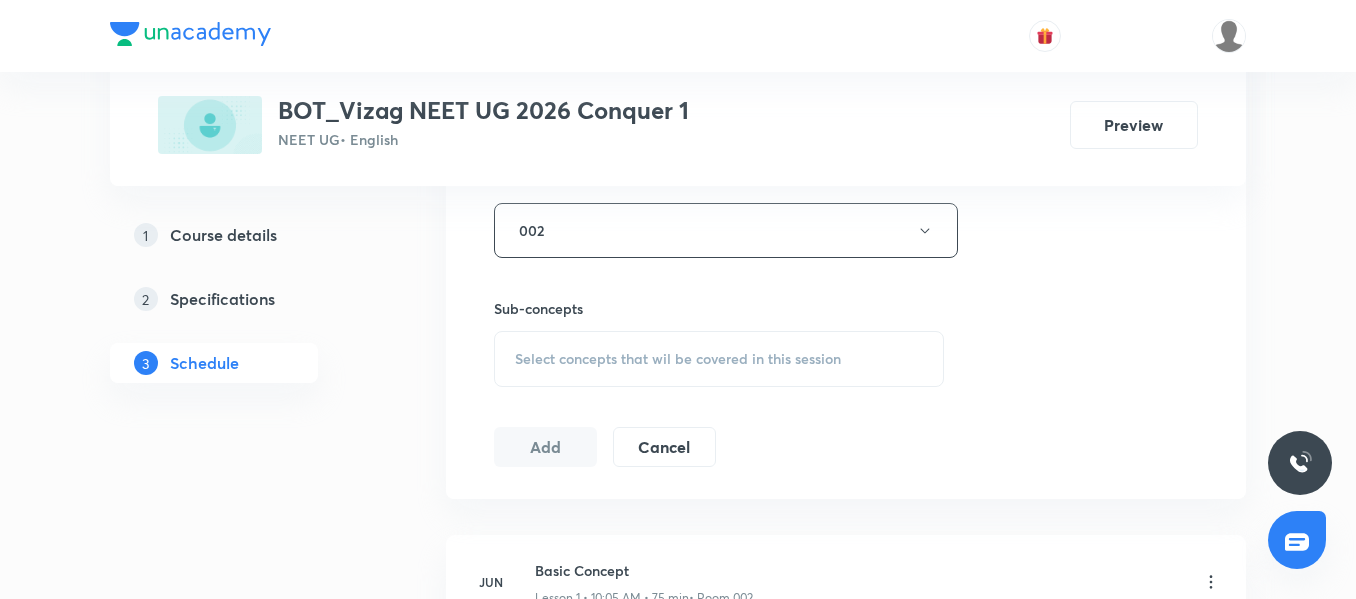 scroll, scrollTop: 905, scrollLeft: 0, axis: vertical 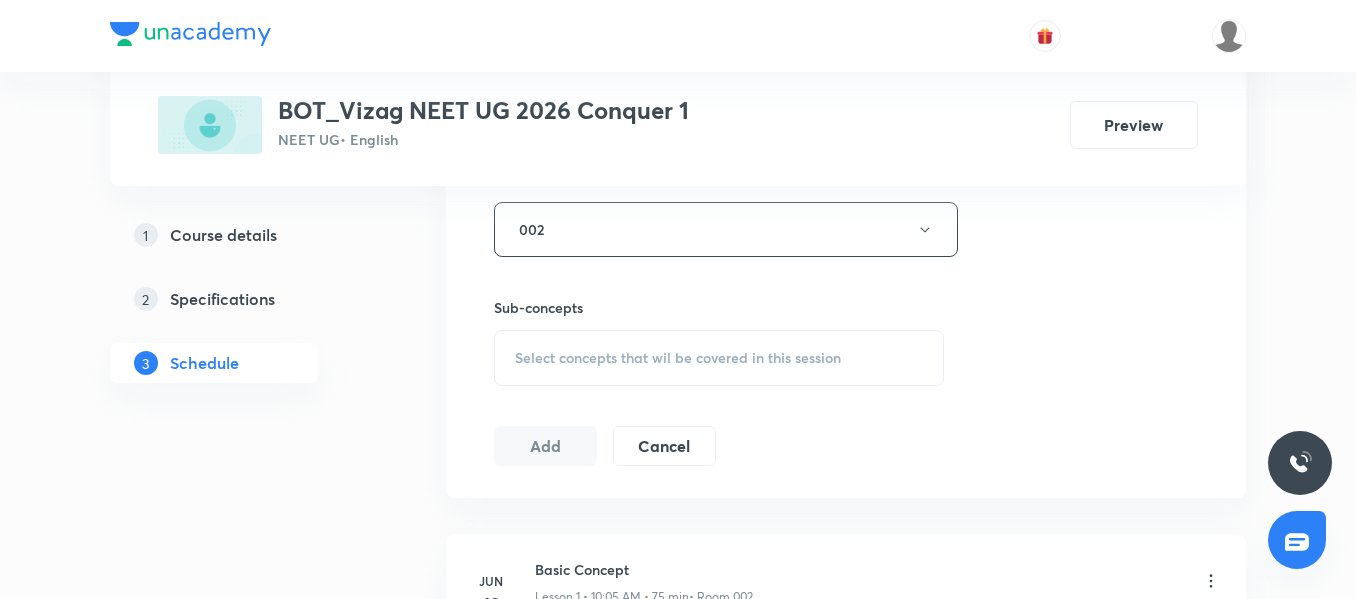 click on "Select concepts that wil be covered in this session" at bounding box center (719, 358) 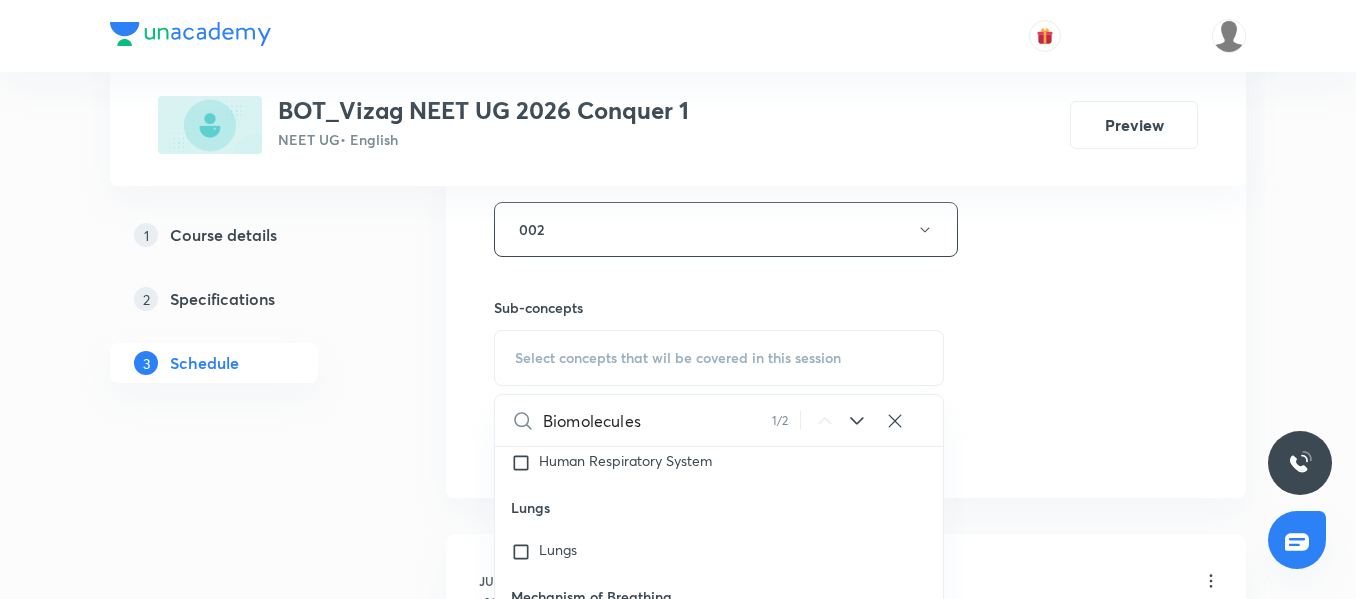 scroll, scrollTop: 81452, scrollLeft: 0, axis: vertical 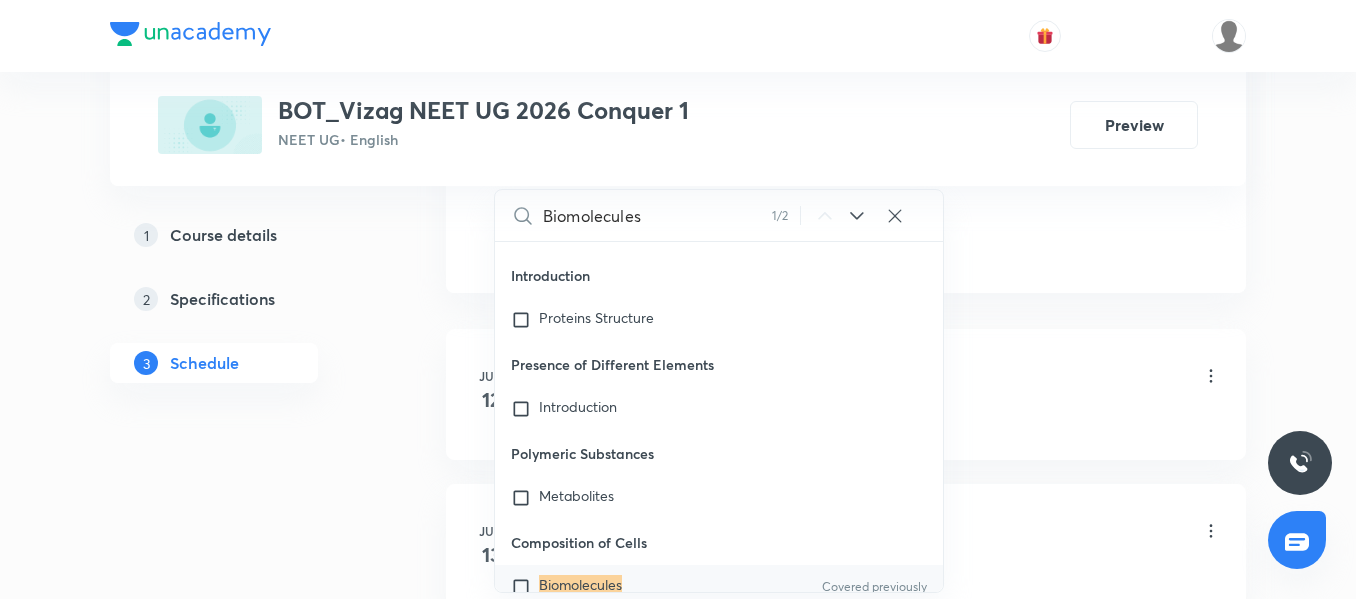 type on "Biomolecules" 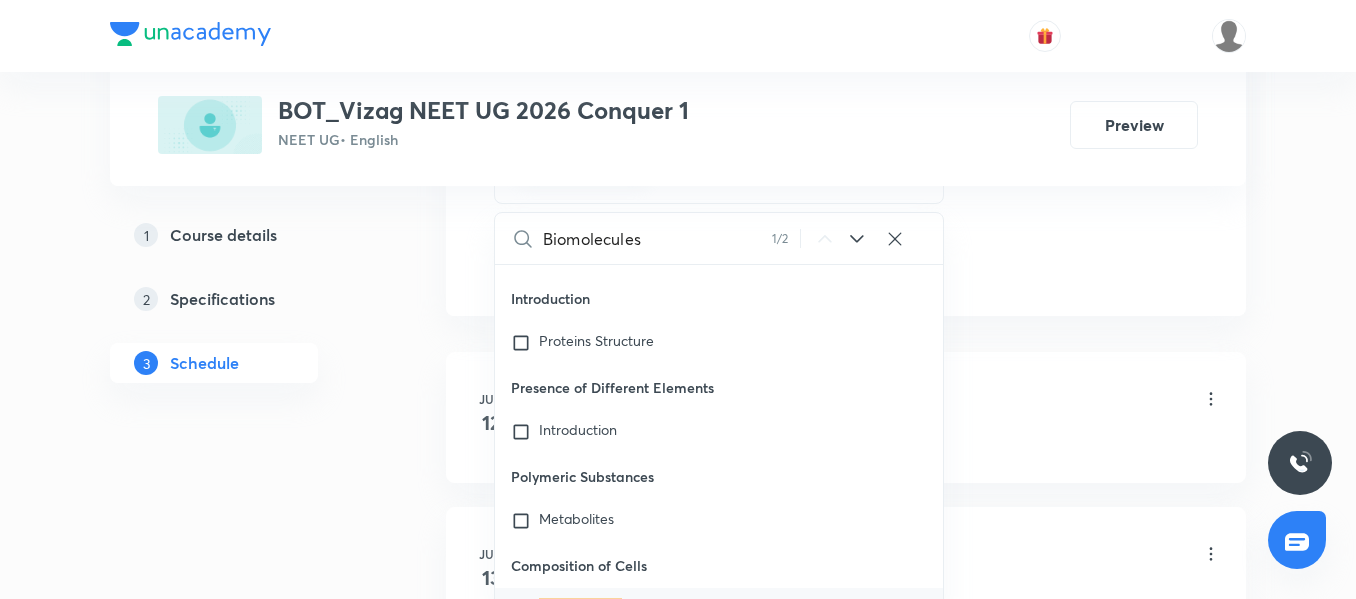 click on "1 Course details 2 Specifications 3 Schedule" at bounding box center (246, 1791) 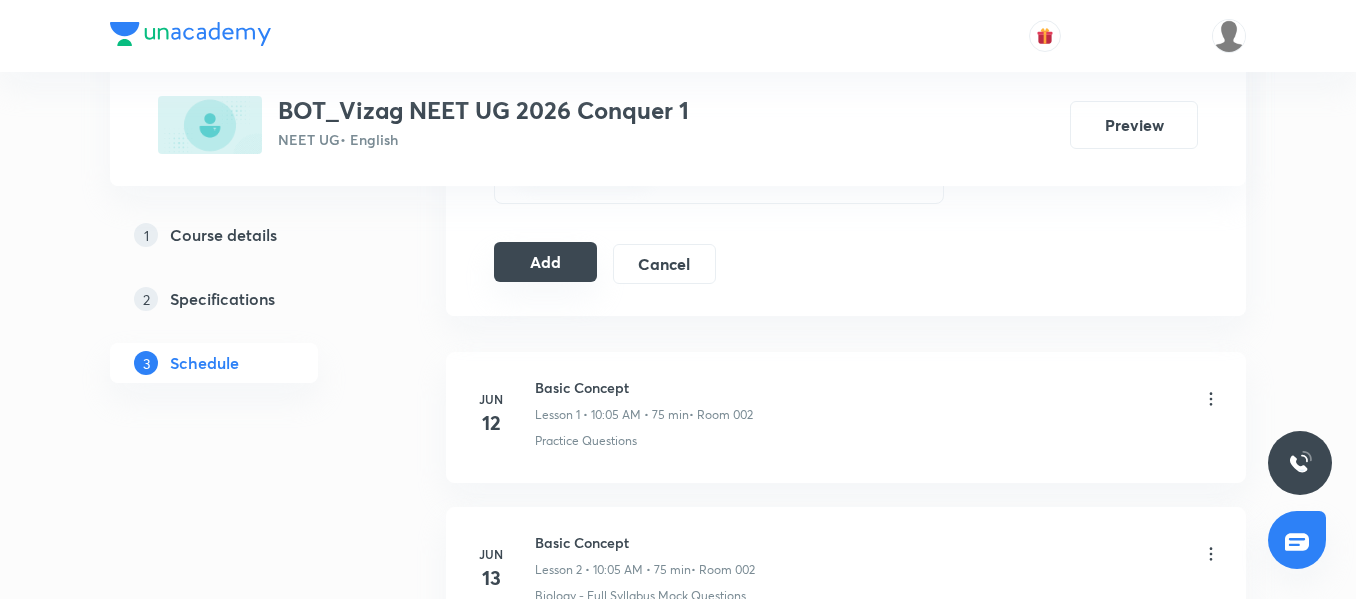 click on "Add" at bounding box center (545, 262) 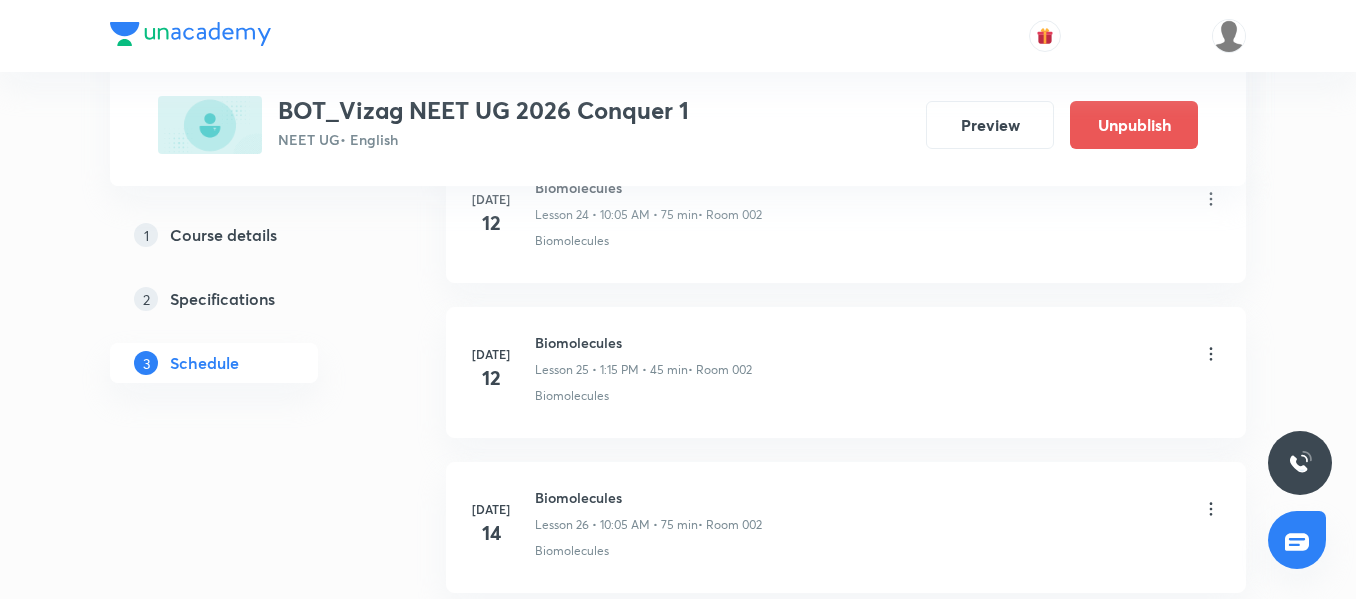 scroll, scrollTop: 4115, scrollLeft: 0, axis: vertical 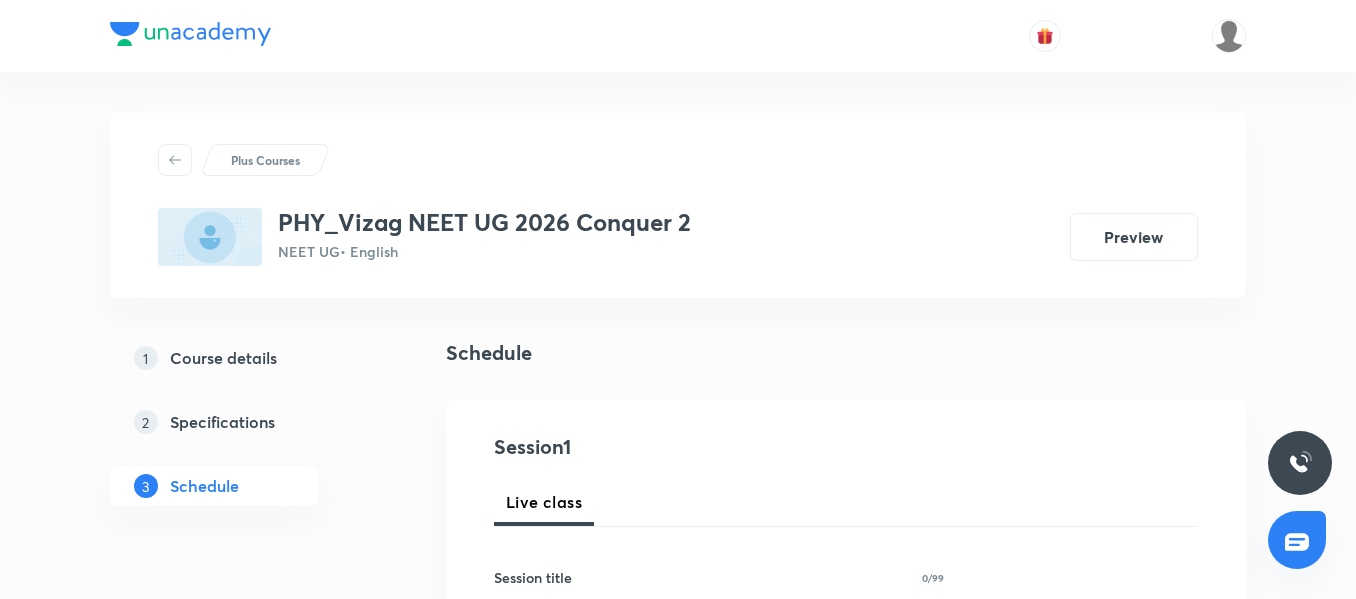 click on "1 Course details 2 Specifications 3 Schedule" at bounding box center [246, 434] 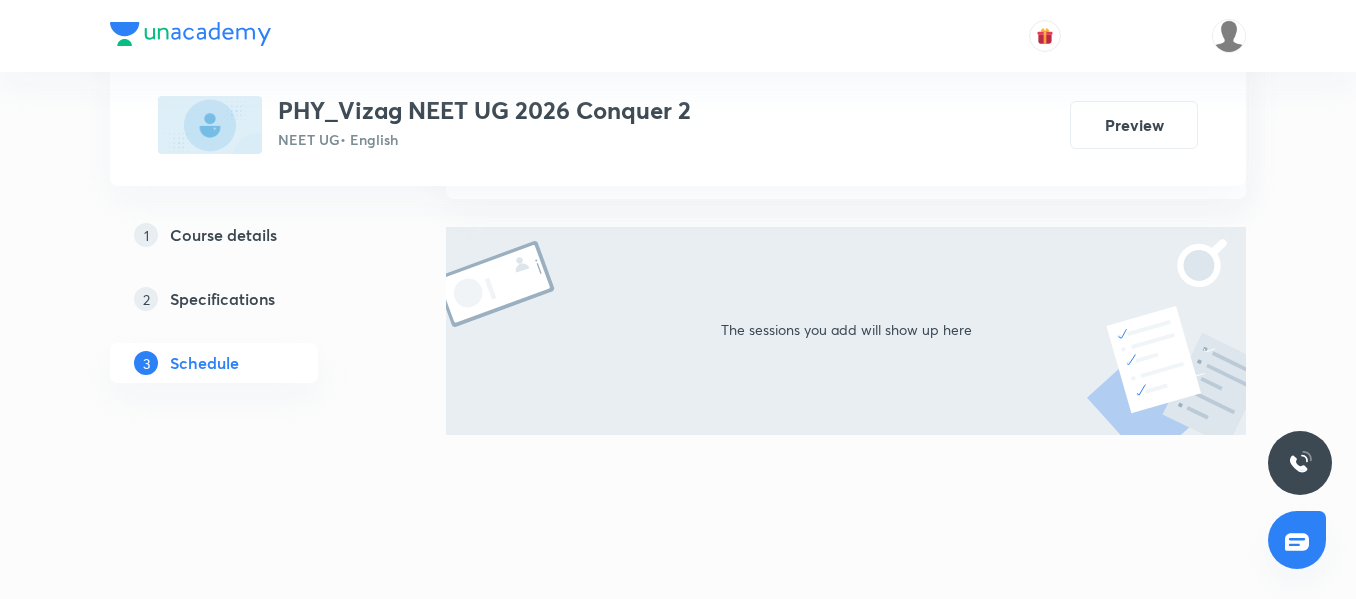 scroll, scrollTop: 0, scrollLeft: 0, axis: both 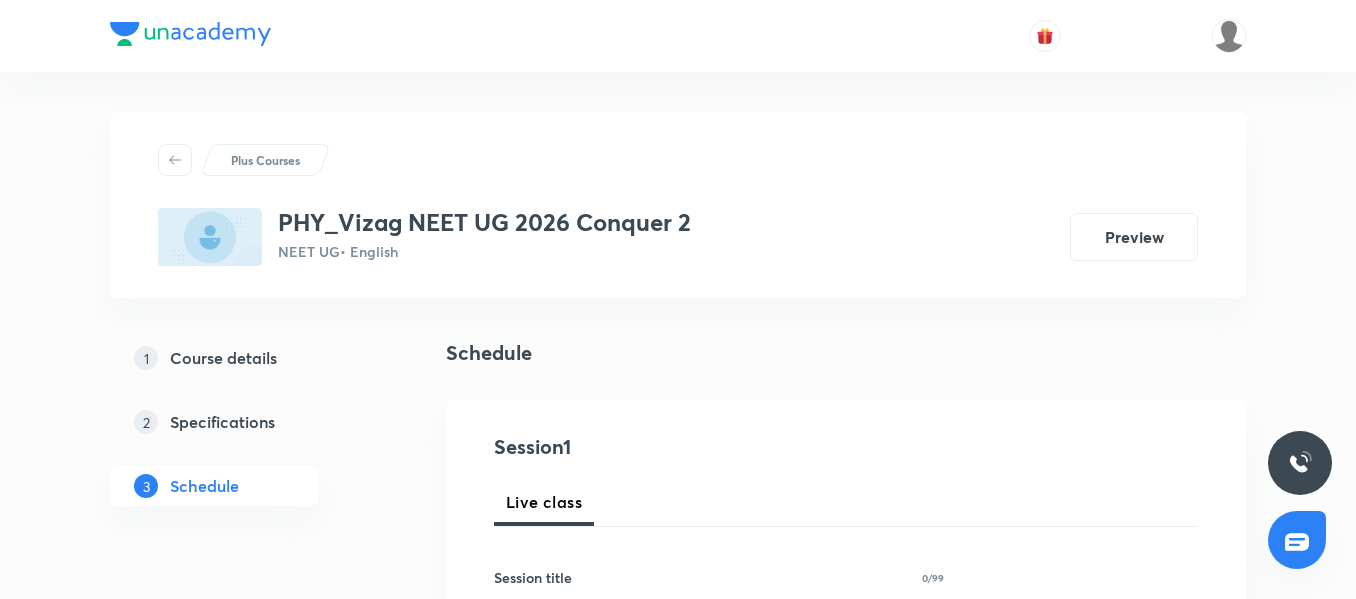 click on "Course details" at bounding box center [223, 358] 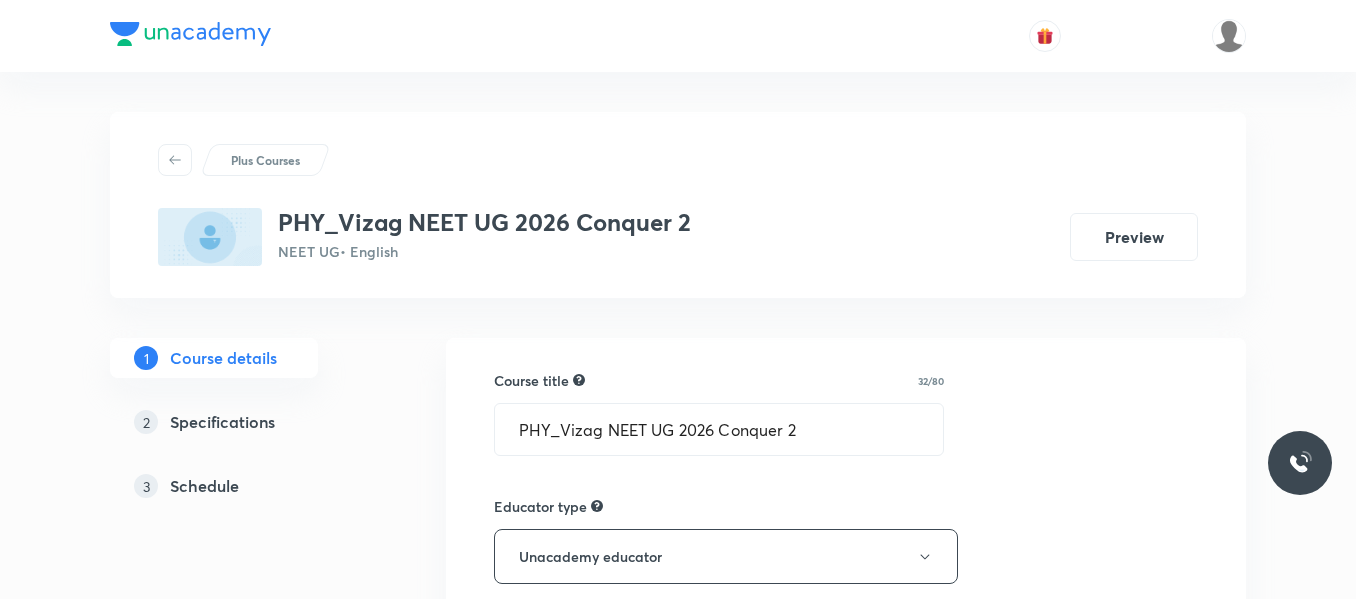 type on "NEET UG" 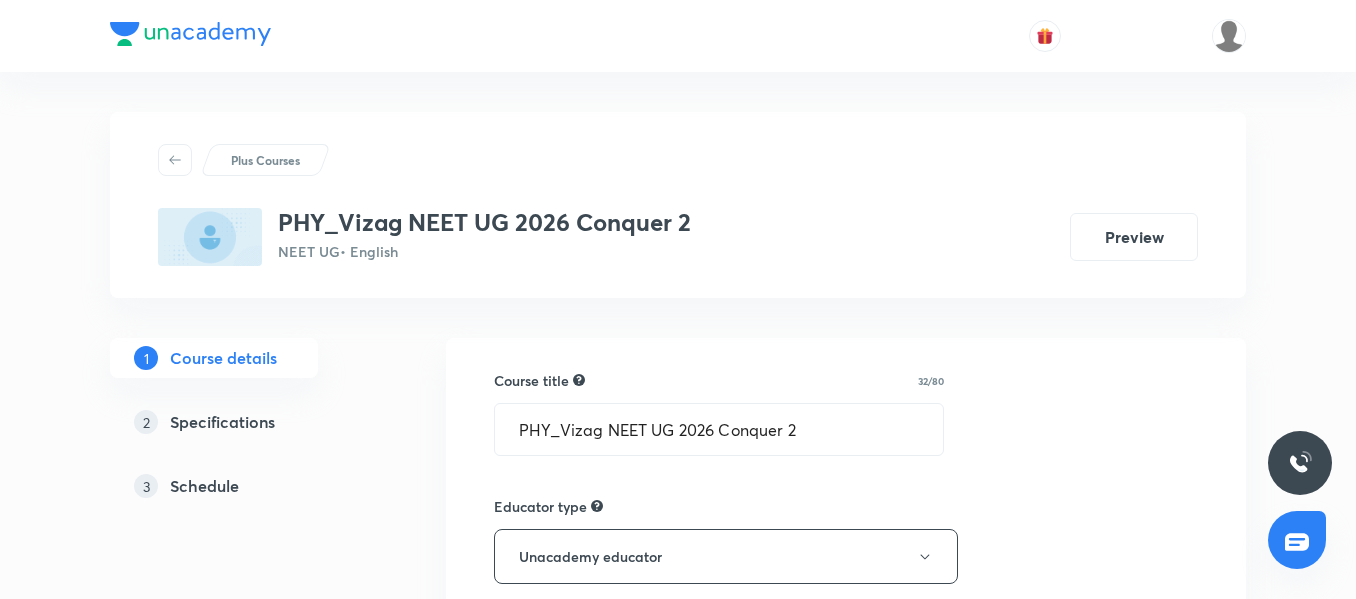 click on "Plus Courses PHY_Vizag NEET UG 2026 Conquer 2 NEET UG  • English Preview 1 Course details 2 Specifications 3 Schedule Course title 32/80 PHY_Vizag NEET UG 2026 Conquer 2 ​ Educator type Unacademy educator   Course type Online only Hybrid (Unacademy centre) Hybrid (non-offline) Only select if both recorded and live classes would be added to the course City Visakhapatnam Center Vizag - Rednam Gardens This is a TA powered course Checking this flag will make this course available to online learners as well Course description 318/500 "In this course, Ravi Shankar will provide in-depth knowledge of Physics. The course will
be helpful for aspirants preparing for NEET UG. All doubts related to the topic will be
clarified during the doubt-clearing sessions in the course. The course will be covered in English and the notes will be provided in English" ​ Spoken Language English Written Content/Slide Language English ​ Select a goal NEET UG ​ Educators Ravi Shankar ​ Save & continue" at bounding box center (678, 1028) 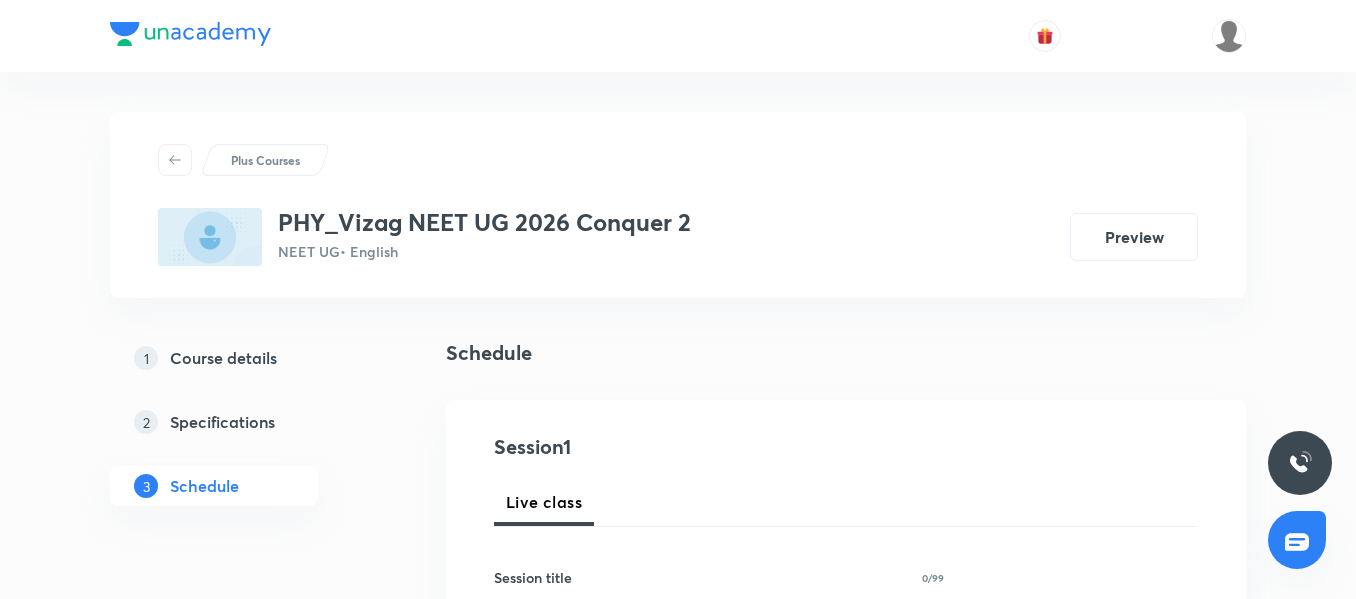 click on "1 Course details 2 Specifications 3 Schedule" at bounding box center [246, 434] 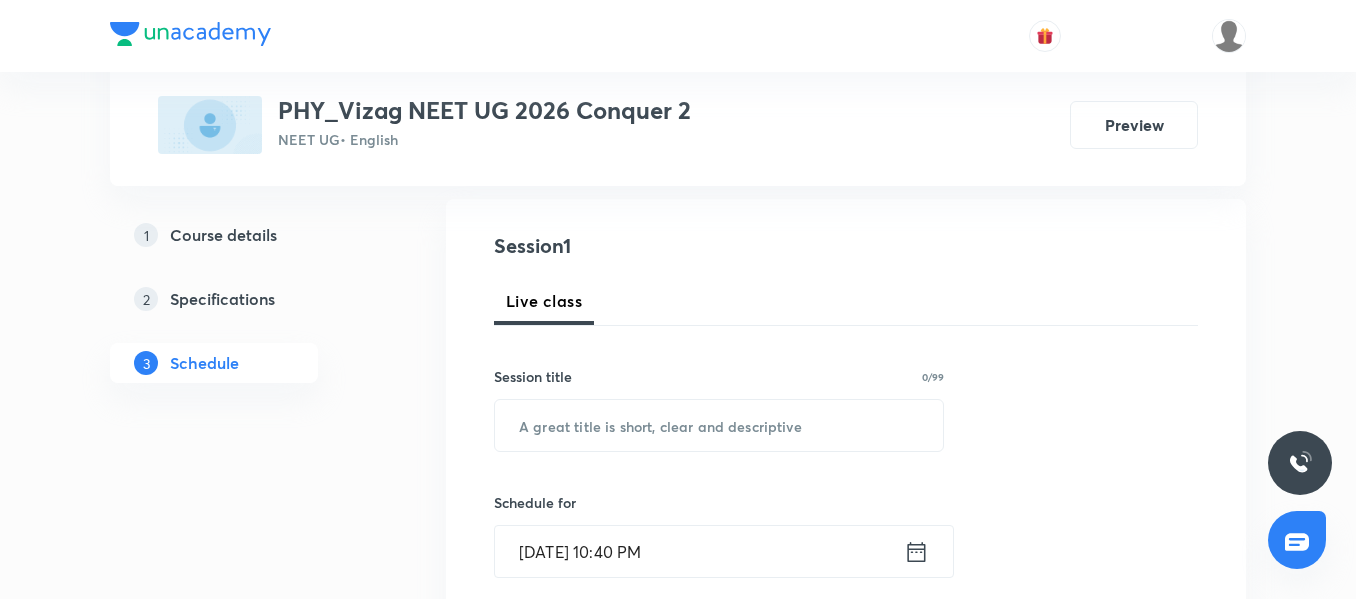 scroll, scrollTop: 207, scrollLeft: 0, axis: vertical 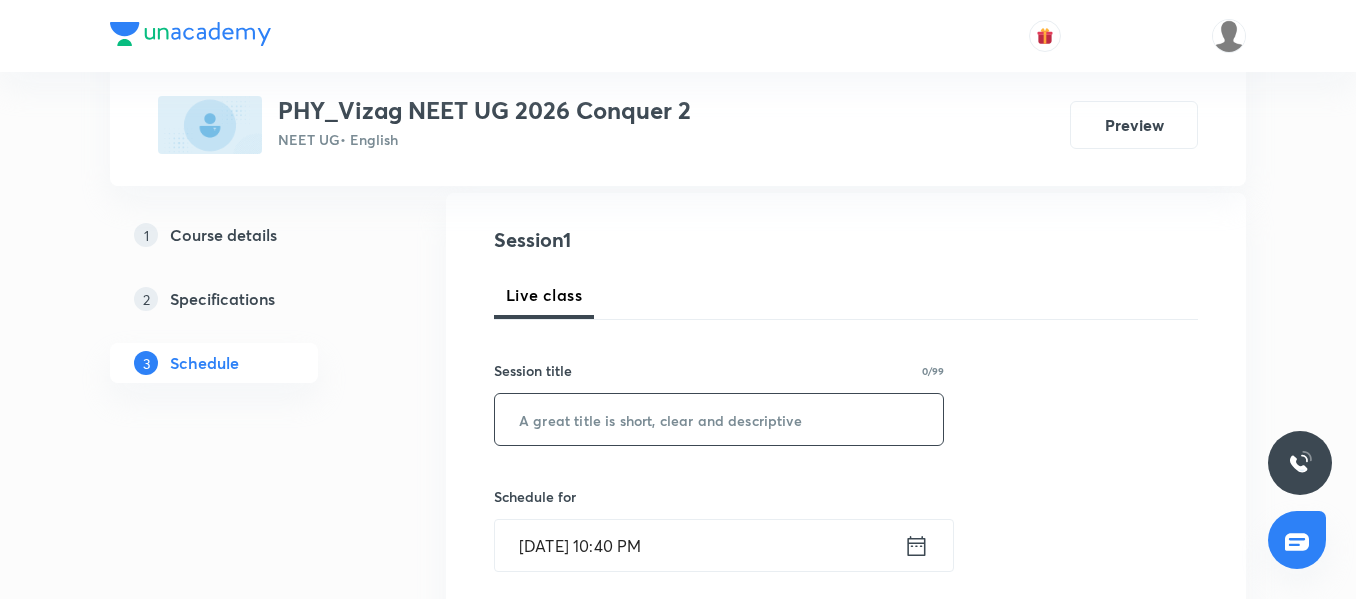 click at bounding box center [719, 419] 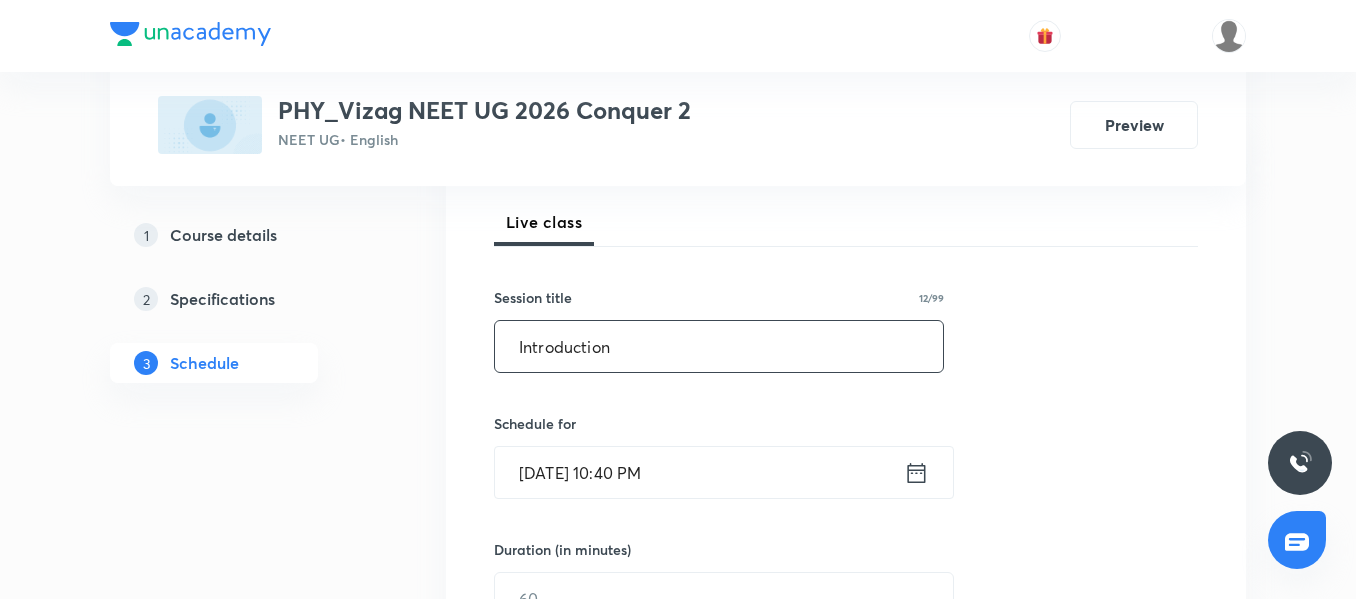 scroll, scrollTop: 306, scrollLeft: 0, axis: vertical 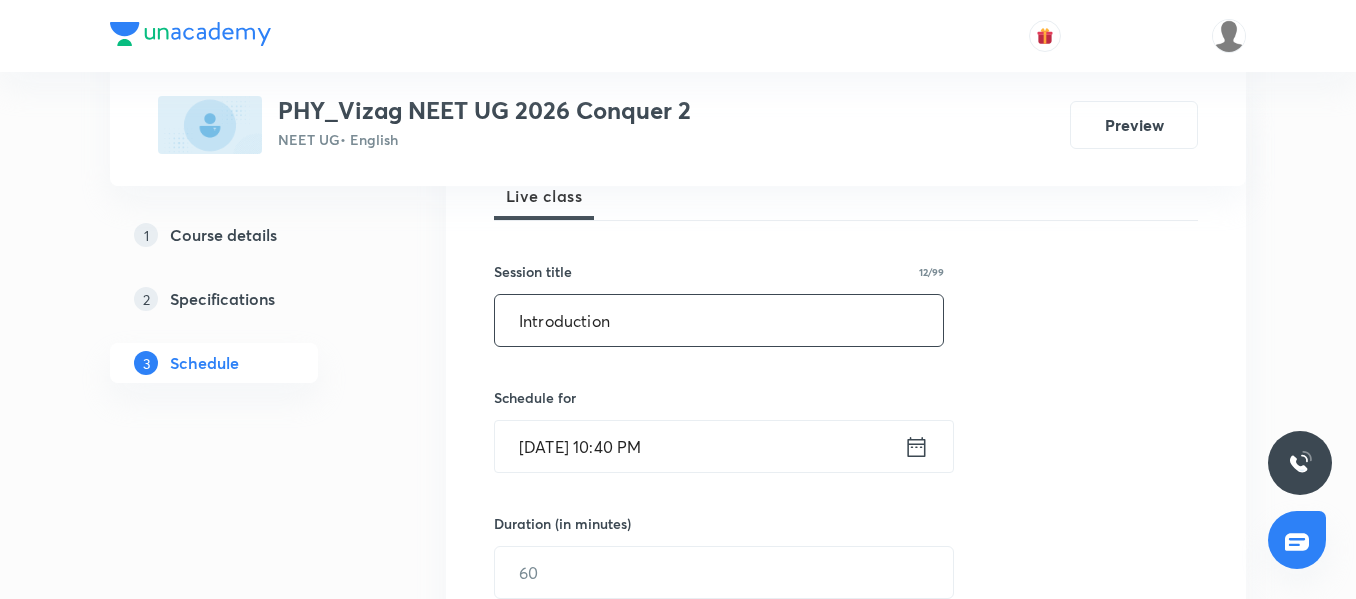 type on "Introduction" 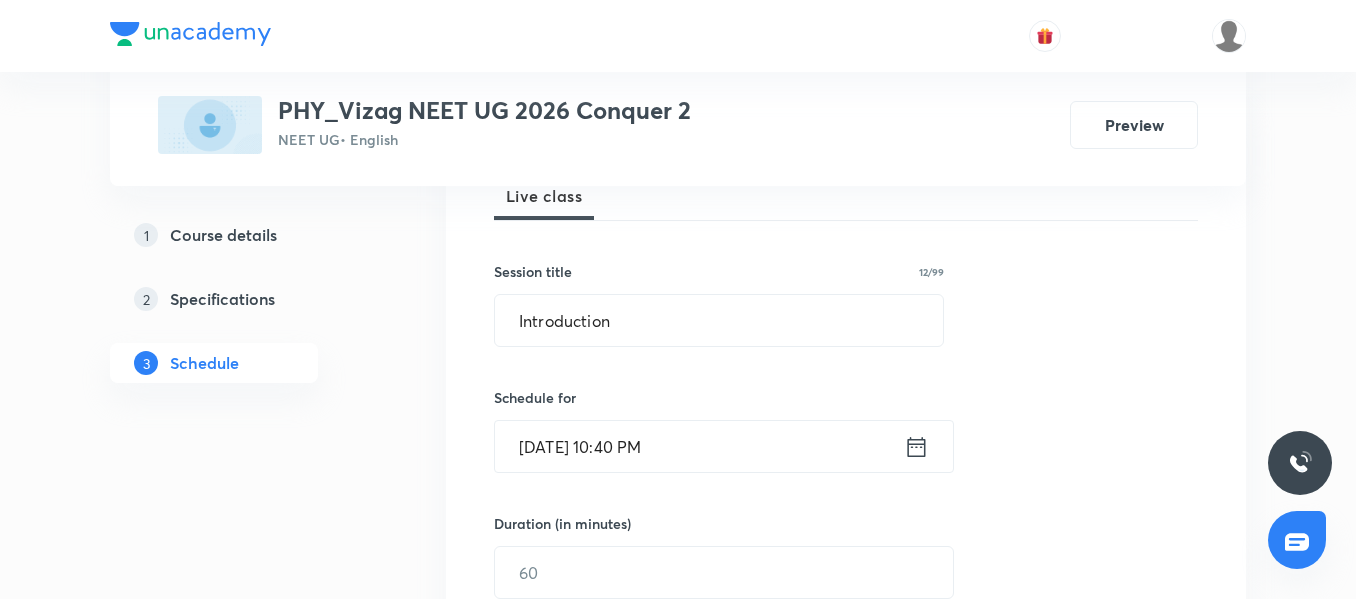 click 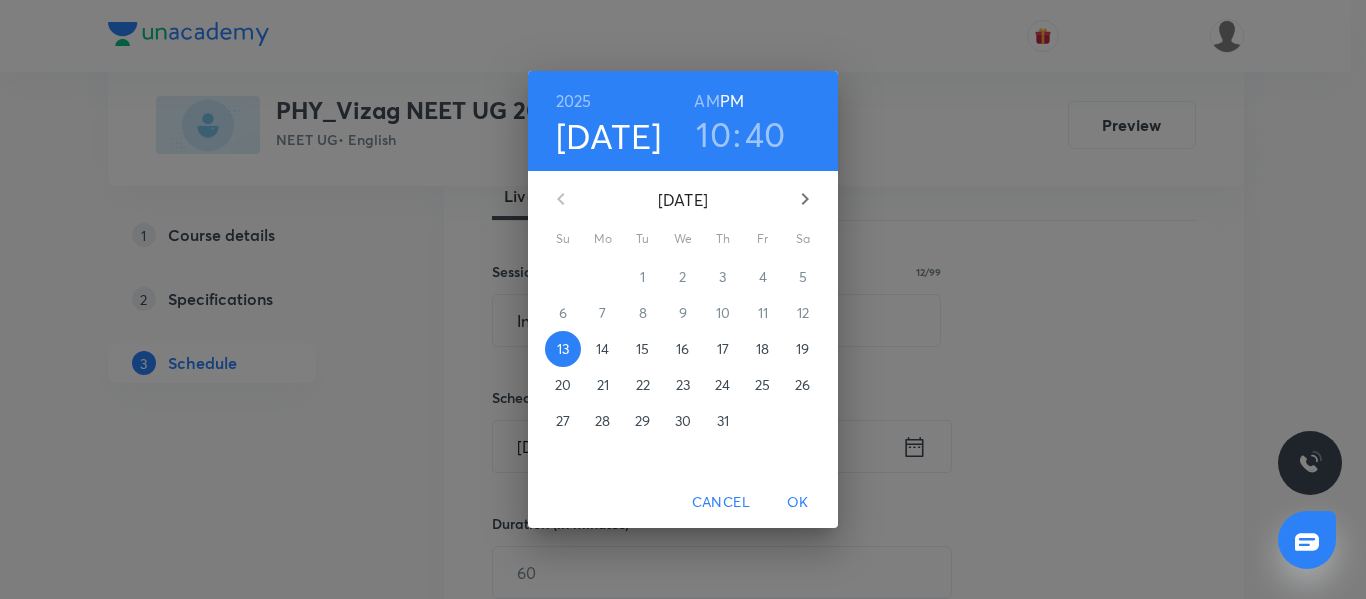 click on "AM" at bounding box center (706, 101) 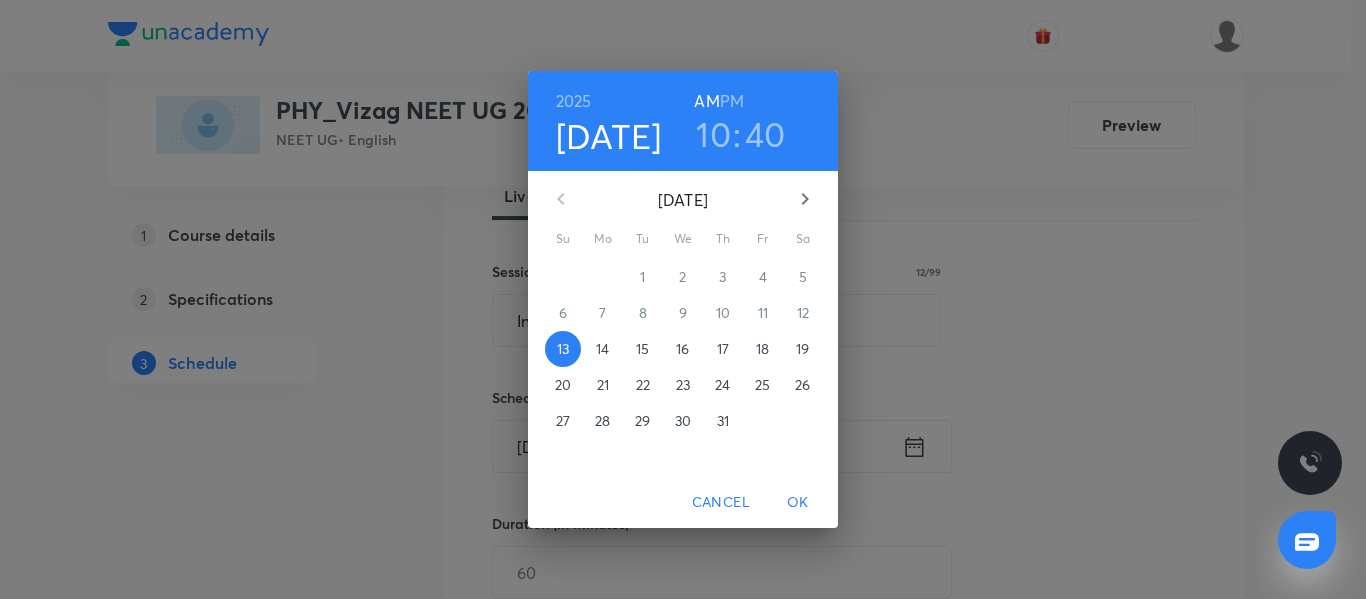 click on "14" at bounding box center [602, 349] 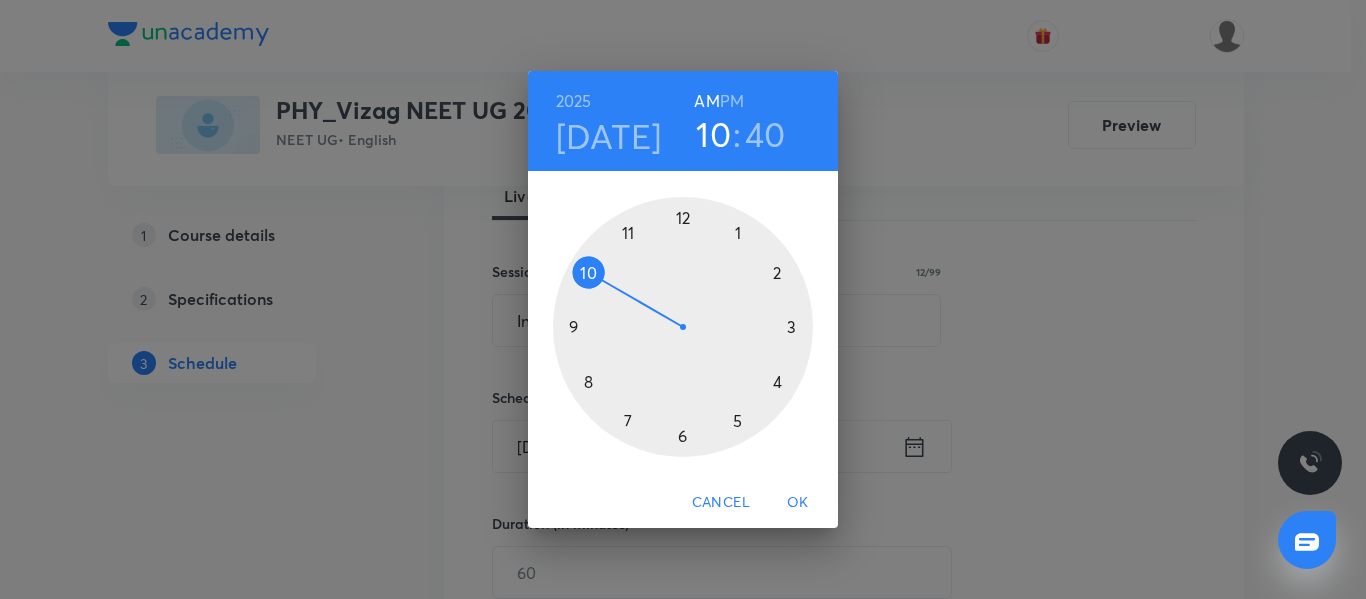 click at bounding box center (683, 327) 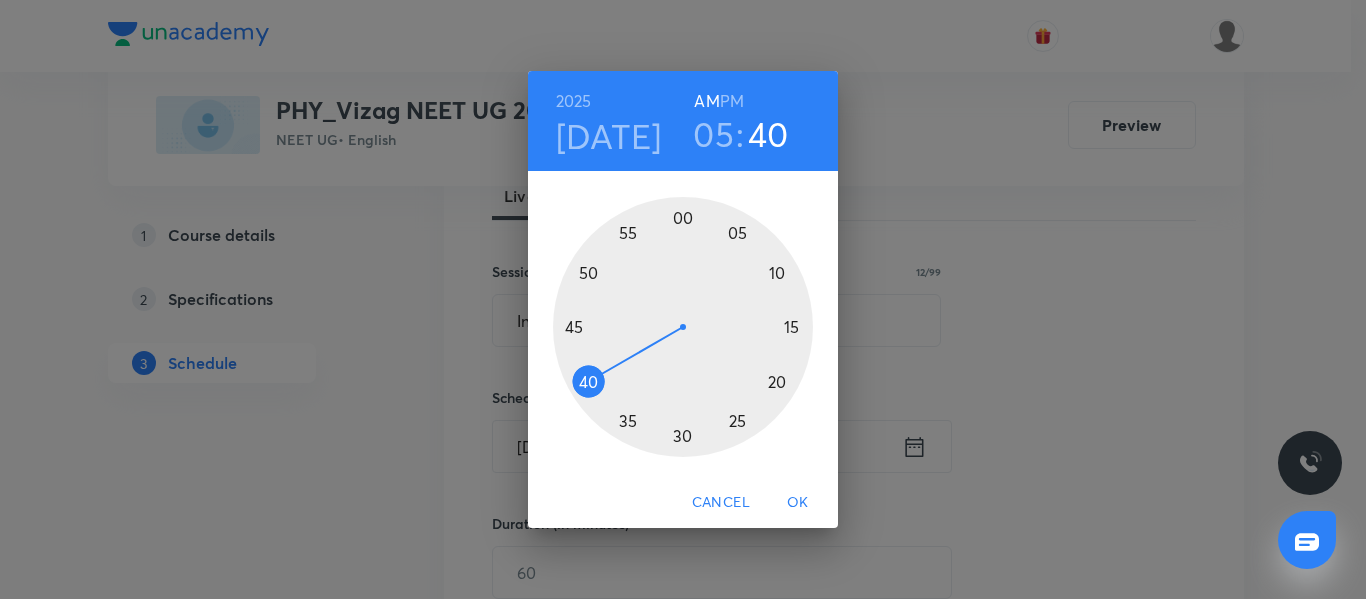 click at bounding box center [683, 327] 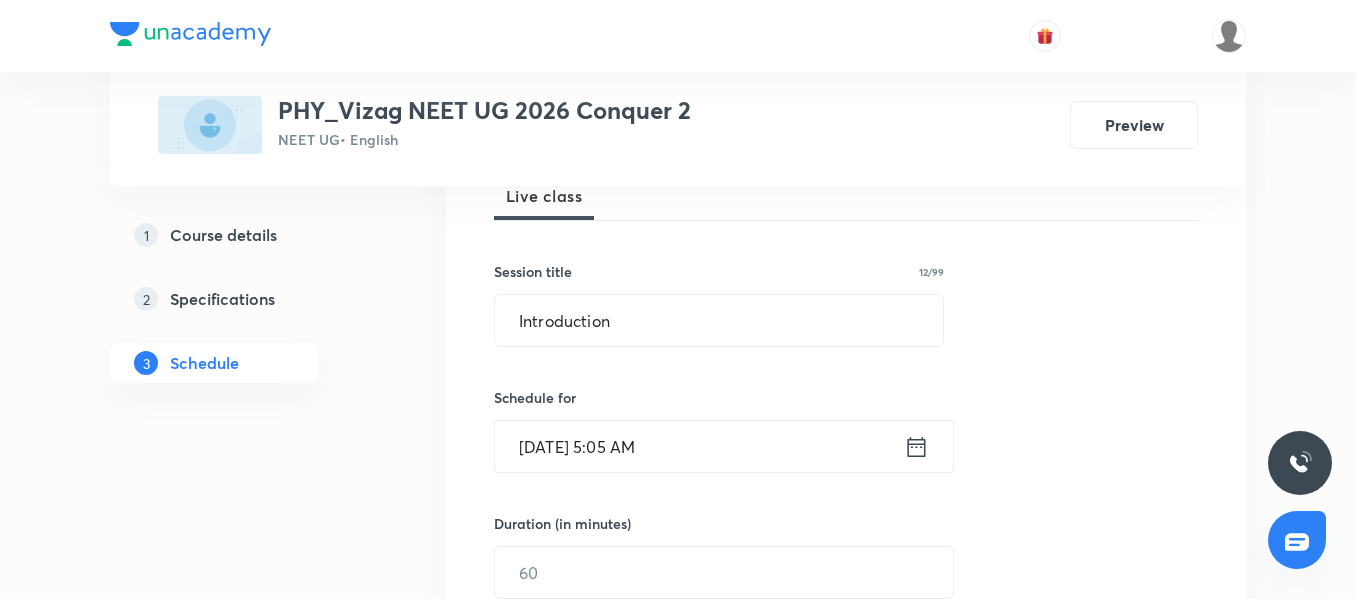 click on "Jul 14, 2025, 5:05 AM" at bounding box center (699, 446) 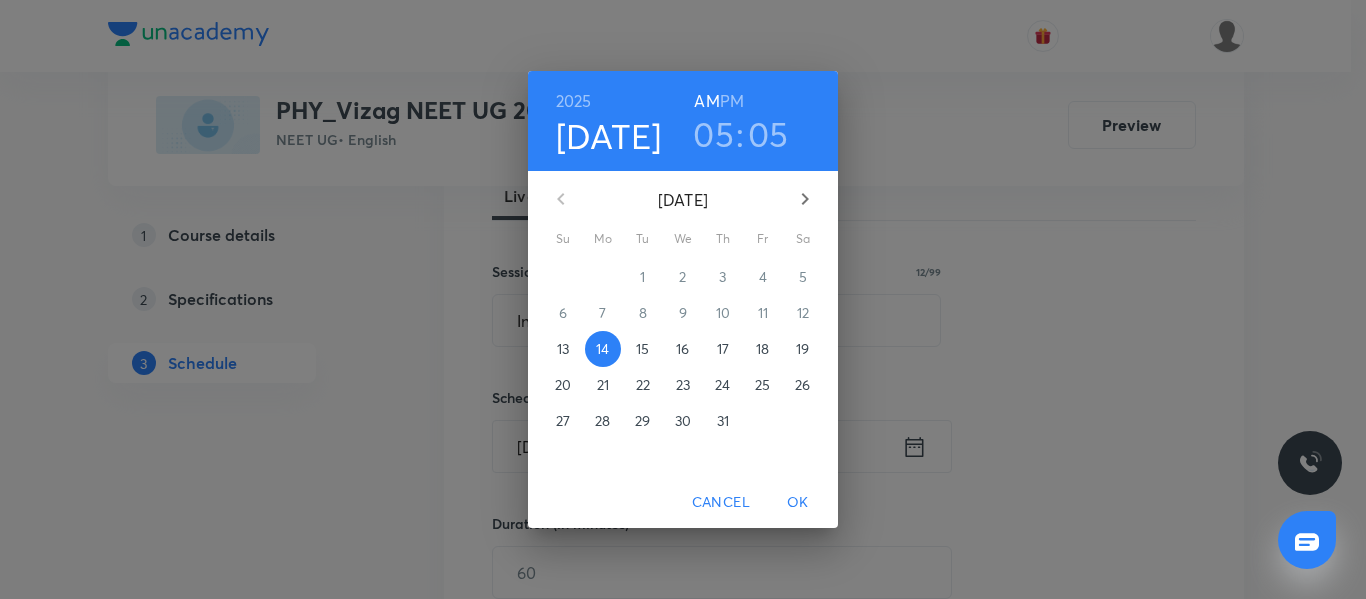 click on "05" at bounding box center (713, 134) 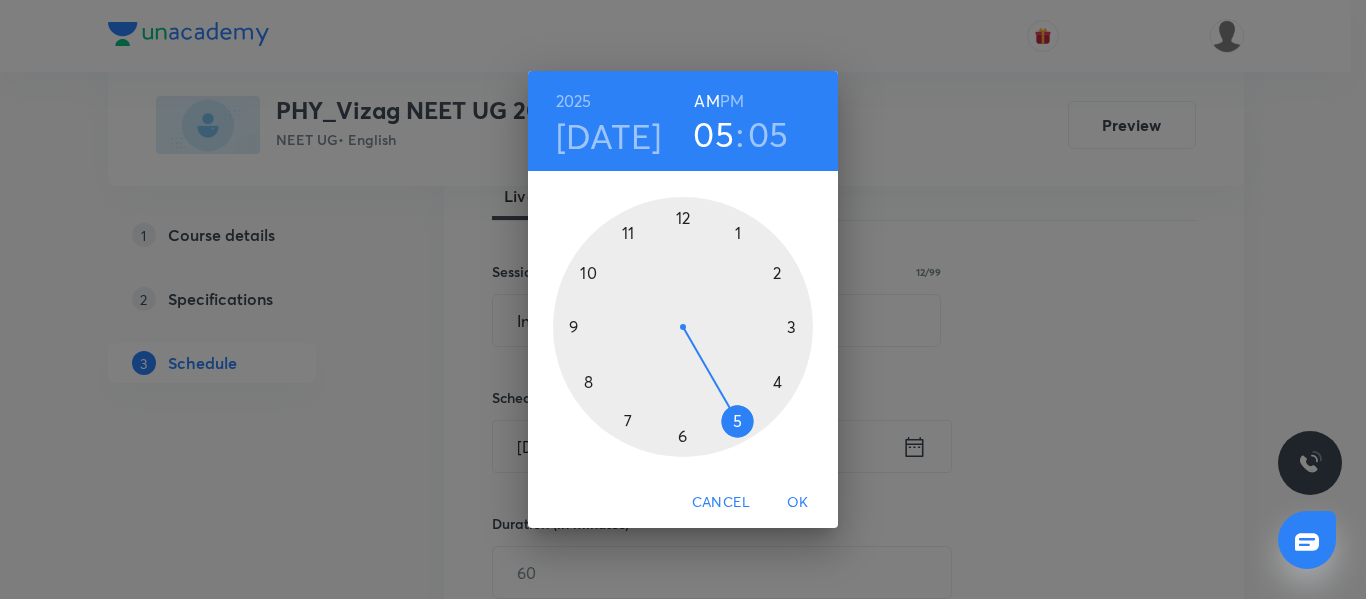 click at bounding box center [683, 327] 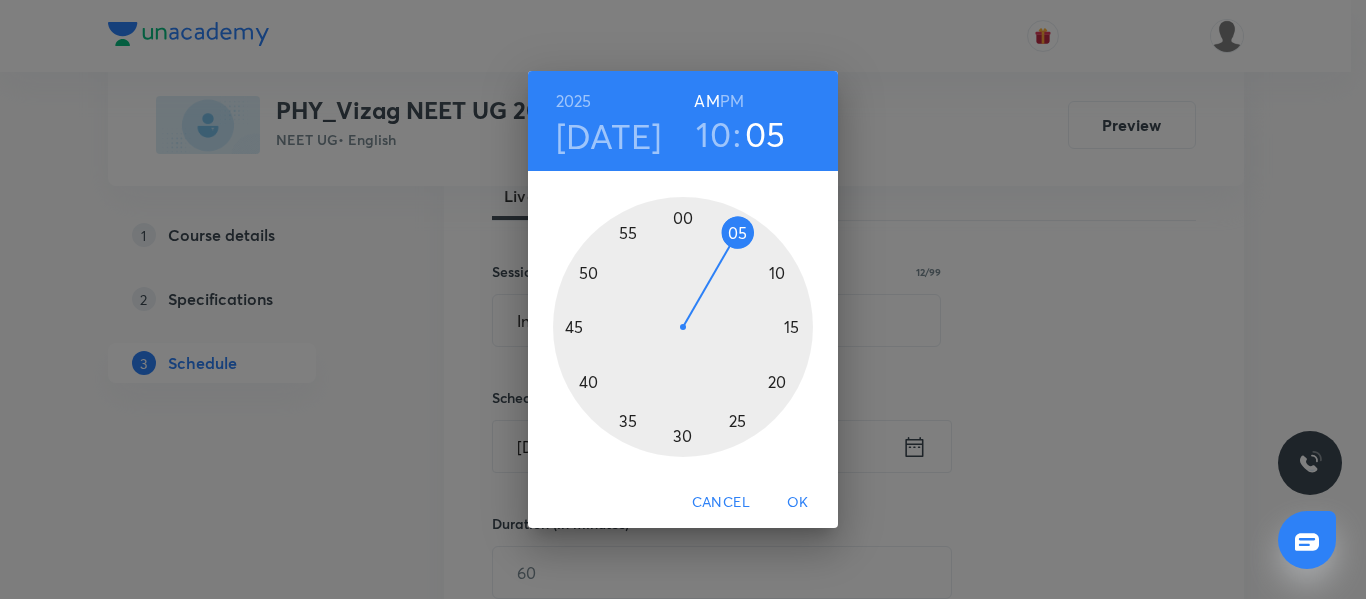 click on "OK" at bounding box center [798, 502] 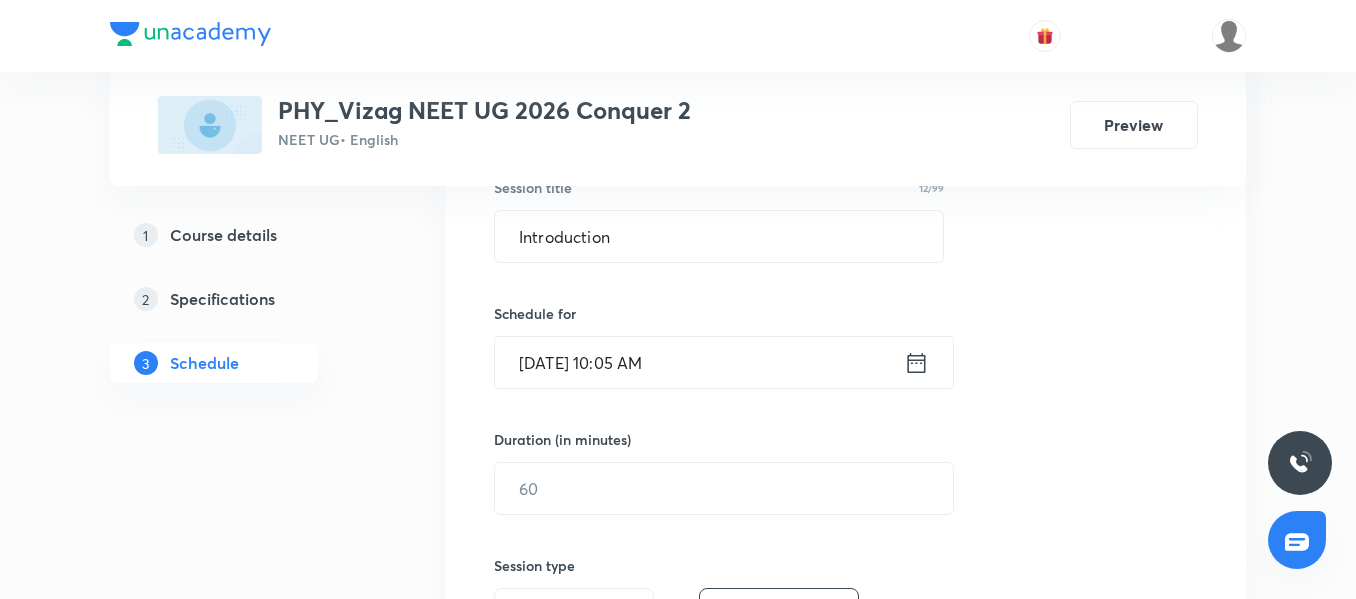 scroll, scrollTop: 391, scrollLeft: 0, axis: vertical 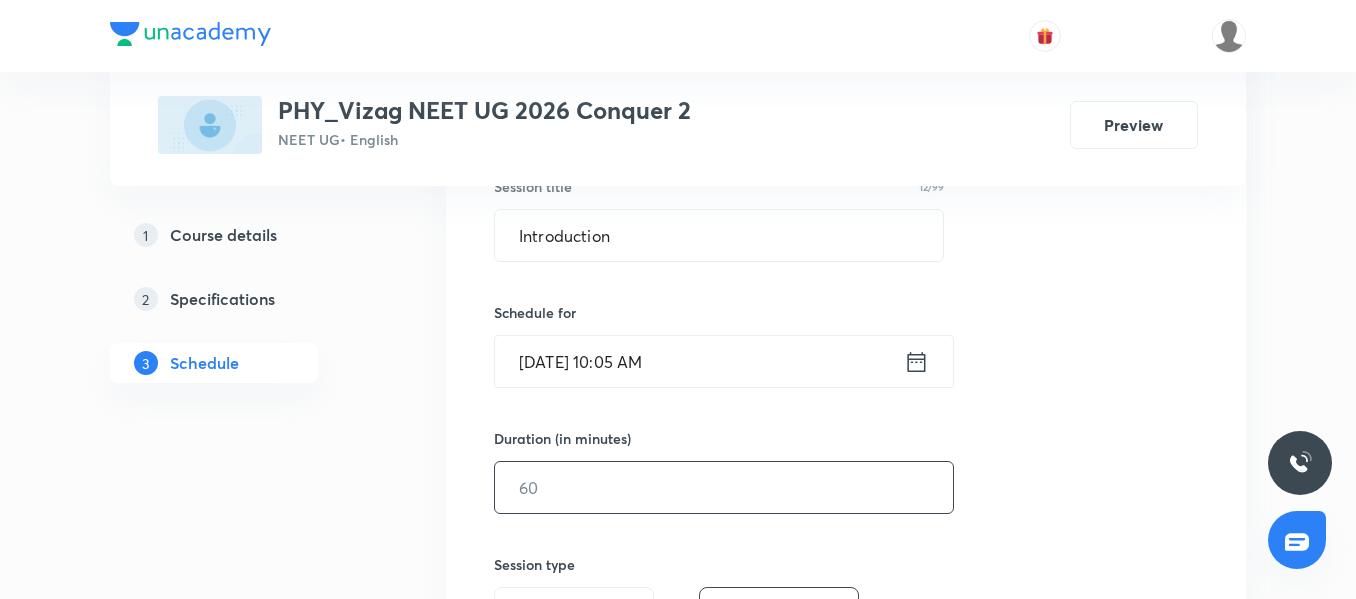 click at bounding box center (724, 487) 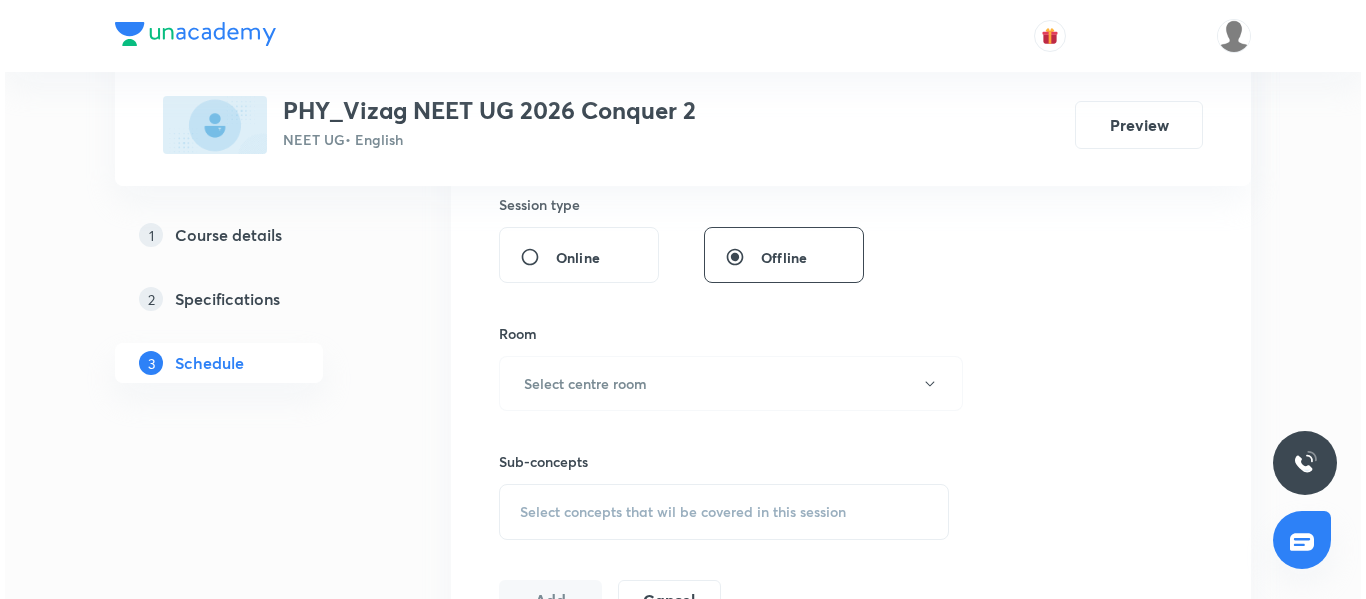 scroll, scrollTop: 758, scrollLeft: 0, axis: vertical 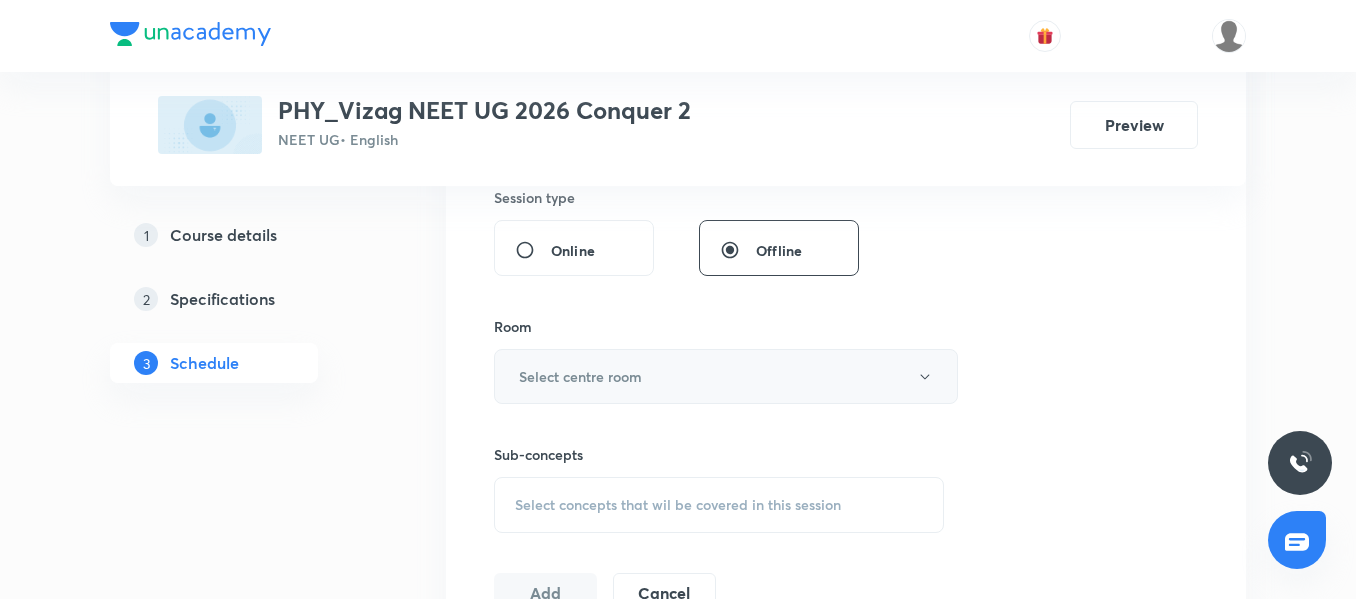 type on "75" 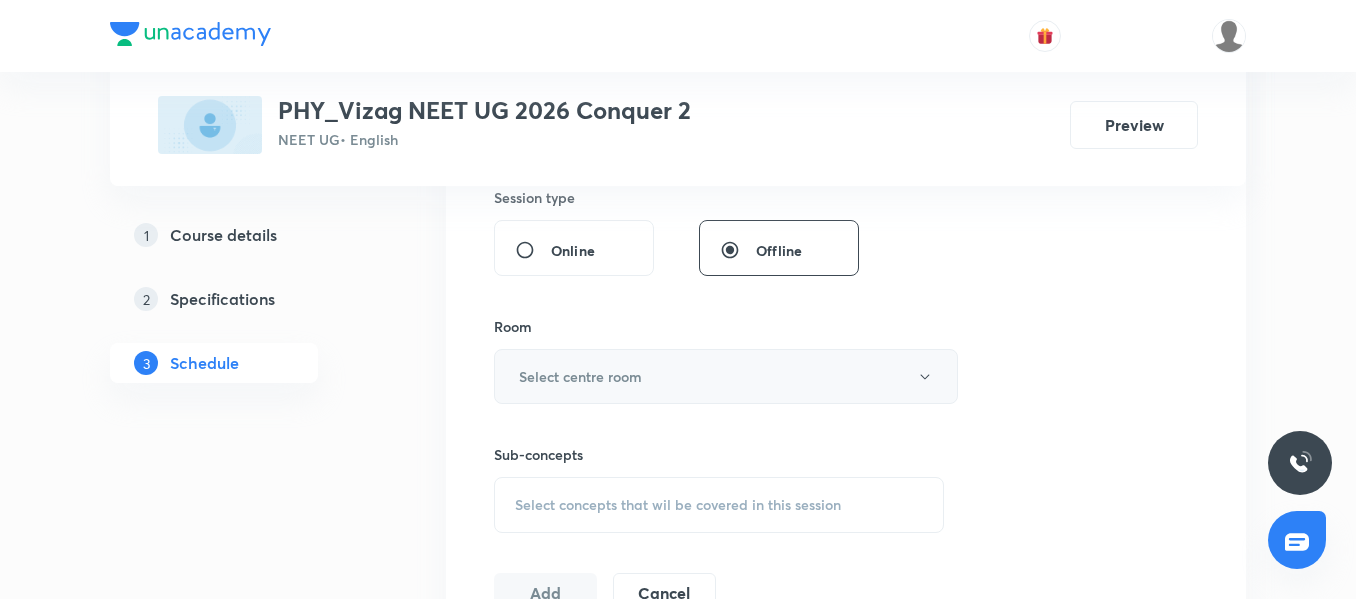 click on "Select centre room" at bounding box center (726, 376) 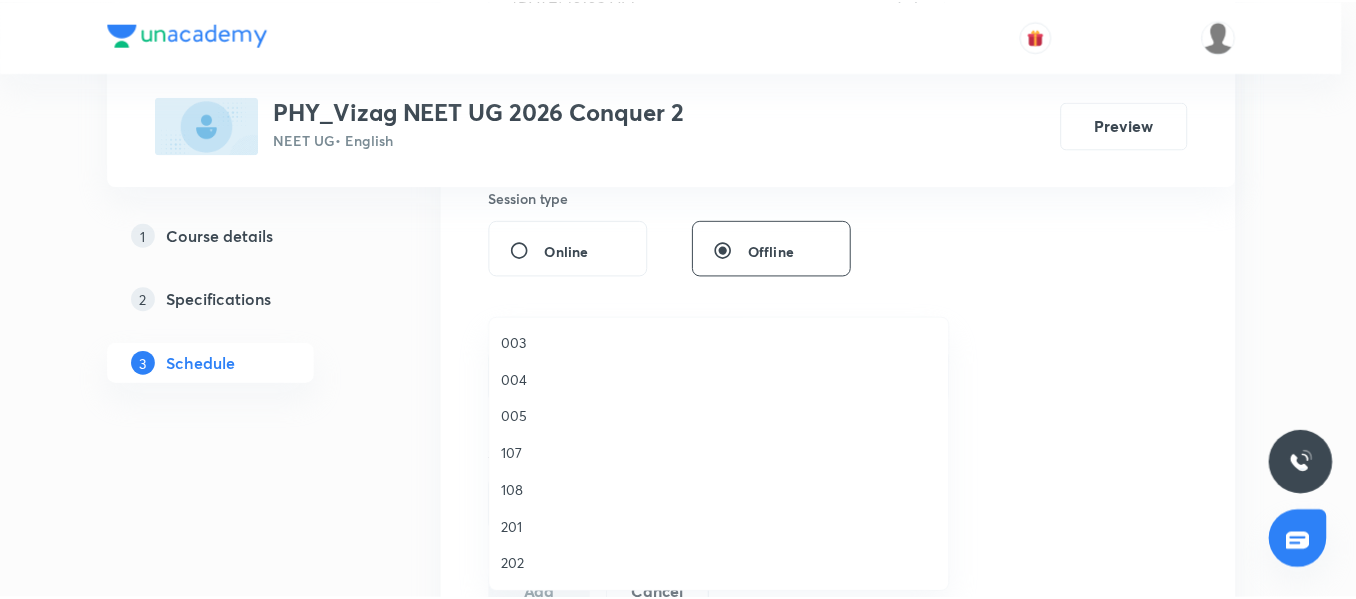 scroll, scrollTop: 260, scrollLeft: 0, axis: vertical 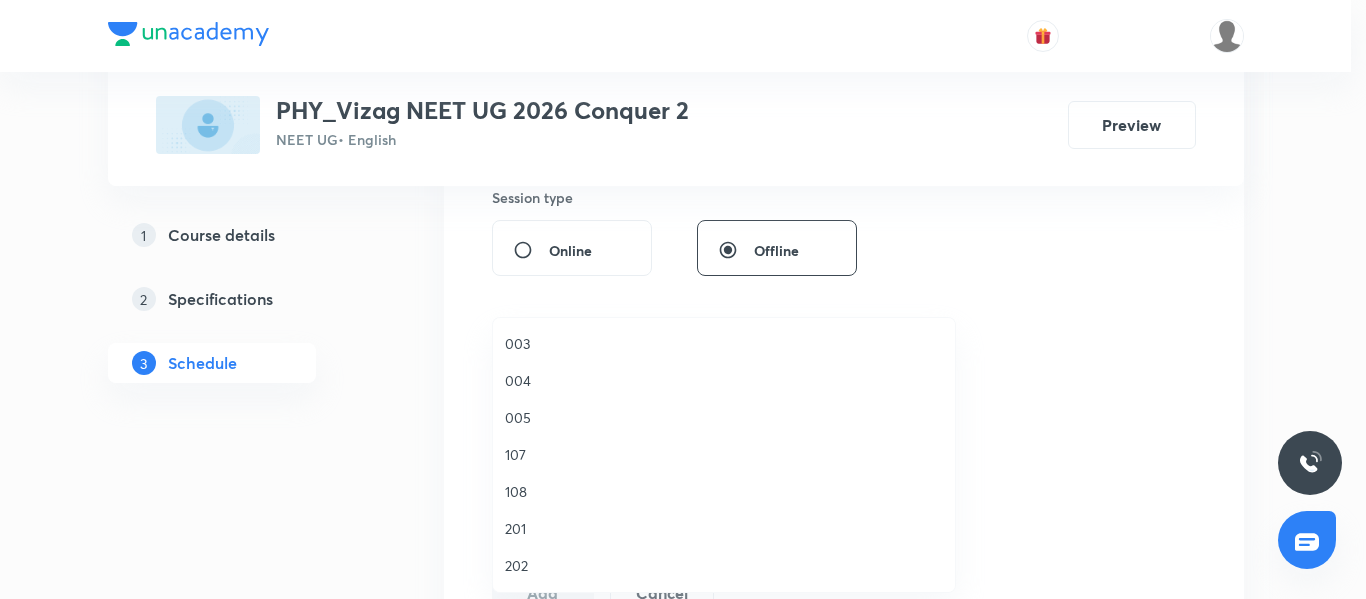 click on "003" at bounding box center (724, 343) 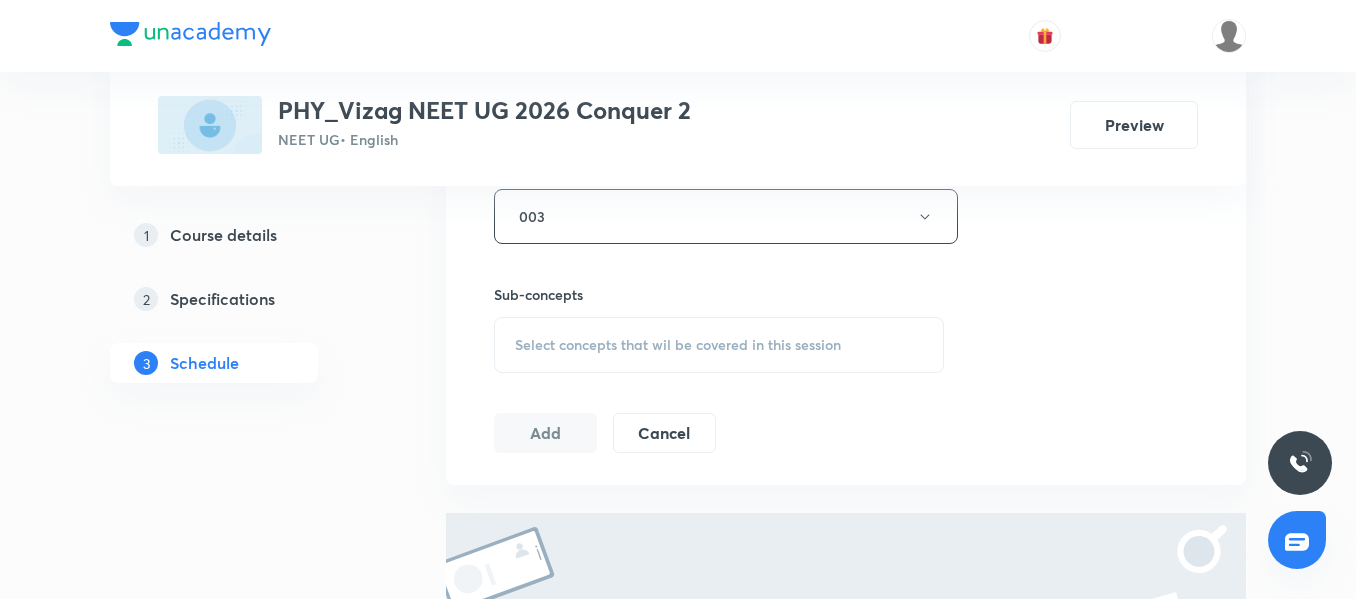scroll, scrollTop: 919, scrollLeft: 0, axis: vertical 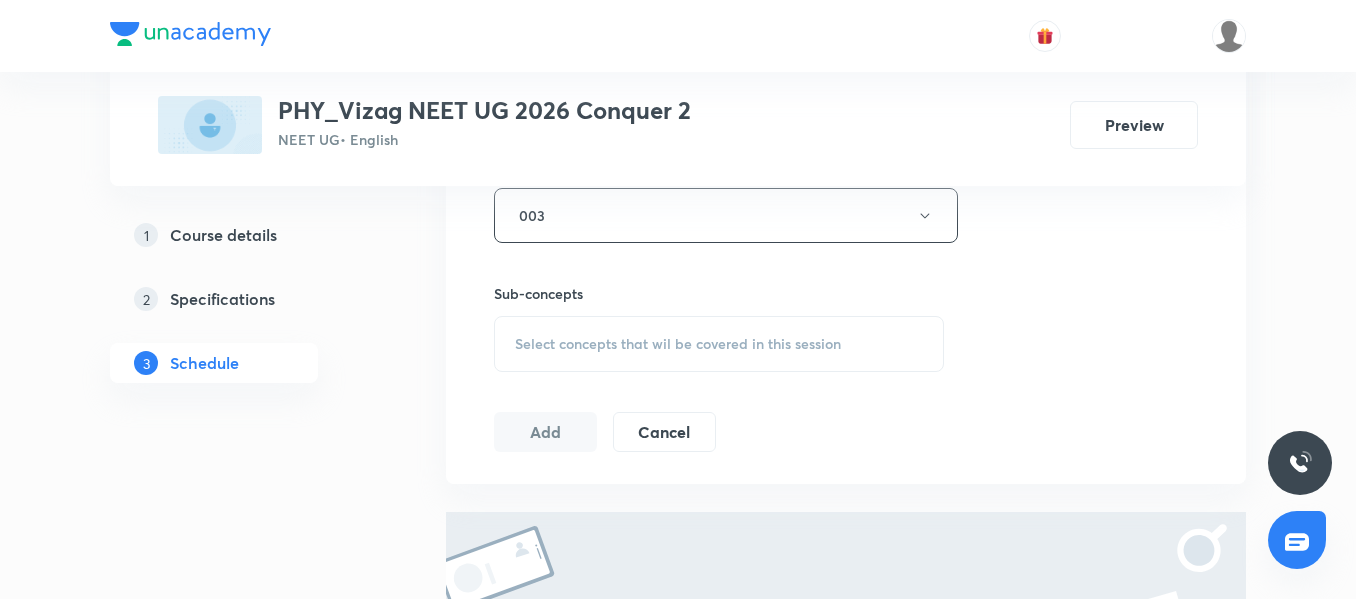 click on "Select concepts that wil be covered in this session" at bounding box center (678, 344) 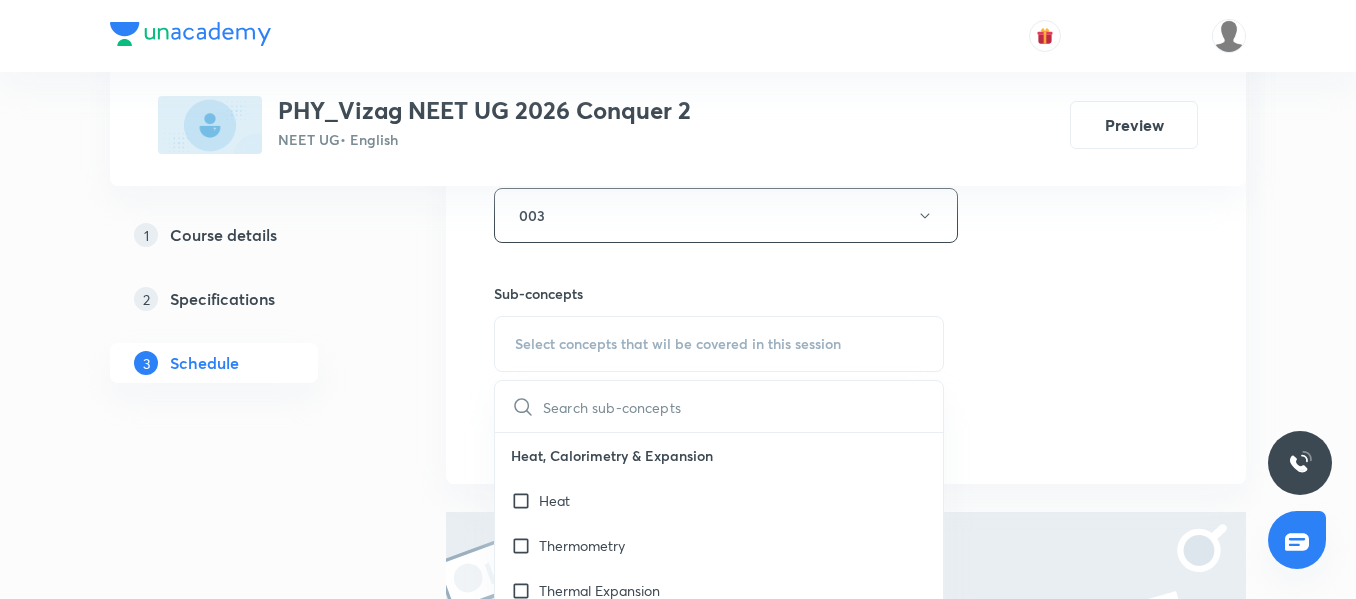 type on "Biomolecules" 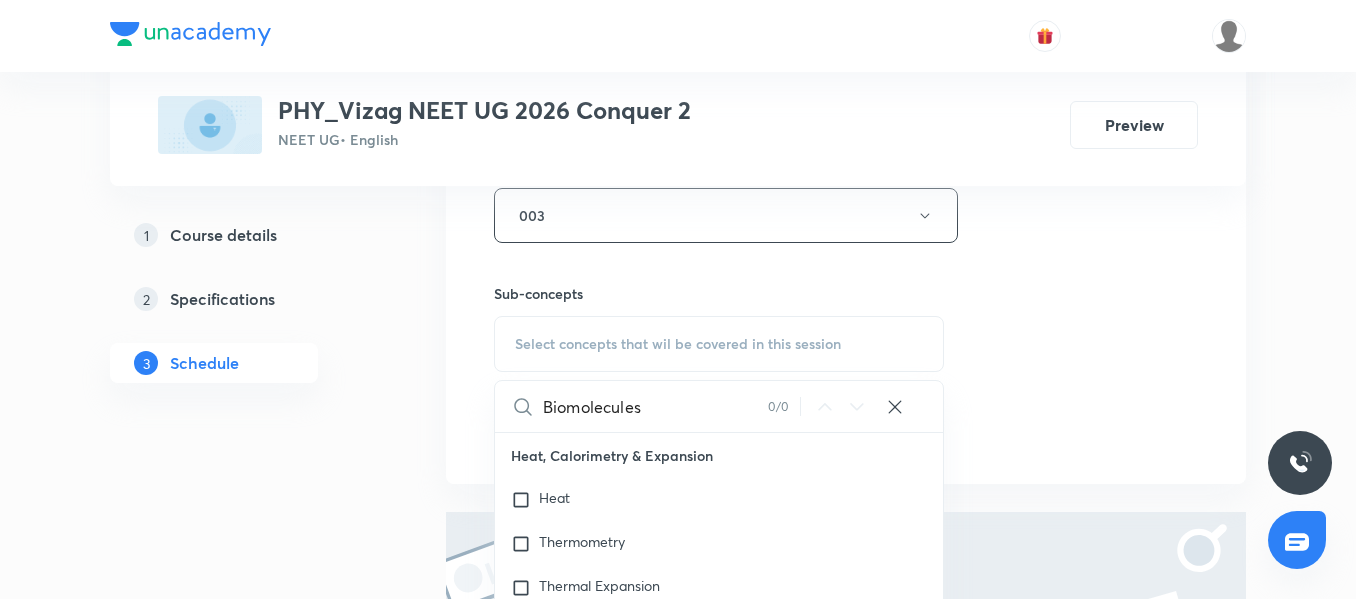 click on "Biomolecules" at bounding box center (655, 406) 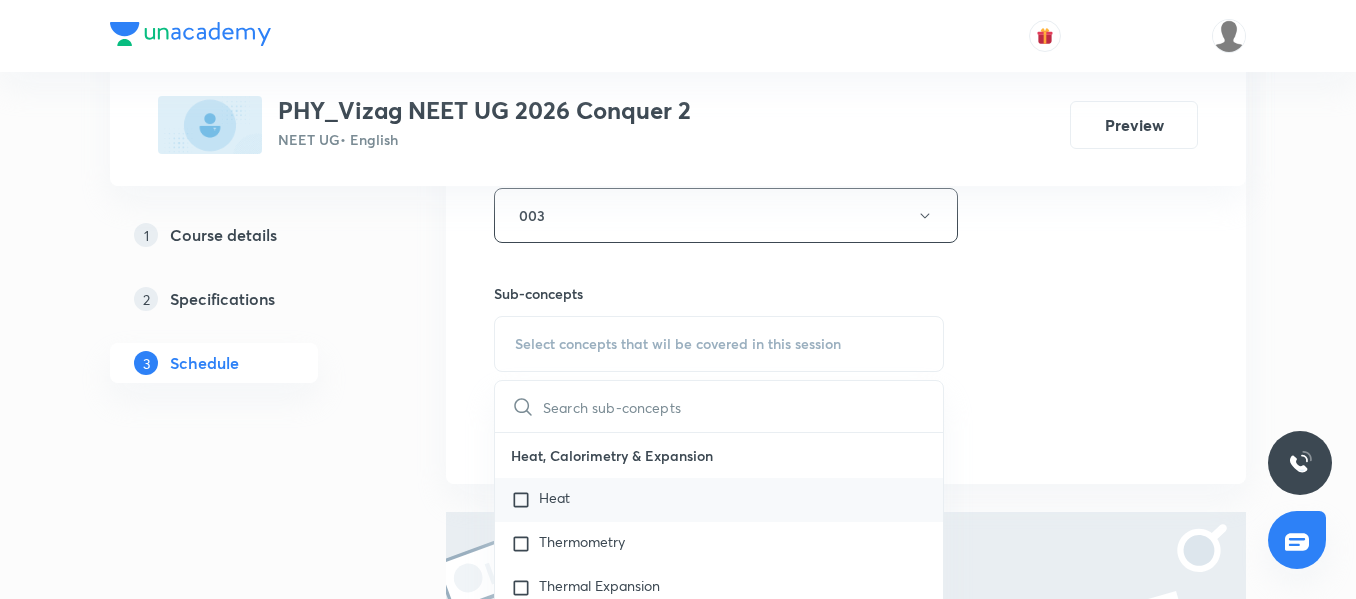 click at bounding box center (525, 500) 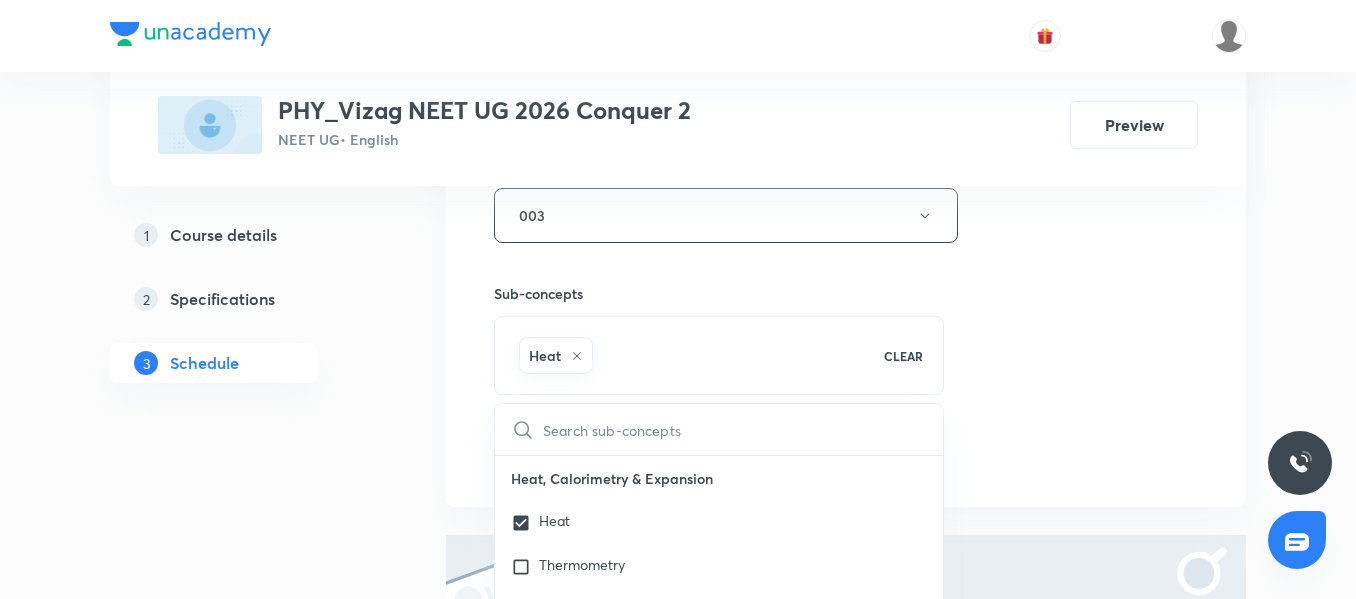 click on "1 Course details 2 Specifications 3 Schedule" at bounding box center [246, 145] 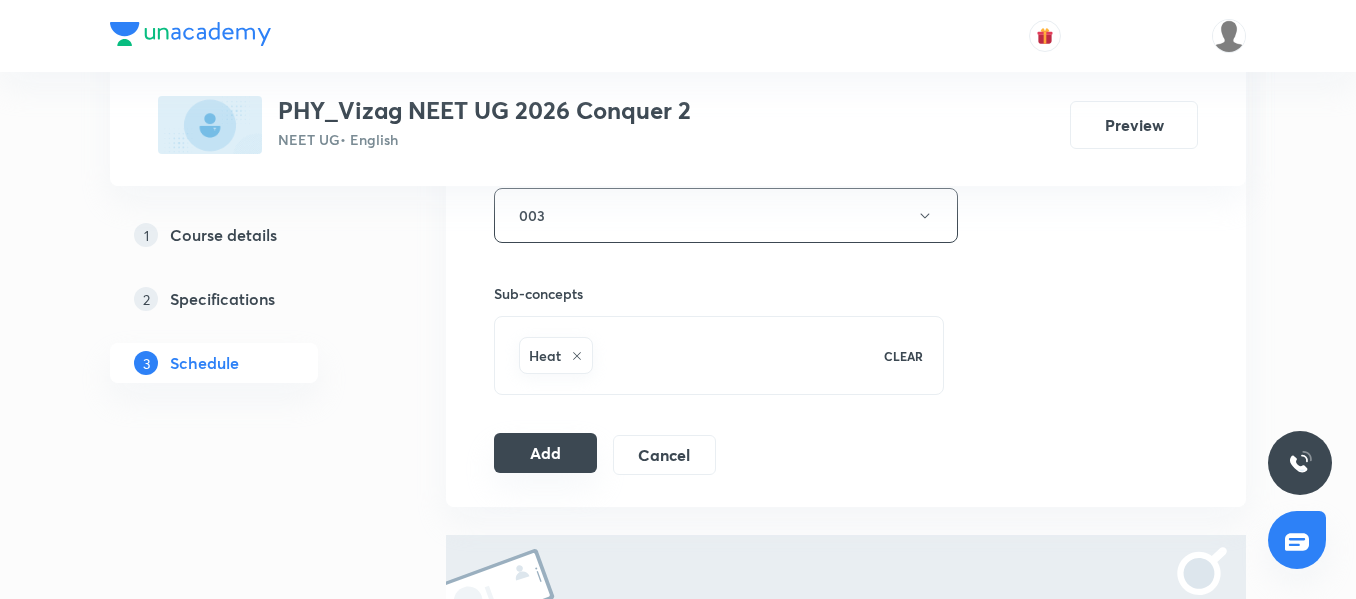 click on "Add" at bounding box center (545, 453) 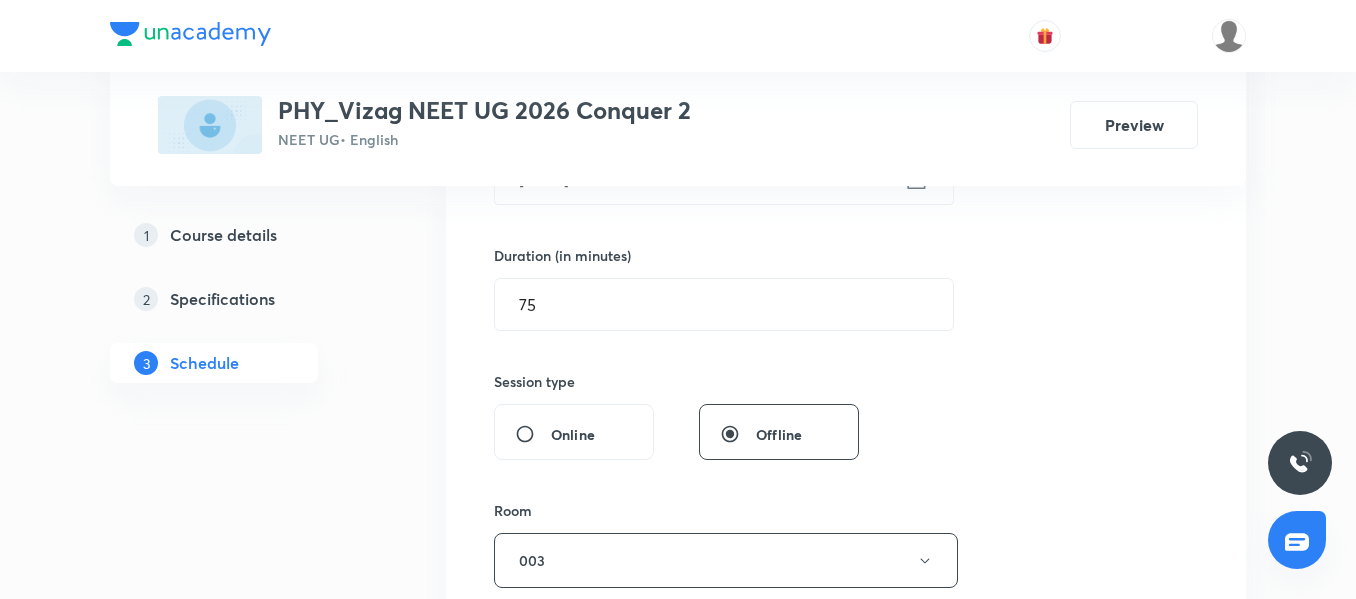 scroll, scrollTop: 573, scrollLeft: 0, axis: vertical 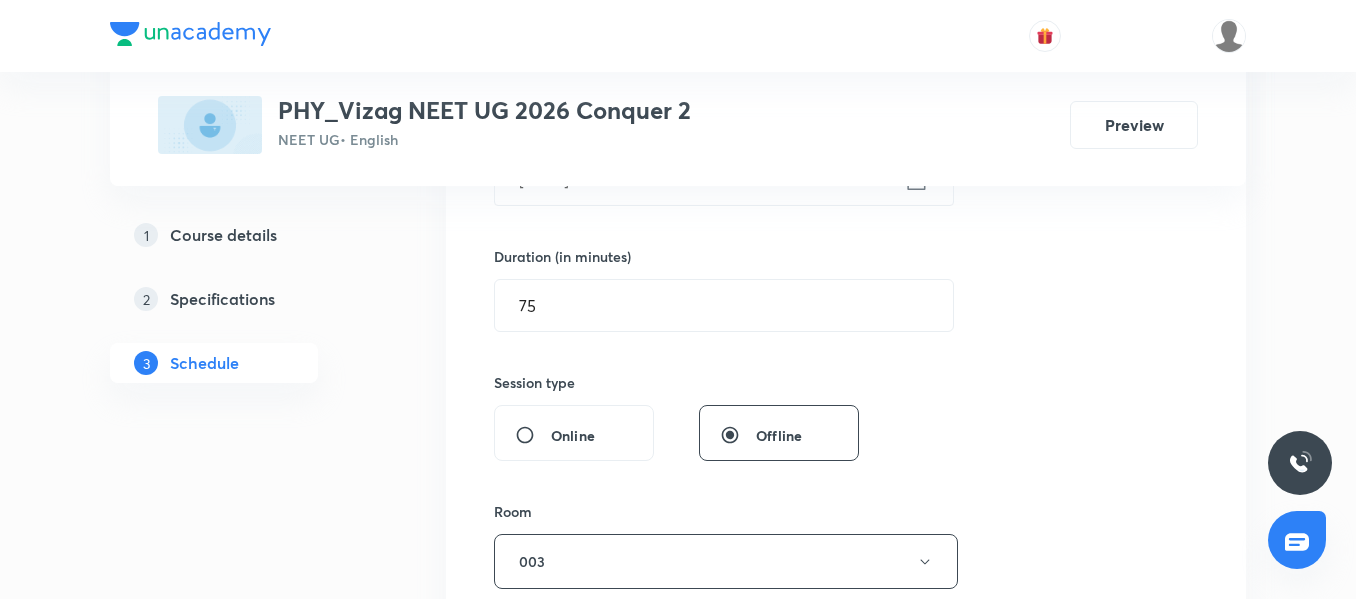 click on "Course details" at bounding box center [223, 235] 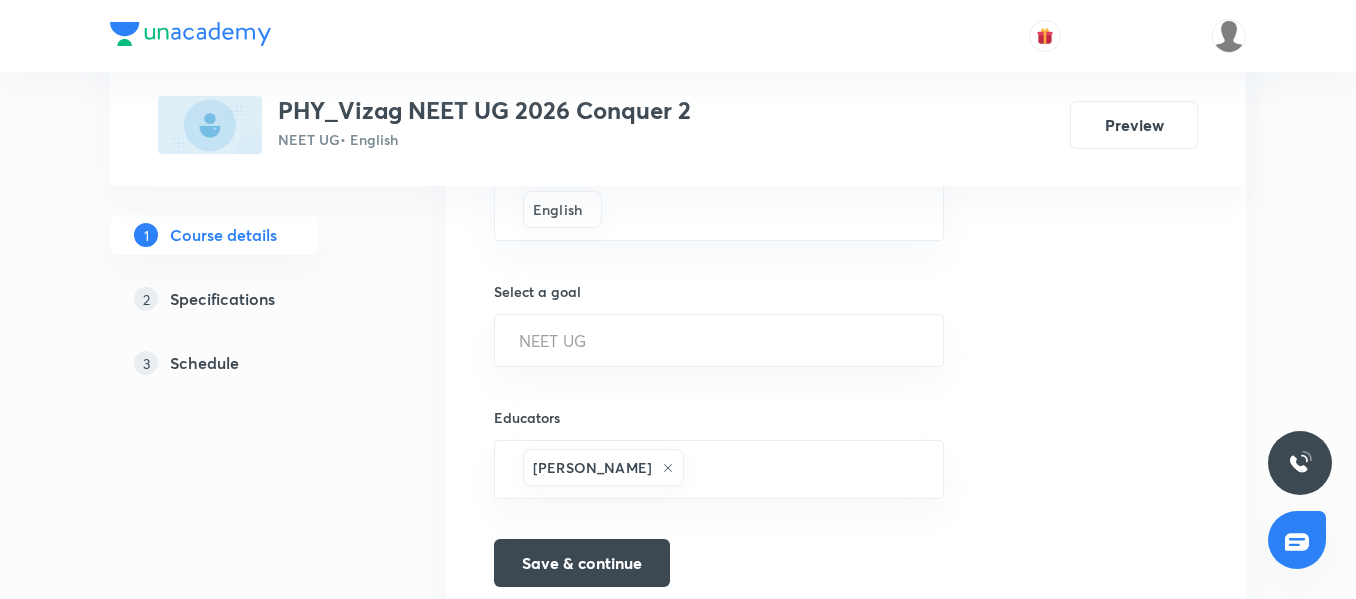 scroll, scrollTop: 1381, scrollLeft: 0, axis: vertical 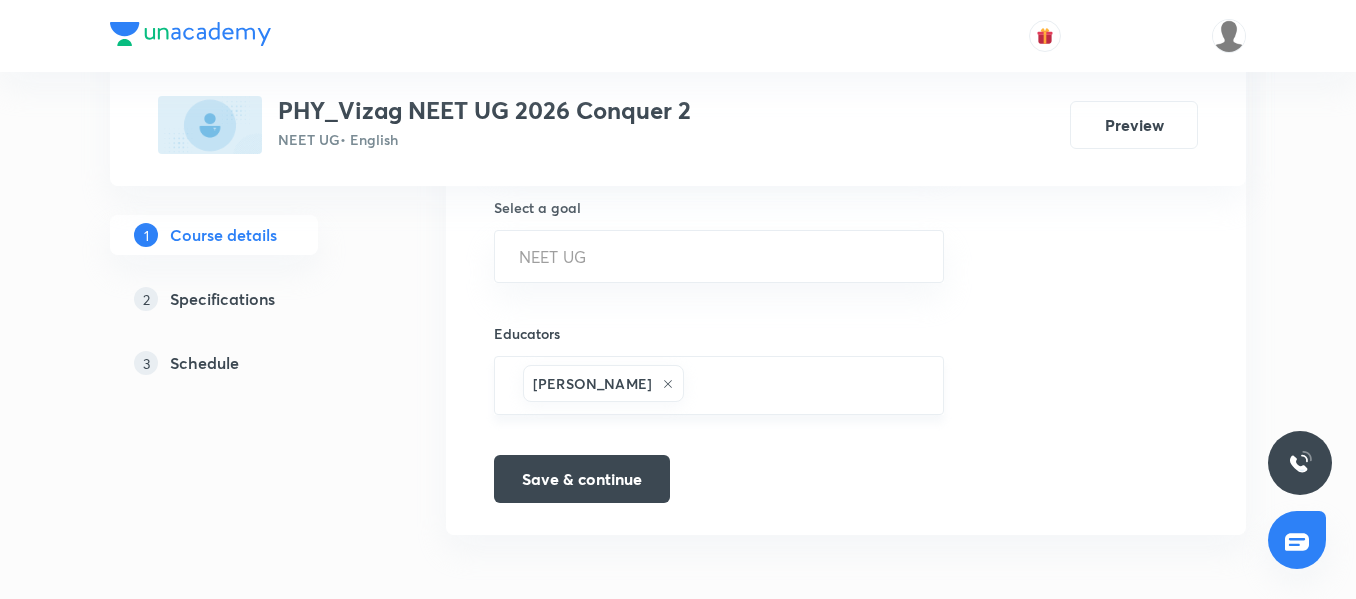 click 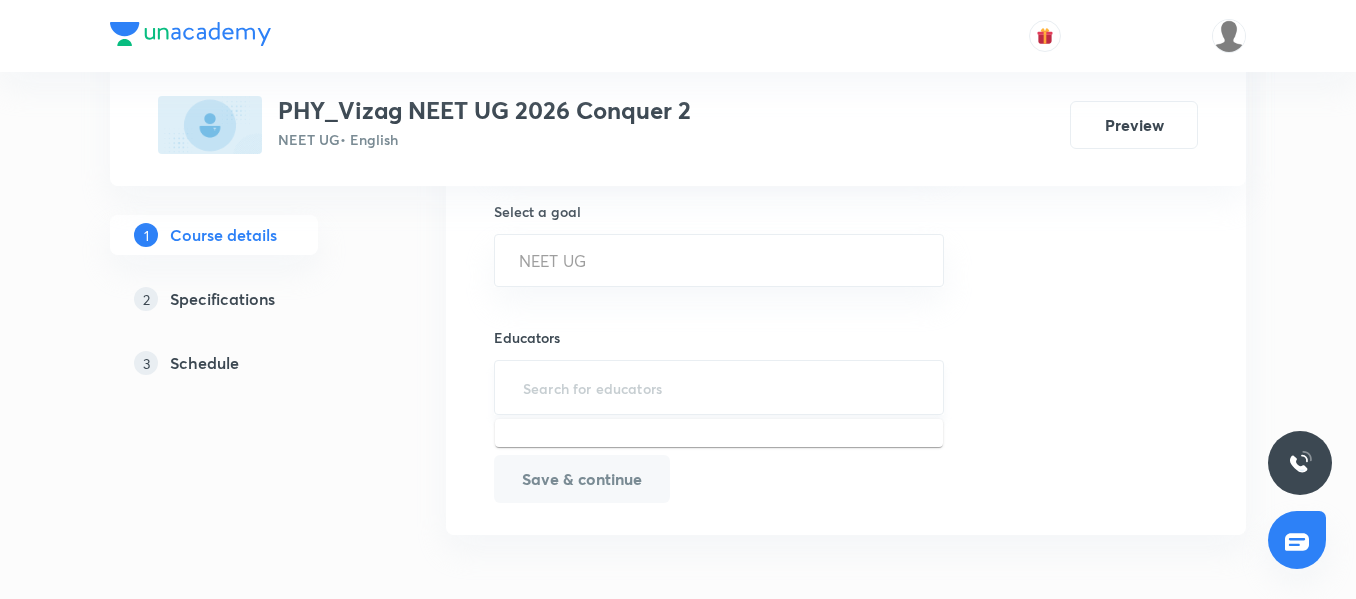 click at bounding box center (719, 387) 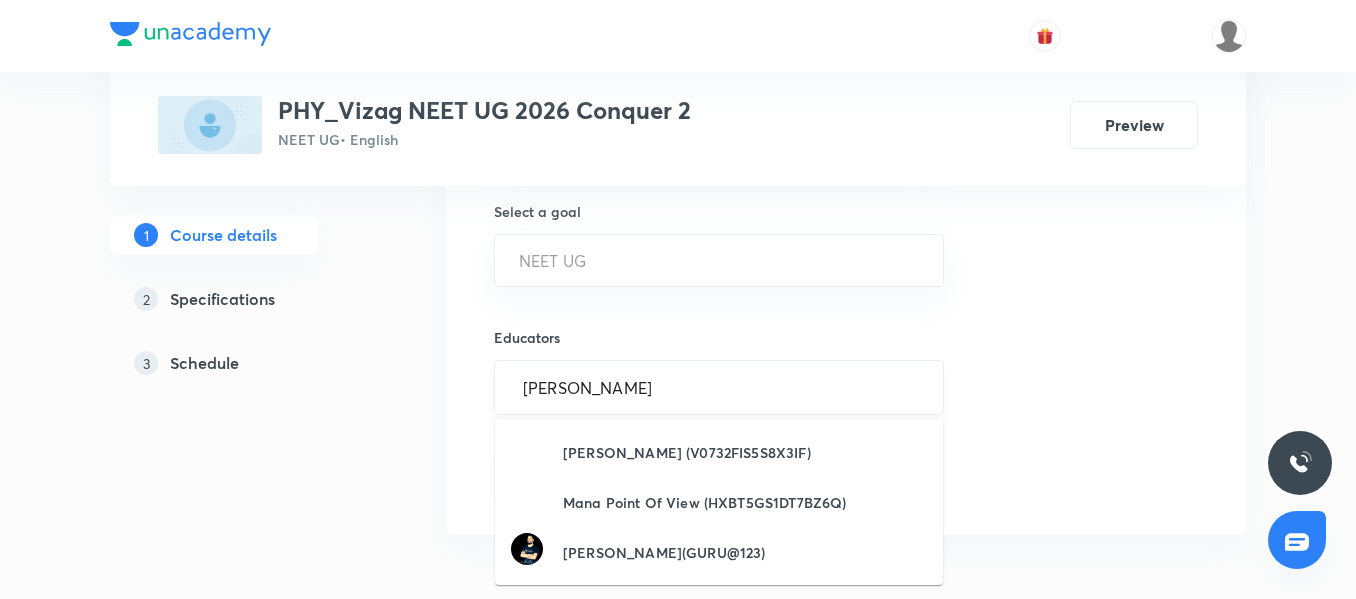 type on "viswanadh" 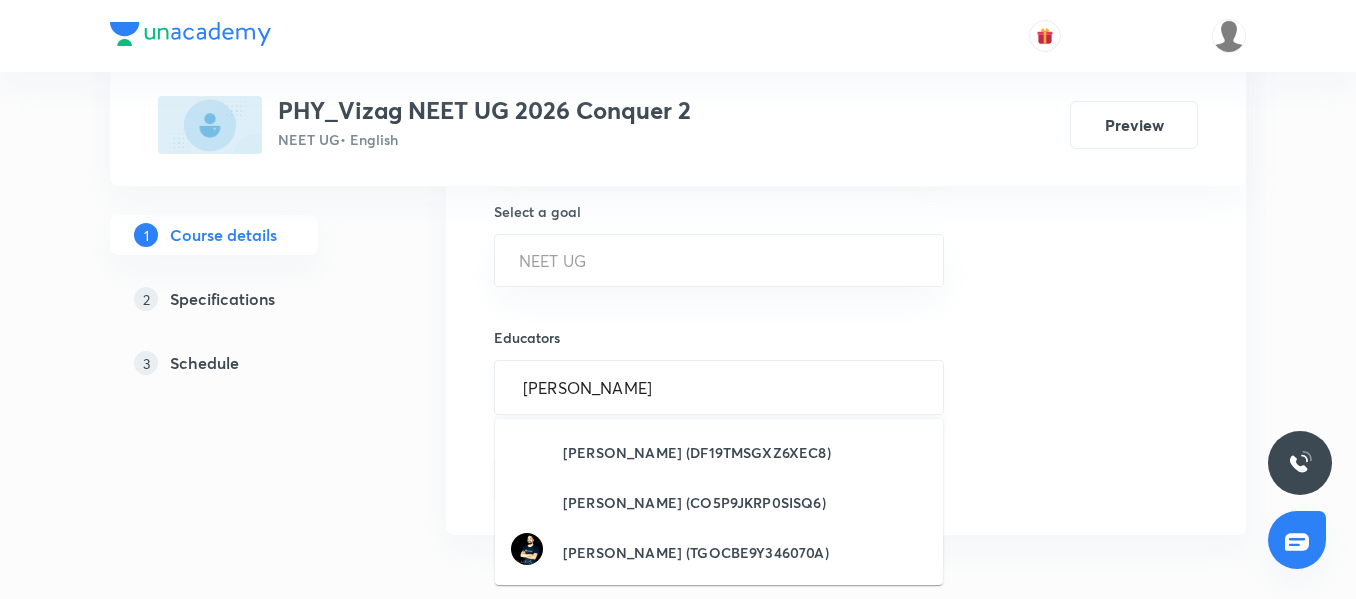 click on "viswanadh" at bounding box center (719, 387) 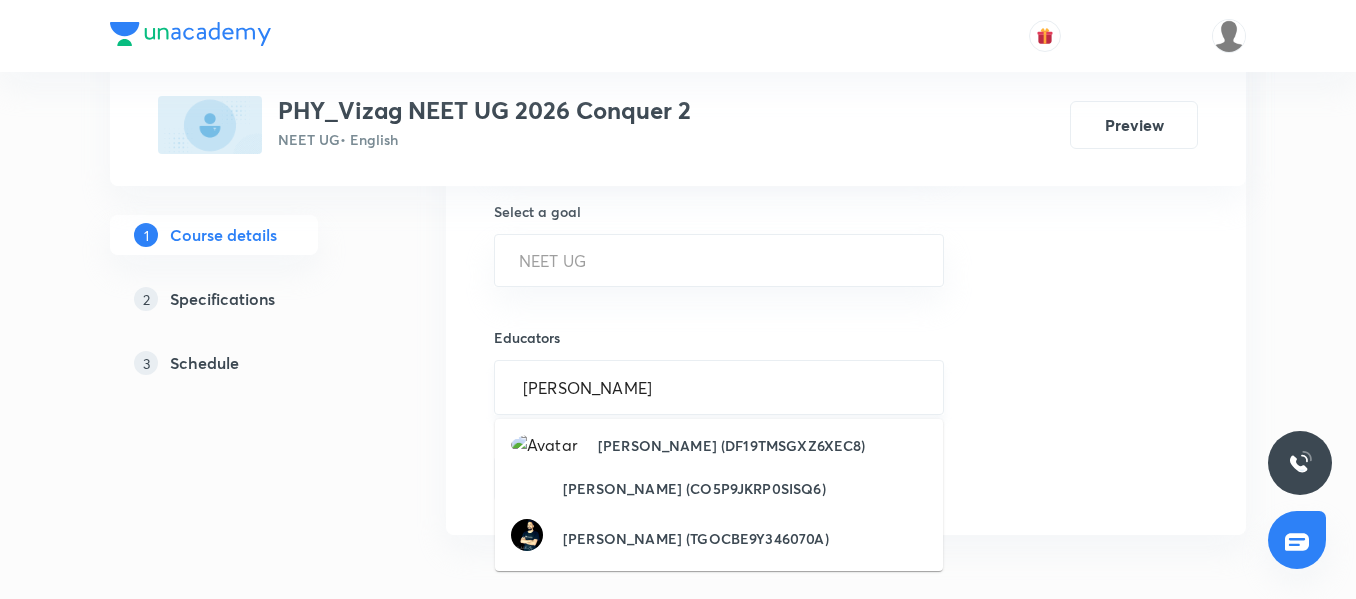 click on "viswanadh" at bounding box center [719, 387] 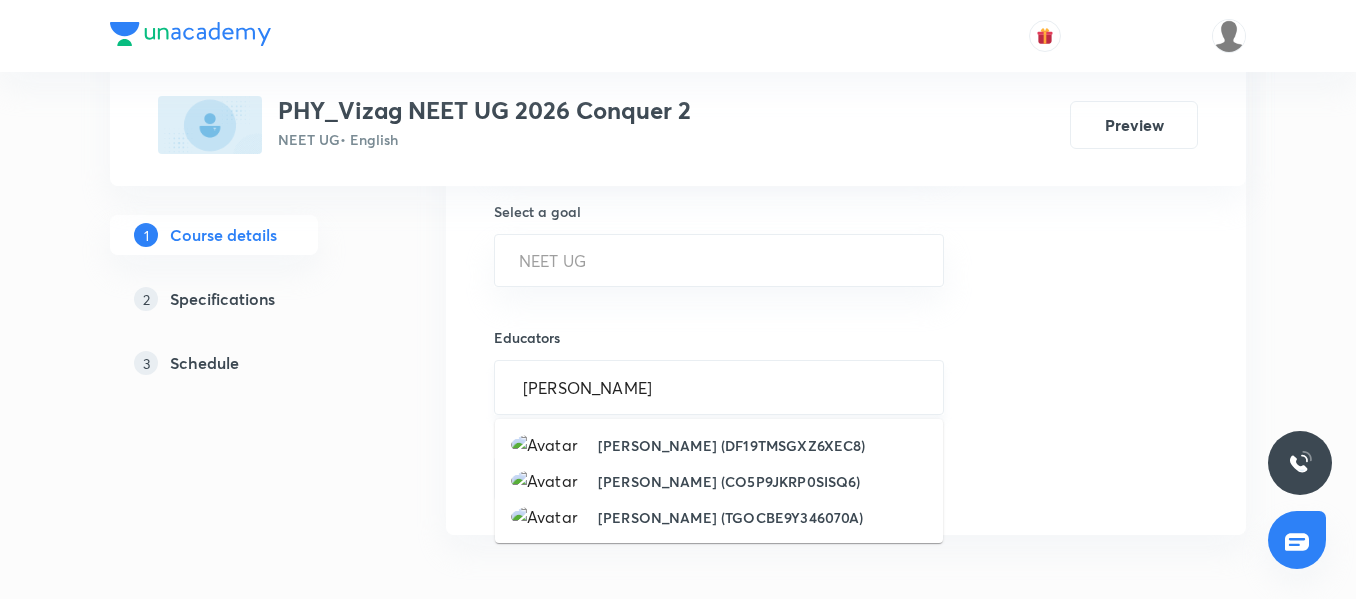 type 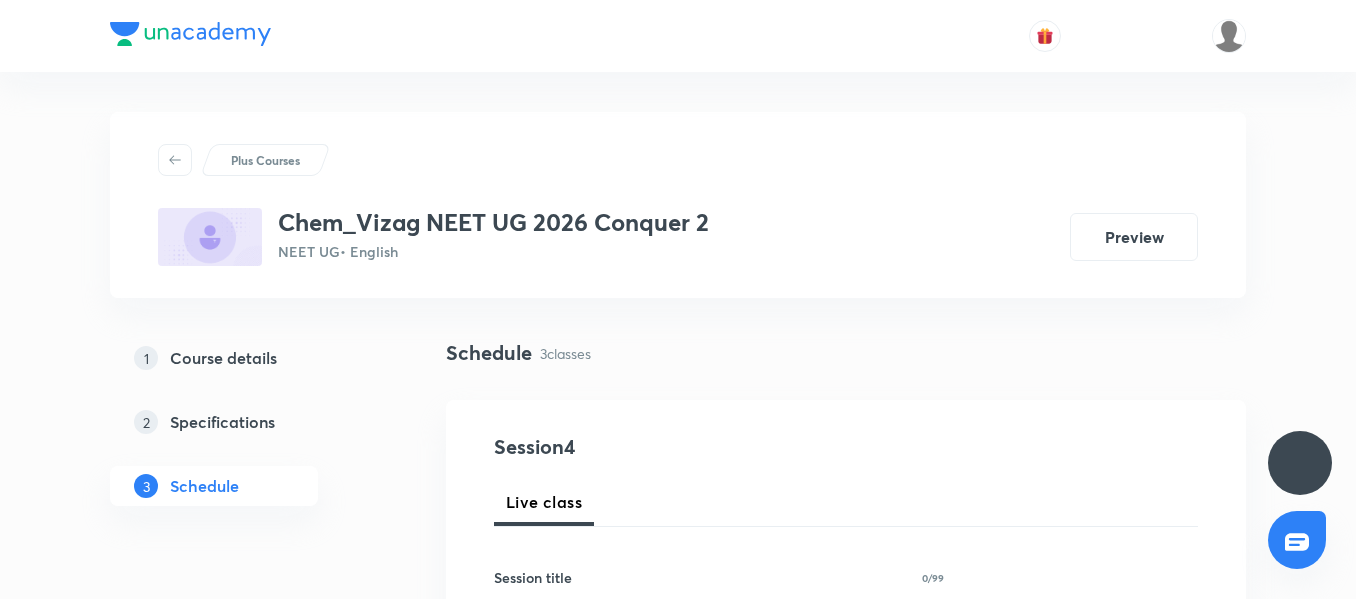 scroll, scrollTop: 0, scrollLeft: 0, axis: both 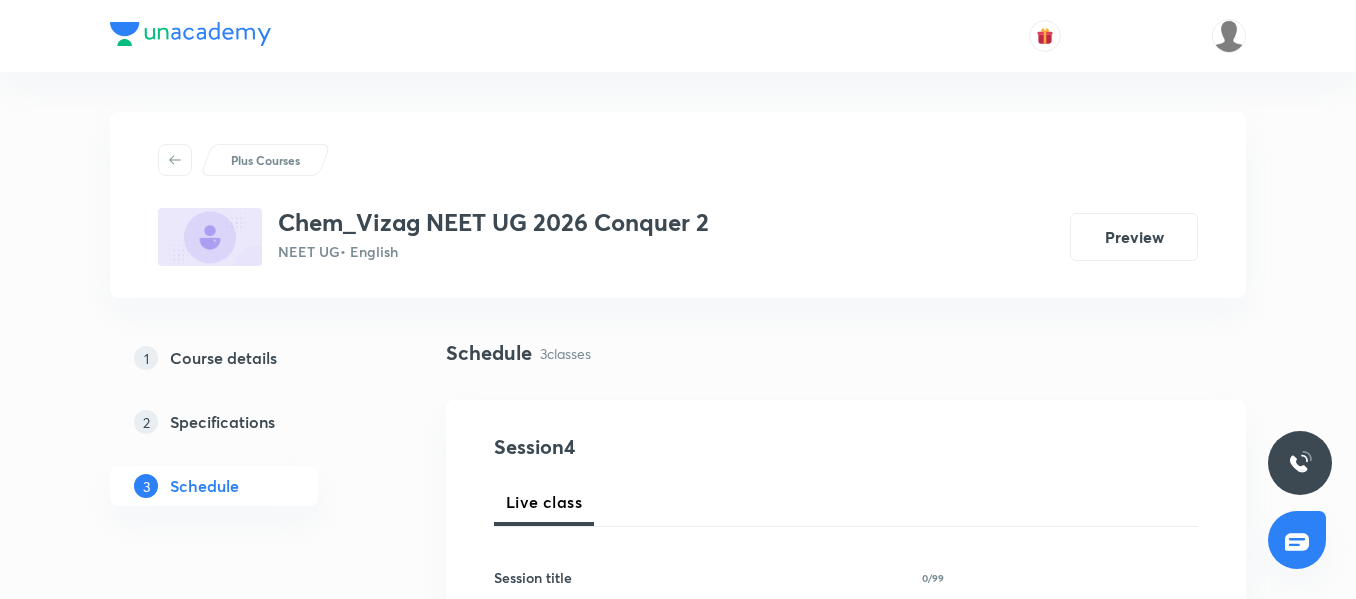 click on "1 Course details 2 Specifications 3 Schedule" at bounding box center [246, 434] 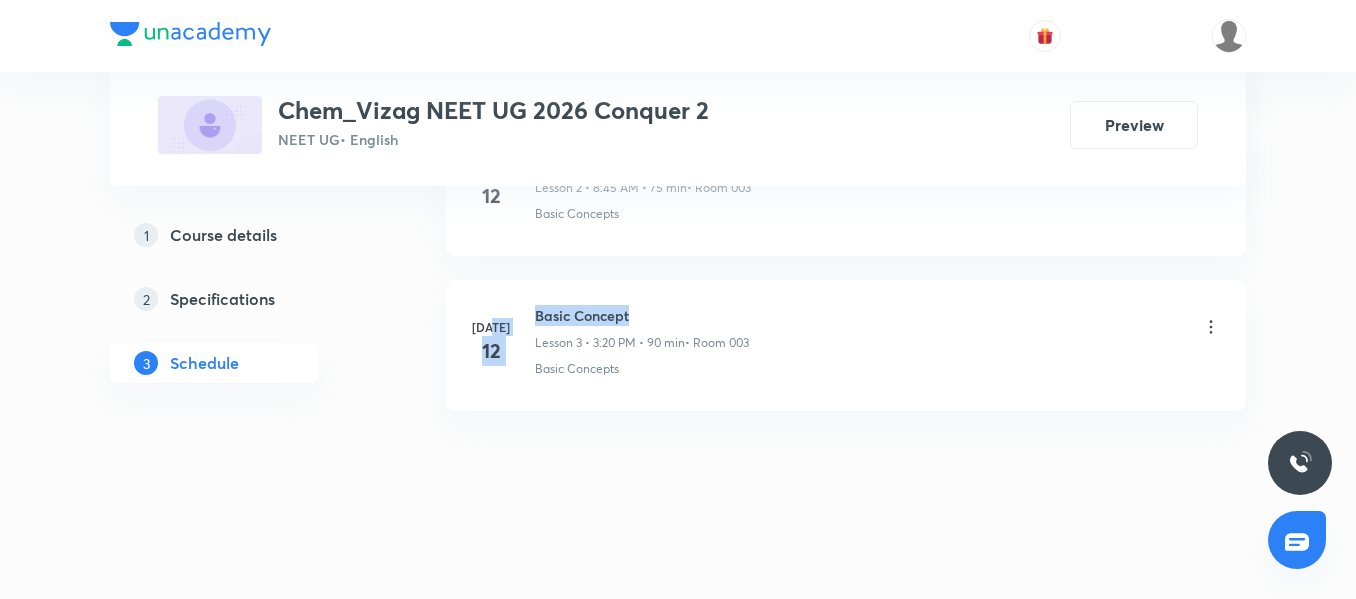 drag, startPoint x: 632, startPoint y: 316, endPoint x: 526, endPoint y: 316, distance: 106 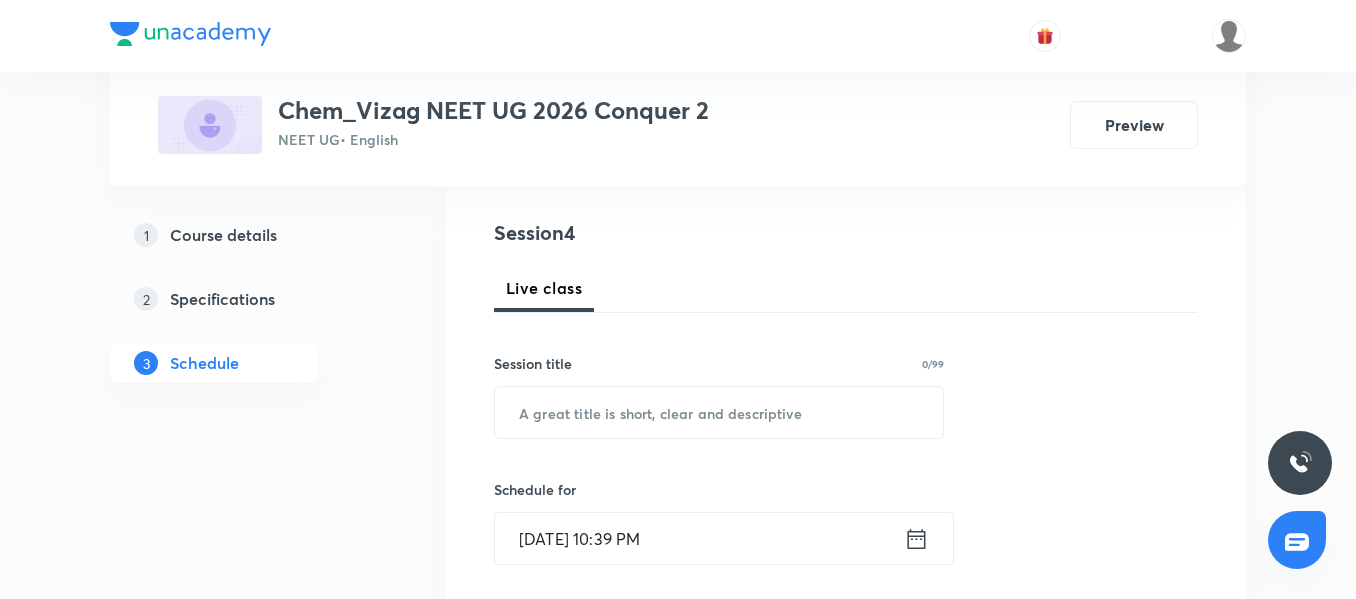 scroll, scrollTop: 215, scrollLeft: 0, axis: vertical 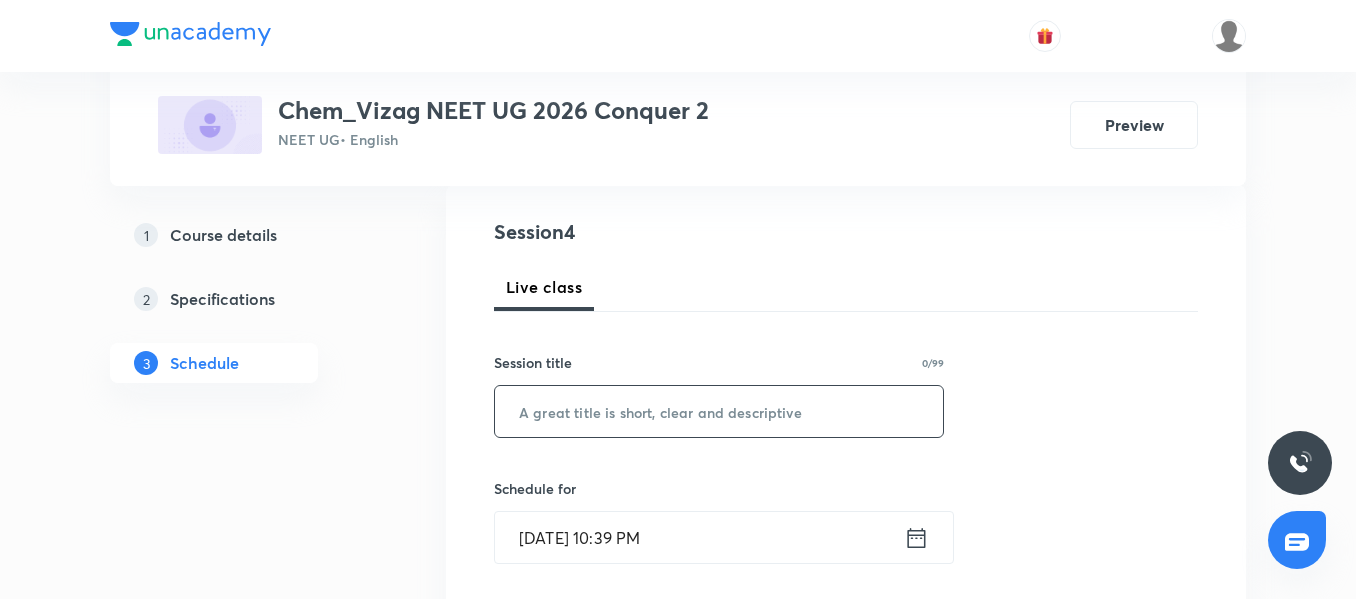 click at bounding box center (719, 411) 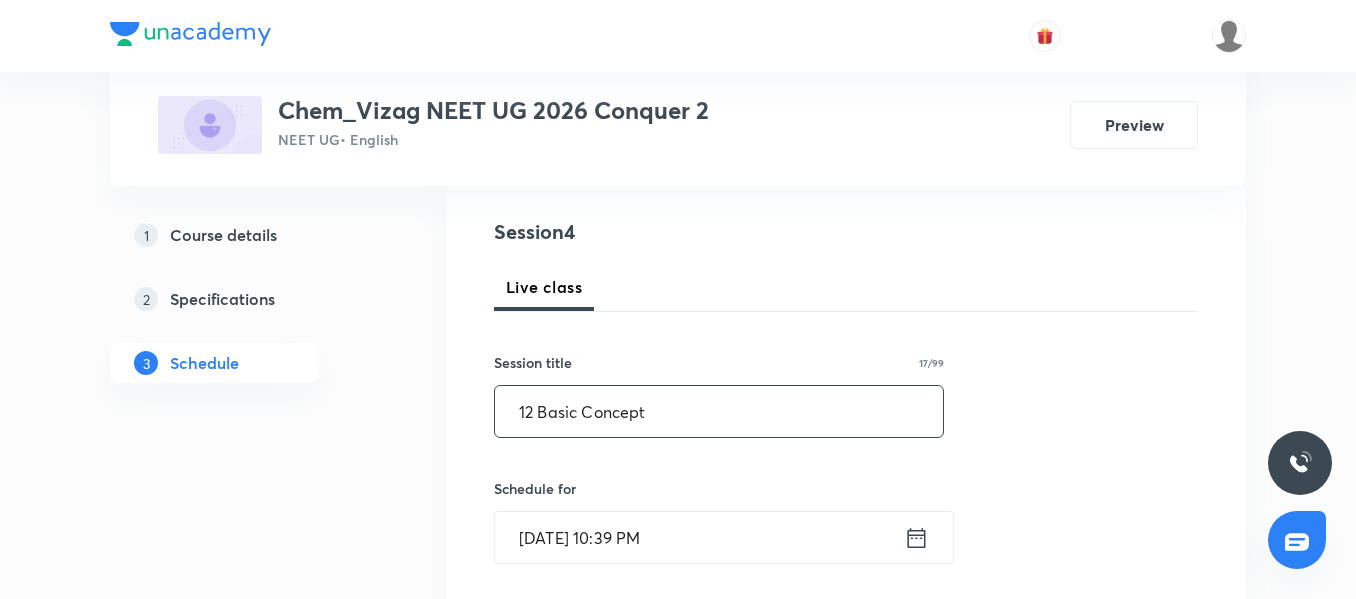 drag, startPoint x: 547, startPoint y: 412, endPoint x: 491, endPoint y: 413, distance: 56.008926 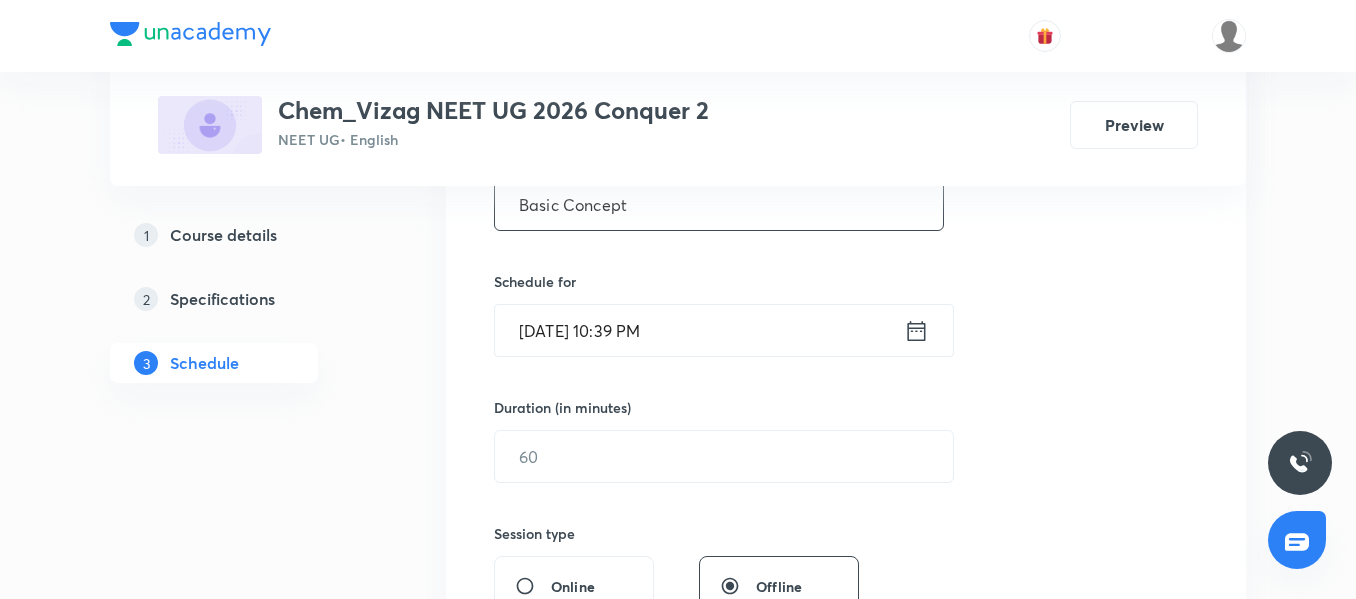scroll, scrollTop: 425, scrollLeft: 0, axis: vertical 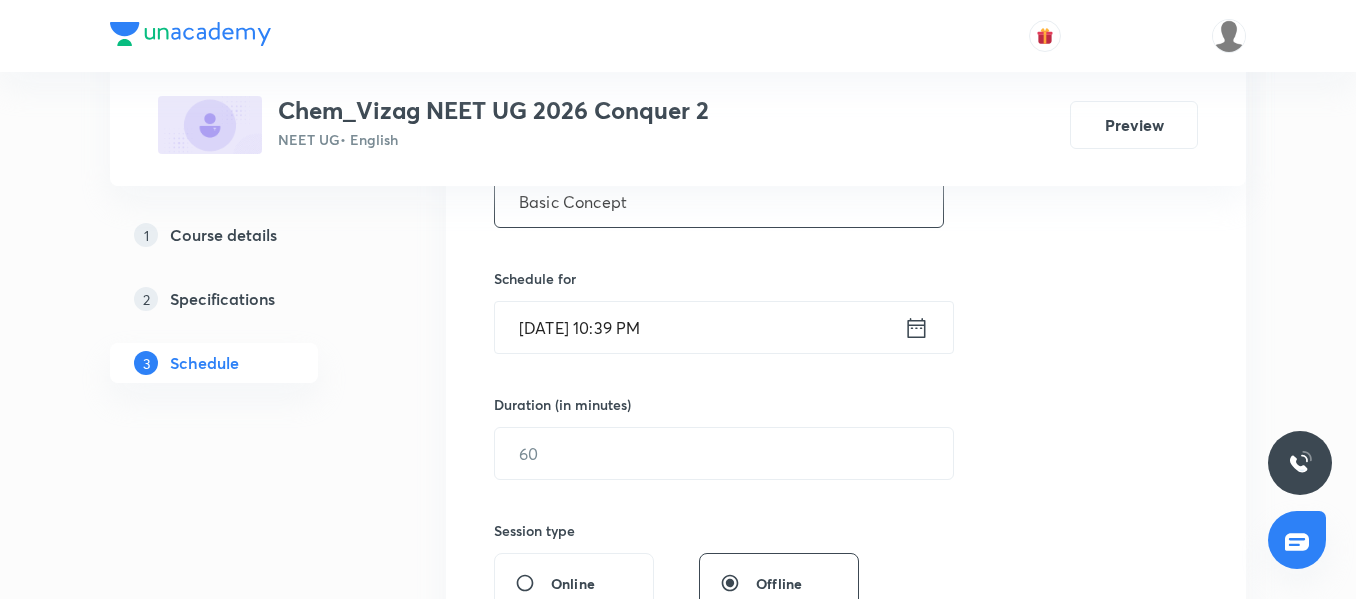 type on "Basic Concept" 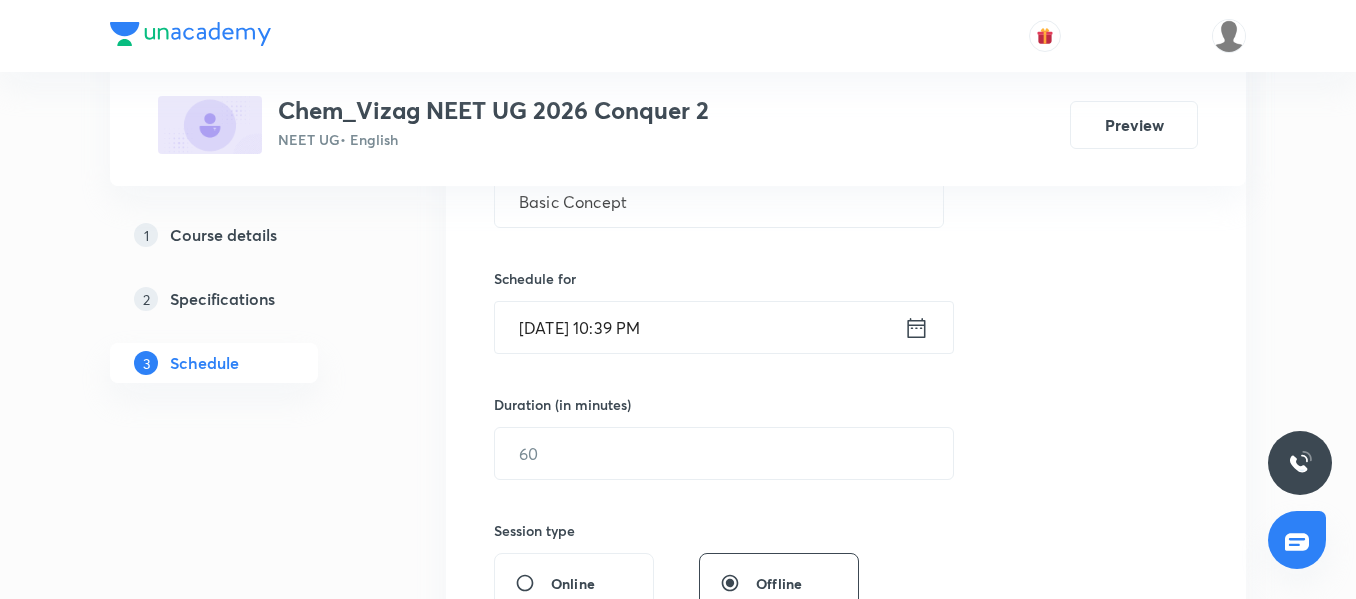 click 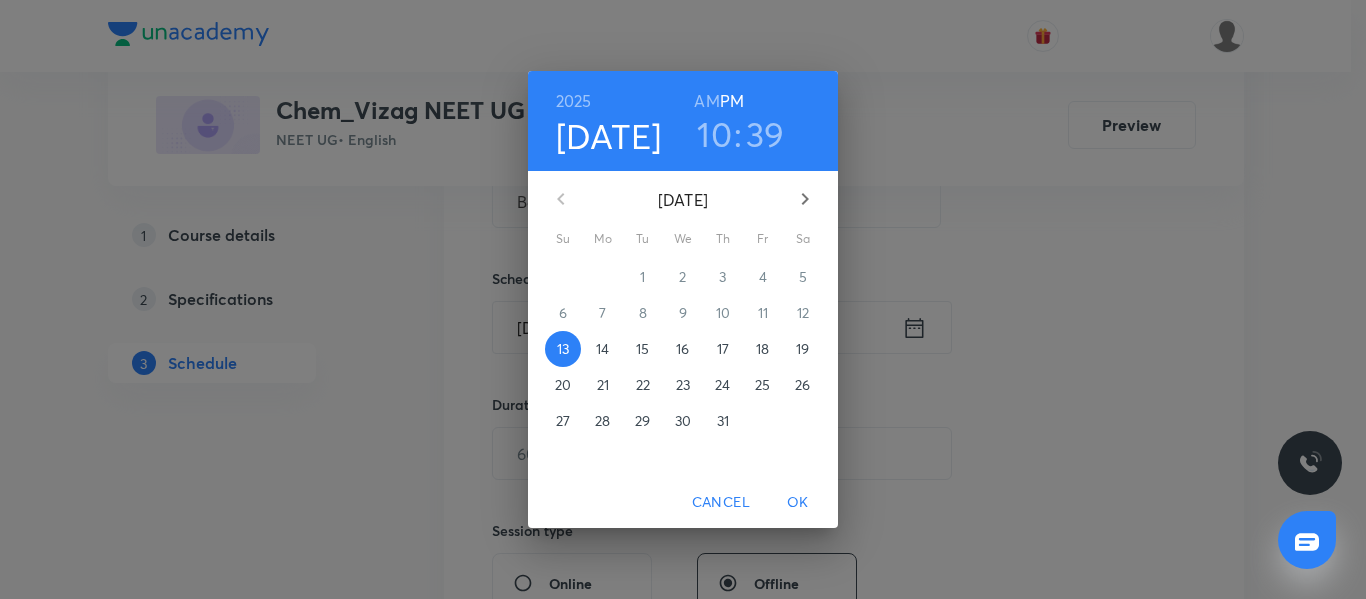 click on "14" at bounding box center (602, 349) 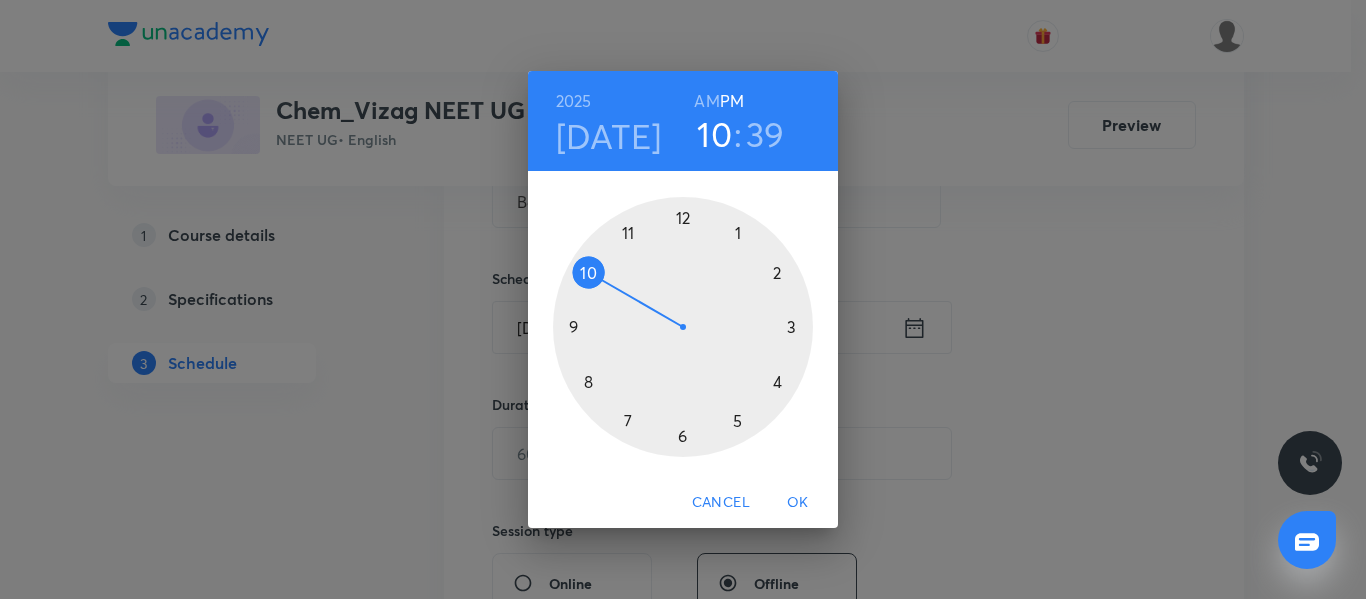 click at bounding box center [683, 327] 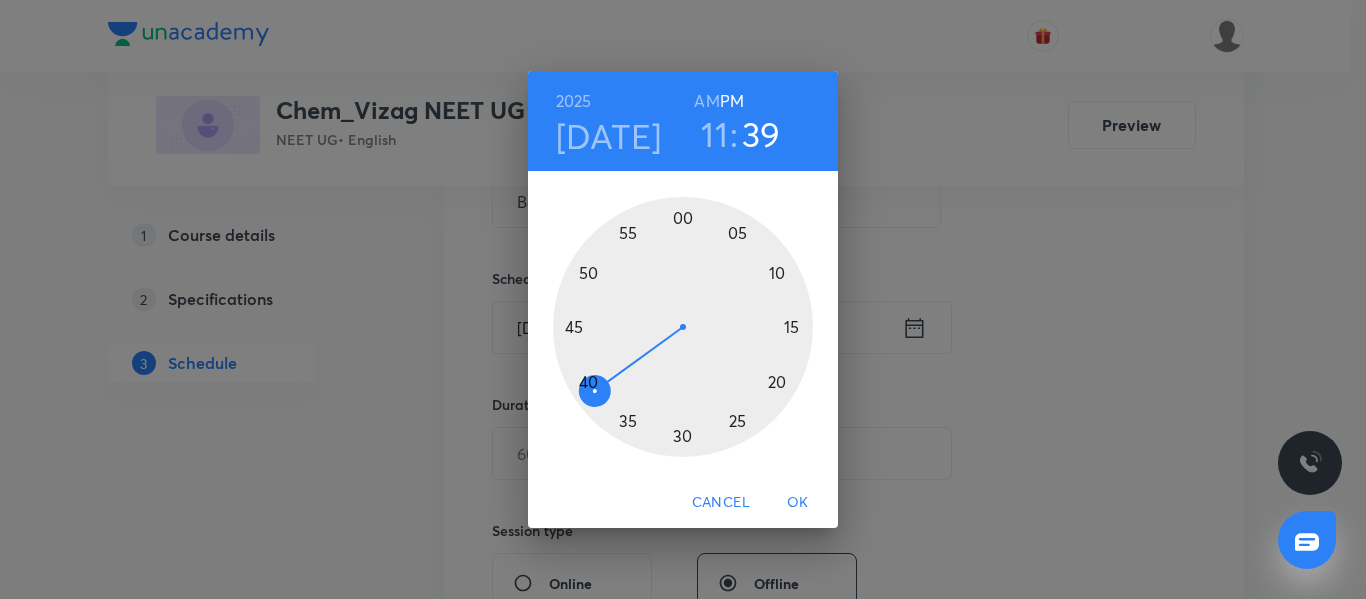 click at bounding box center (683, 327) 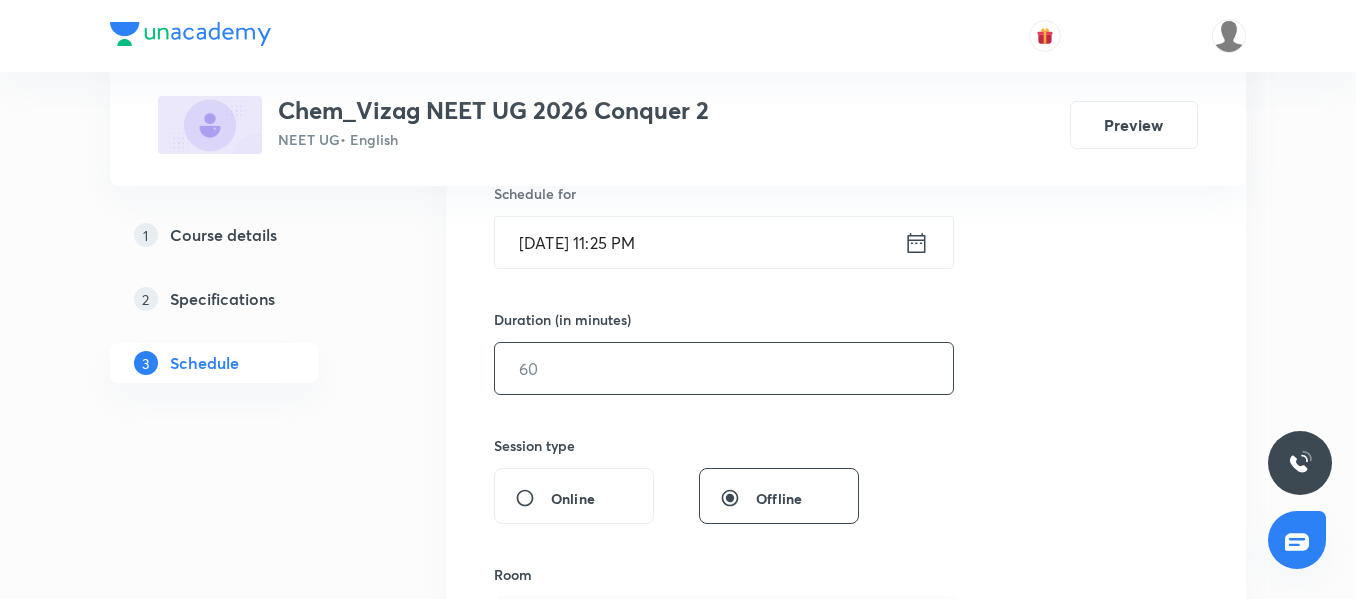 scroll, scrollTop: 511, scrollLeft: 0, axis: vertical 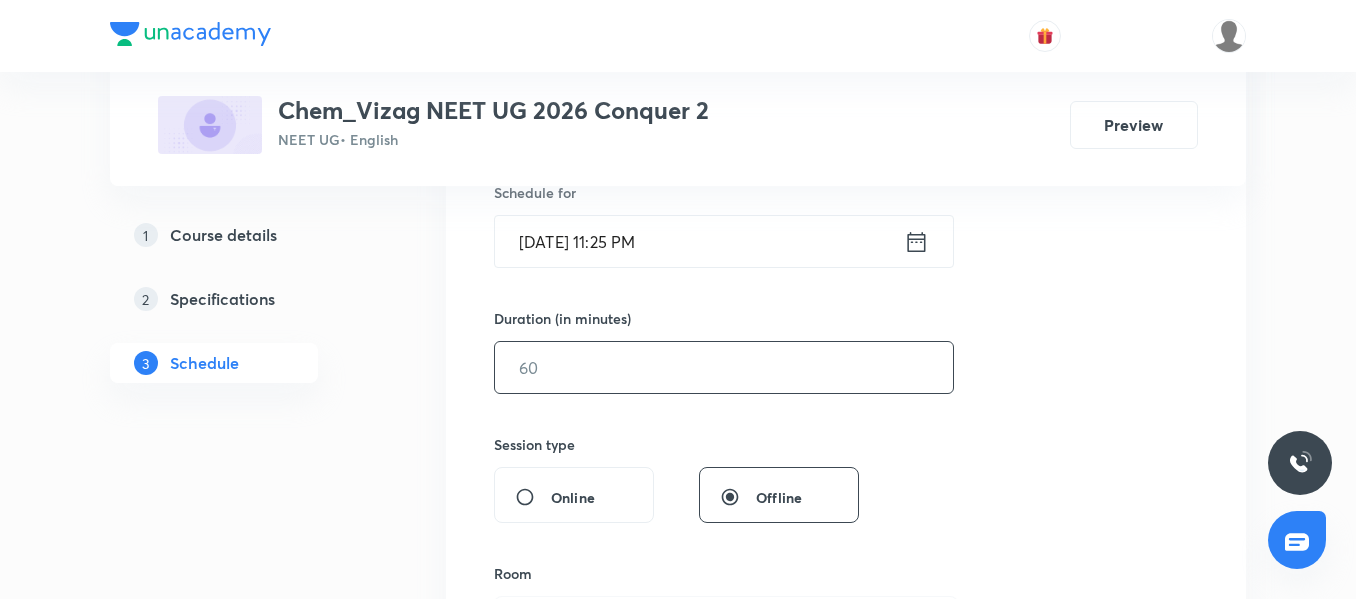 click at bounding box center (724, 367) 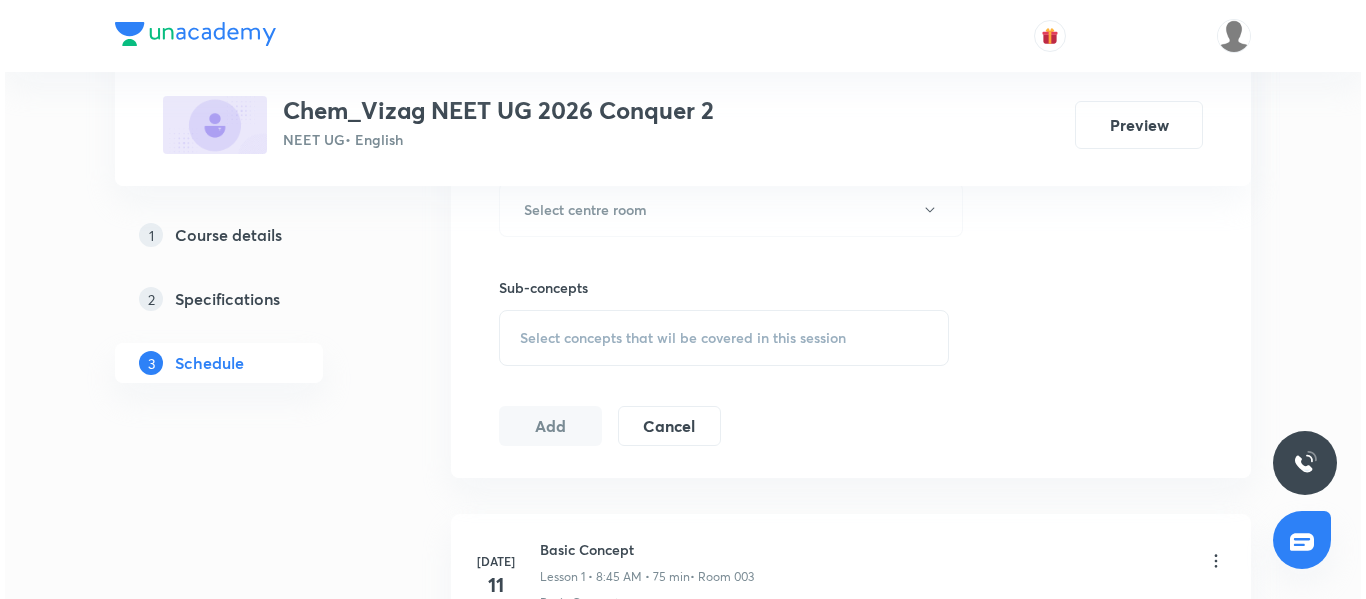 scroll, scrollTop: 927, scrollLeft: 0, axis: vertical 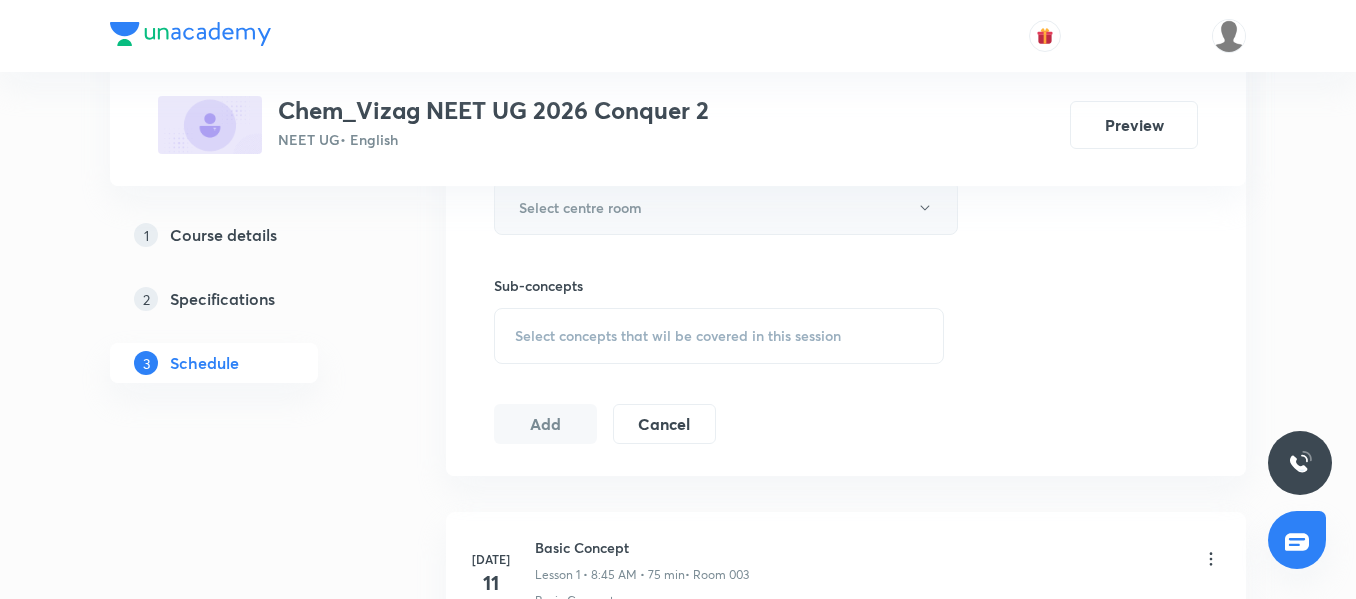 type on "65" 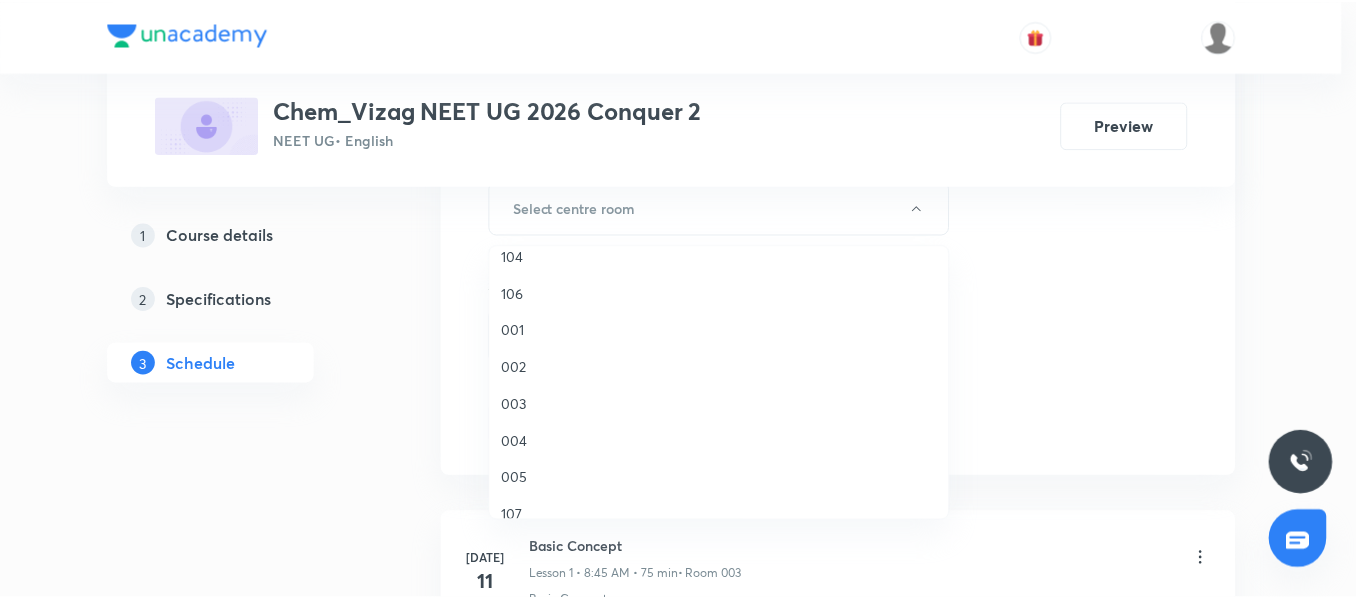 scroll, scrollTop: 134, scrollLeft: 0, axis: vertical 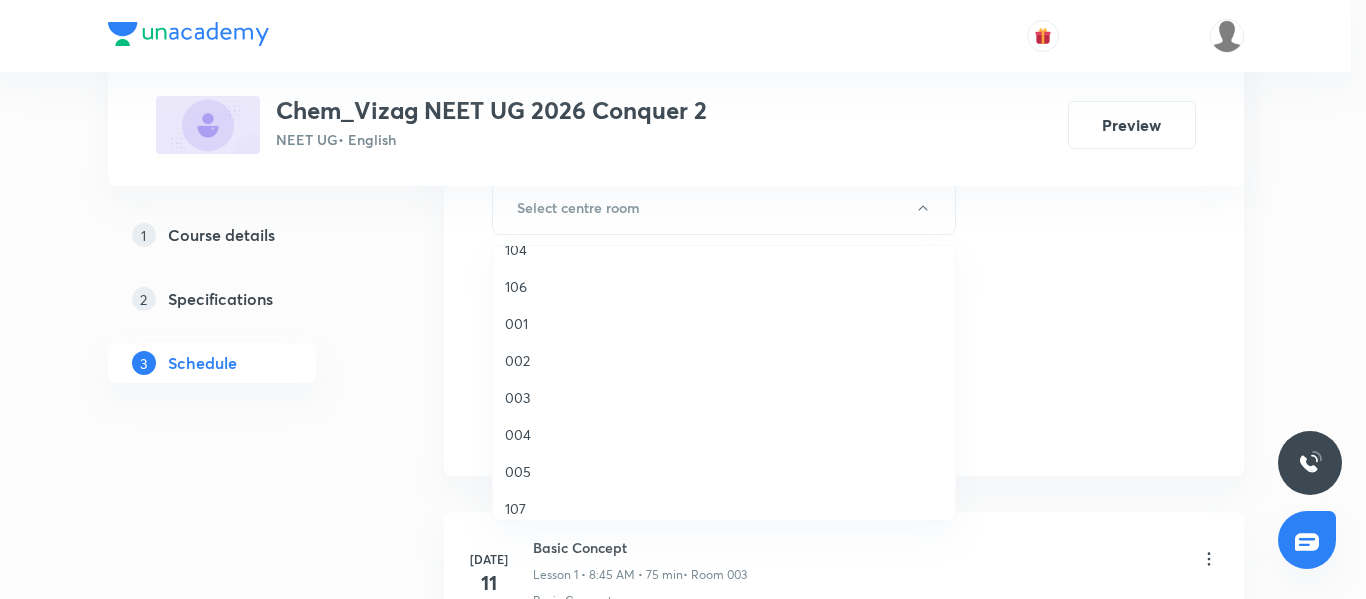 click on "003" at bounding box center [724, 397] 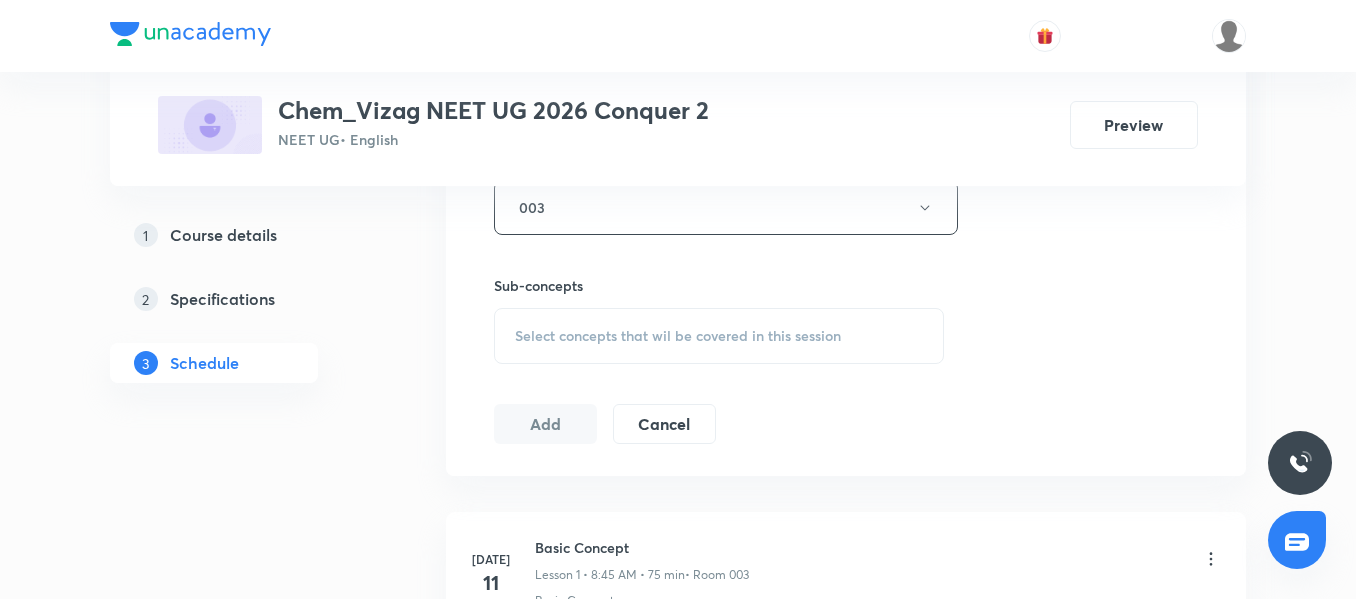 scroll, scrollTop: 941, scrollLeft: 0, axis: vertical 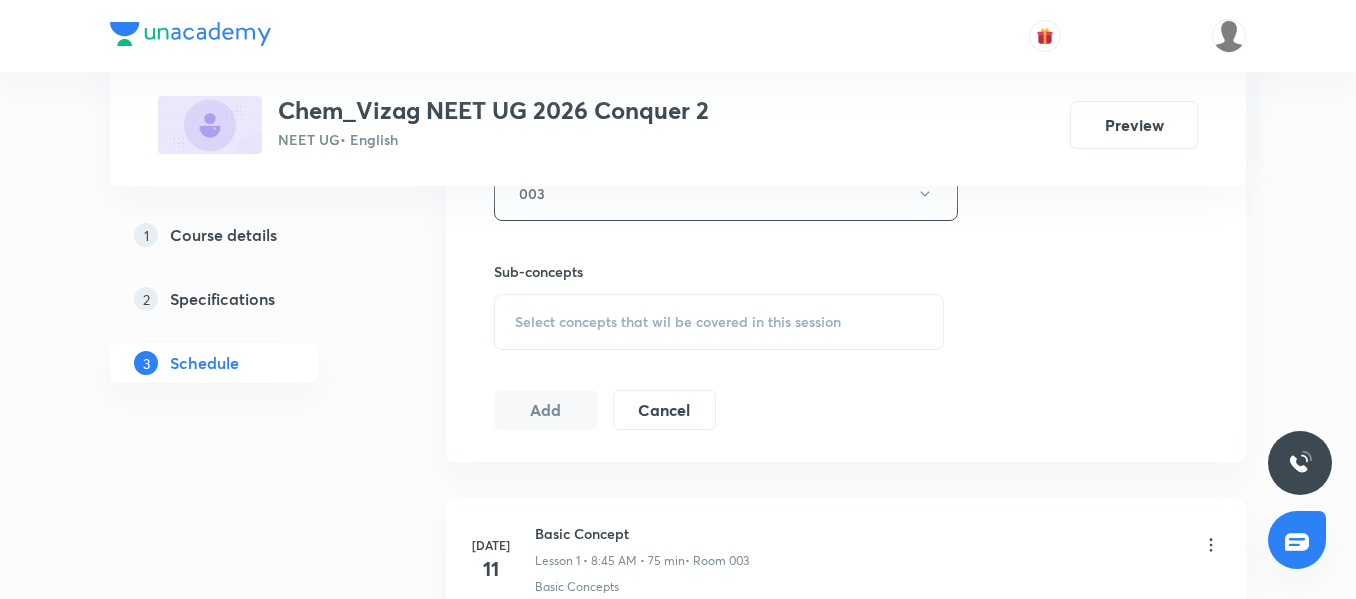 click on "Select concepts that wil be covered in this session" at bounding box center [719, 322] 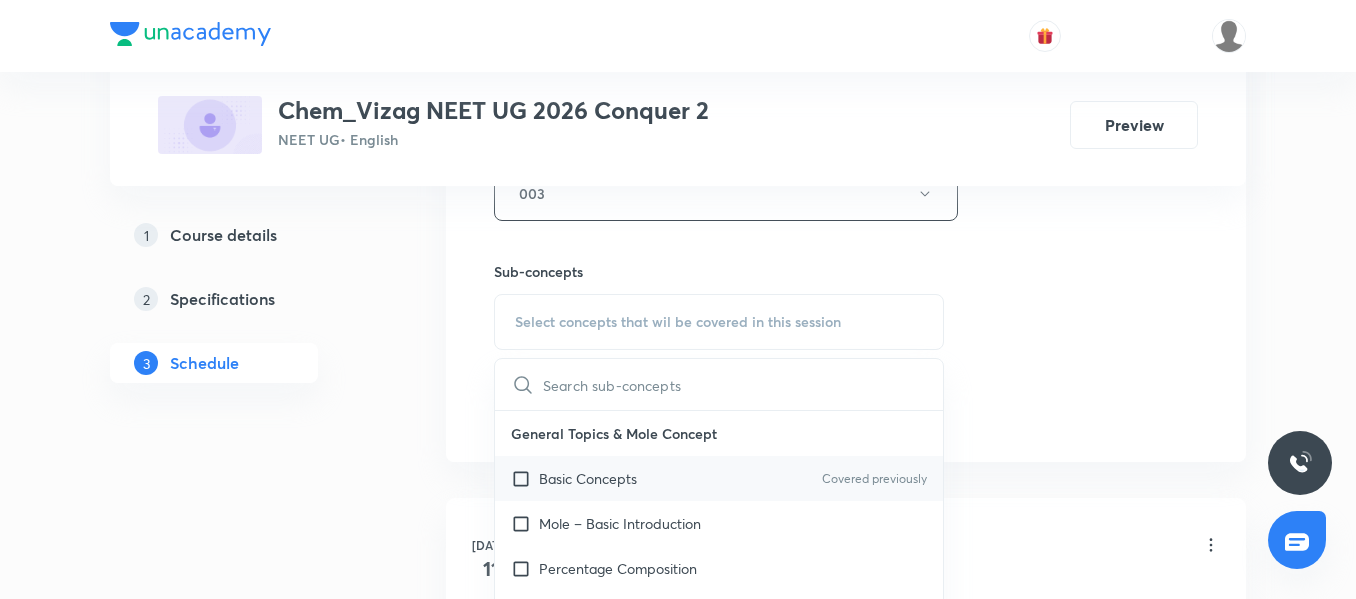 click on "Basic Concepts" at bounding box center (588, 478) 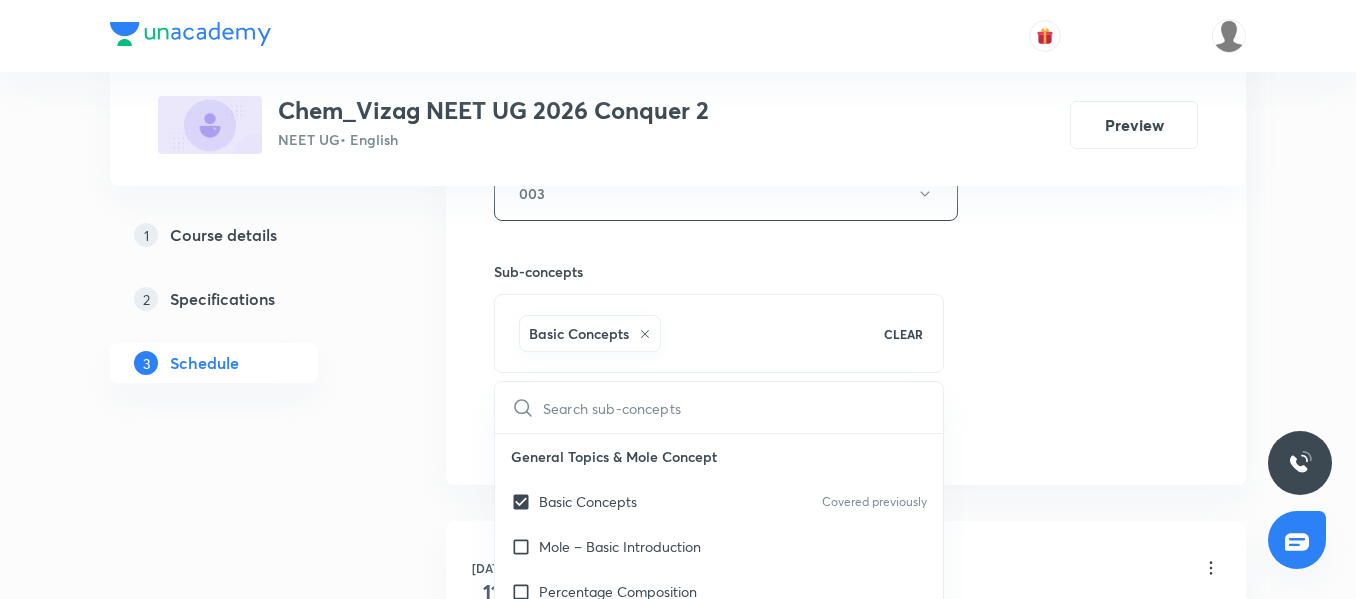 click at bounding box center [743, 407] 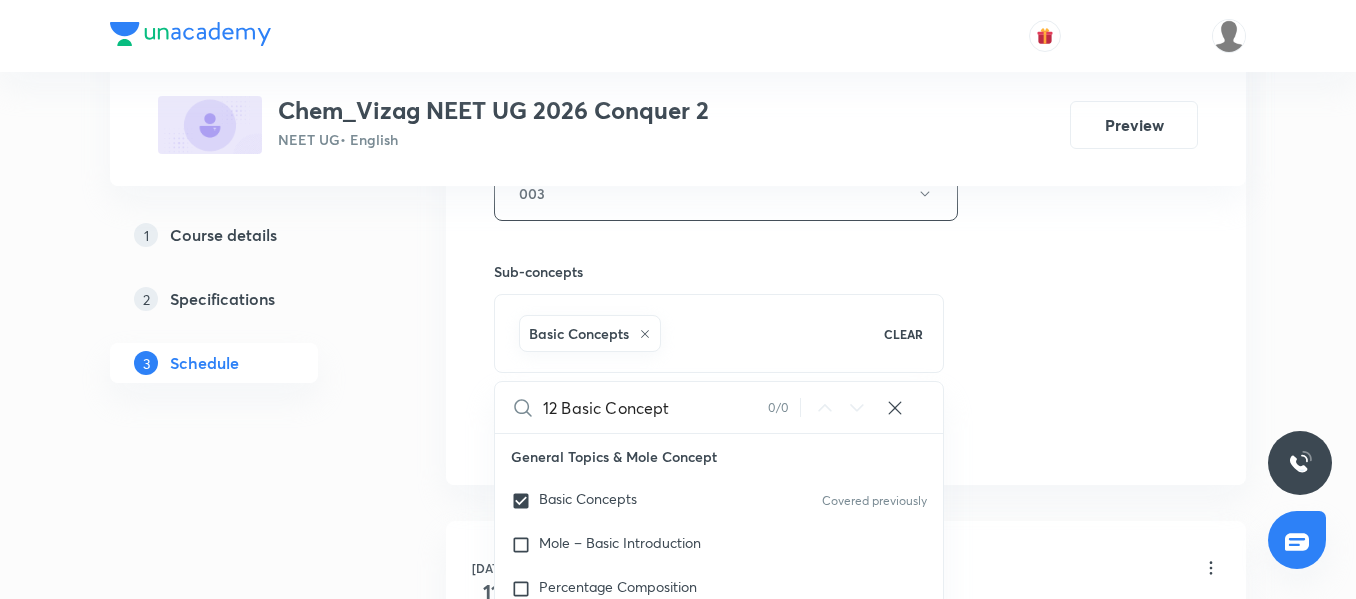 checkbox on "true" 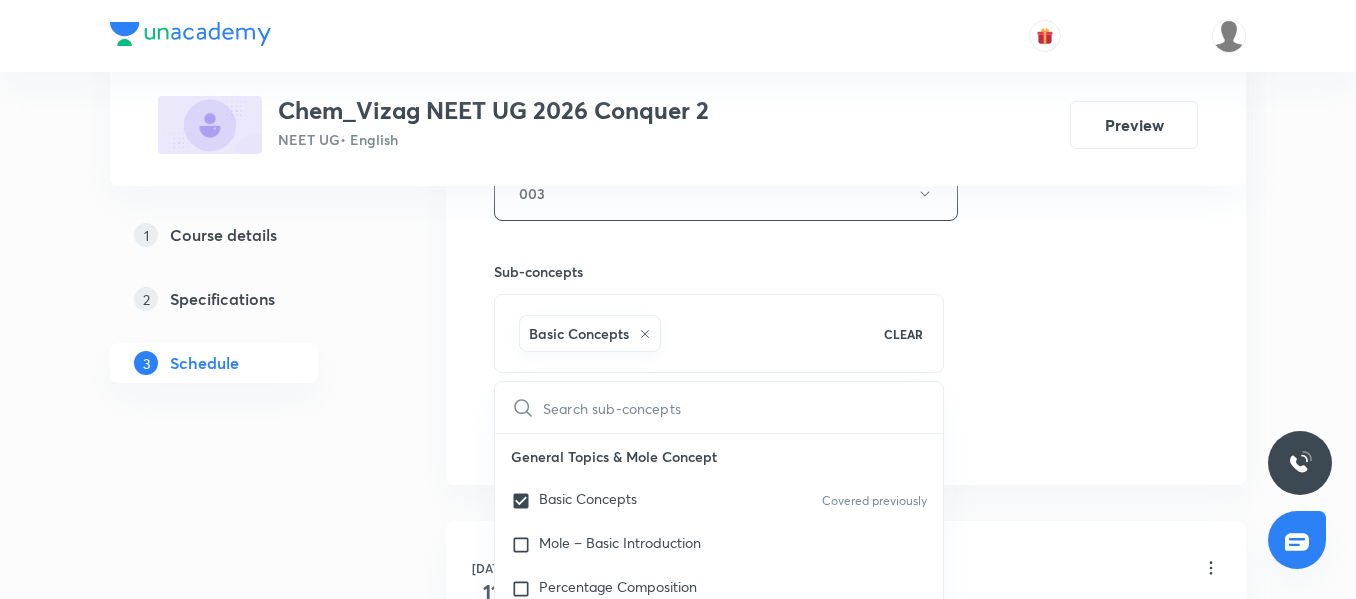 checkbox on "true" 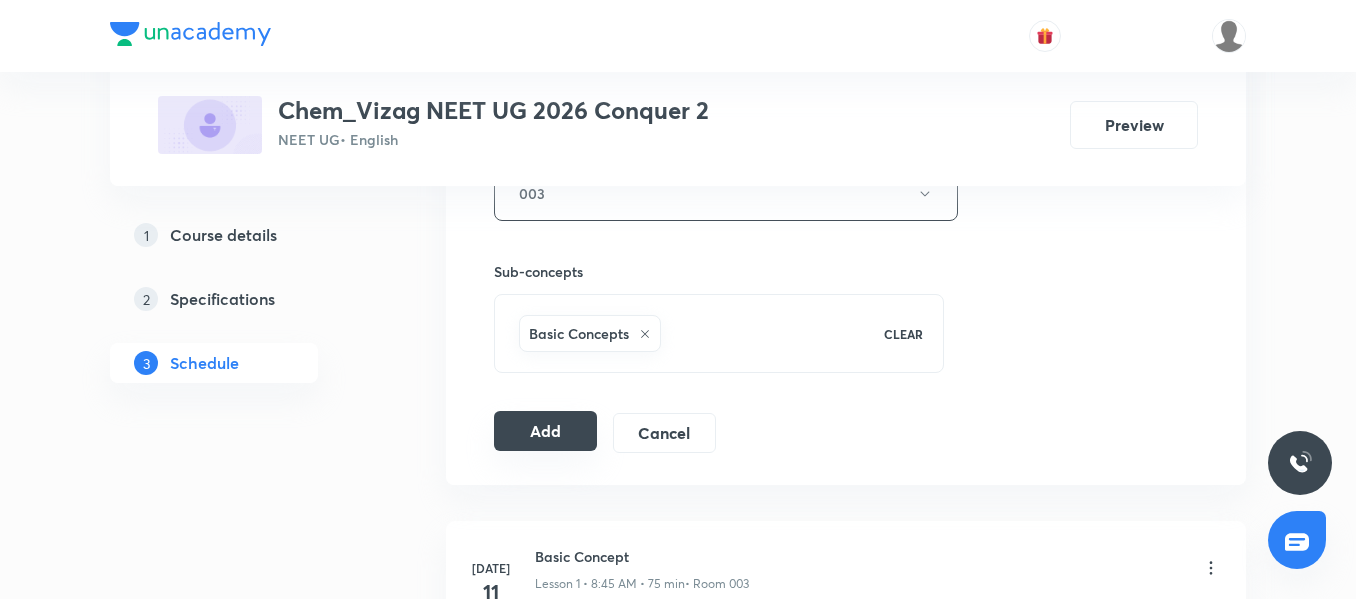 click on "Add" at bounding box center [545, 431] 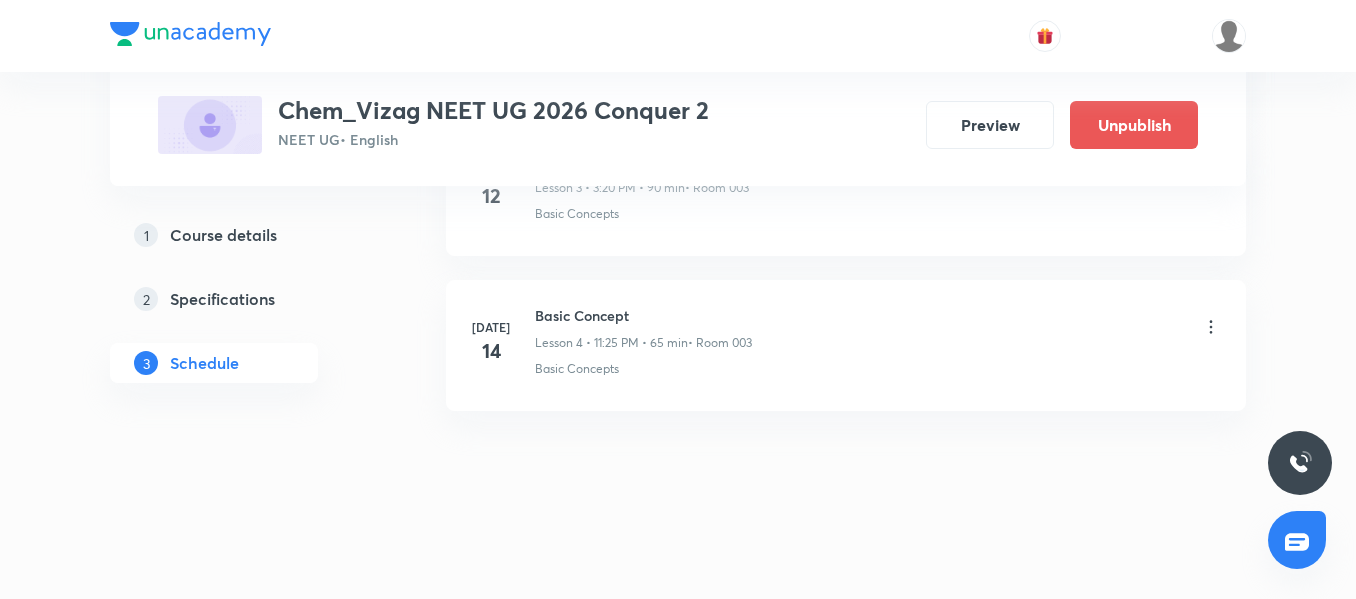 scroll, scrollTop: 655, scrollLeft: 0, axis: vertical 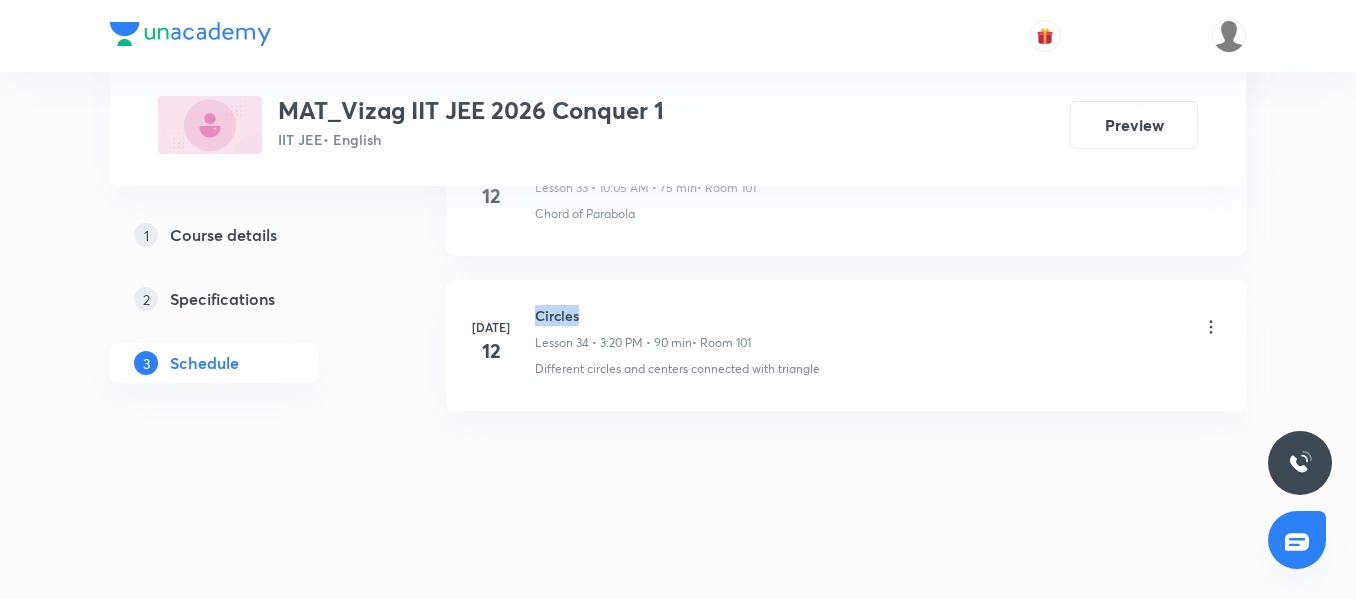 drag, startPoint x: 563, startPoint y: 315, endPoint x: 536, endPoint y: 316, distance: 27.018513 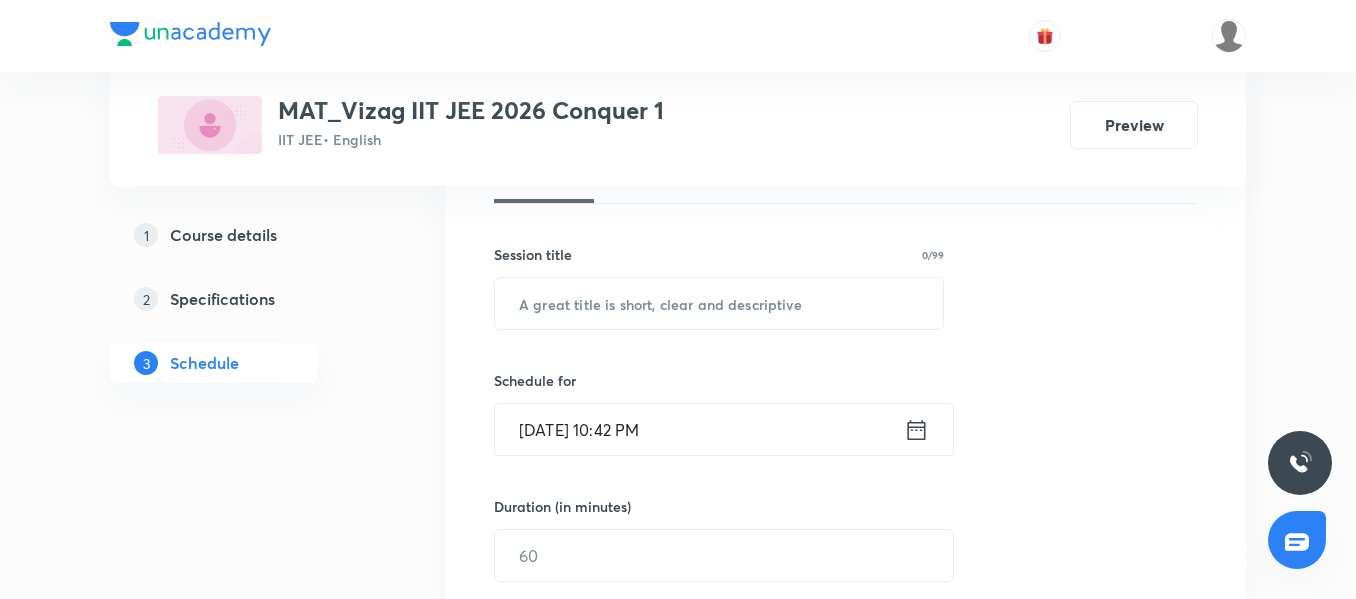 scroll, scrollTop: 327, scrollLeft: 0, axis: vertical 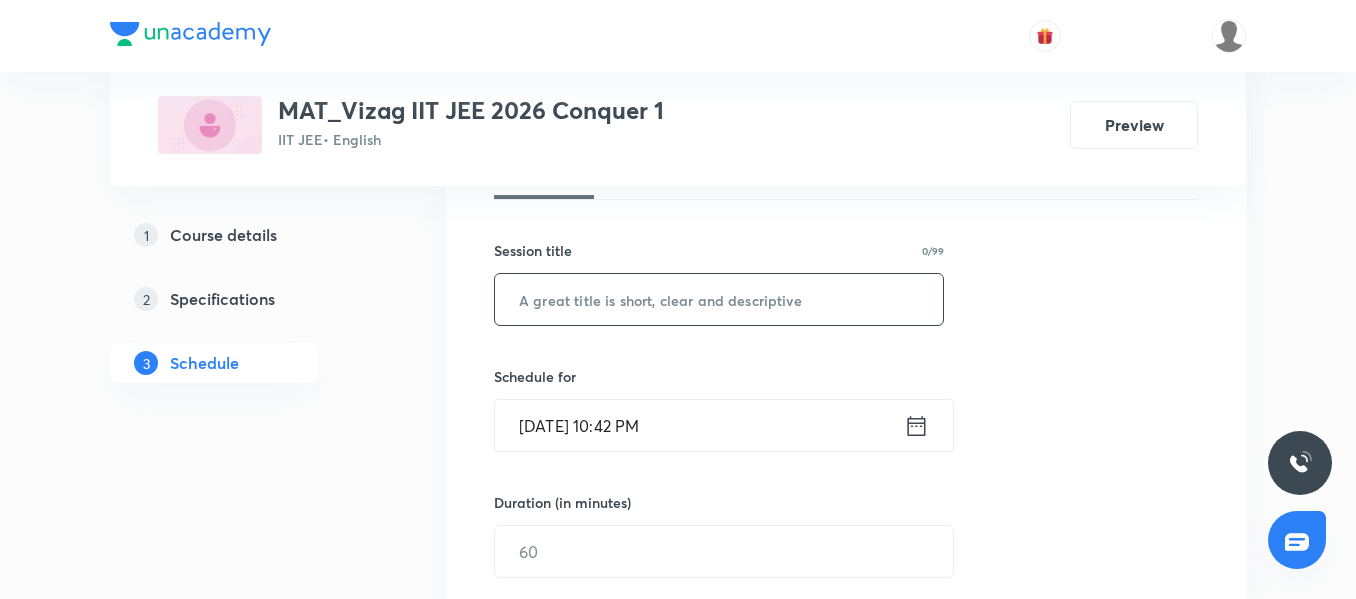 click at bounding box center [719, 299] 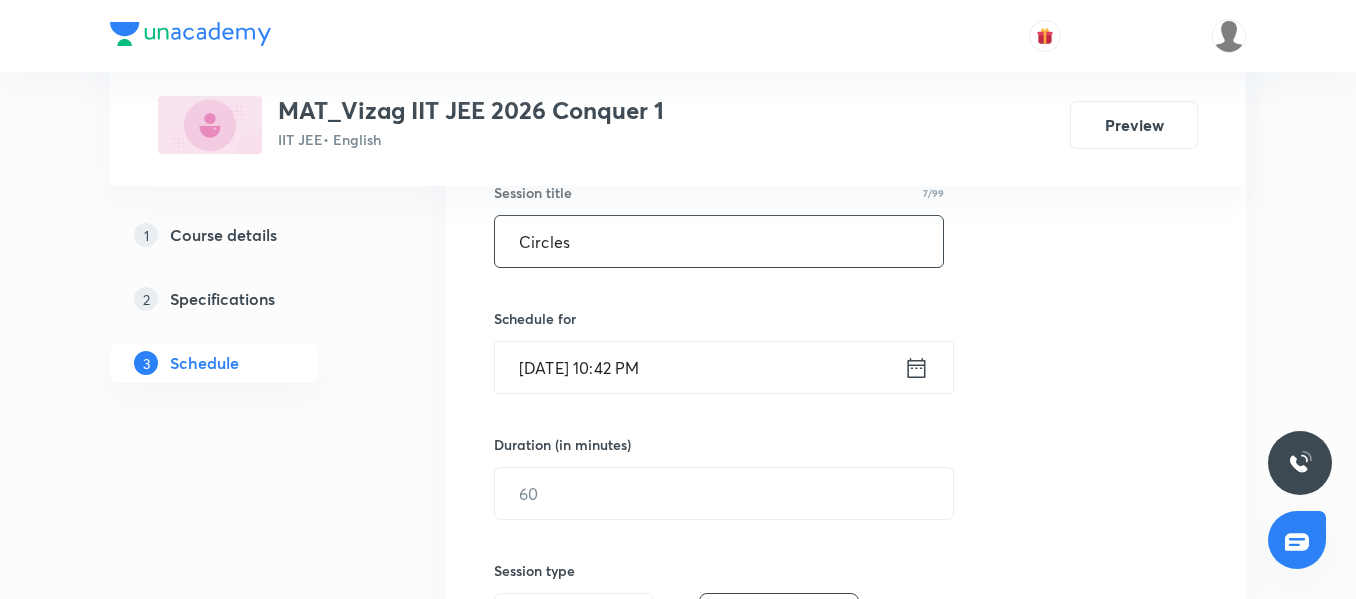 scroll, scrollTop: 387, scrollLeft: 0, axis: vertical 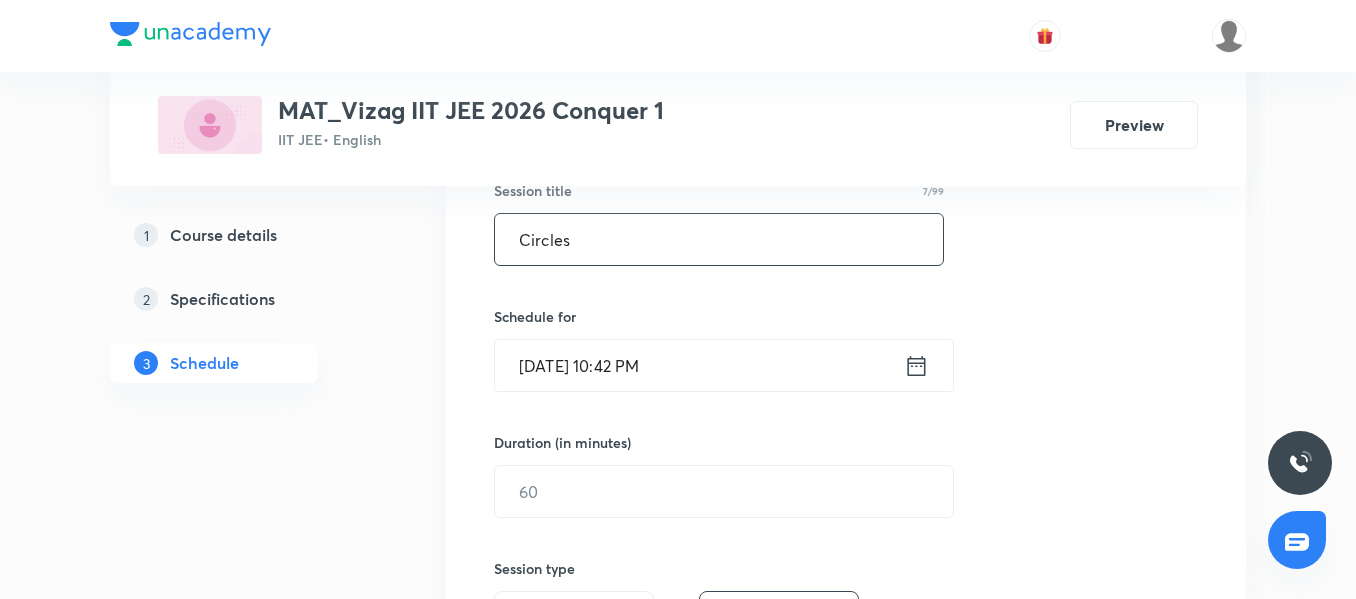 type on "Circles" 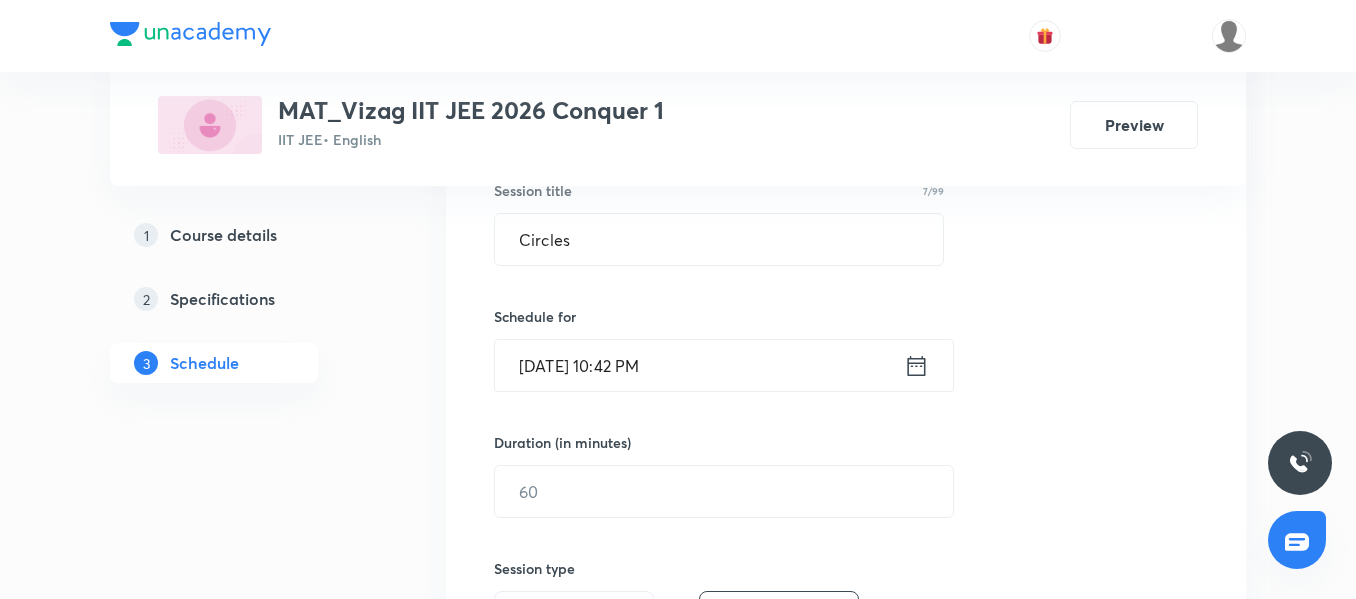 click 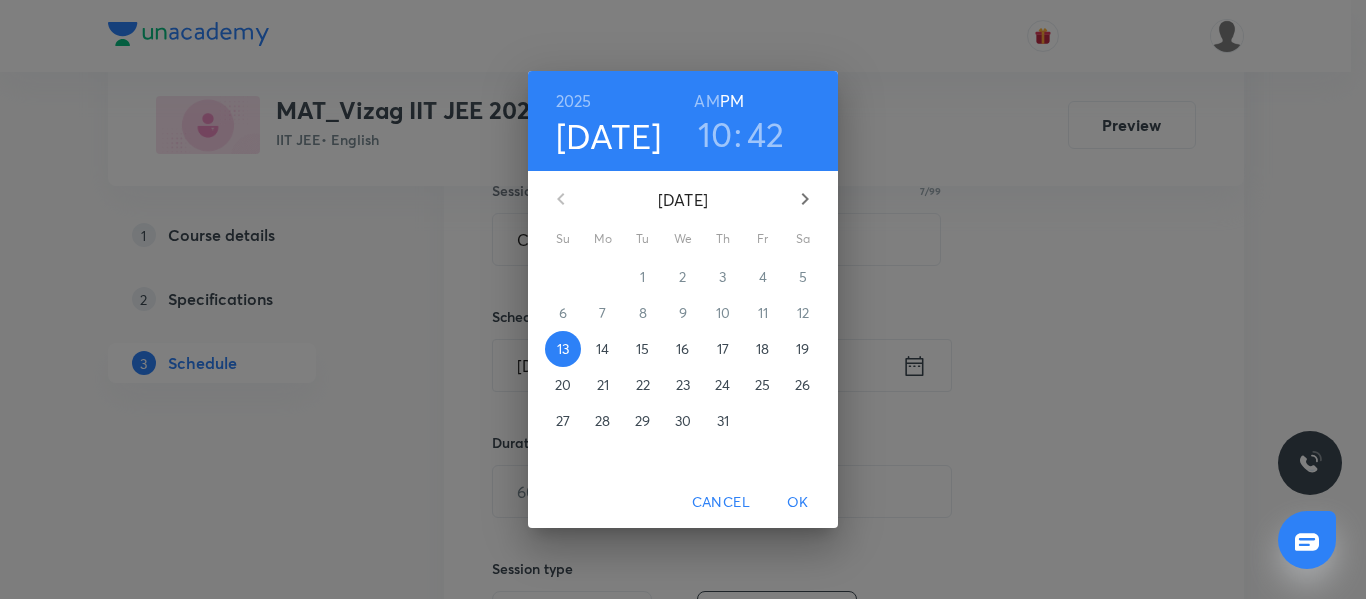 click on "14" at bounding box center (602, 349) 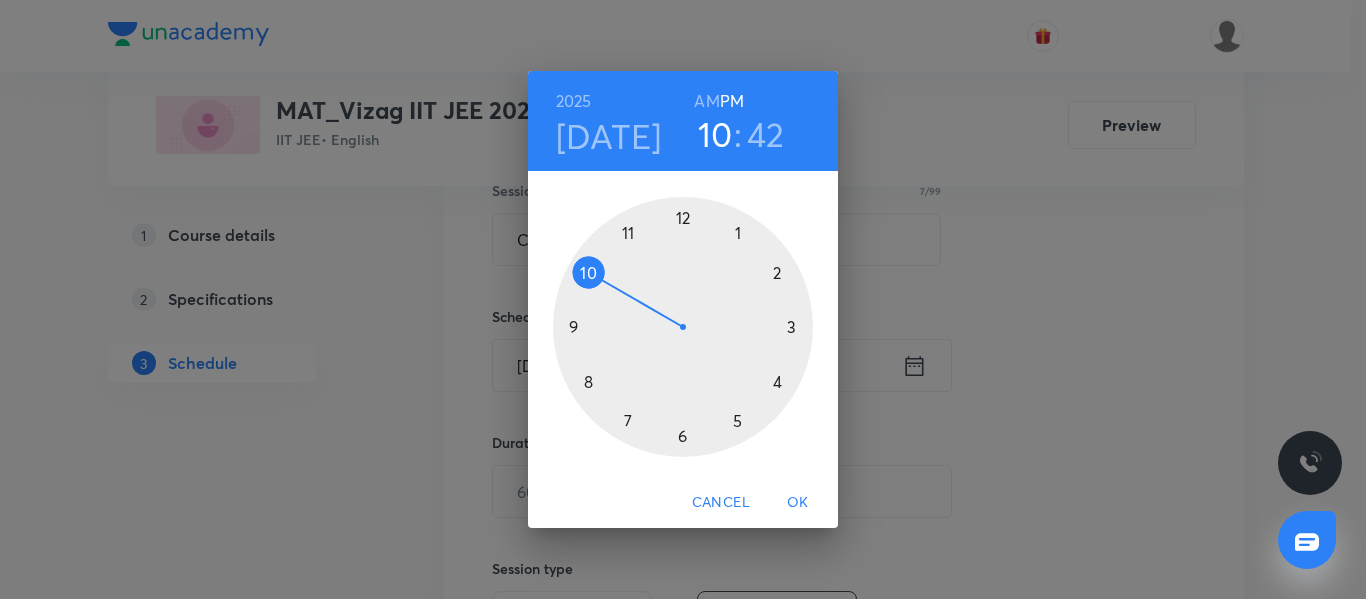 click on "AM" at bounding box center [706, 101] 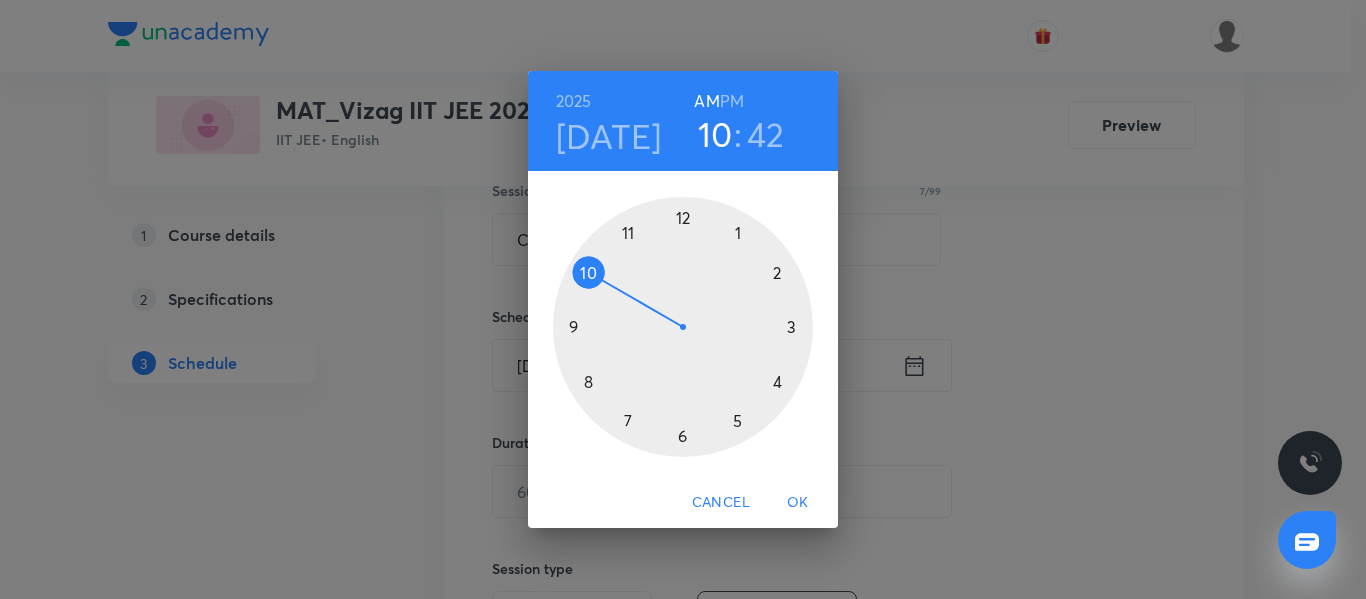 click on "42" at bounding box center [766, 134] 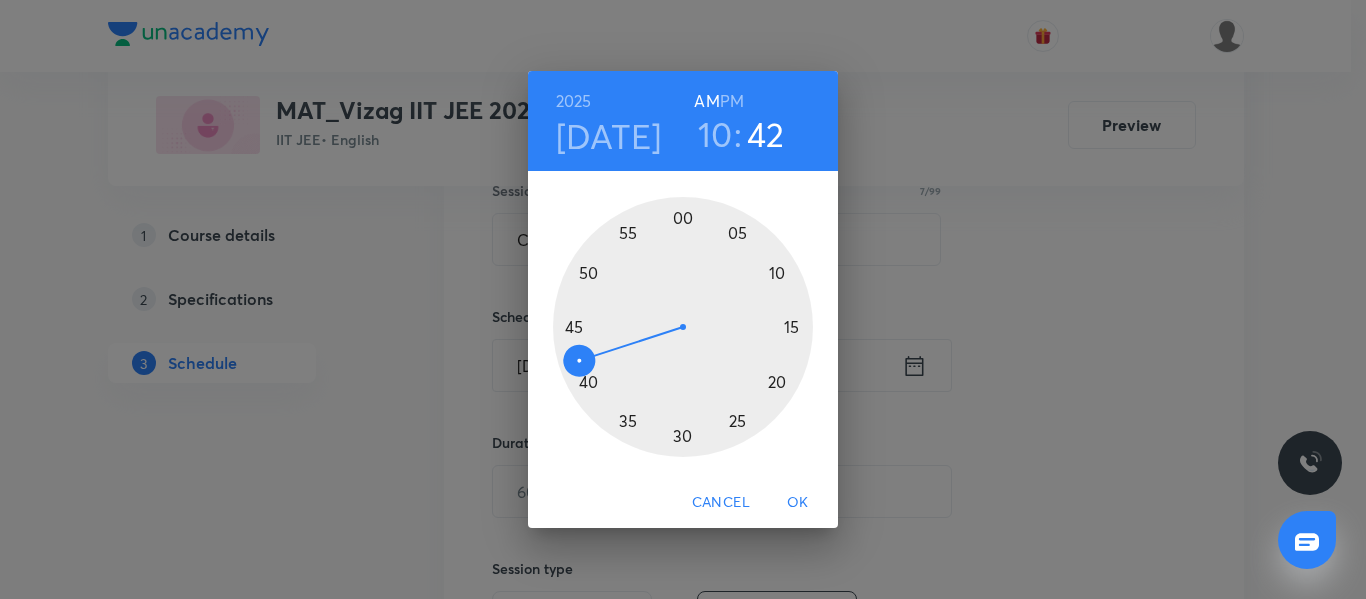 click at bounding box center [683, 327] 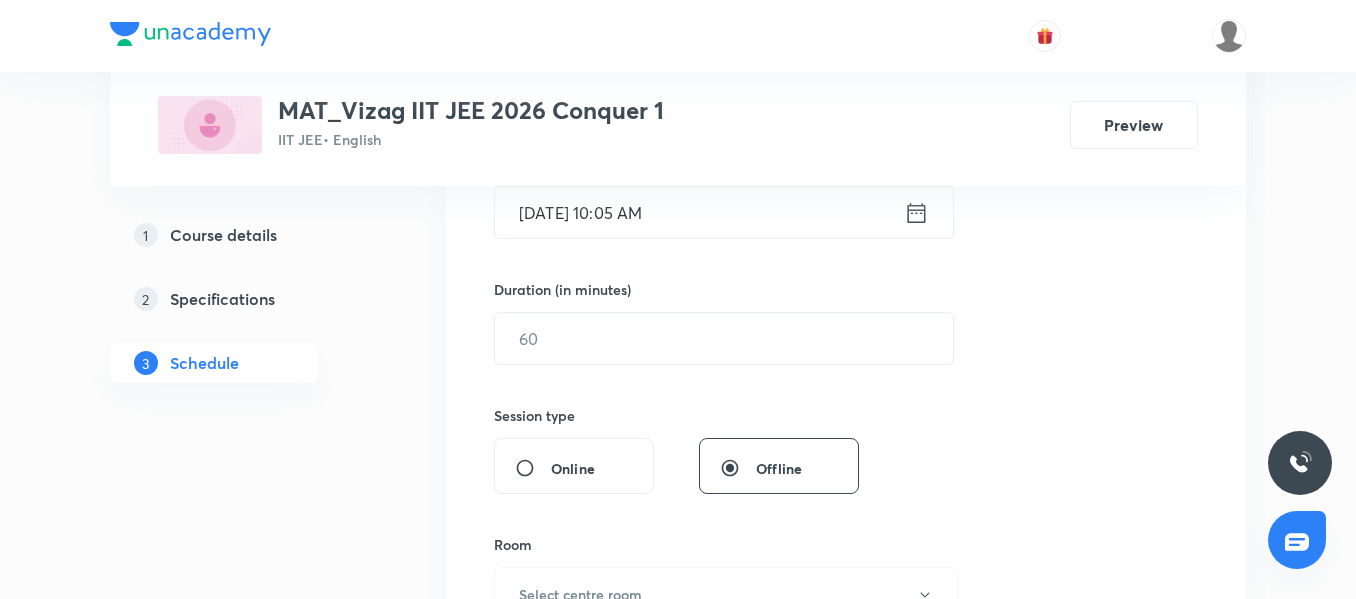 scroll, scrollTop: 541, scrollLeft: 0, axis: vertical 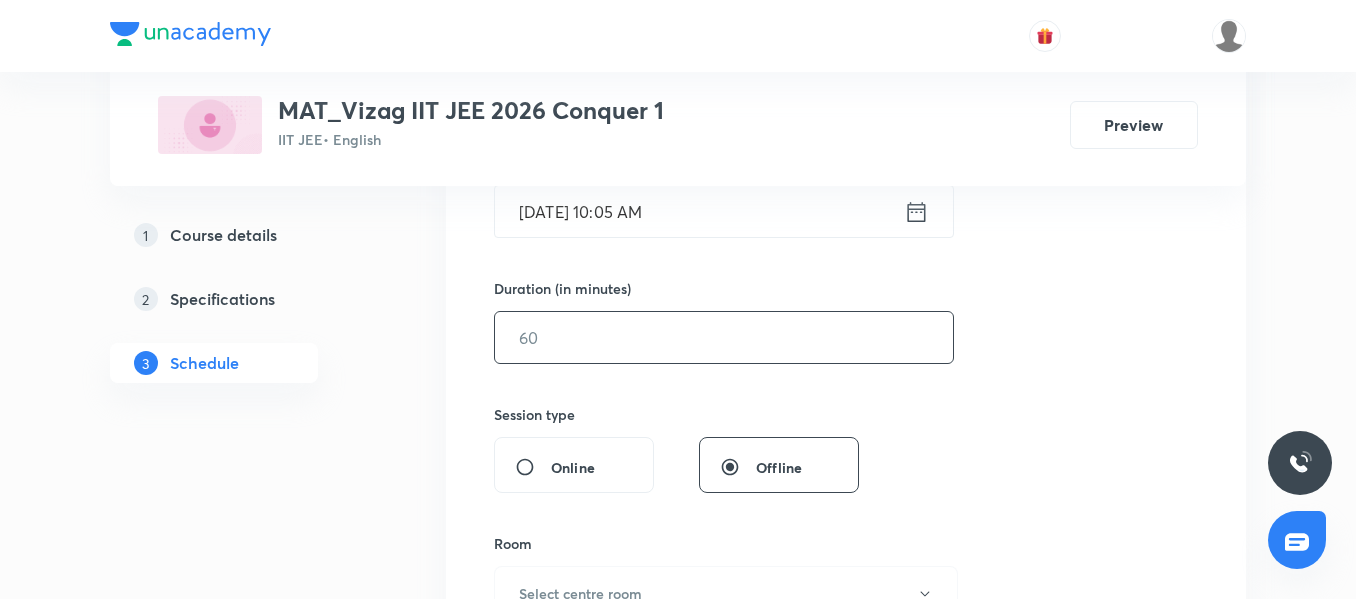click at bounding box center (724, 337) 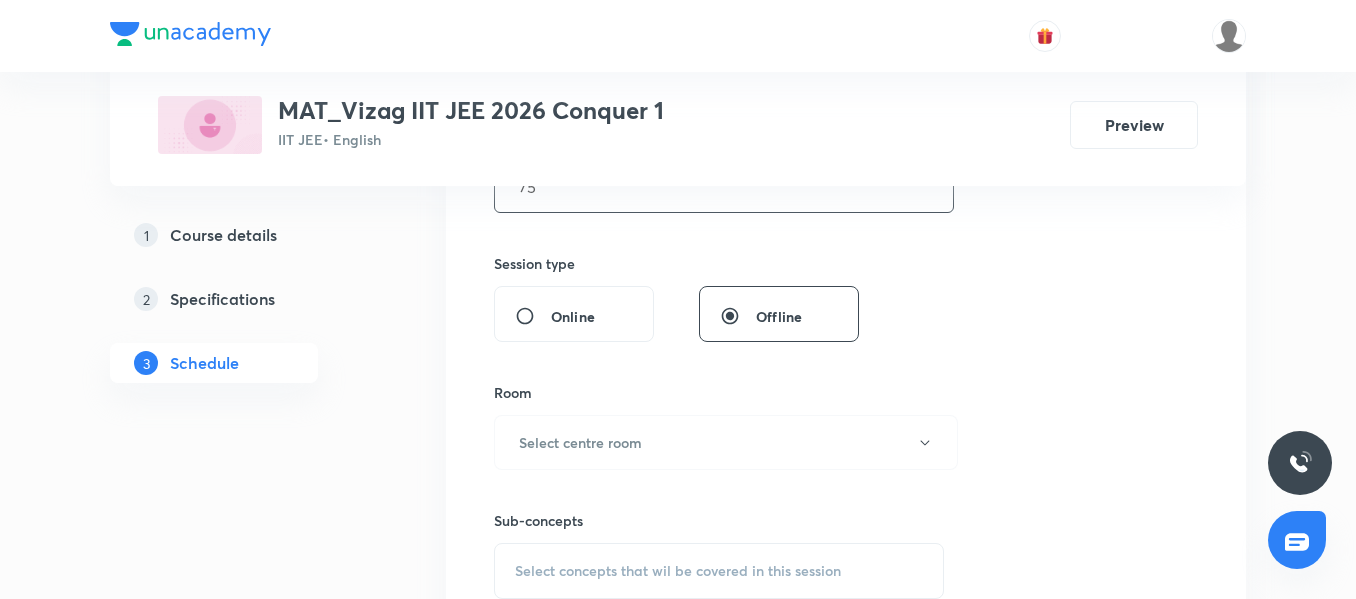 scroll, scrollTop: 697, scrollLeft: 0, axis: vertical 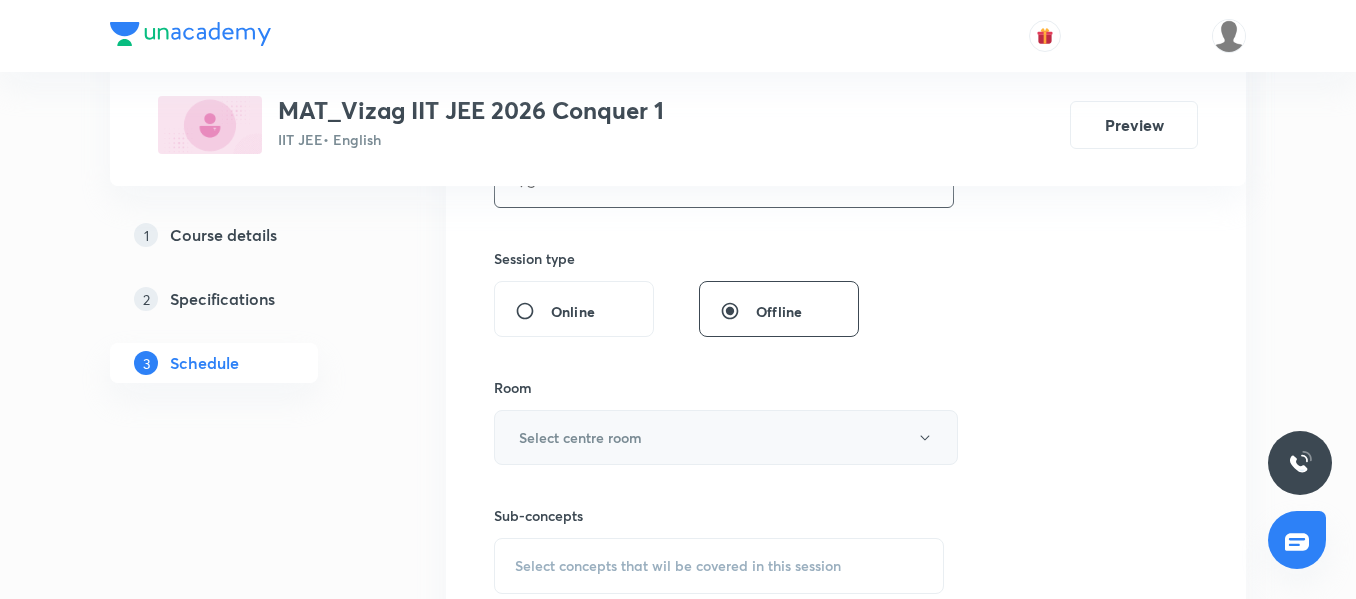 type on "75" 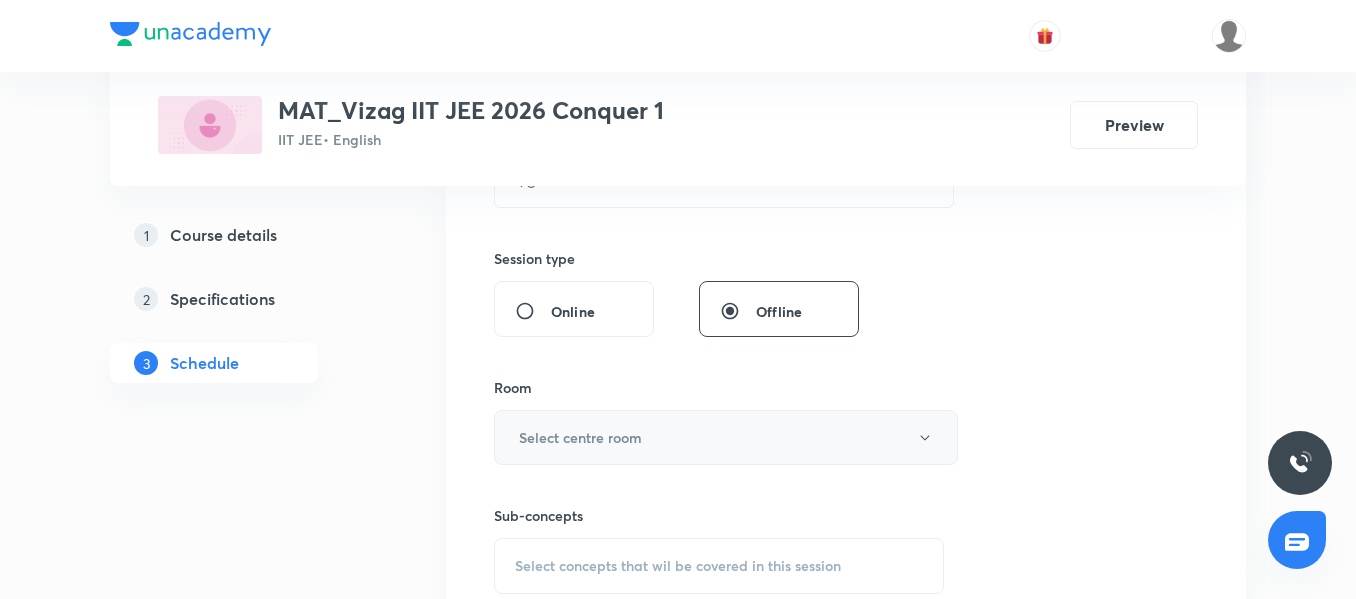 click on "Select centre room" at bounding box center (580, 437) 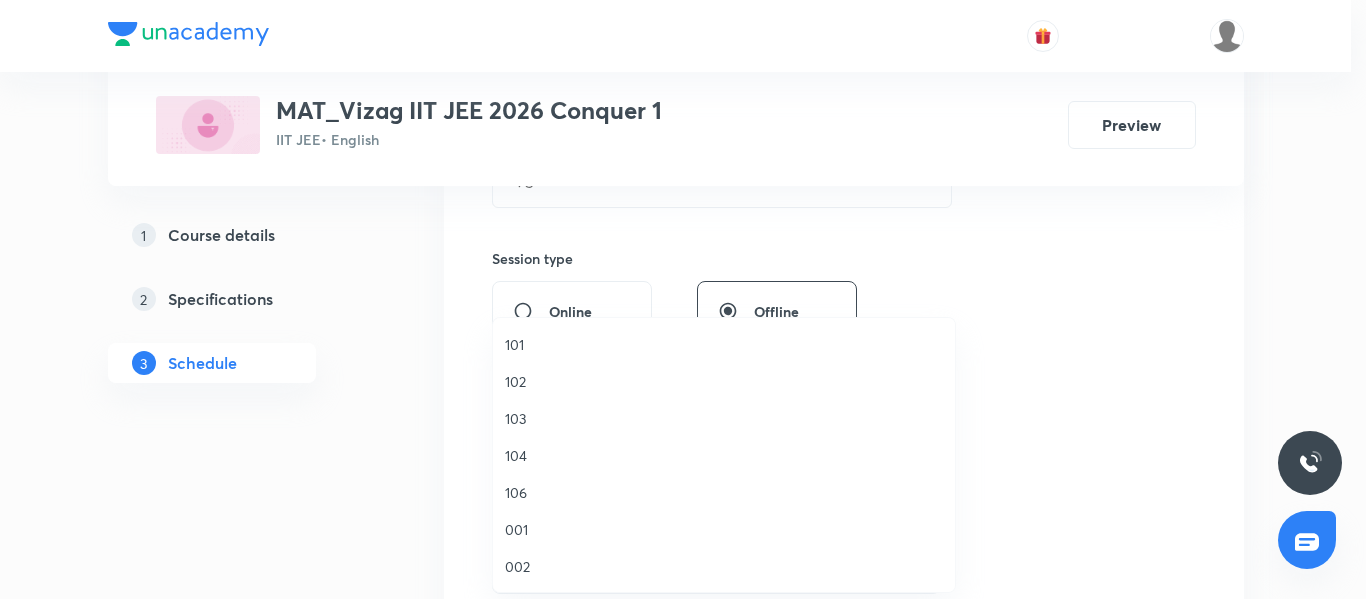 click on "101" at bounding box center (724, 344) 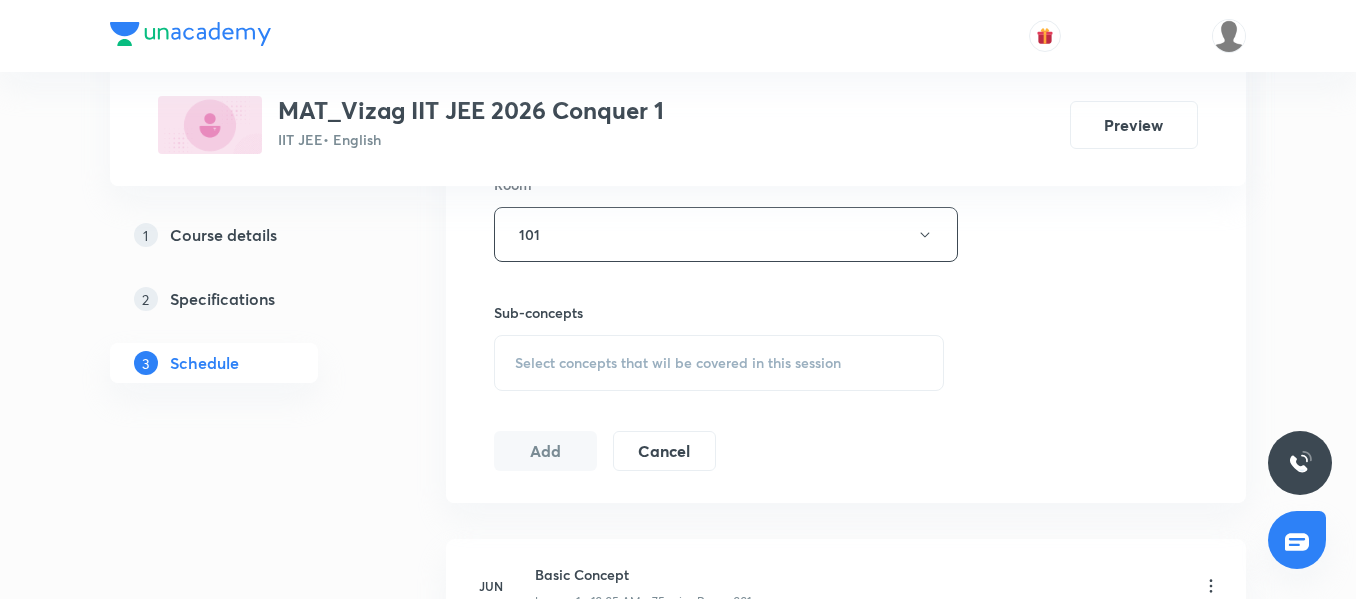 scroll, scrollTop: 919, scrollLeft: 0, axis: vertical 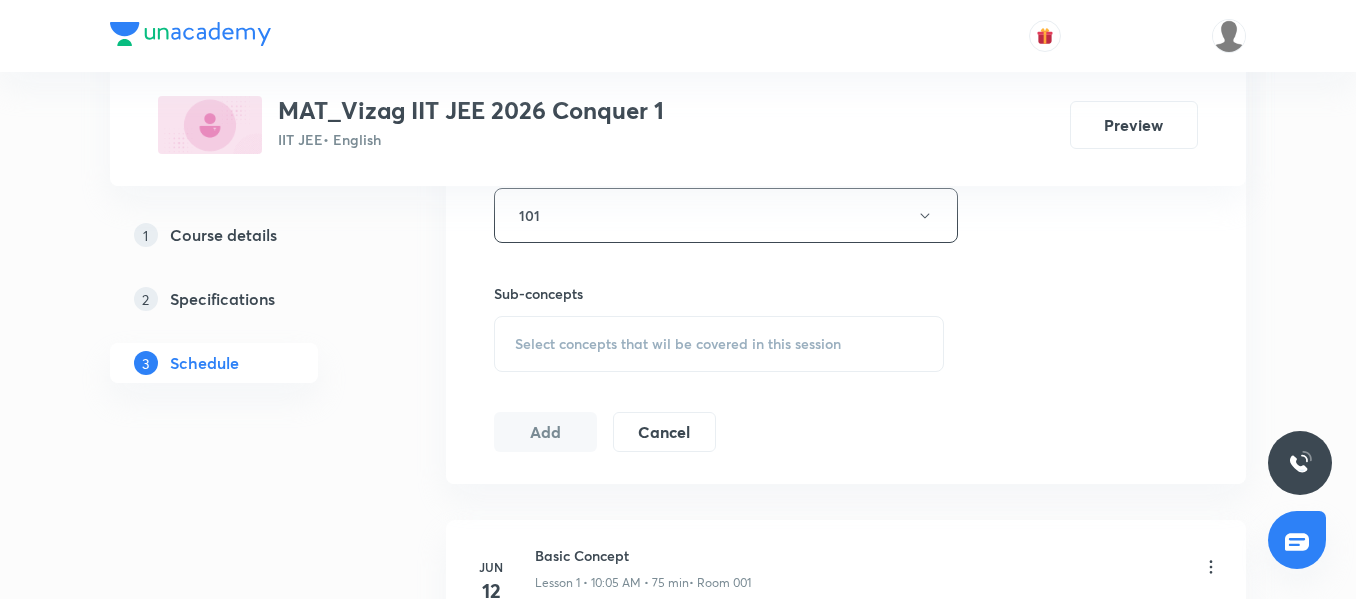 click on "Select concepts that wil be covered in this session" at bounding box center [719, 344] 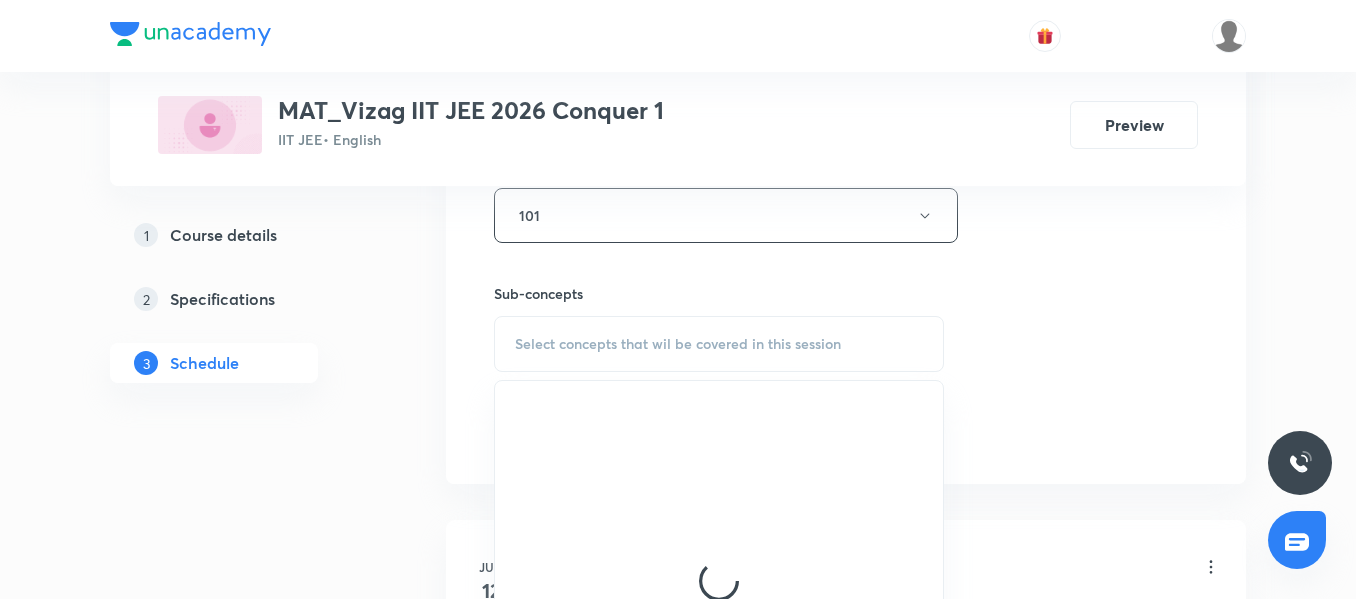 click on "Select concepts that wil be covered in this session" at bounding box center [719, 344] 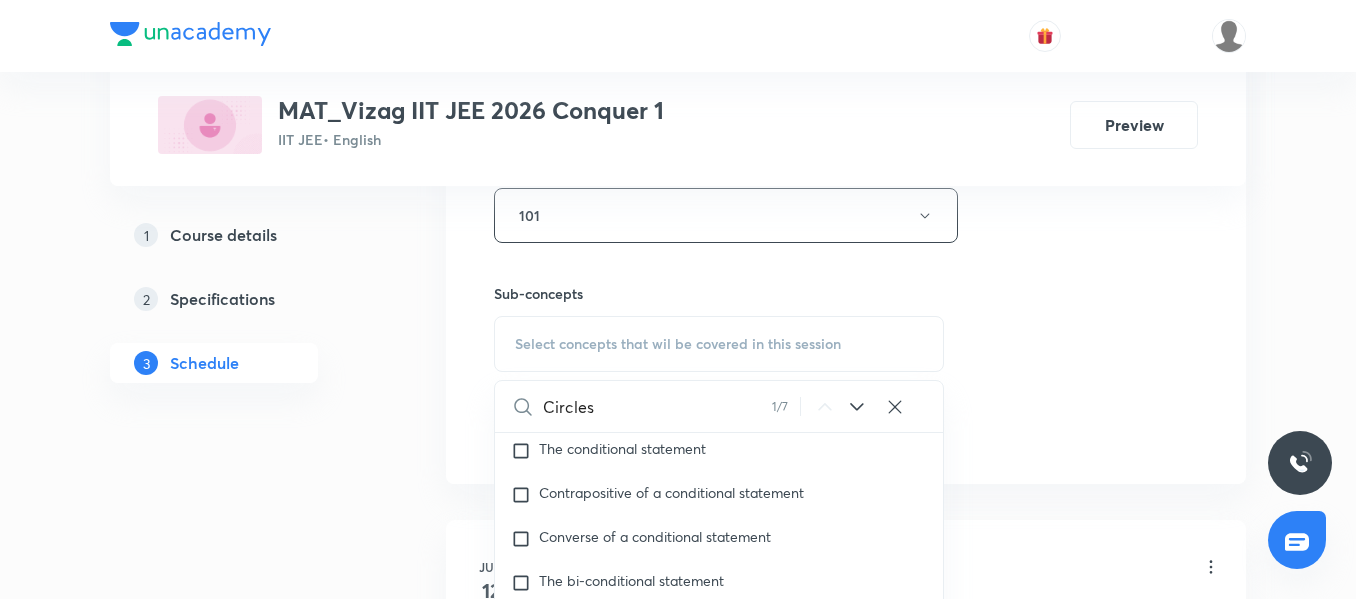 scroll, scrollTop: 9382, scrollLeft: 0, axis: vertical 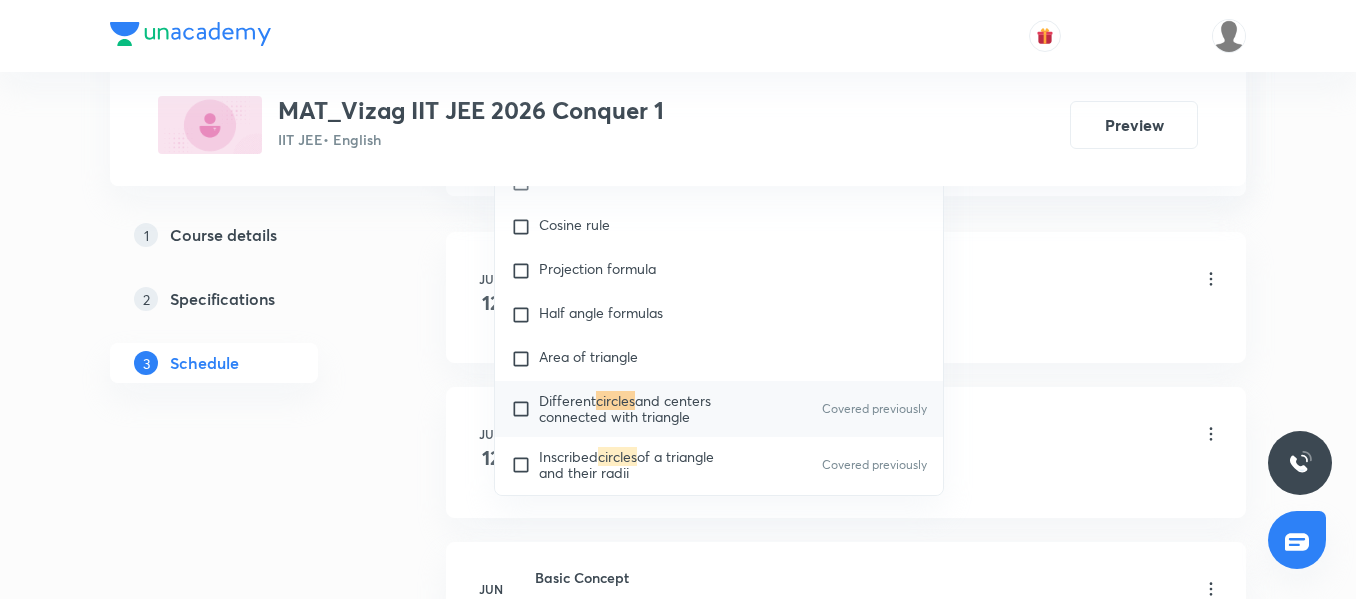 type on "Circles" 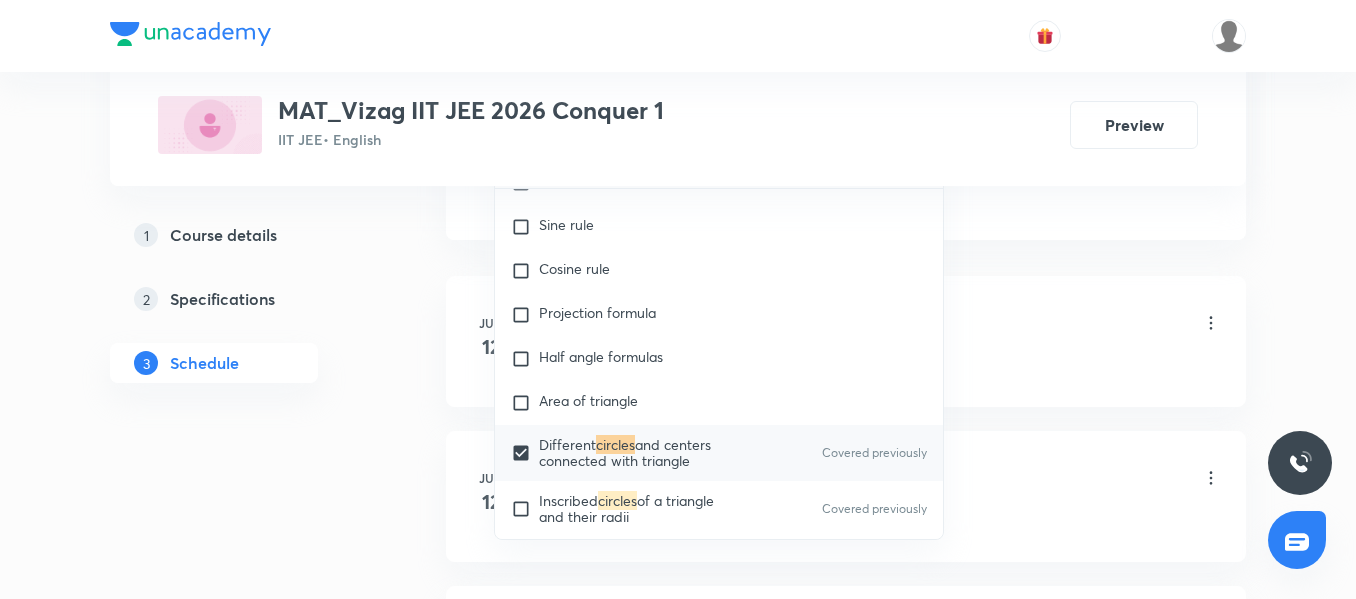 click on "Plus Courses MAT_Vizag IIT JEE 2026 Conquer 1 IIT JEE  • English Preview 1 Course details 2 Specifications 3 Schedule Schedule 34  classes Session  35 Live class Session title 7/99 Circles ​ Schedule for [DATE] 10:05 AM ​ Duration (in minutes) 75 ​   Session type Online Offline Room 101 Sub-concepts Different circles and centers connected with triangle CLEAR Circles 1 / 7 ​ Maths Mock Questions Maths Mock Questions Covered previously Maths Previous Year Questions Maths Previous Year Questions Theory of equations Degree, Value Based & Equation Geometrical Meaning of the Zeroes of a Polynomial Location of roots Geometrical meaning of Roots of an equation Points in solving an equation Graph of Quadratic Expression & its Analysis Range of Quadratic Equation Remainder and factor theorems Identity Quadratic equations Covered previously Common Roots Location of Roots General Equation of Second Degree in Variable x and y Theory of Equations Relation Between Roots and Coefficients Quadratic Inequality" at bounding box center (678, 2289) 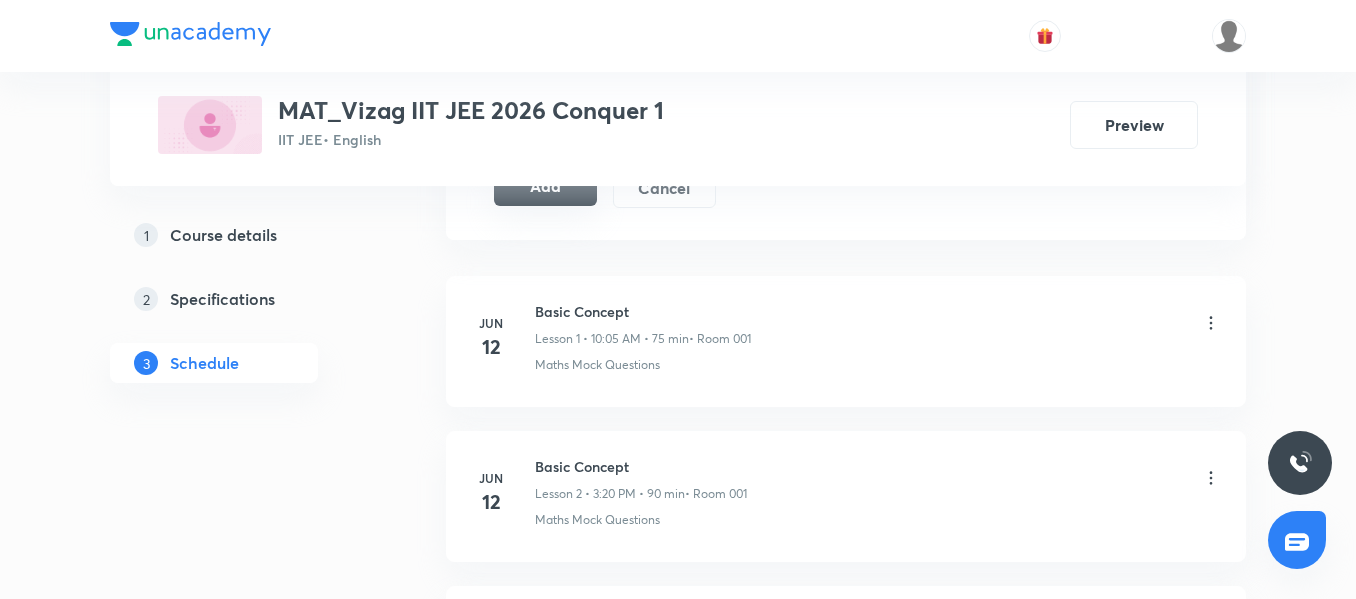 click on "Add" at bounding box center (545, 186) 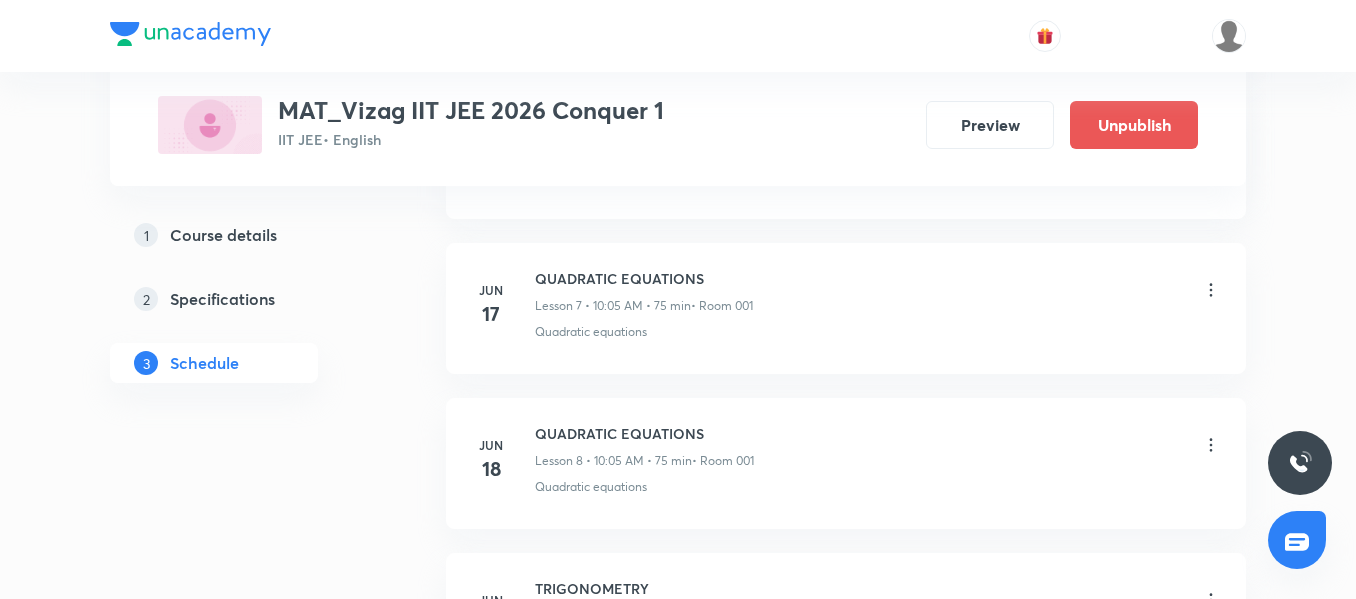click on "1 Course details 2 Specifications 3 Schedule" at bounding box center (246, 1998) 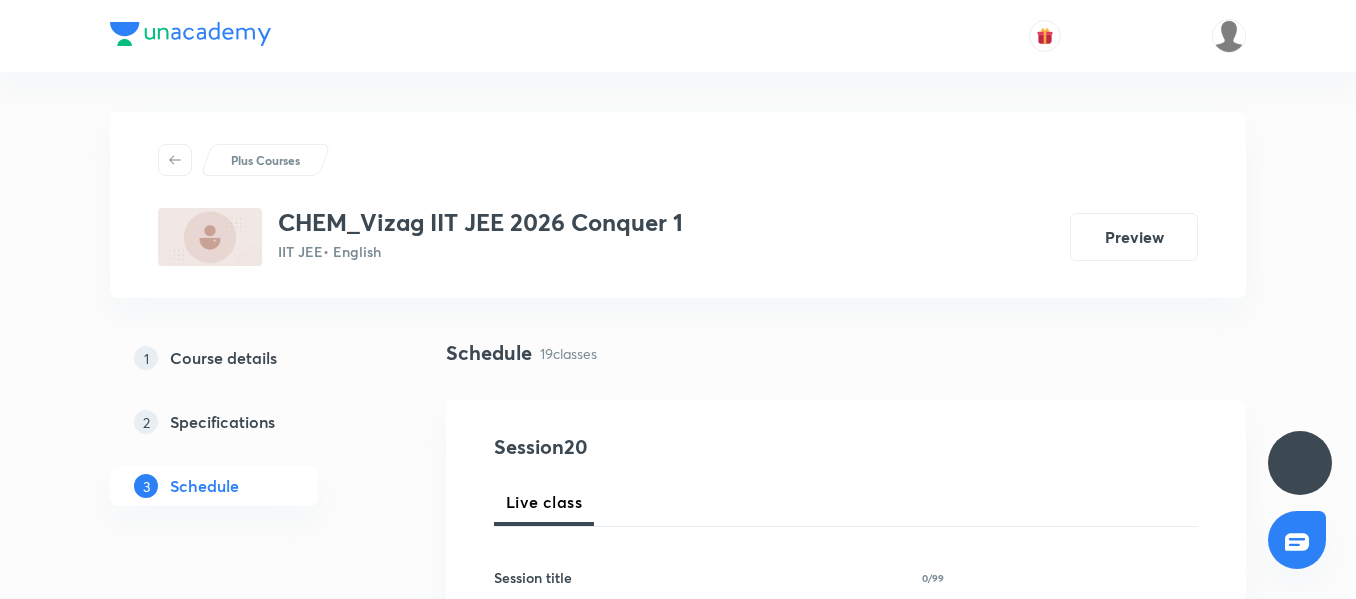 scroll, scrollTop: 0, scrollLeft: 0, axis: both 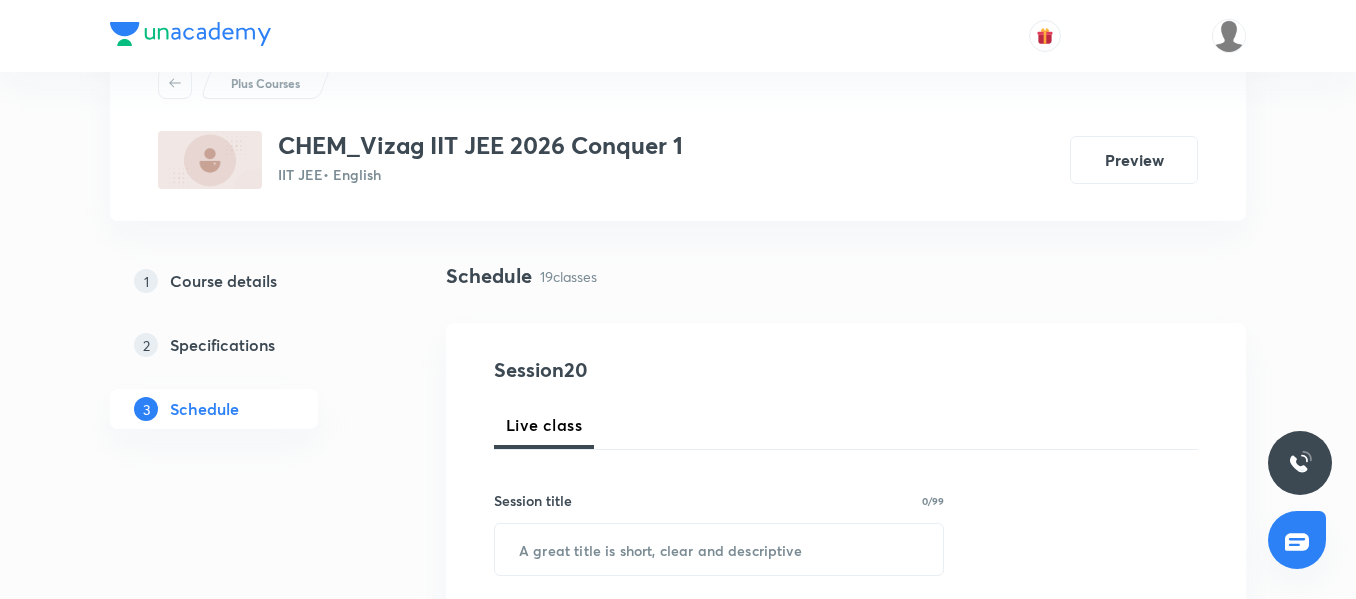 click on "Course details" at bounding box center (223, 281) 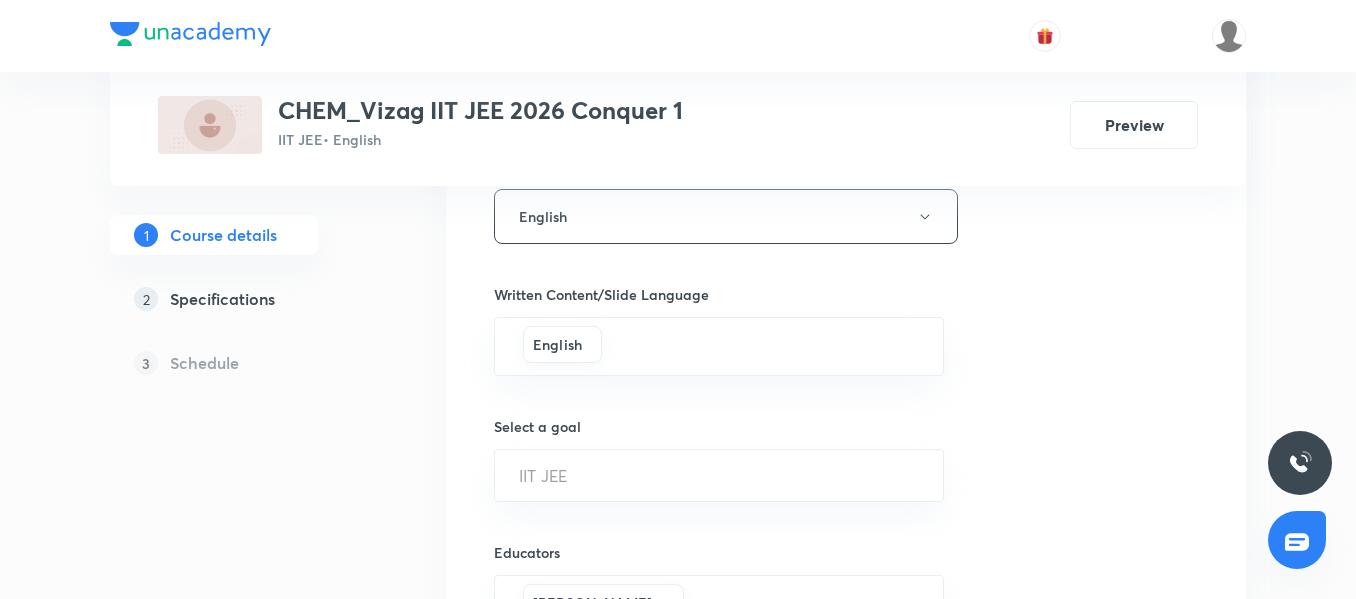 scroll, scrollTop: 1381, scrollLeft: 0, axis: vertical 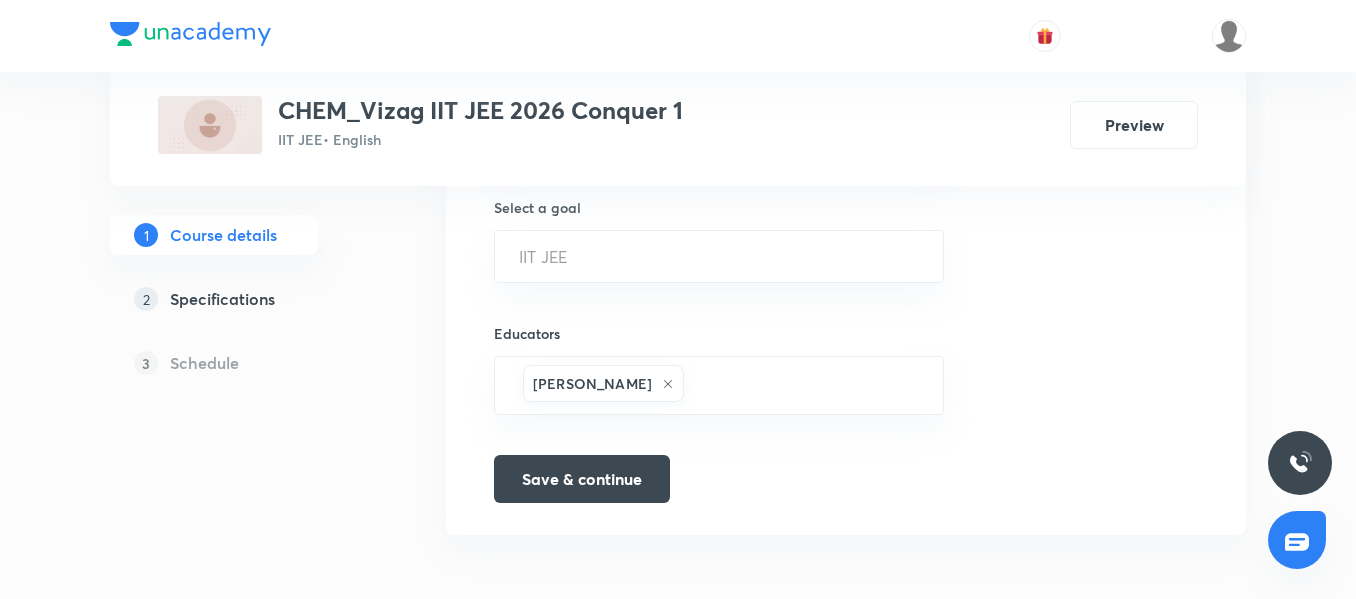 click on "Schedule" at bounding box center (204, 363) 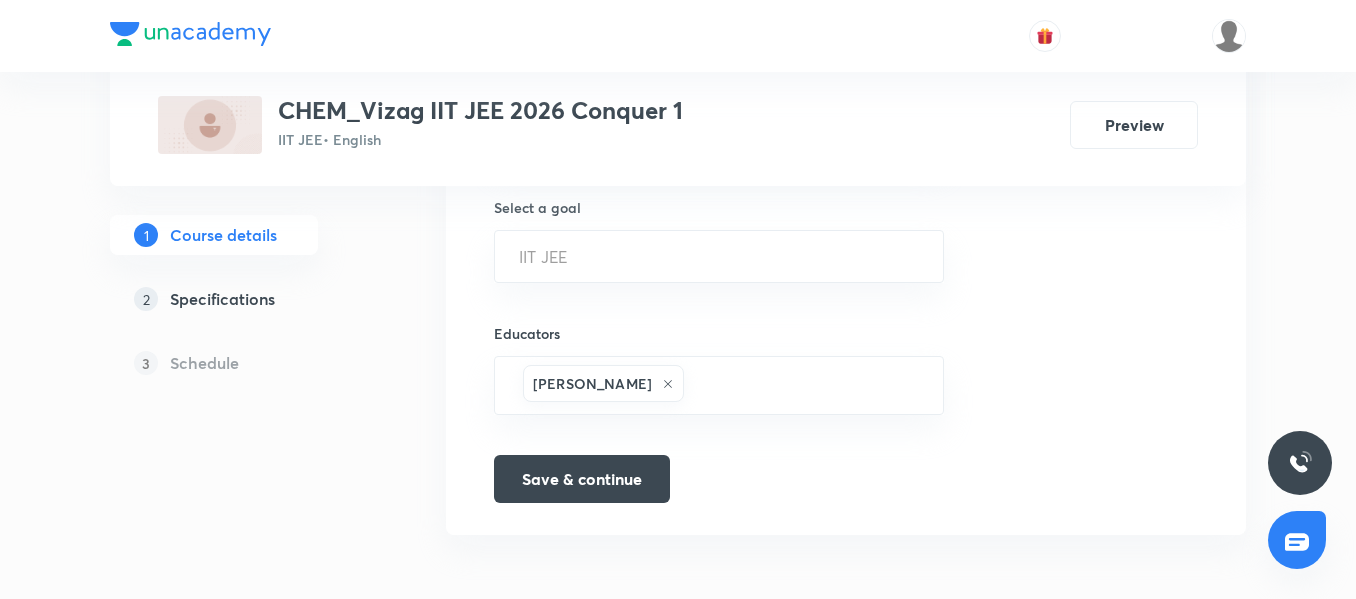 click on "Schedule" at bounding box center (204, 363) 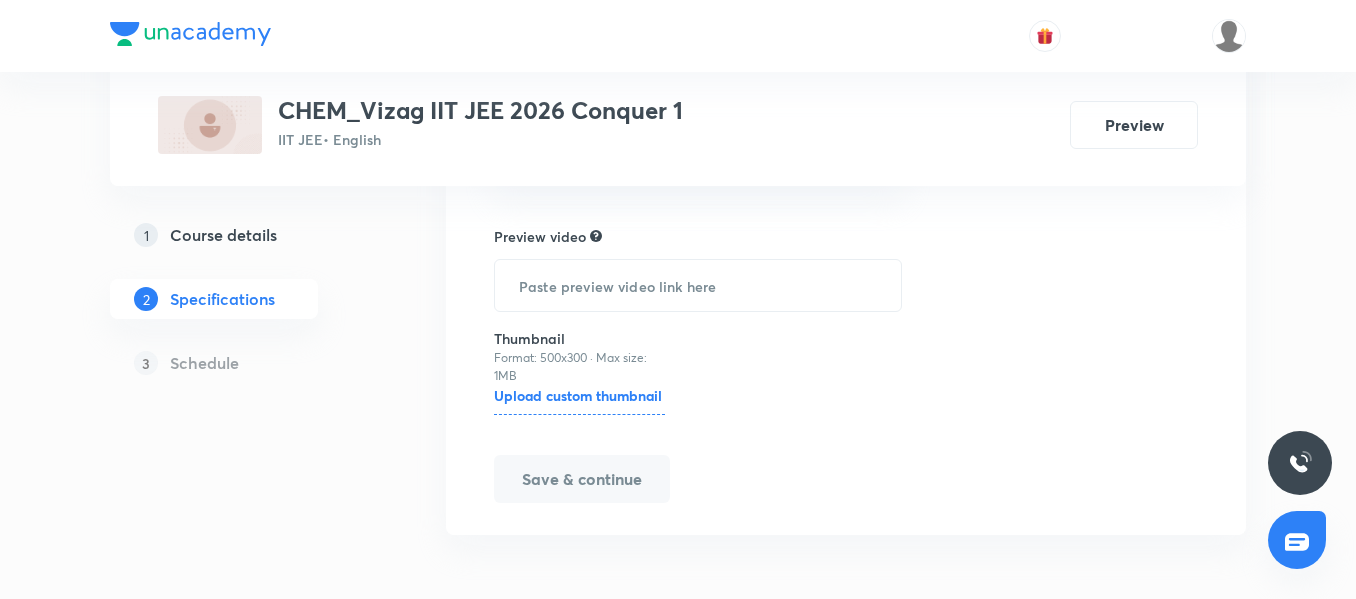 scroll, scrollTop: 0, scrollLeft: 0, axis: both 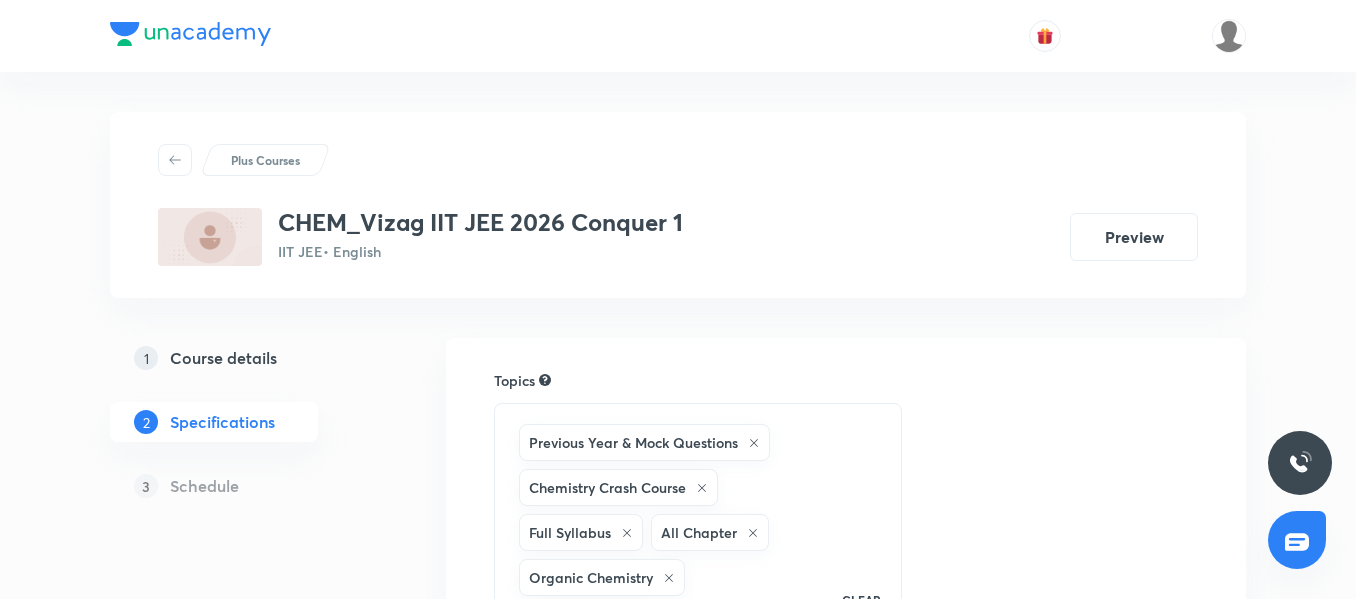 click on "Schedule" at bounding box center [204, 486] 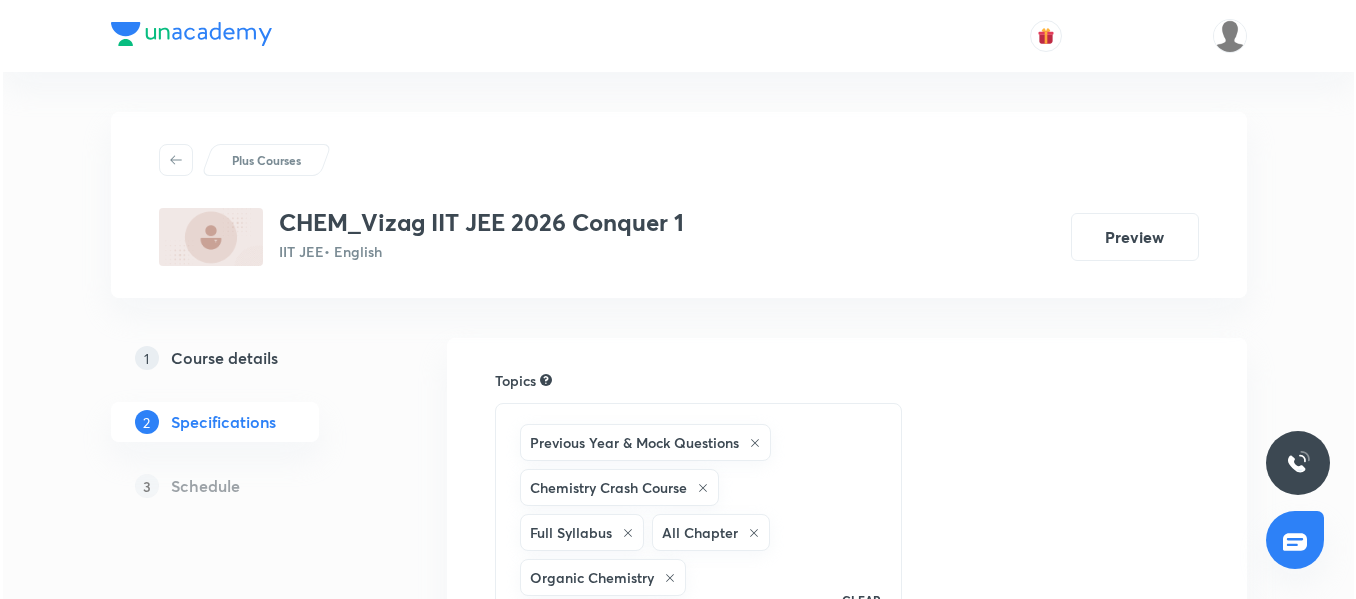 scroll, scrollTop: 0, scrollLeft: 0, axis: both 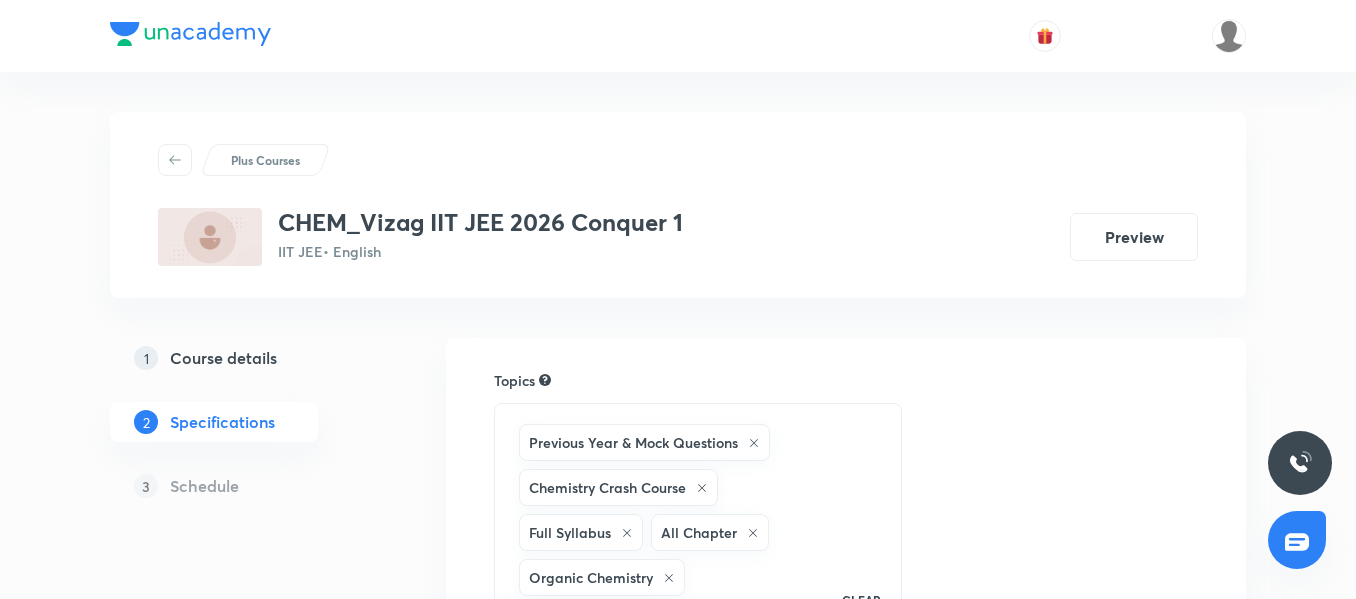 click on "Schedule" at bounding box center (204, 486) 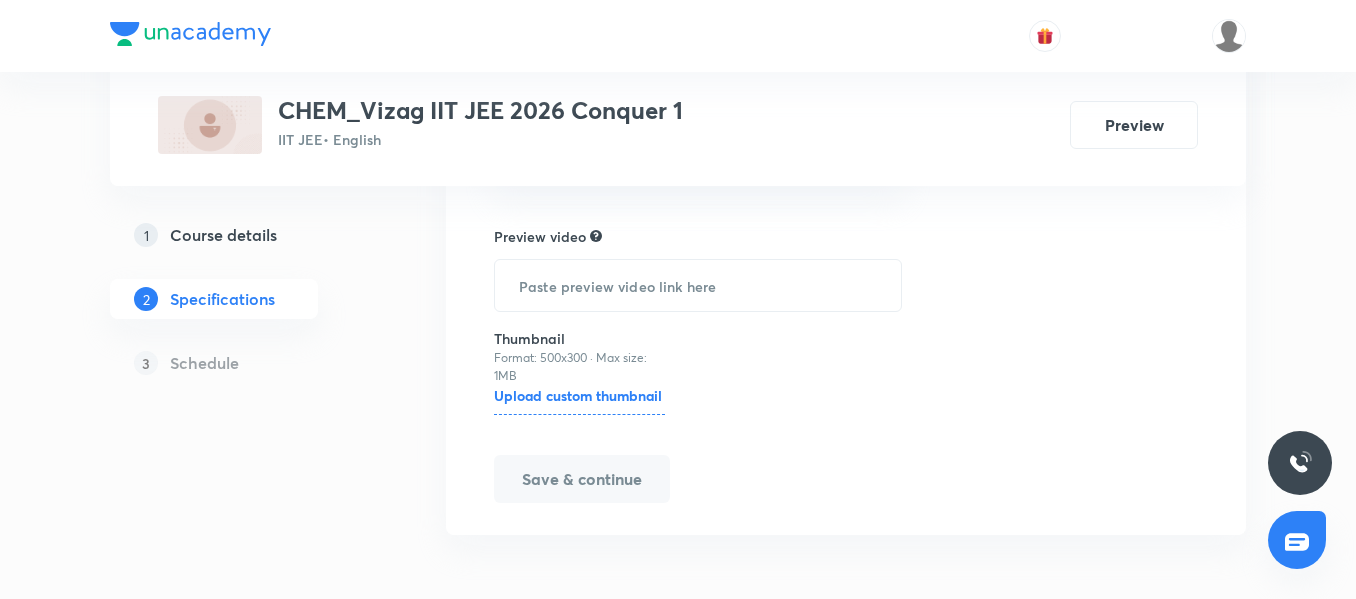 scroll, scrollTop: 999, scrollLeft: 0, axis: vertical 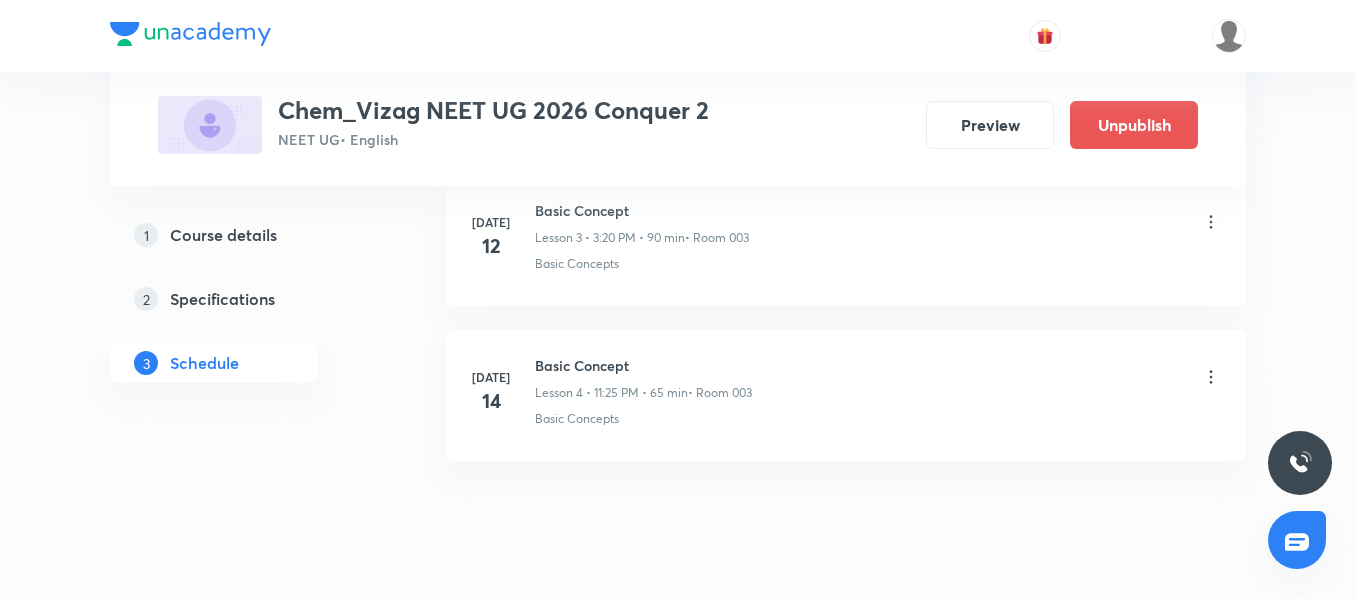 click on "Plus Courses Chem_Vizag NEET UG 2026 Conquer 2 NEET UG  • English Preview Unpublish 1 Course details 2 Specifications 3 Schedule Schedule 4  classes Session  5 Live class Session title 0/99 ​ Schedule for [DATE] 10:44 PM ​ Duration (in minutes) ​   Session type Online Offline Room Select centre room Sub-concepts Select concepts that wil be covered in this session Add Cancel [DATE] Basic Concept Lesson 1 • 8:45 AM • 75 min  • Room 003 Basic Concepts [DATE] Basic Concept Lesson 2 • 8:45 AM • 75 min  • Room 003 Basic Concepts [DATE] Basic Concept Lesson 3 • 3:20 PM • 90 min  • Room 003 Basic Concepts [DATE] Basic Concept Lesson 4 • 11:25 PM • 65 min  • Room 003 Basic Concepts" at bounding box center [678, -425] 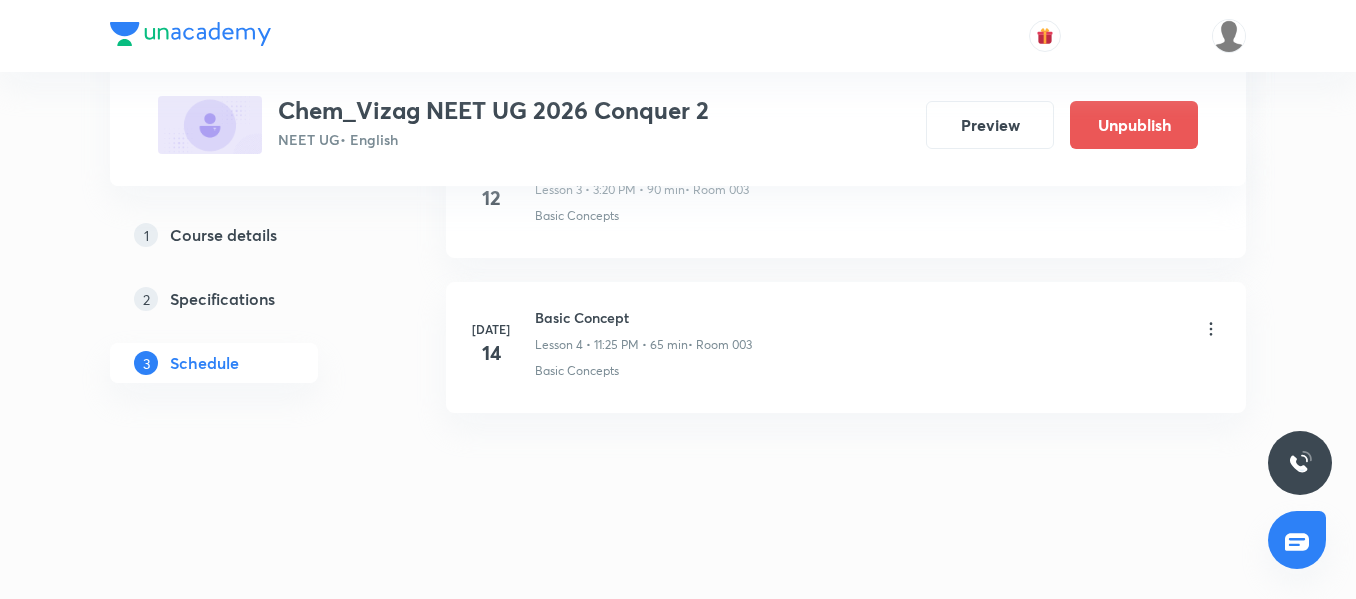 scroll, scrollTop: 1624, scrollLeft: 0, axis: vertical 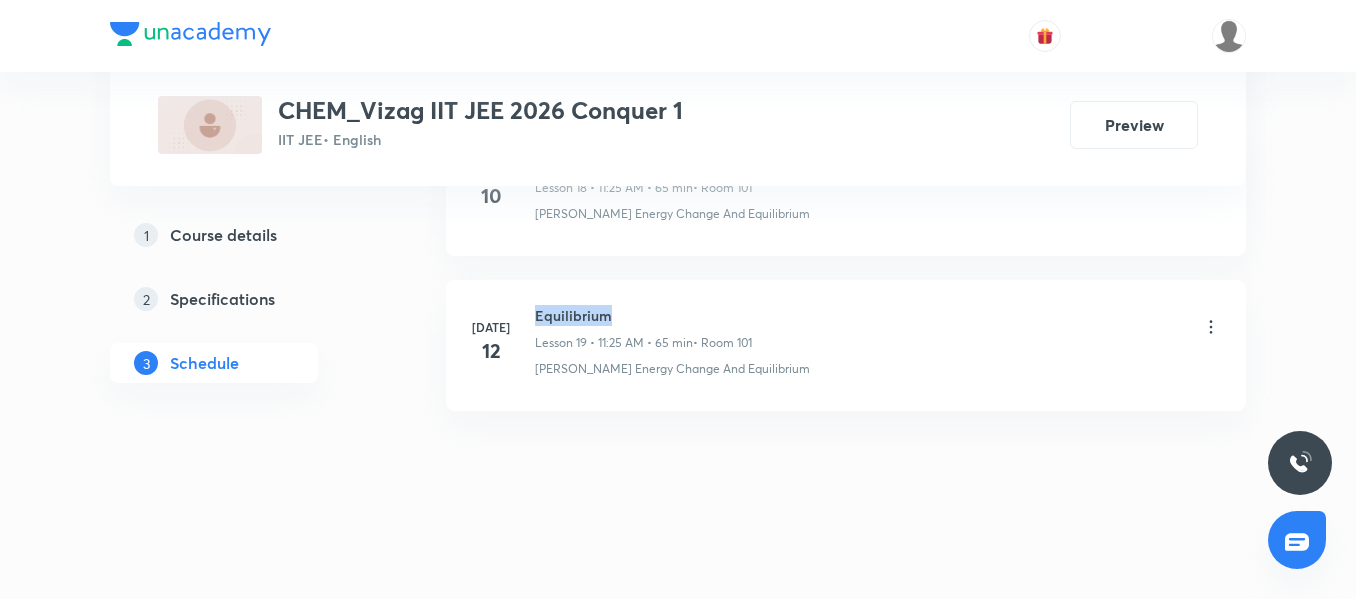 drag, startPoint x: 615, startPoint y: 317, endPoint x: 530, endPoint y: 312, distance: 85.146935 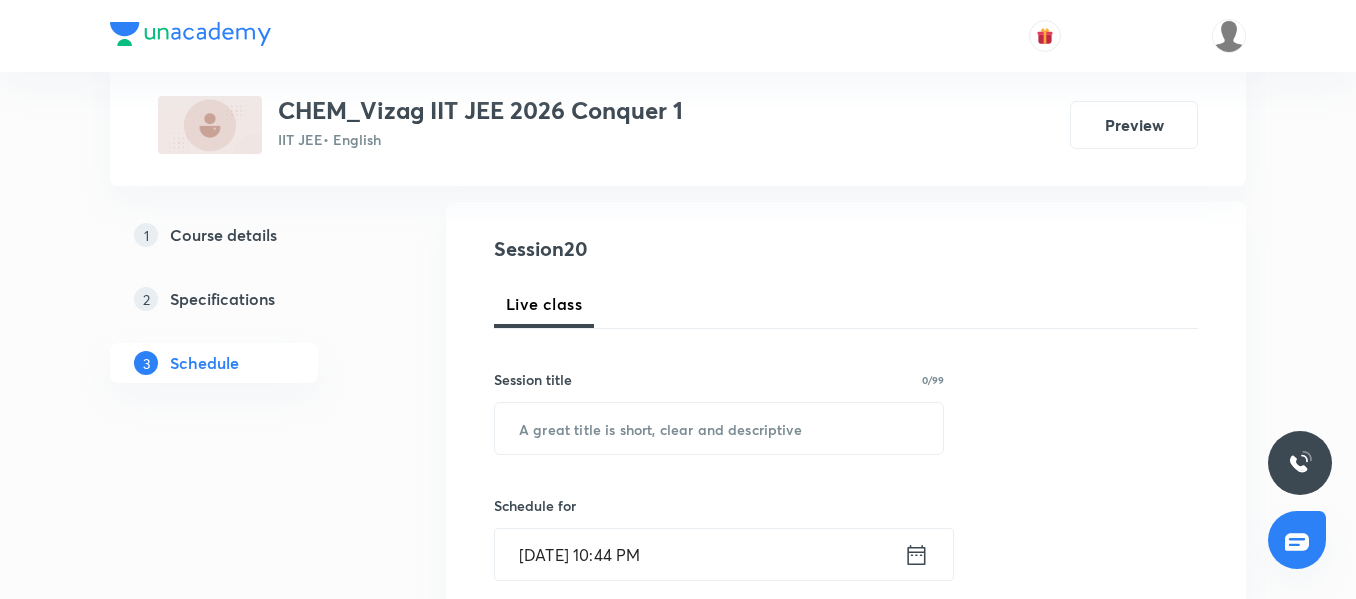 scroll, scrollTop: 199, scrollLeft: 0, axis: vertical 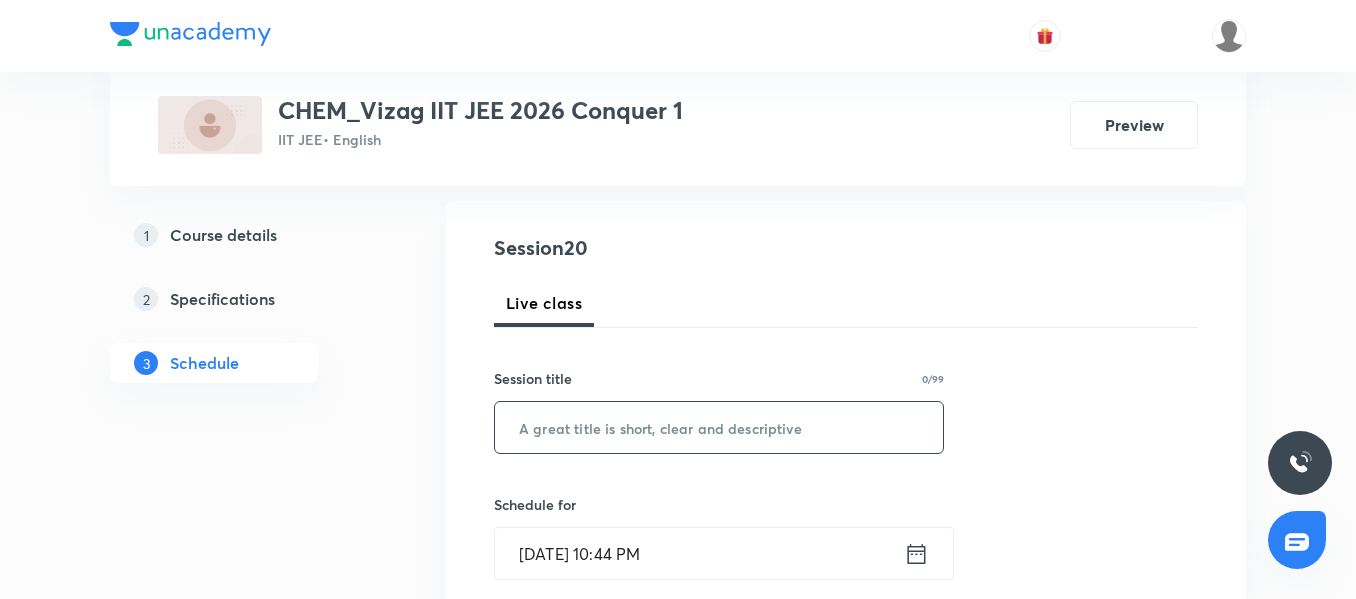 click at bounding box center (719, 427) 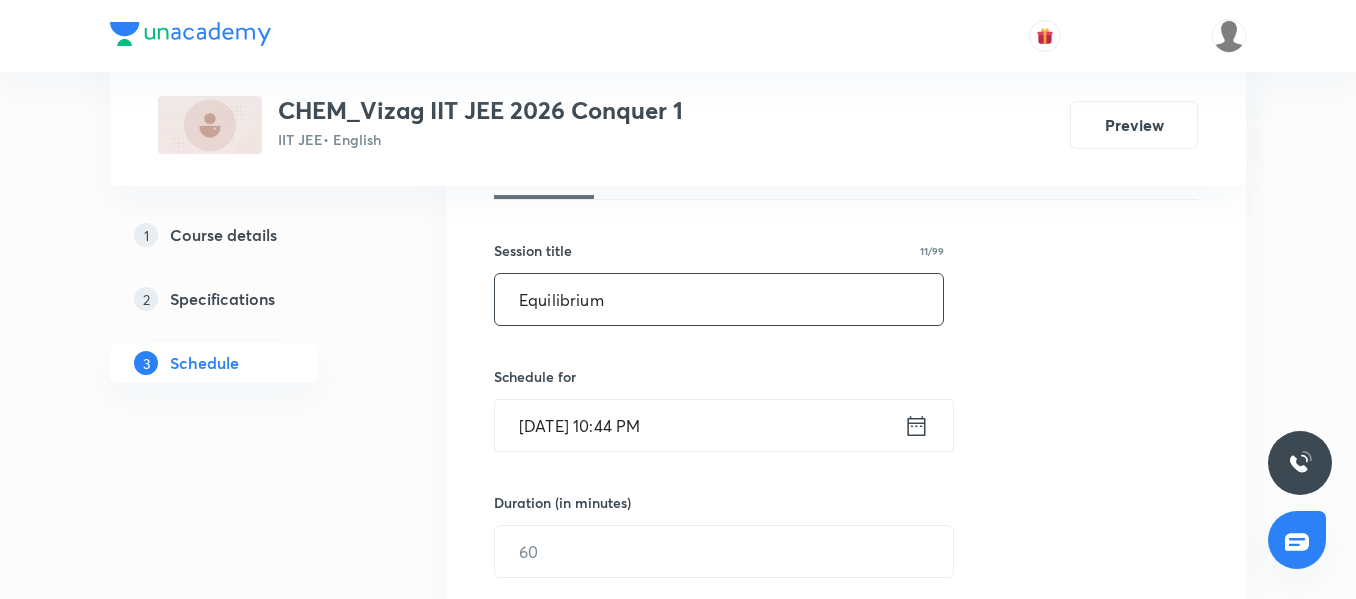 scroll, scrollTop: 332, scrollLeft: 0, axis: vertical 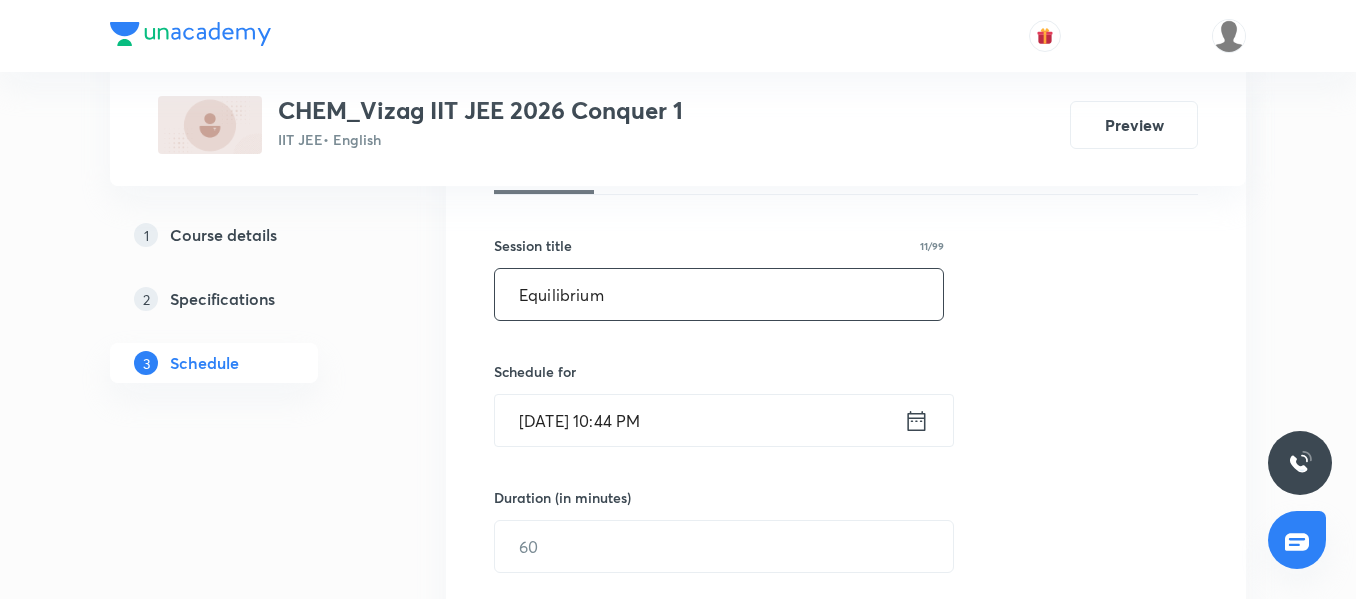 type on "Equilibrium" 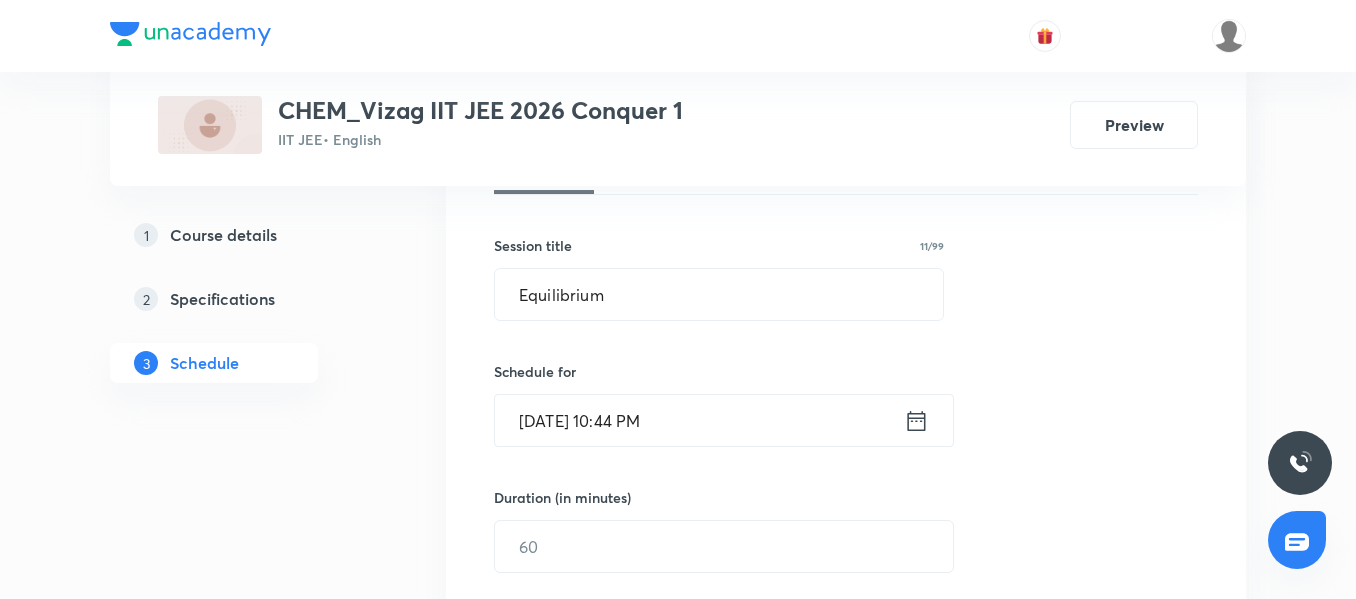 click 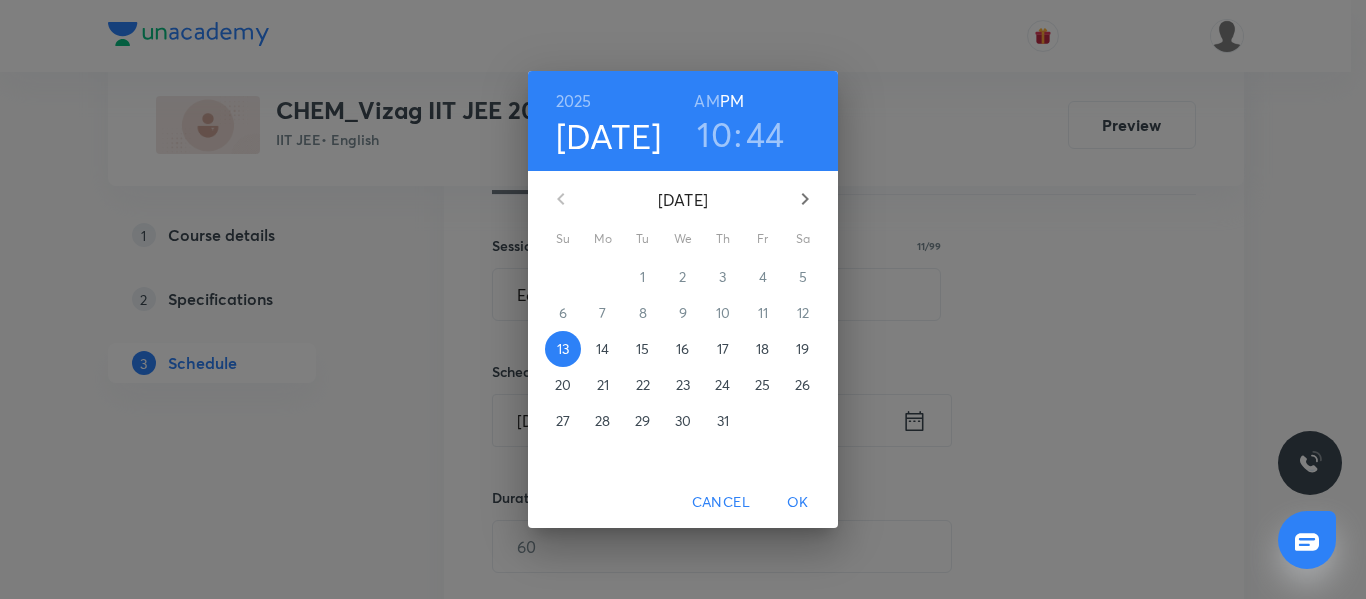 click on "14" at bounding box center [602, 349] 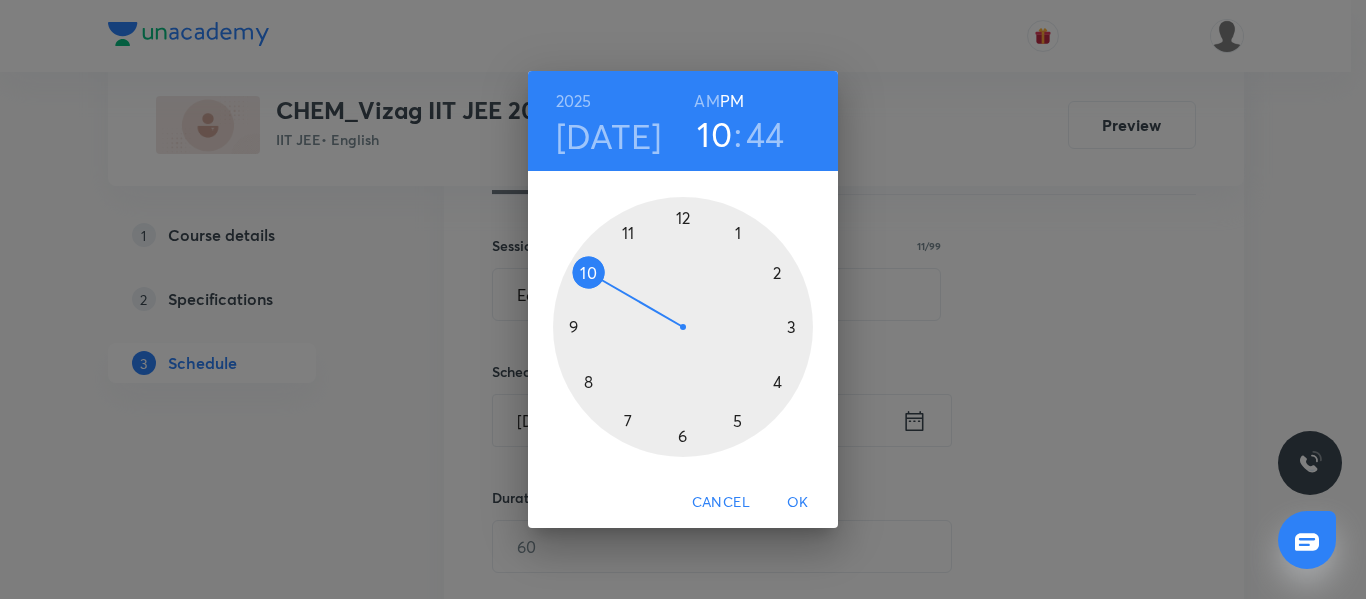 click on "AM" at bounding box center (706, 101) 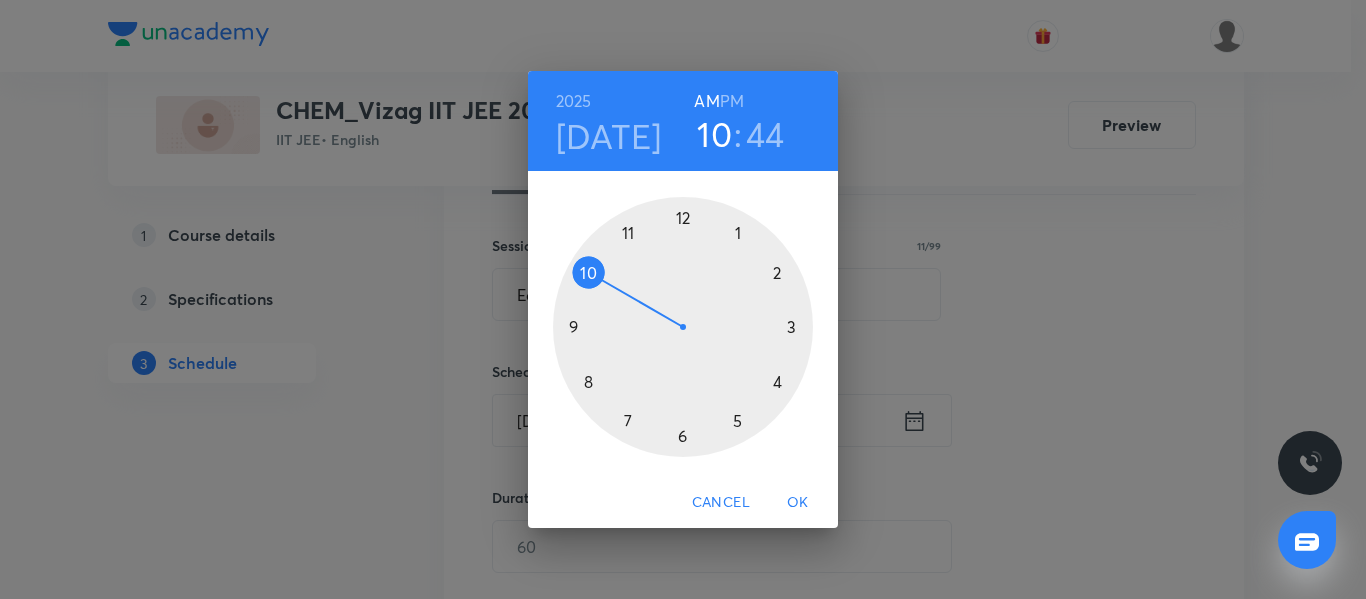 click at bounding box center [683, 327] 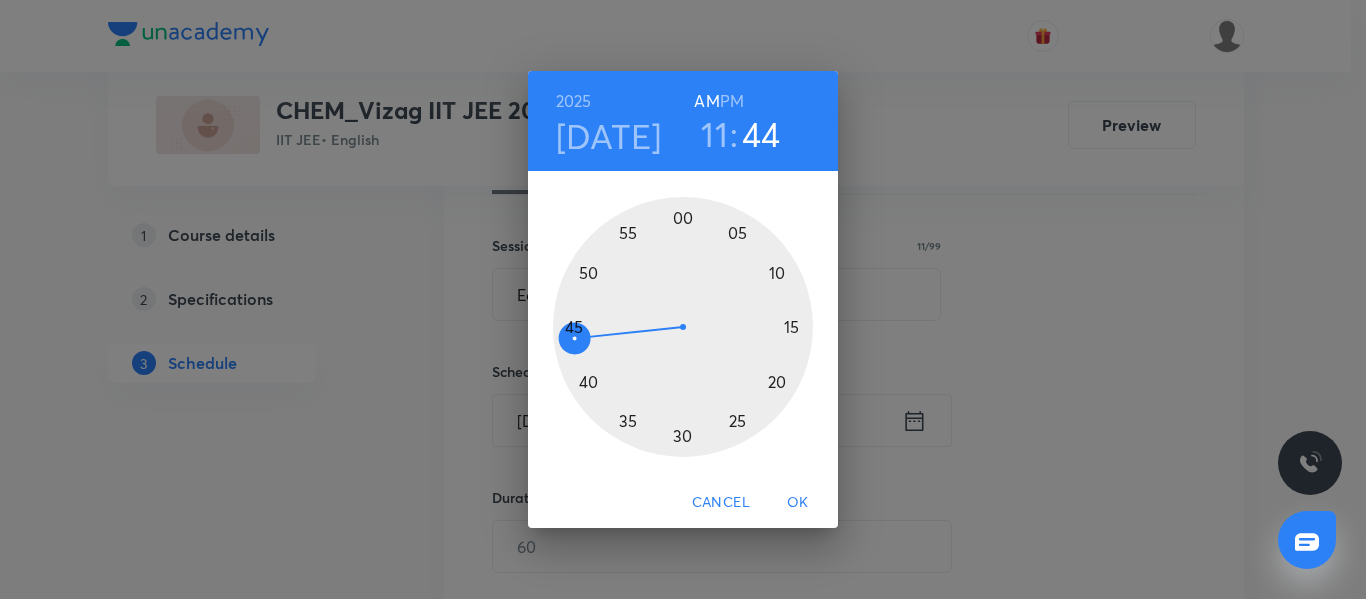 click at bounding box center (683, 327) 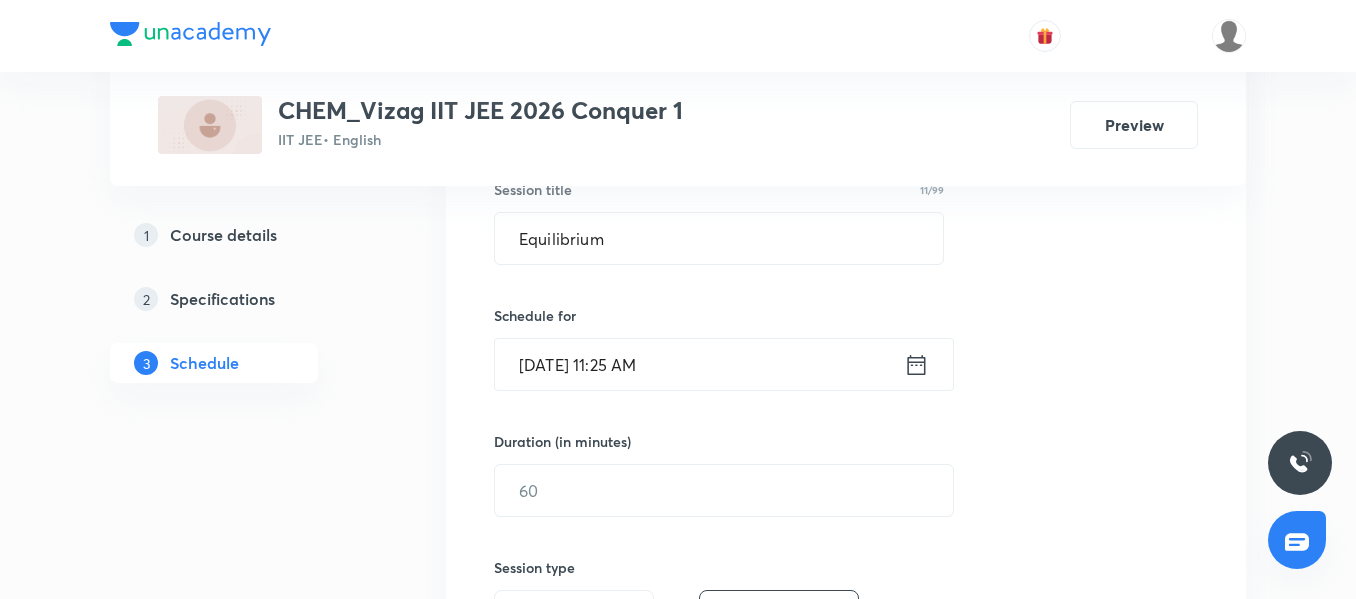 scroll, scrollTop: 397, scrollLeft: 0, axis: vertical 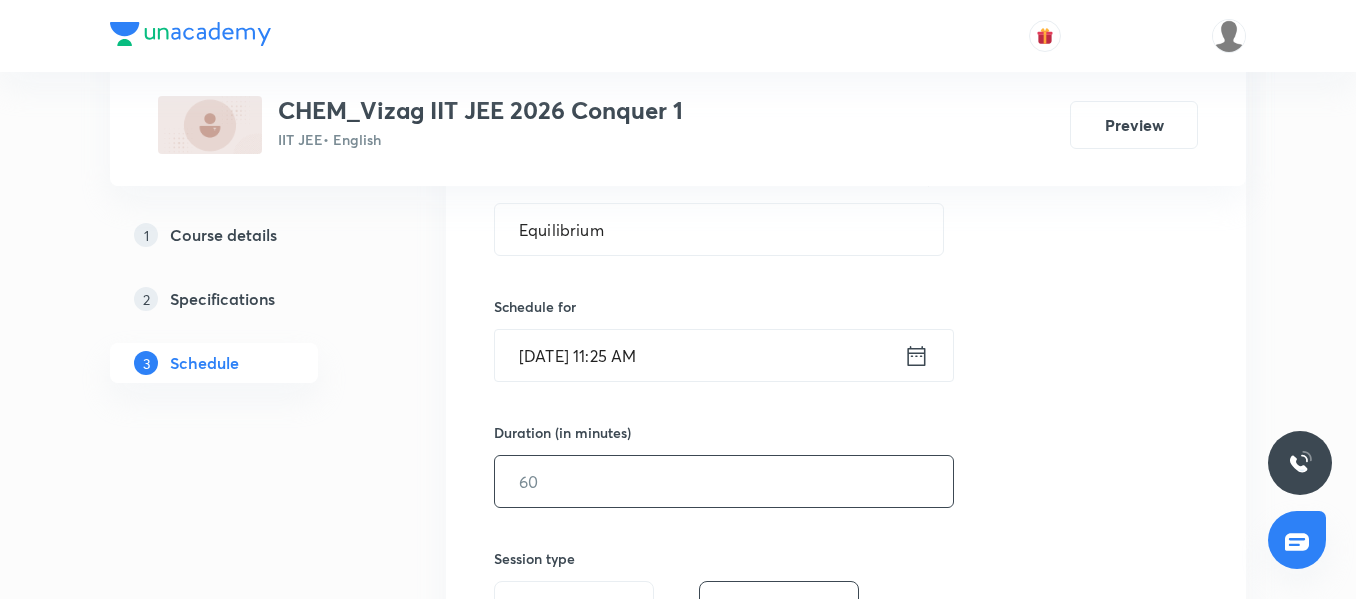 click at bounding box center [724, 481] 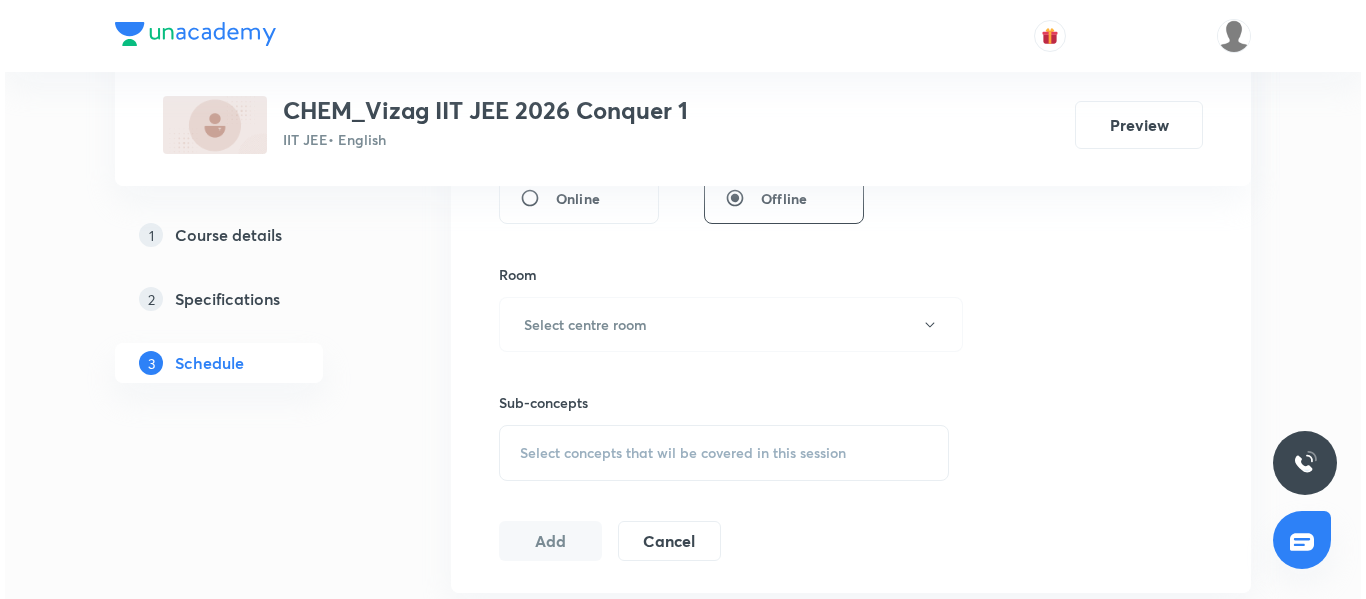 scroll, scrollTop: 818, scrollLeft: 0, axis: vertical 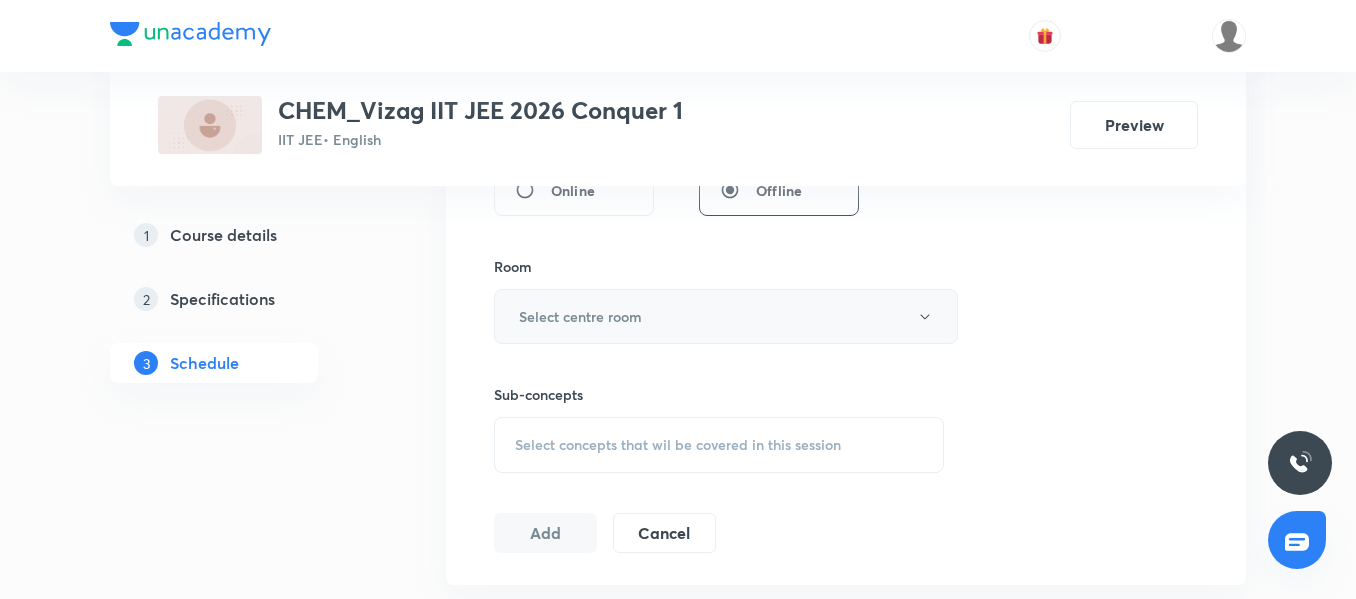 type on "65" 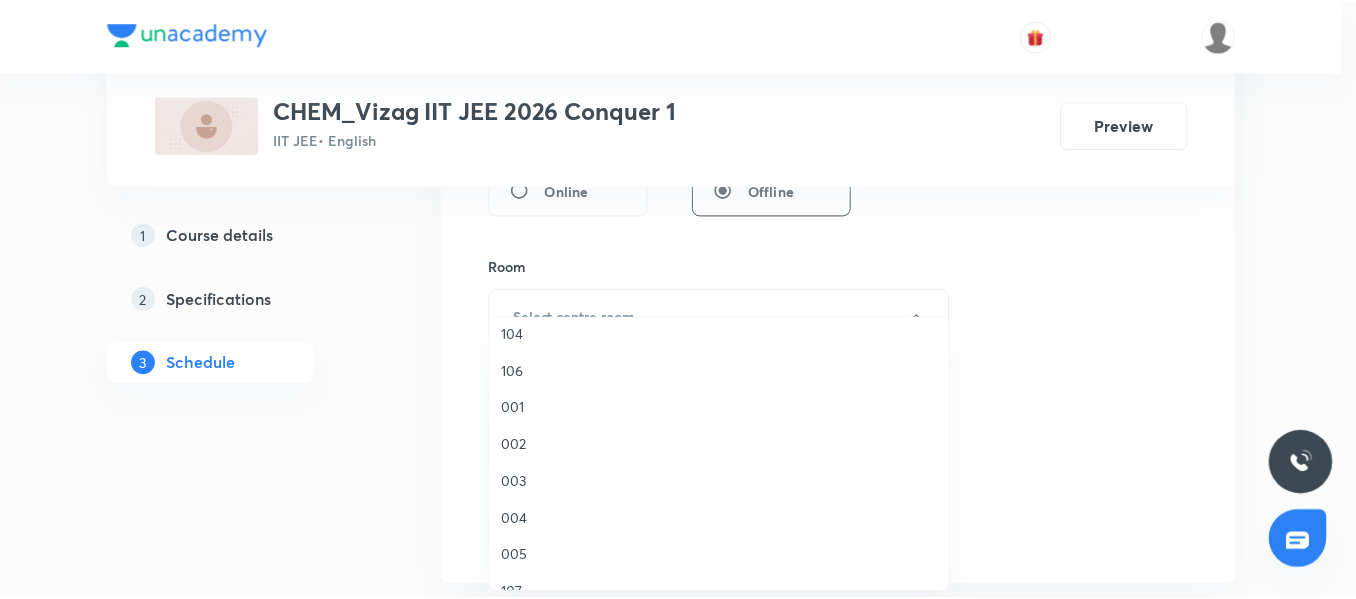 scroll, scrollTop: 0, scrollLeft: 0, axis: both 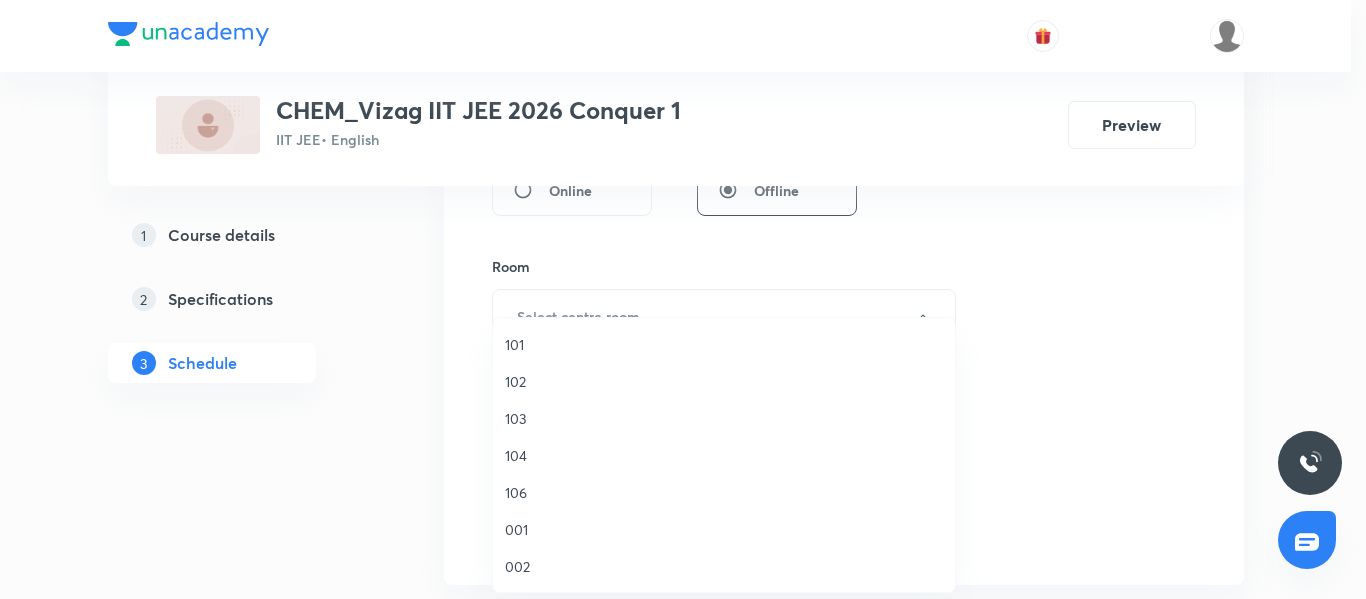 click on "101" at bounding box center [724, 344] 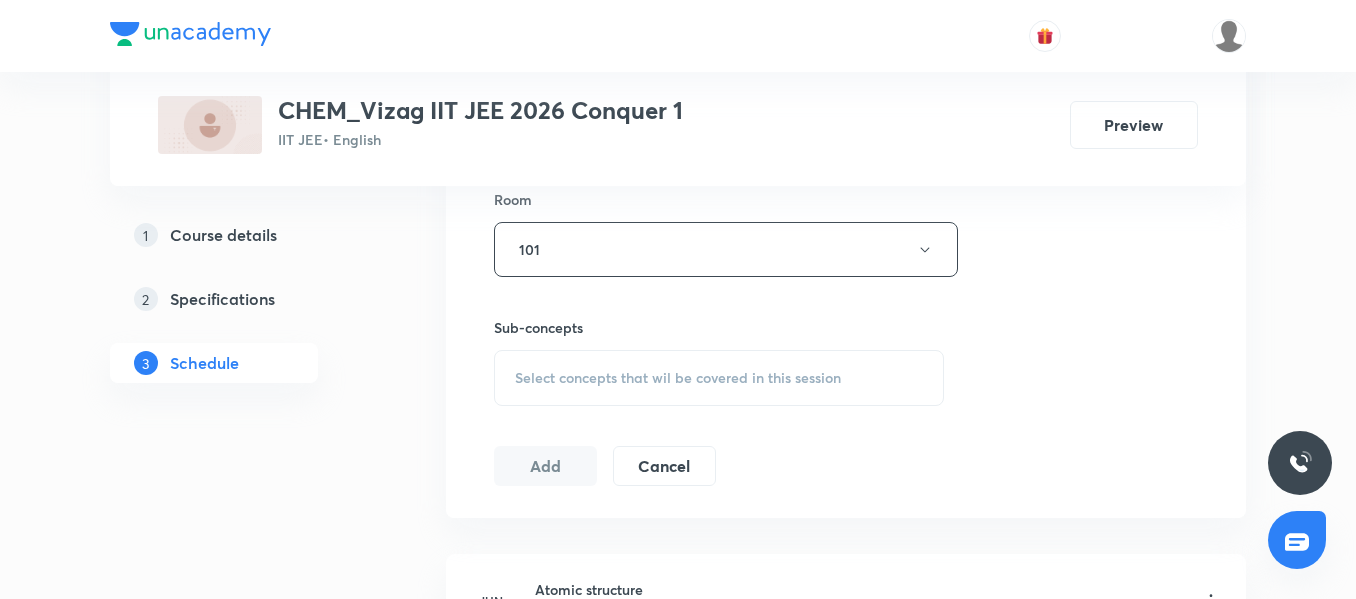 scroll, scrollTop: 887, scrollLeft: 0, axis: vertical 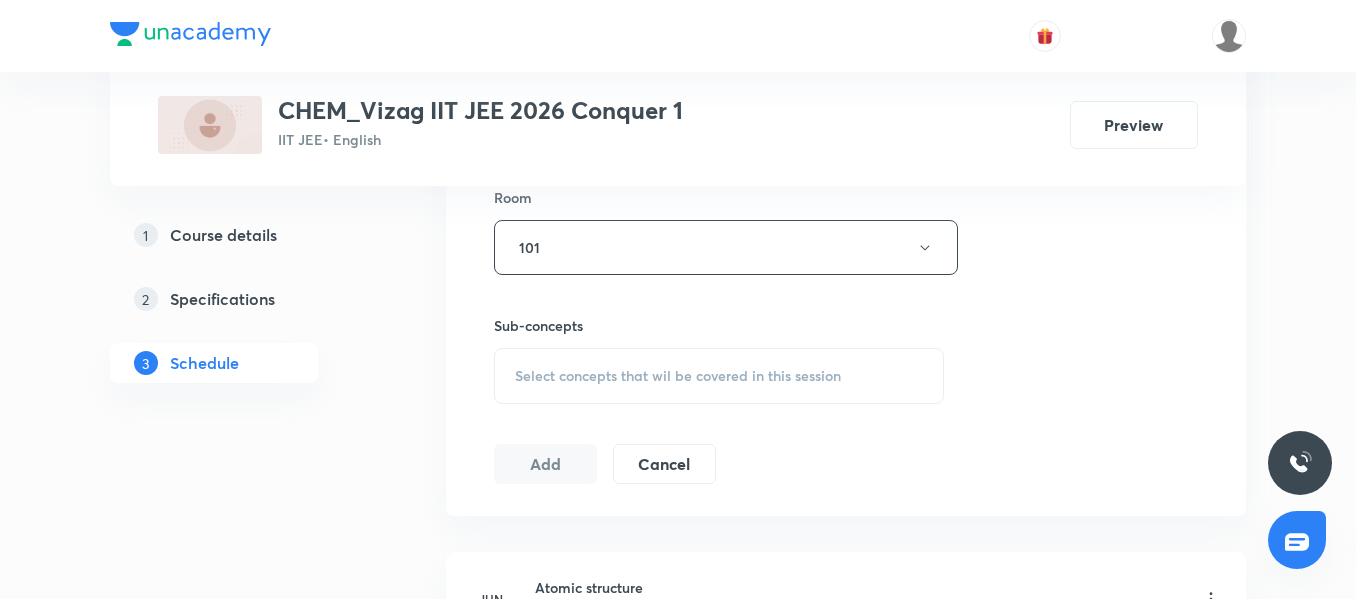 click on "Select concepts that wil be covered in this session" at bounding box center [678, 376] 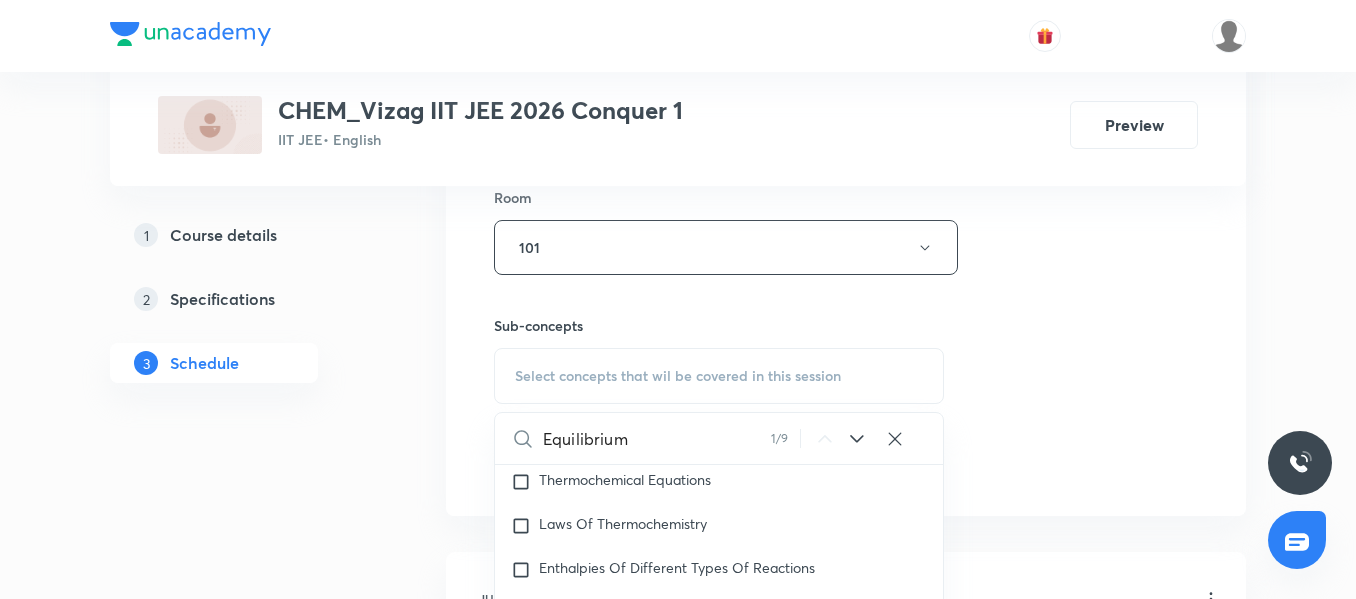 scroll, scrollTop: 4075, scrollLeft: 0, axis: vertical 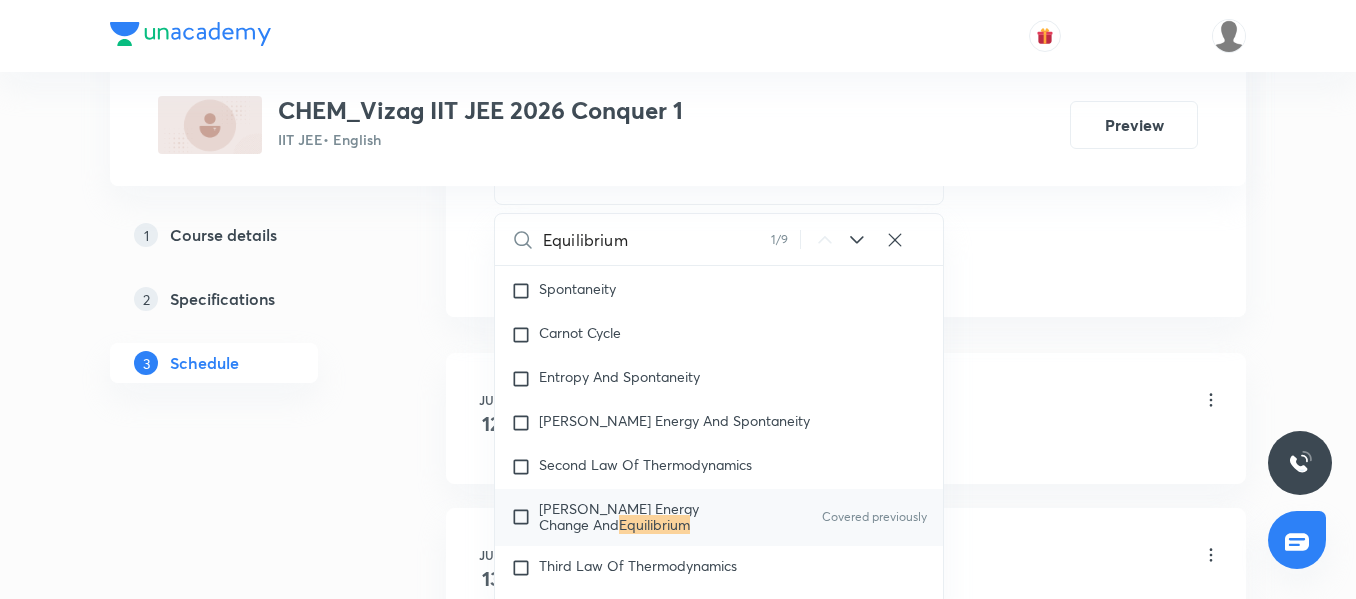 type on "Equilibrium" 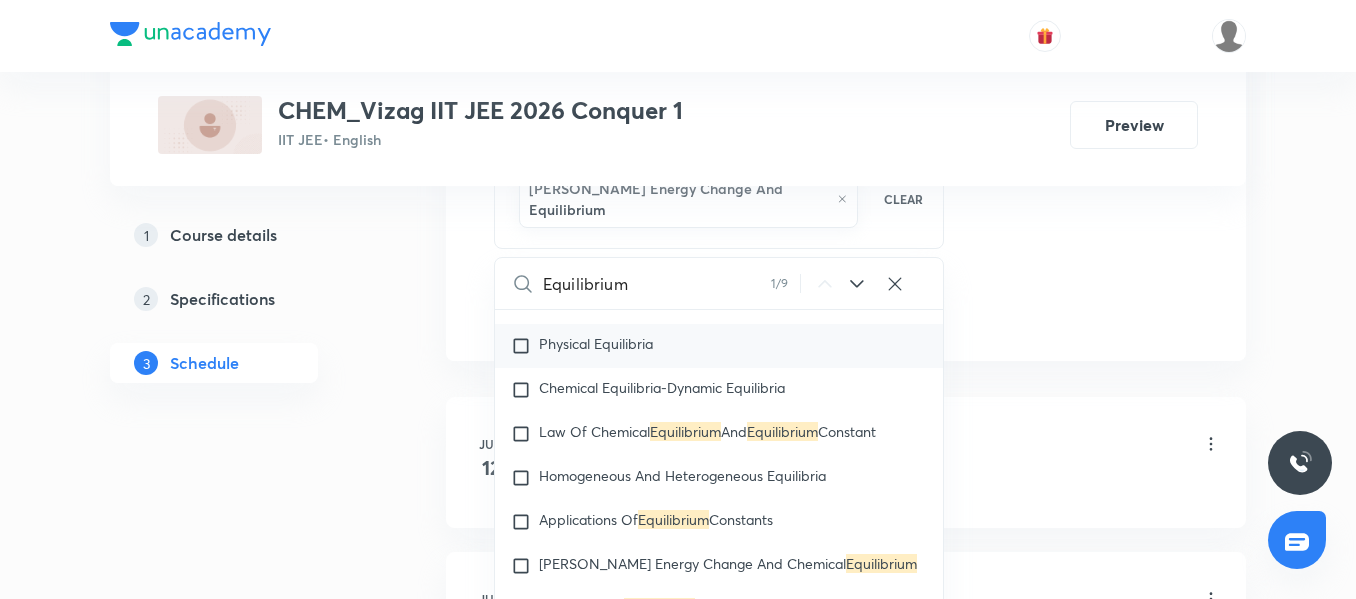 scroll, scrollTop: 4432, scrollLeft: 0, axis: vertical 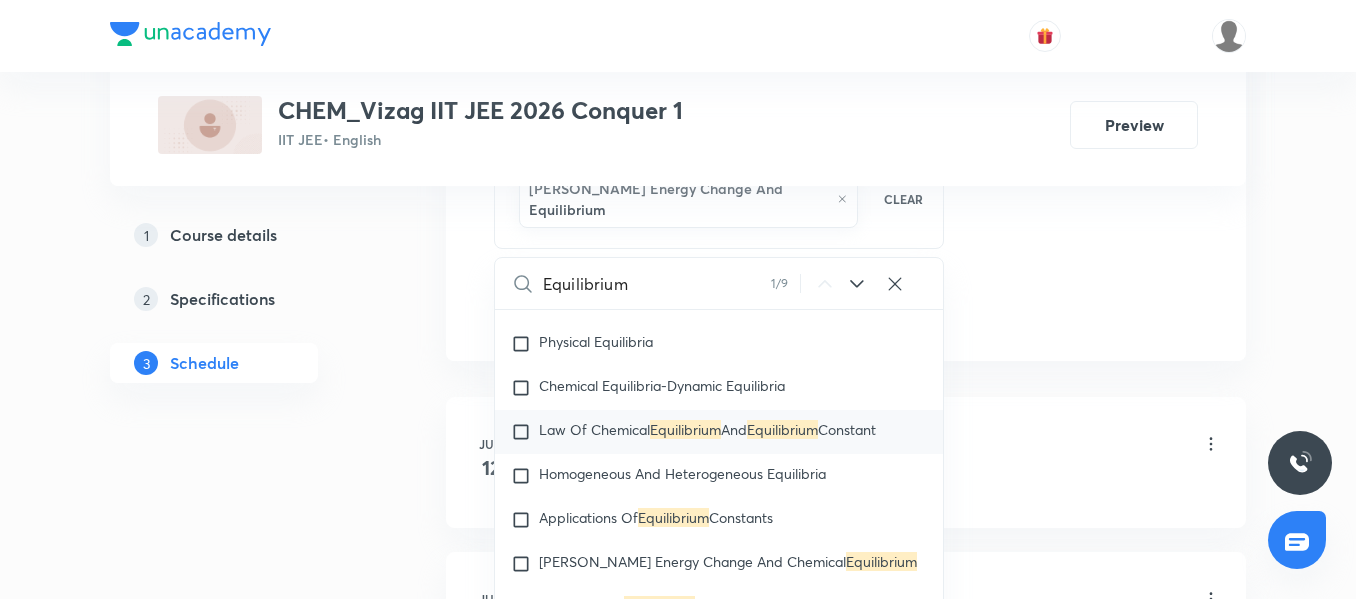 click on "Law Of Chemical" at bounding box center [594, 429] 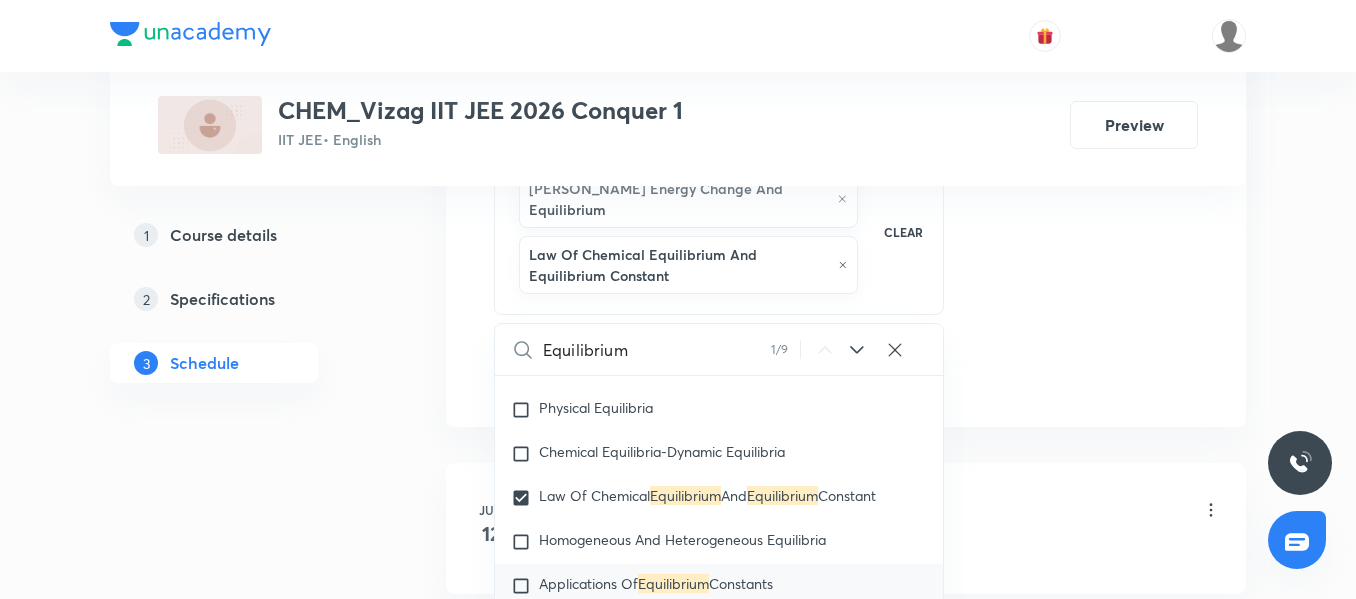 click on "Applications Of" at bounding box center (588, 583) 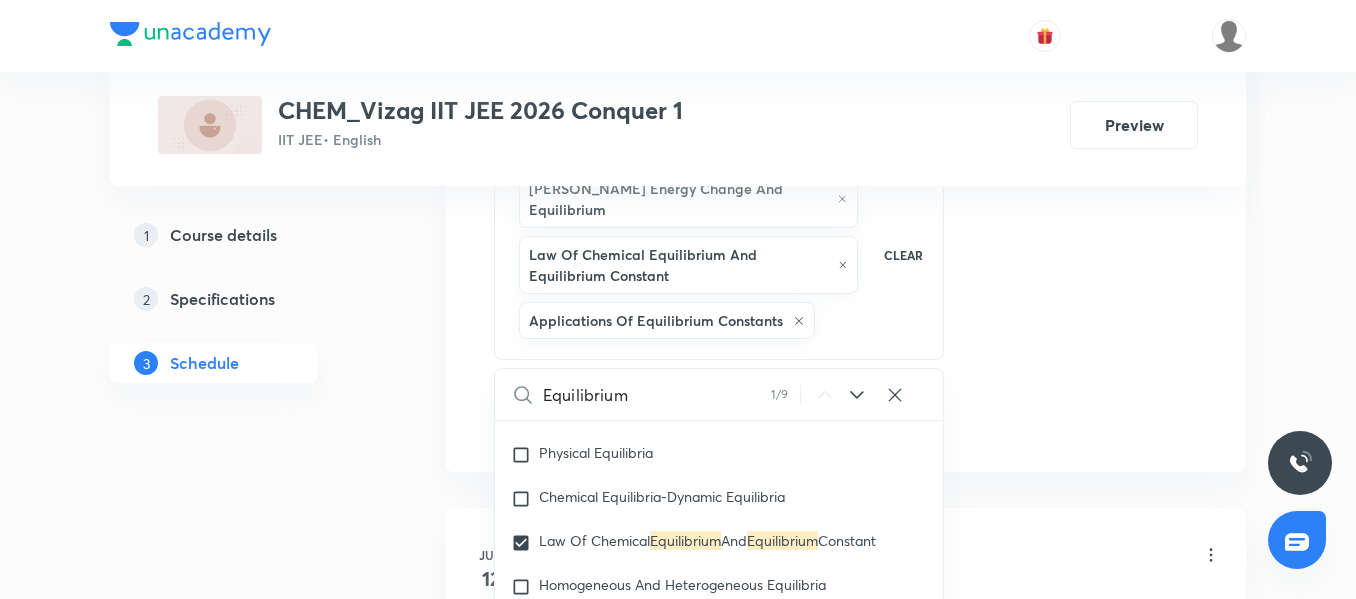 click on "1 Course details 2 Specifications 3 Schedule" at bounding box center (246, 1416) 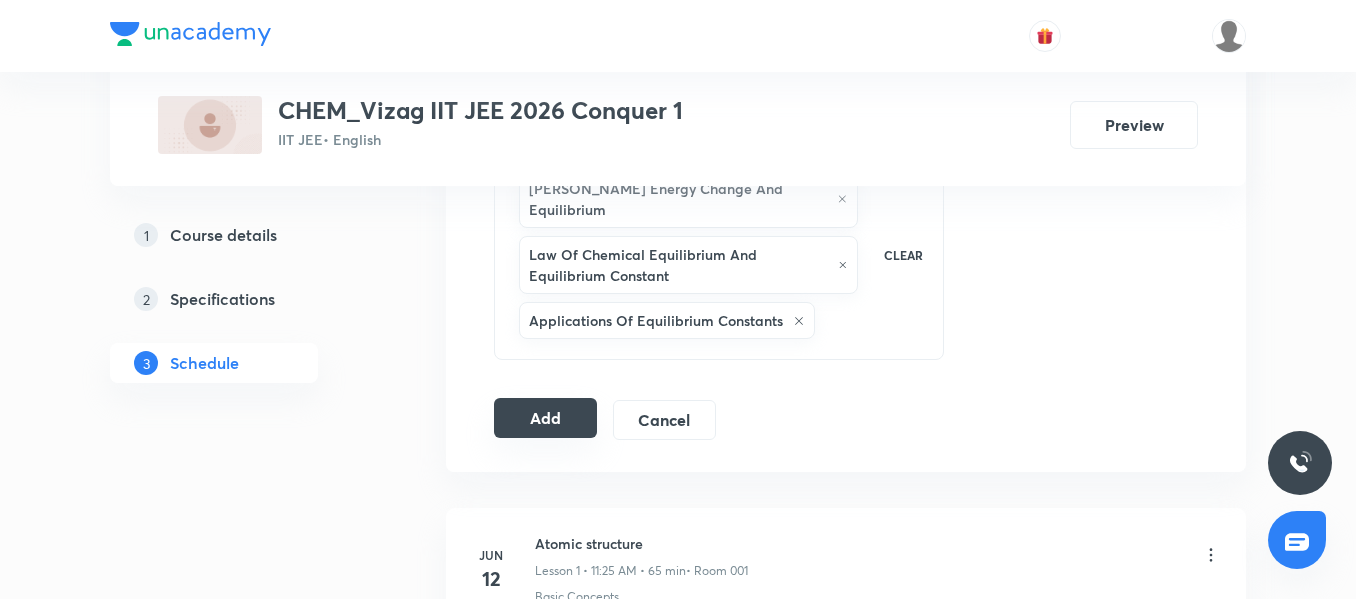 click on "Add" at bounding box center (545, 418) 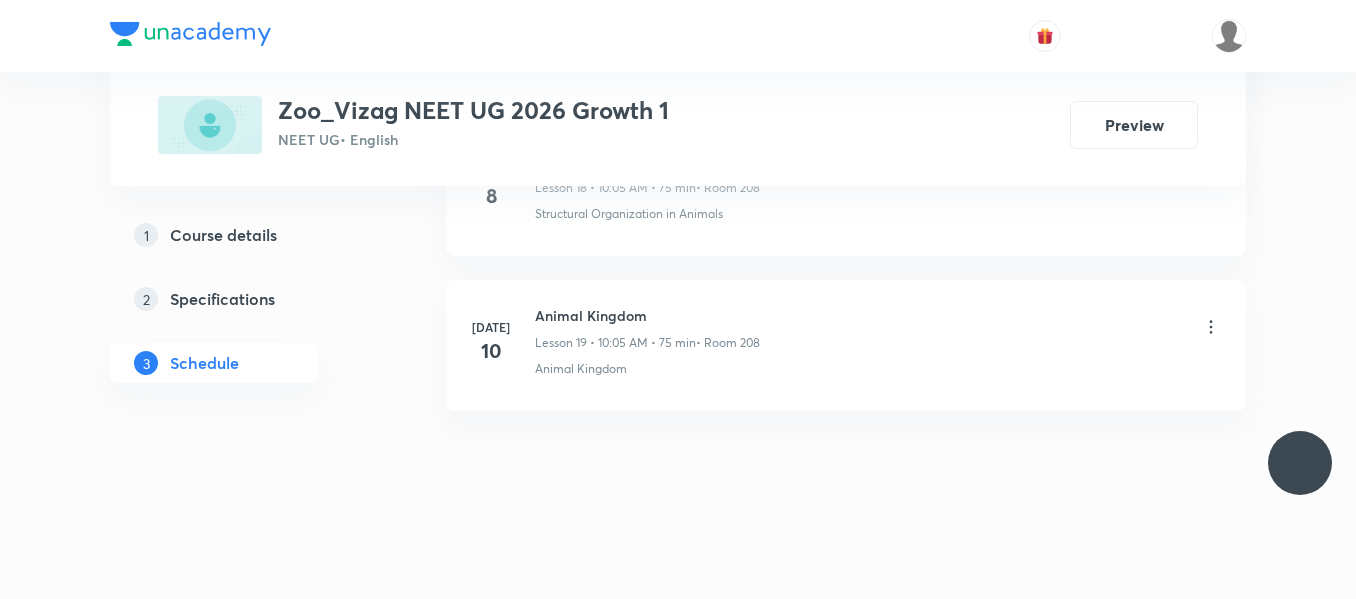 scroll, scrollTop: 3949, scrollLeft: 0, axis: vertical 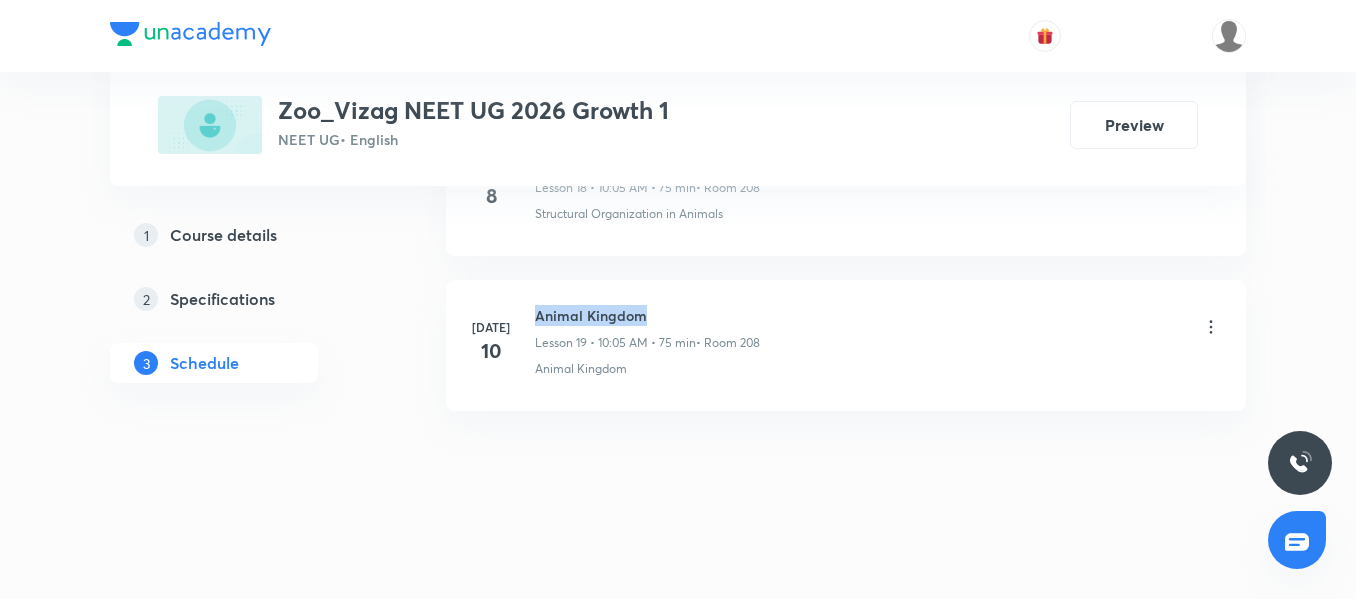 drag, startPoint x: 648, startPoint y: 314, endPoint x: 534, endPoint y: 312, distance: 114.01754 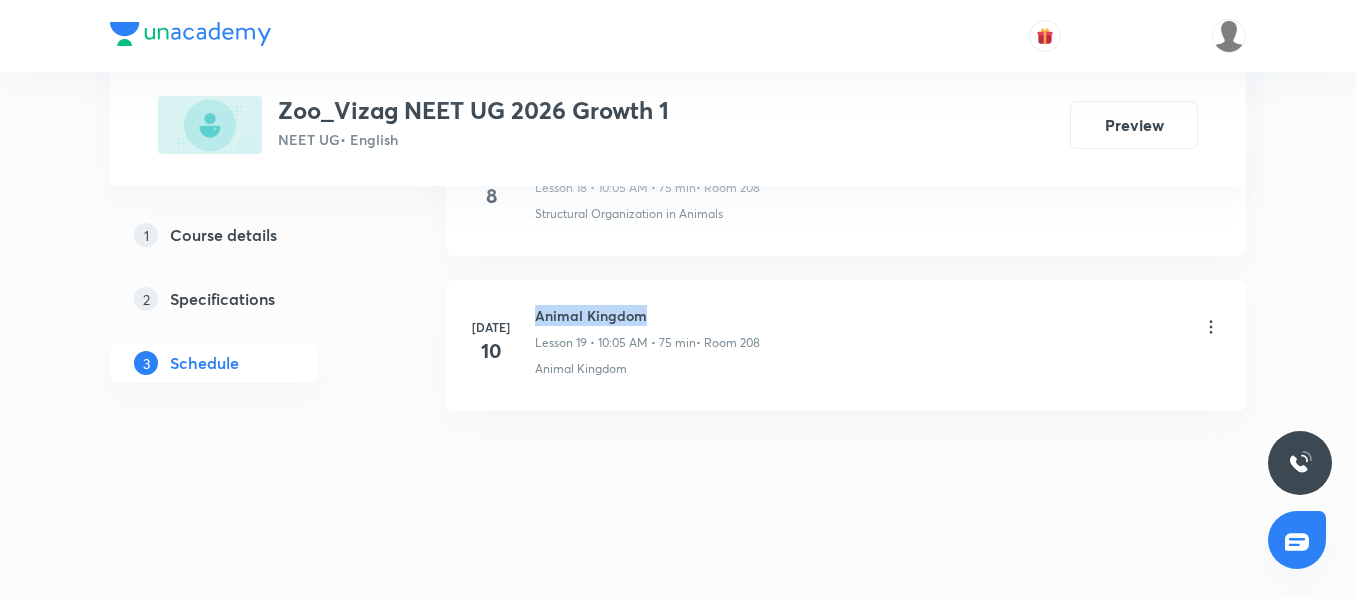 copy on "Animal Kingdom" 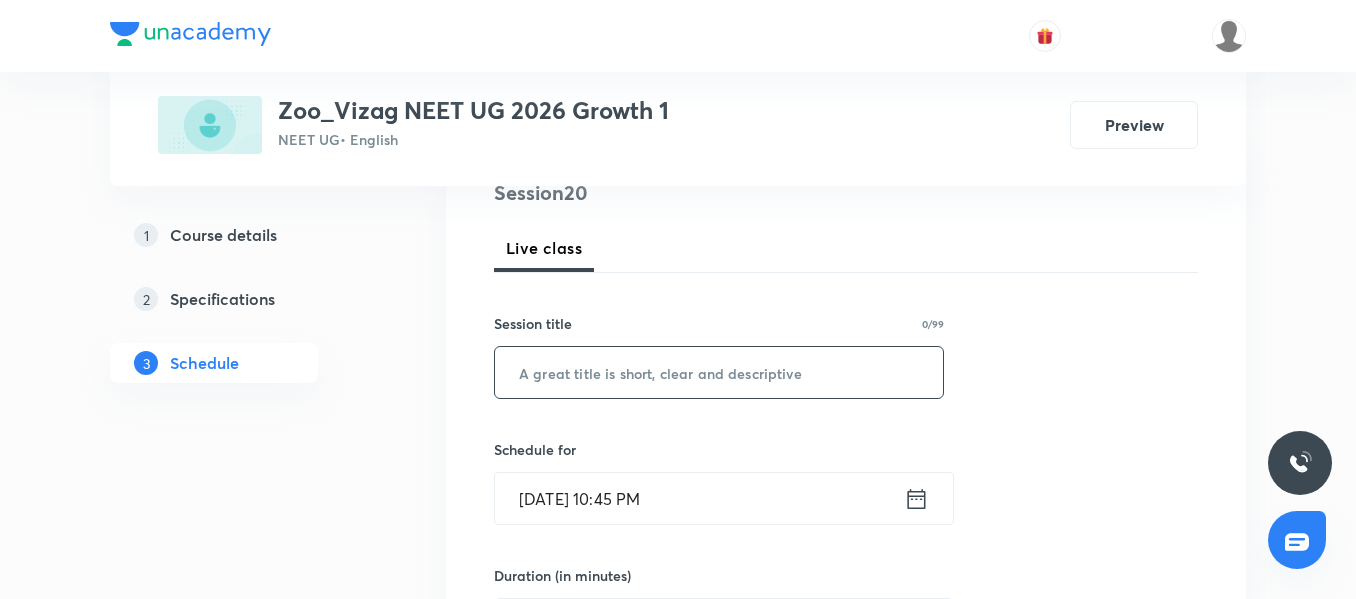 scroll, scrollTop: 255, scrollLeft: 0, axis: vertical 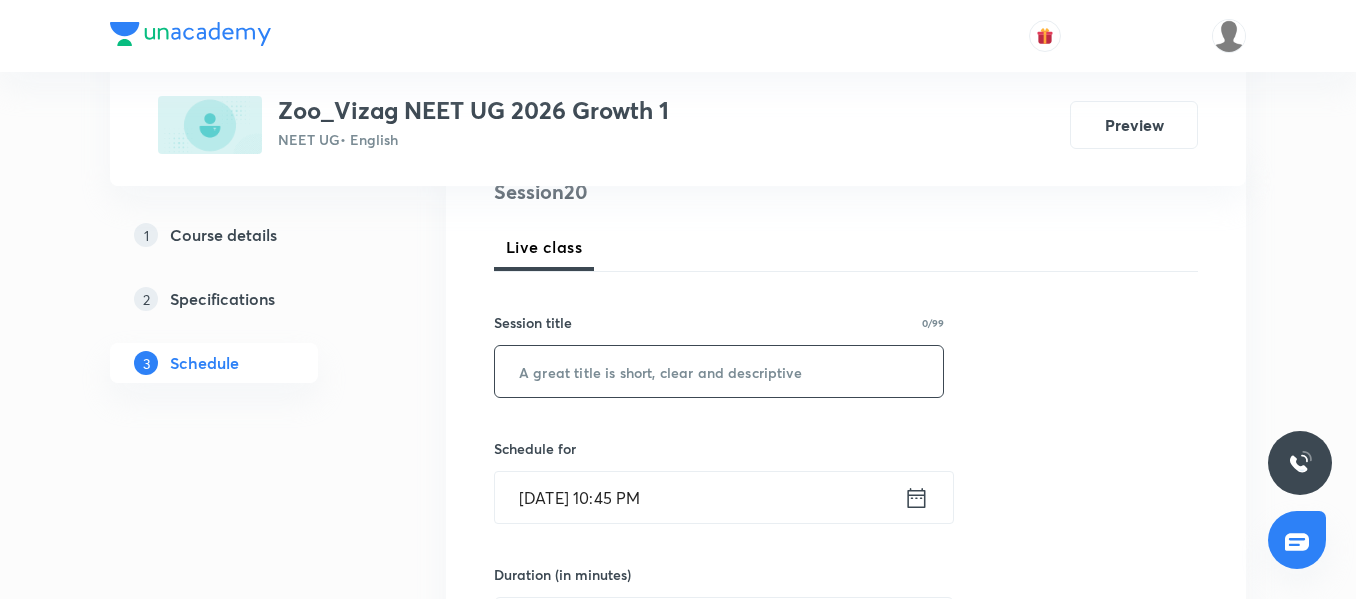 click at bounding box center (719, 371) 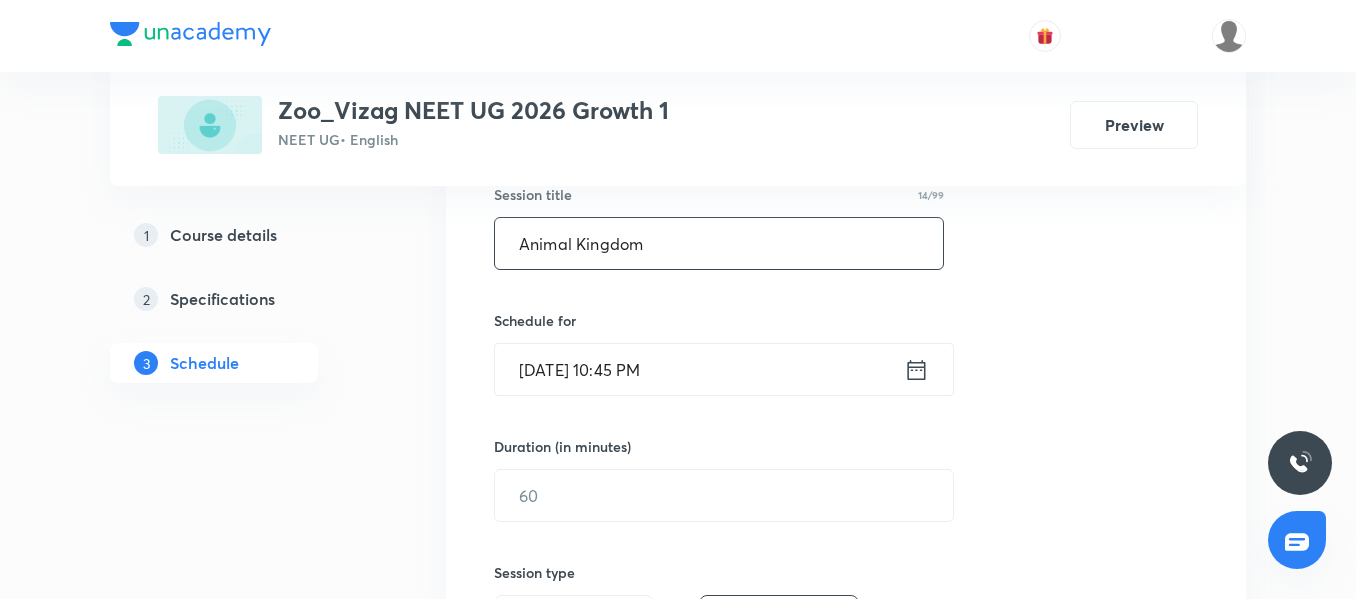 scroll, scrollTop: 389, scrollLeft: 0, axis: vertical 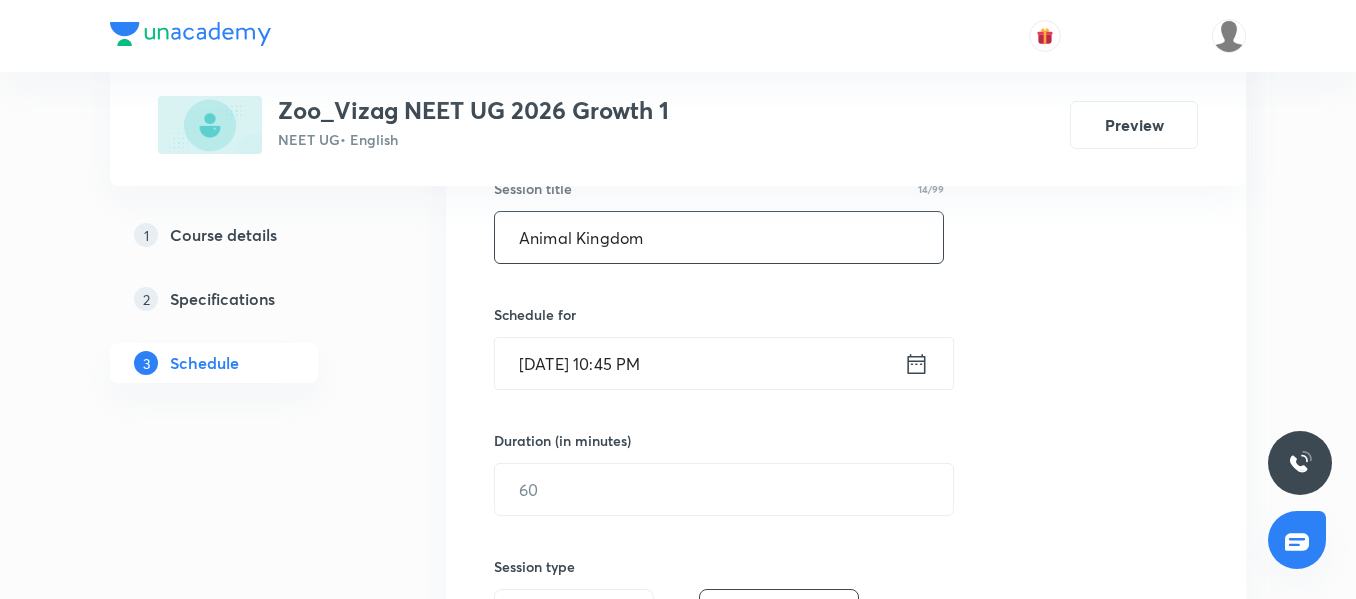 type on "Animal Kingdom" 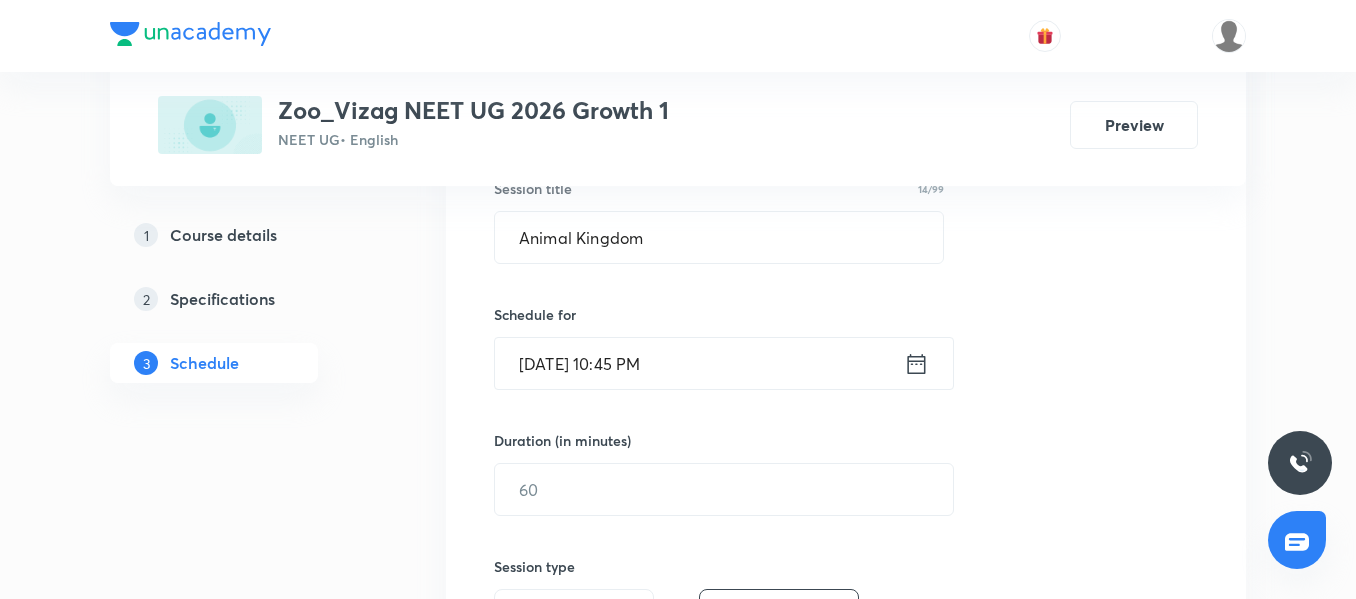 click 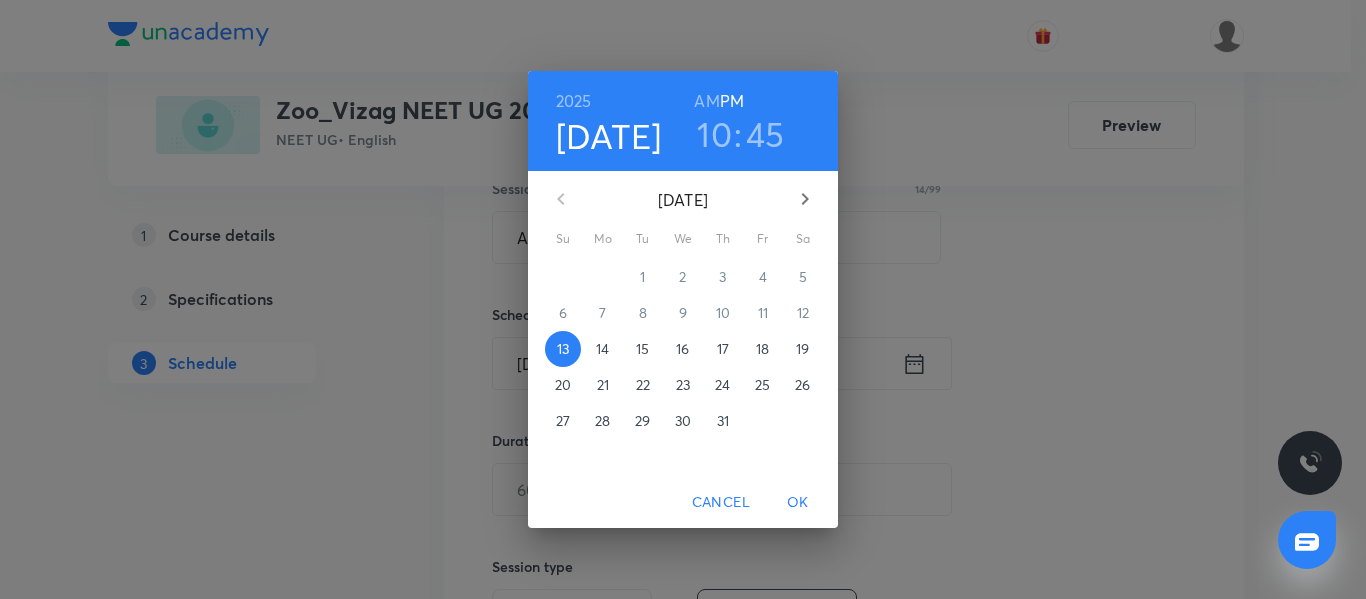 click on "14" at bounding box center (602, 349) 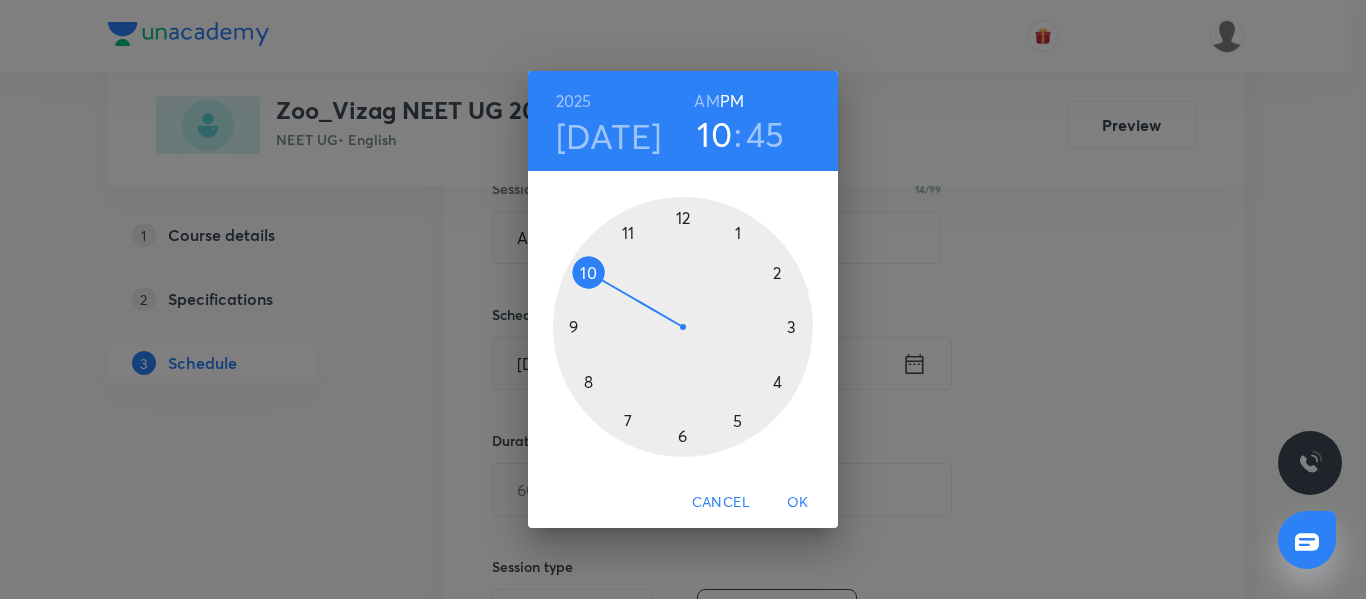 click on "AM" at bounding box center (706, 101) 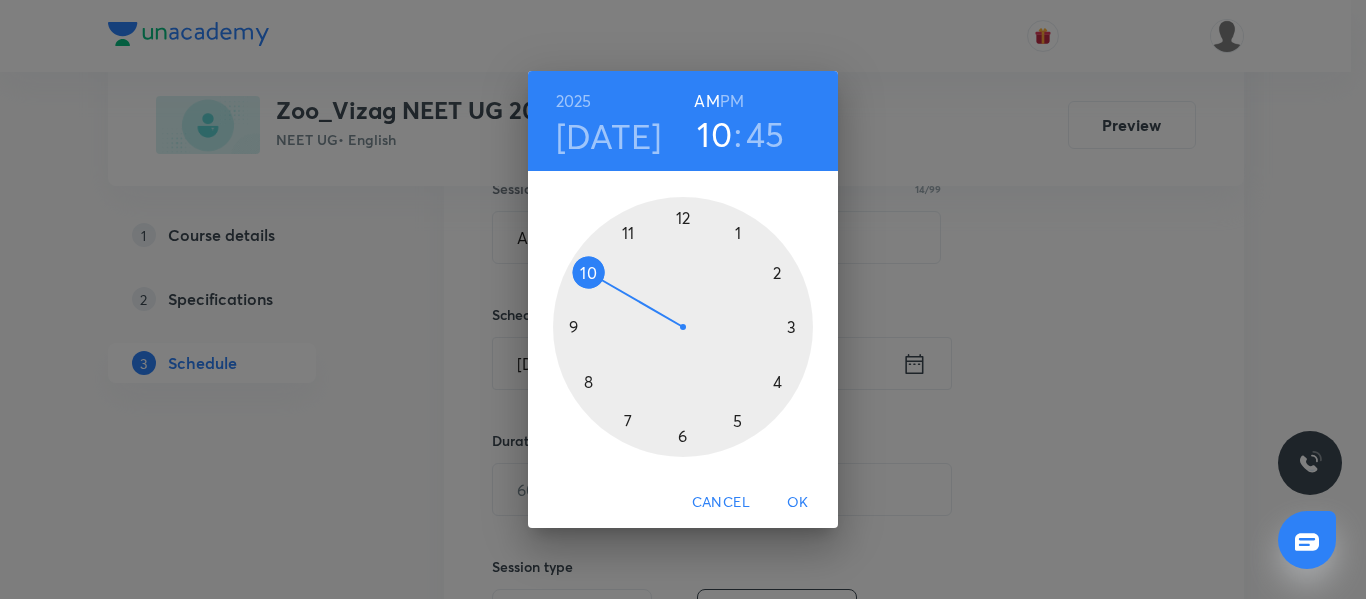 click on "45" at bounding box center (765, 134) 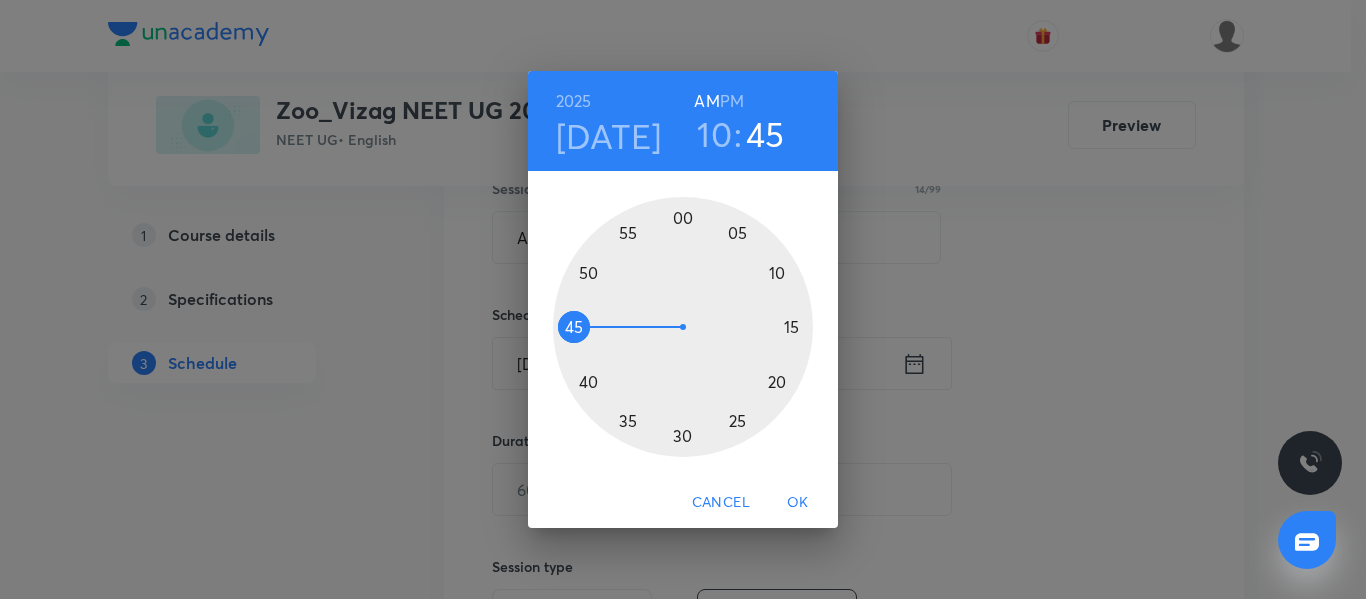 click at bounding box center [683, 327] 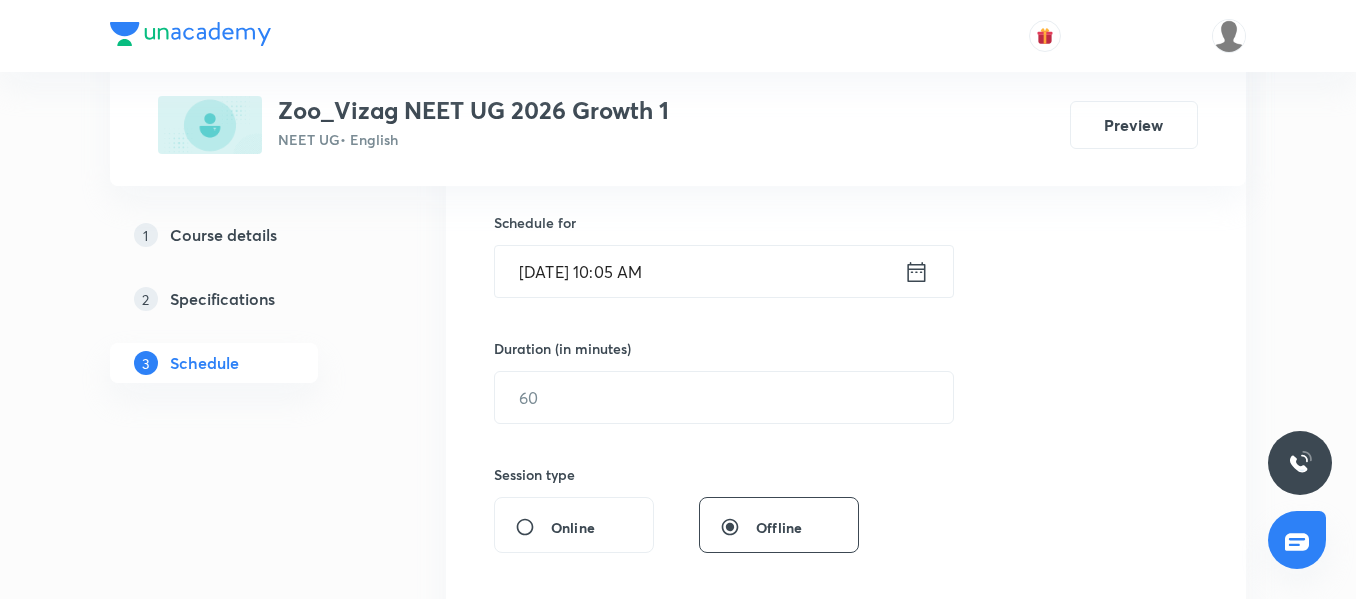 scroll, scrollTop: 483, scrollLeft: 0, axis: vertical 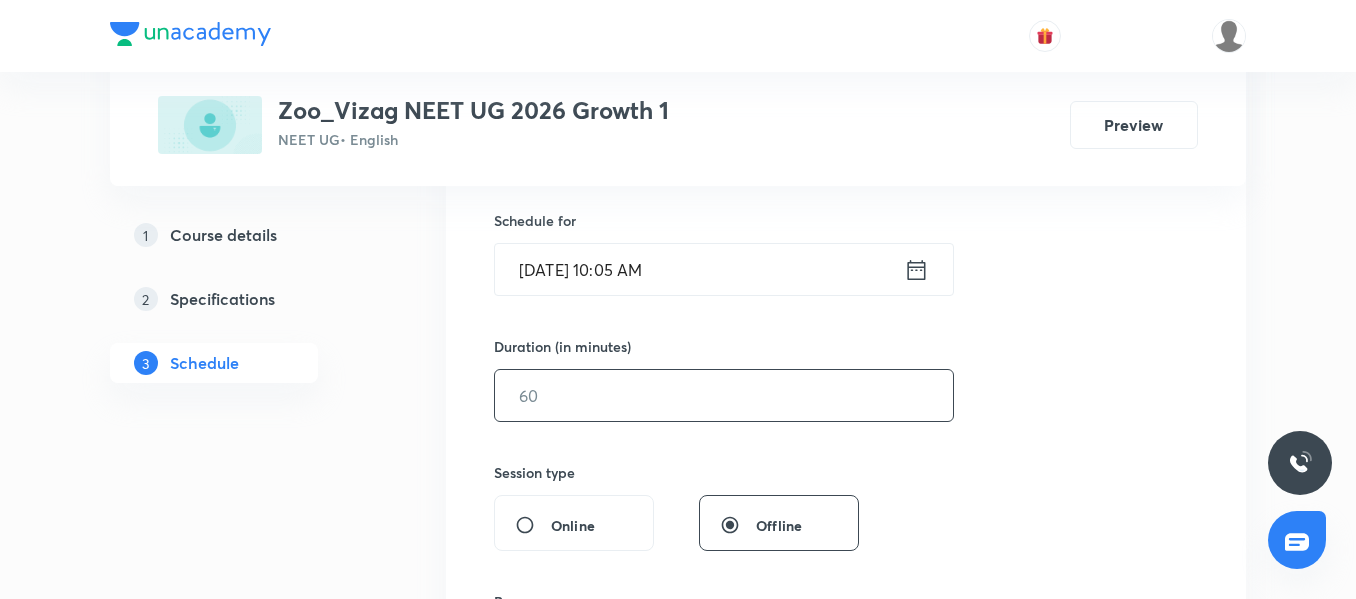 click at bounding box center (724, 395) 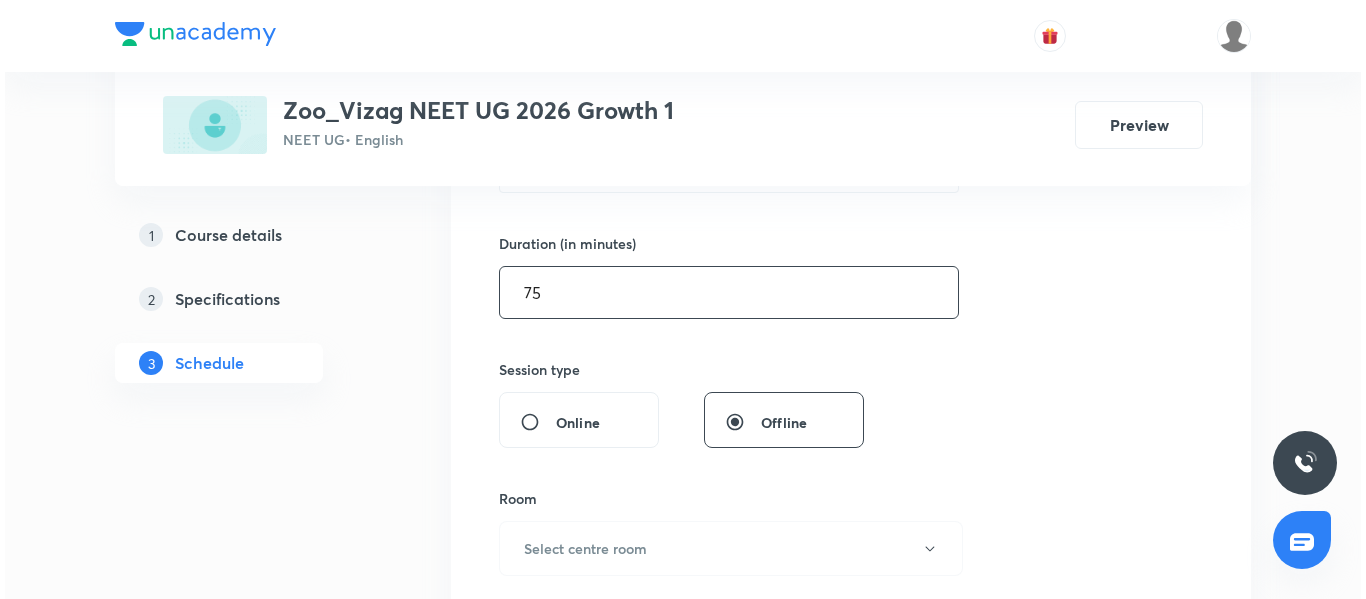 scroll, scrollTop: 590, scrollLeft: 0, axis: vertical 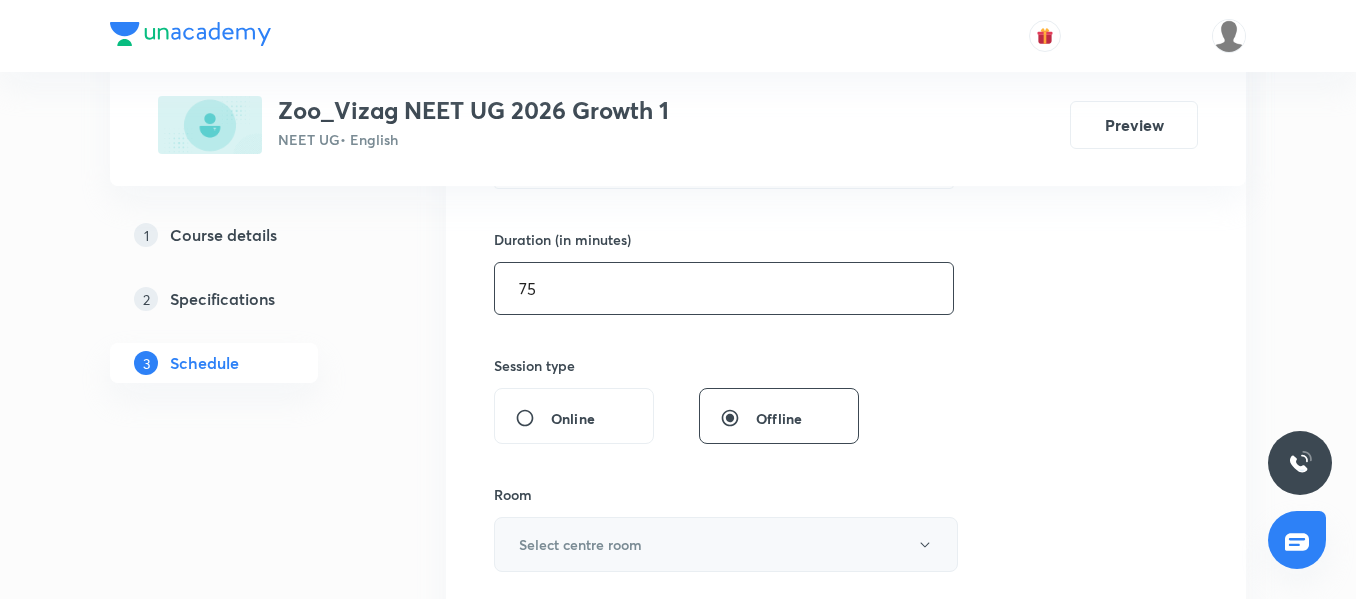 type on "75" 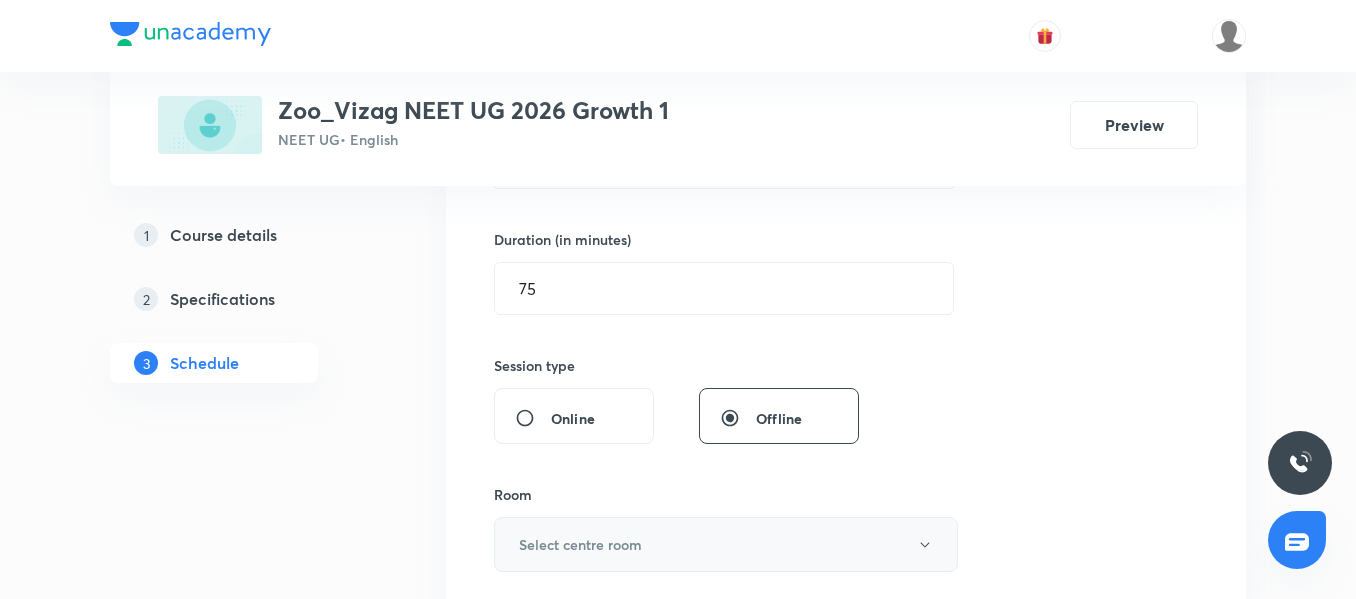 click on "Select centre room" at bounding box center [580, 544] 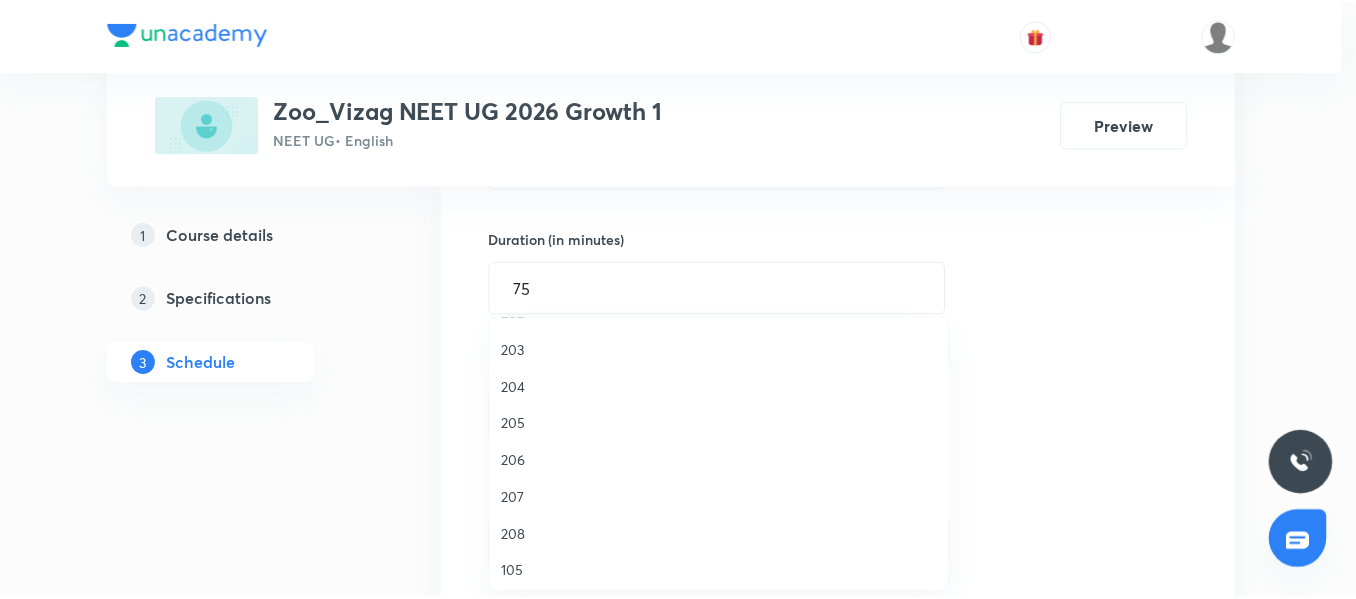 scroll, scrollTop: 513, scrollLeft: 0, axis: vertical 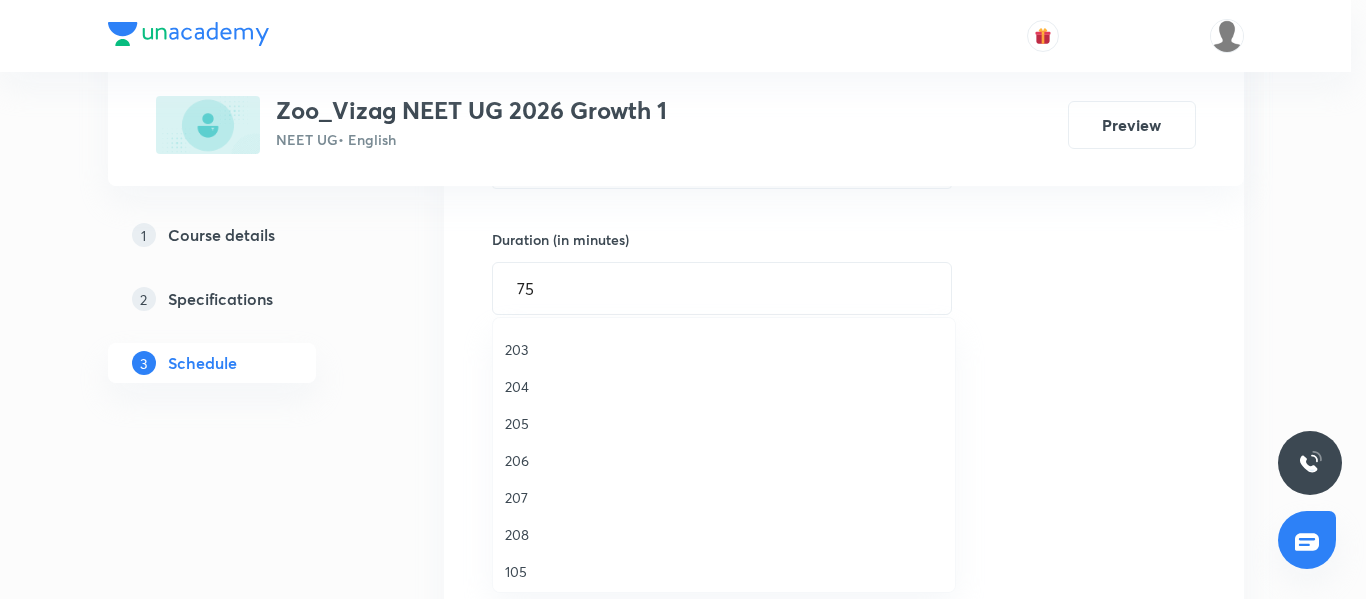 click on "208" at bounding box center [724, 534] 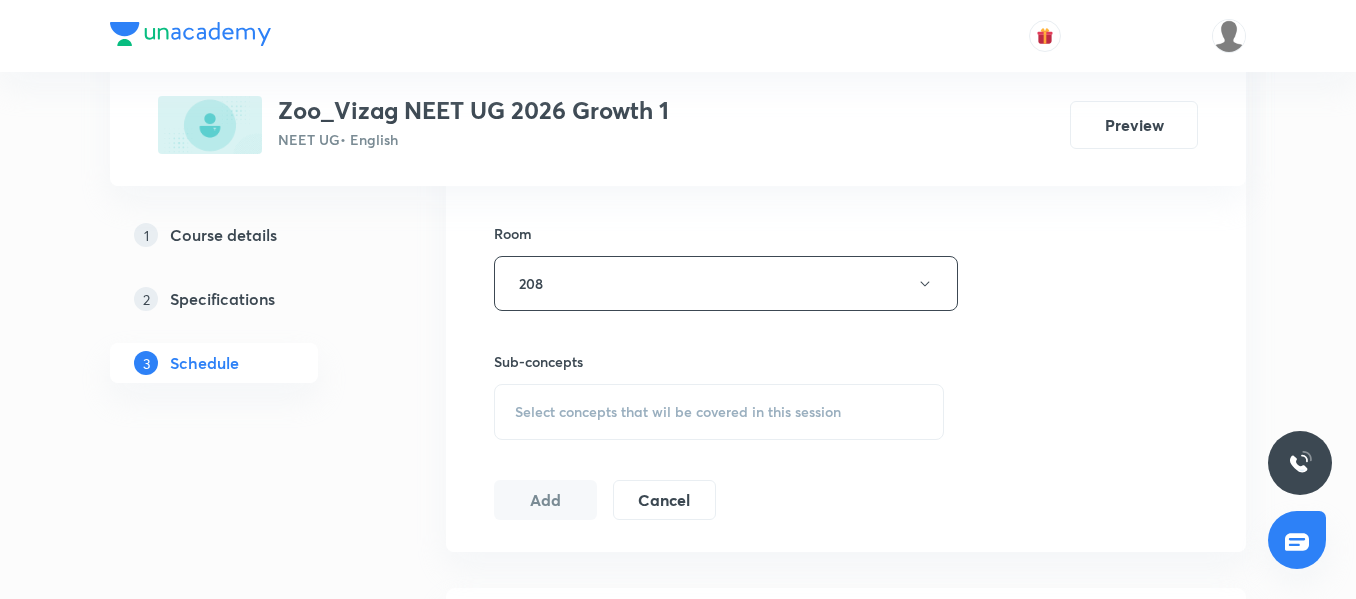 scroll, scrollTop: 886, scrollLeft: 0, axis: vertical 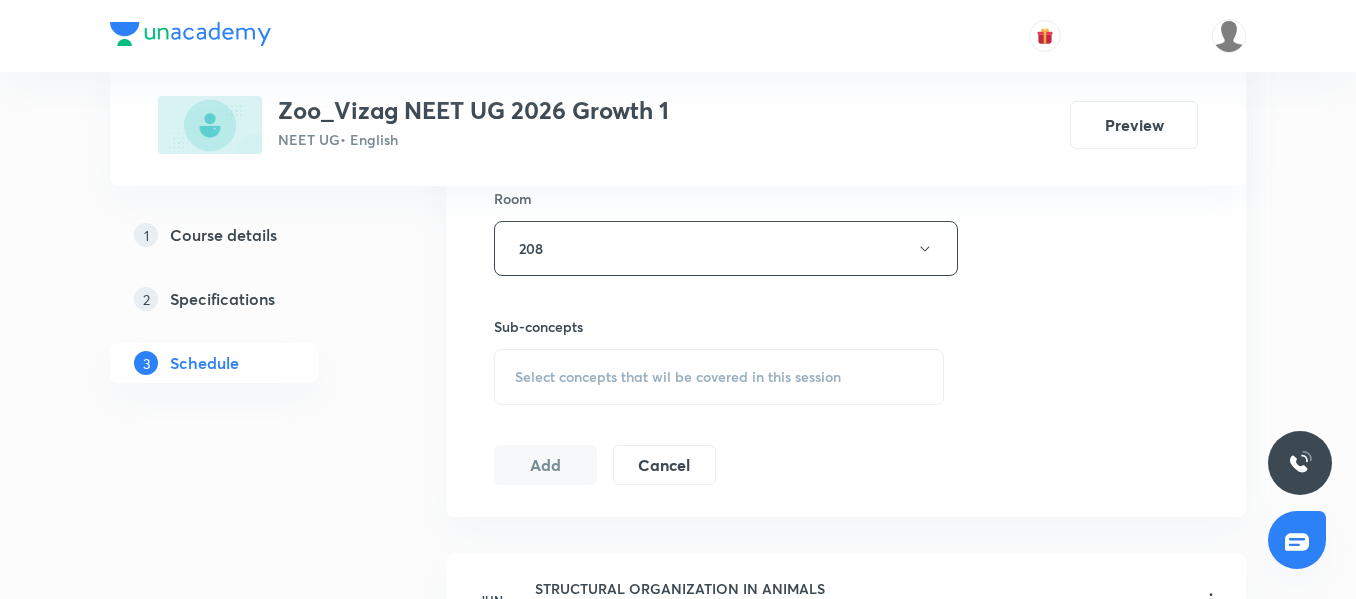 click on "Select concepts that wil be covered in this session" at bounding box center (678, 377) 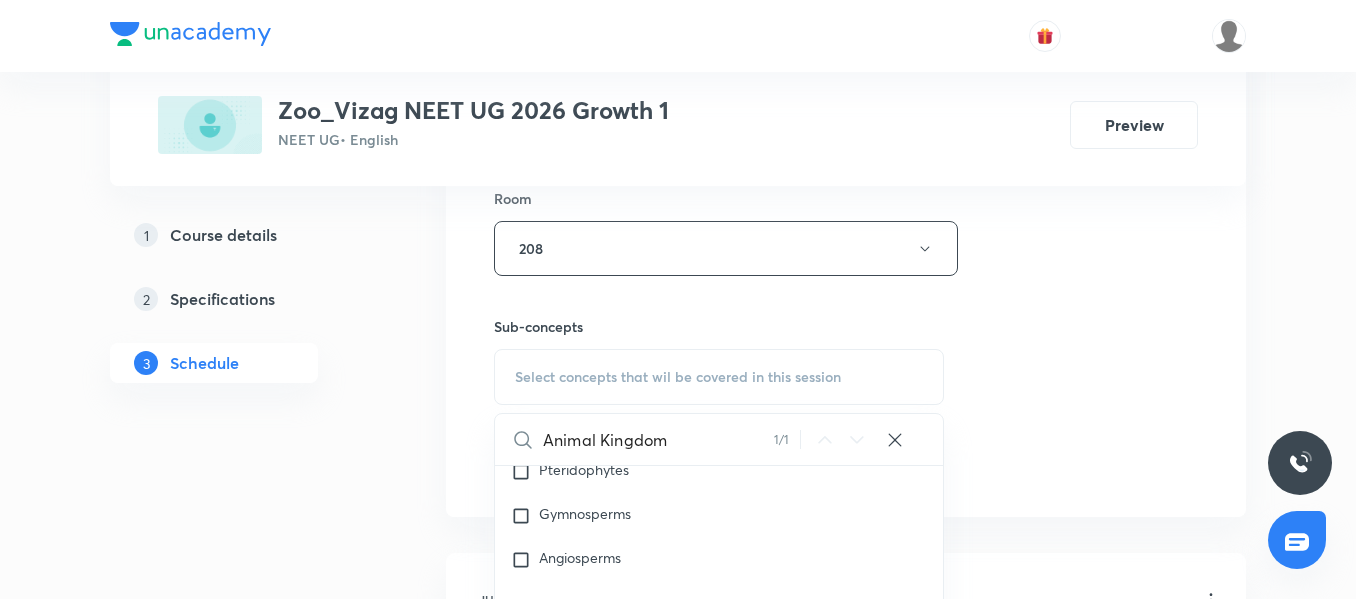 scroll, scrollTop: 1411, scrollLeft: 0, axis: vertical 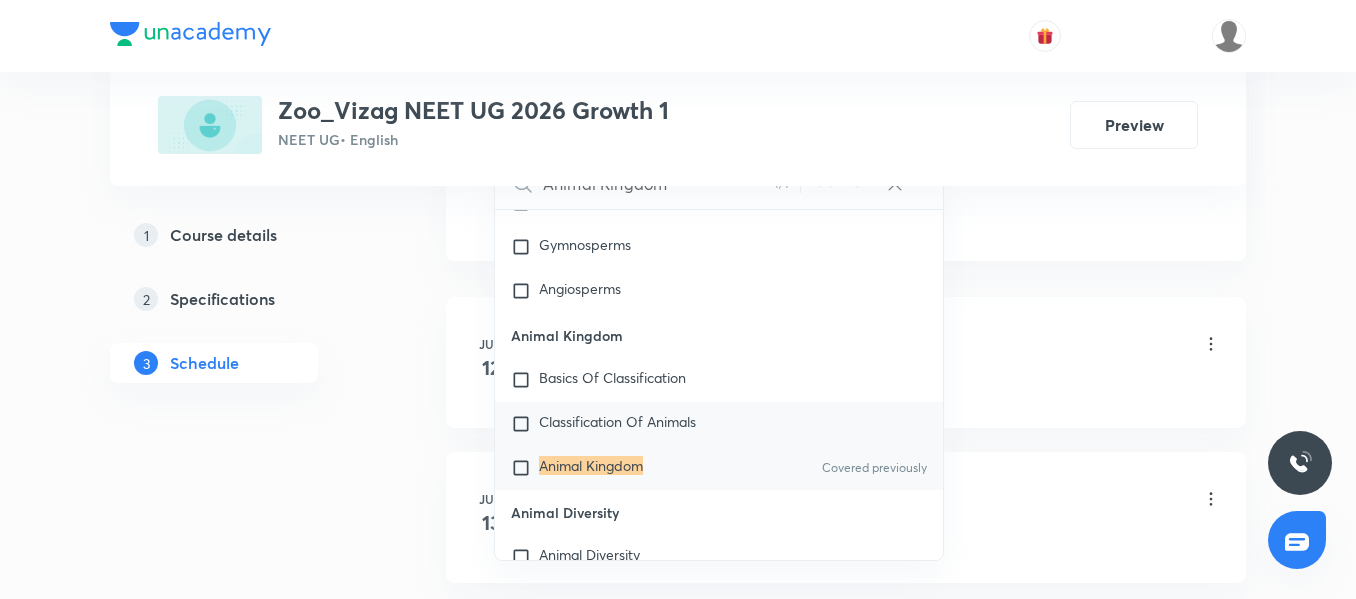 type on "Animal Kingdom" 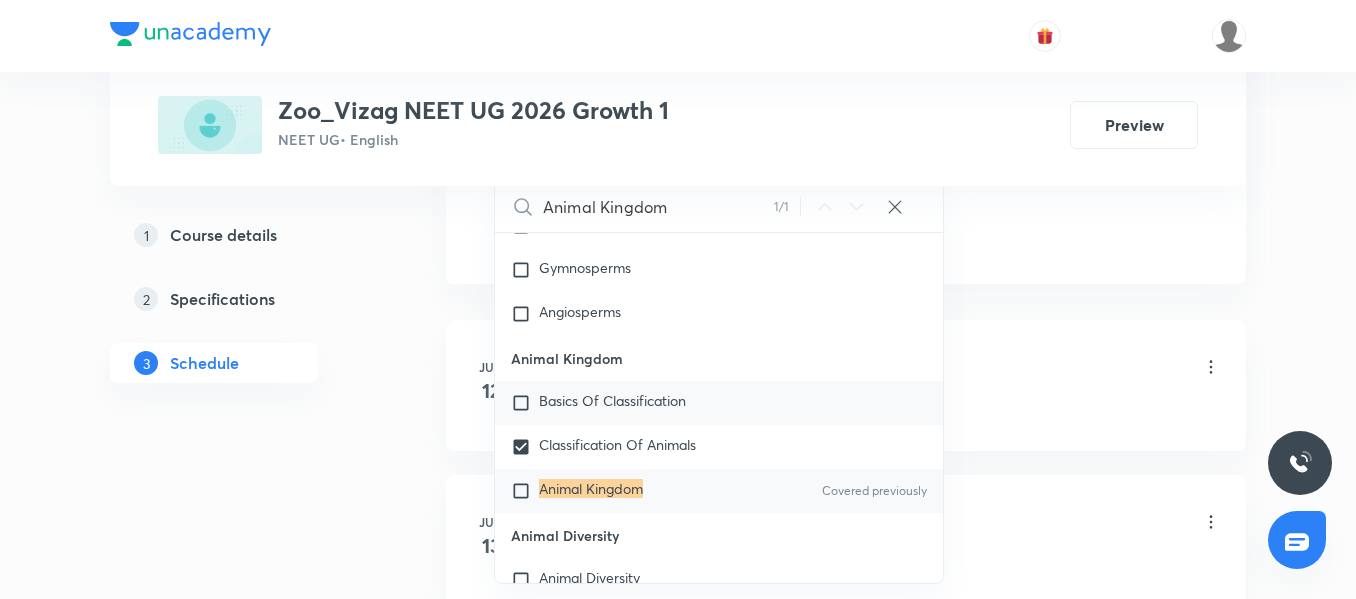 click at bounding box center (525, 403) 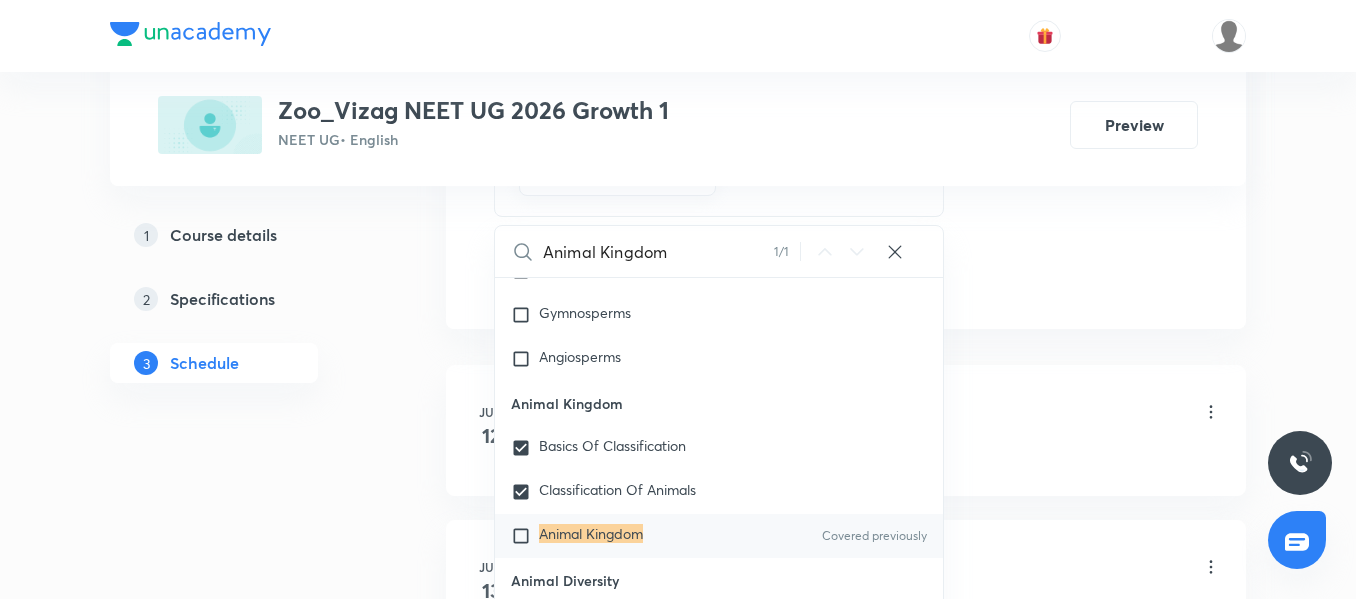 click on "Plus Courses Zoo_Vizag NEET UG 2026 Growth 1 NEET UG  • English Preview 1 Course details 2 Specifications 3 Schedule Schedule 19  classes Session  20 Live class Session title 14/99 Animal Kingdom ​ Schedule for Jul 14, 2025, 10:05 AM ​ Duration (in minutes) 75 ​   Session type Online Offline Room 208 Sub-concepts Classification Of Animals Basics Of Classification CLEAR Animal Kingdom 1 / 1 ​ Biology - Full Syllabus Mock Questions Biology - Full Syllabus Mock Questions Covered previously Practice questions Practice Questions Covered previously Biology Previous Year Questions Maths Previous Year Questions Living World What Is Living? Diversity In The Living World Systematics Types Of Taxonomy Fundamental Components Of Taxonomy Taxonomic Categories Taxonomical Aids The Three Domains Of Life Biological Nomenclature  Biological Classification System Of Classification Kingdom Monera Kingdom Protista Kingdom Fungi Kingdom Plantae Kingdom Animalia Linchens Mycorrhiza Virus Prions Viroids Plant Kingdom Algae" at bounding box center (678, 1204) 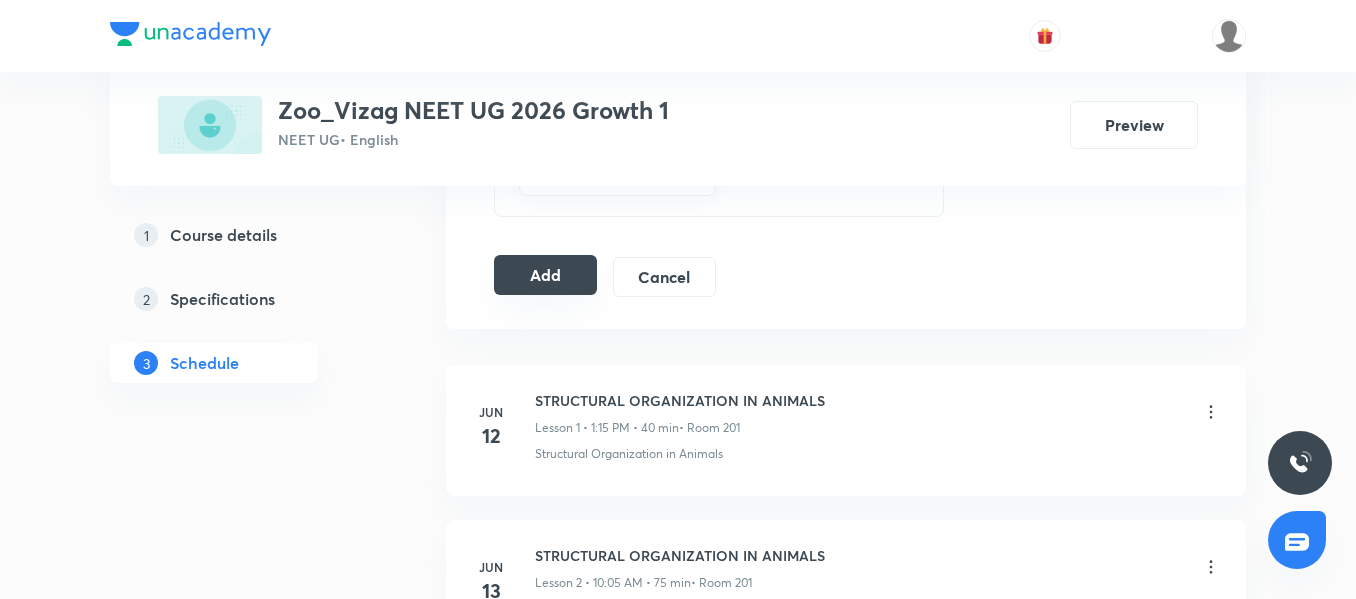 click on "Add" at bounding box center [545, 275] 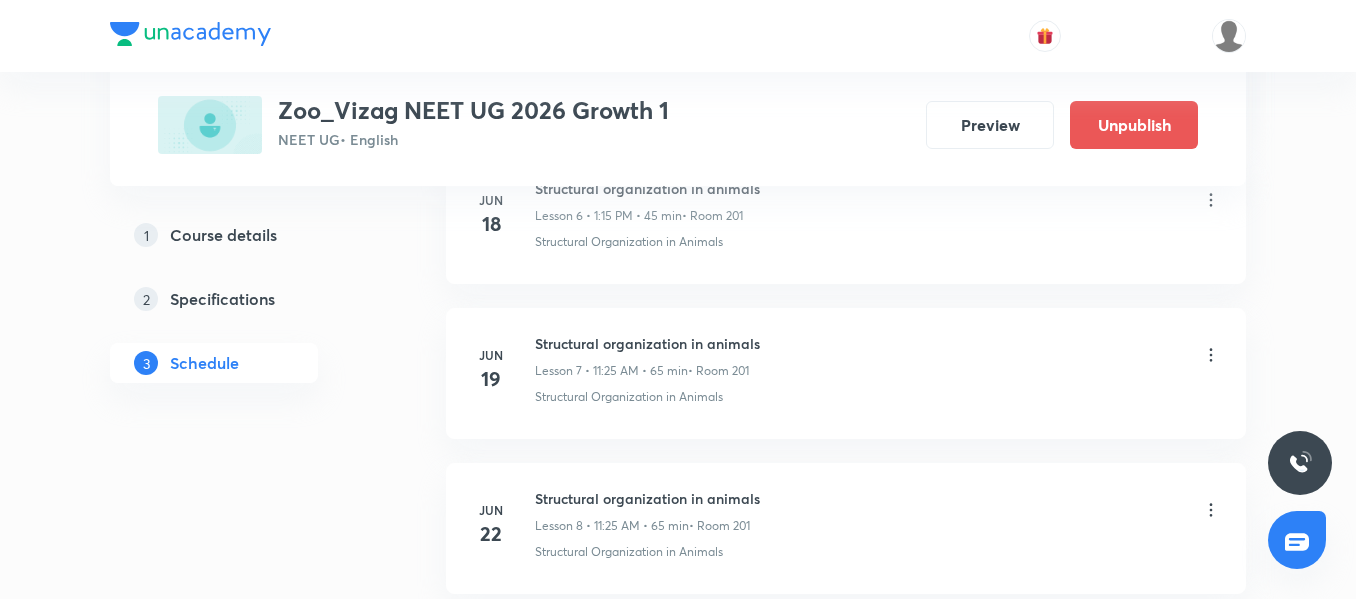 click on "1 Course details 2 Specifications 3 Schedule" at bounding box center (246, 901) 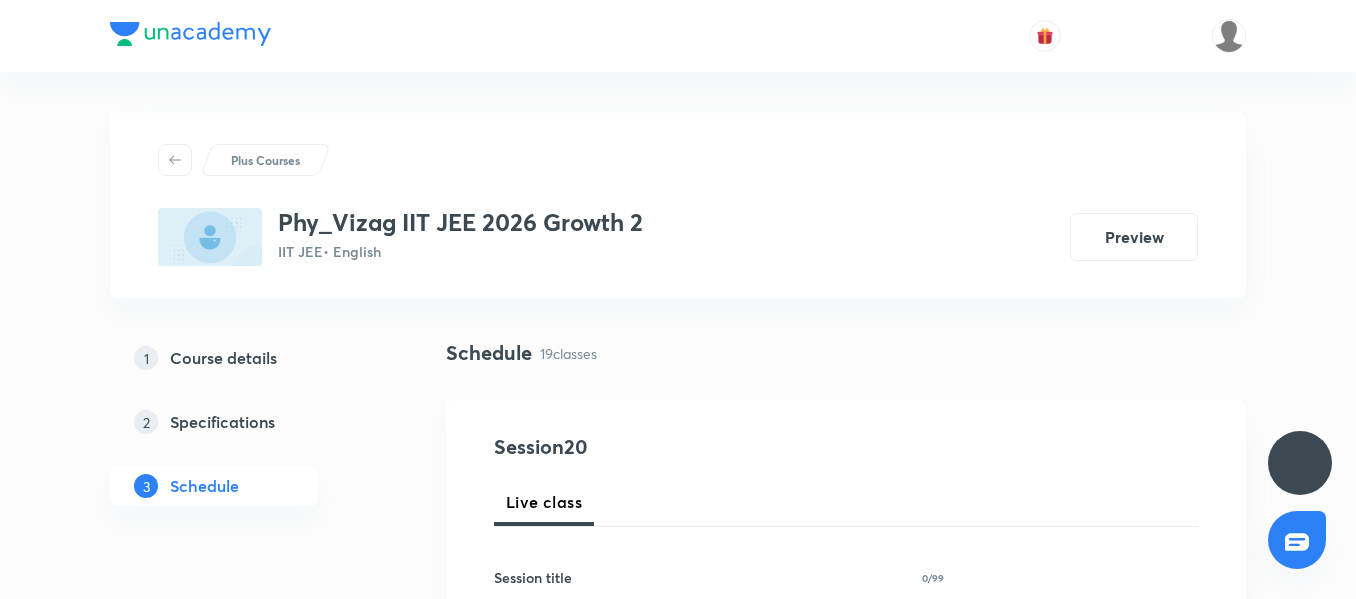 scroll, scrollTop: 0, scrollLeft: 0, axis: both 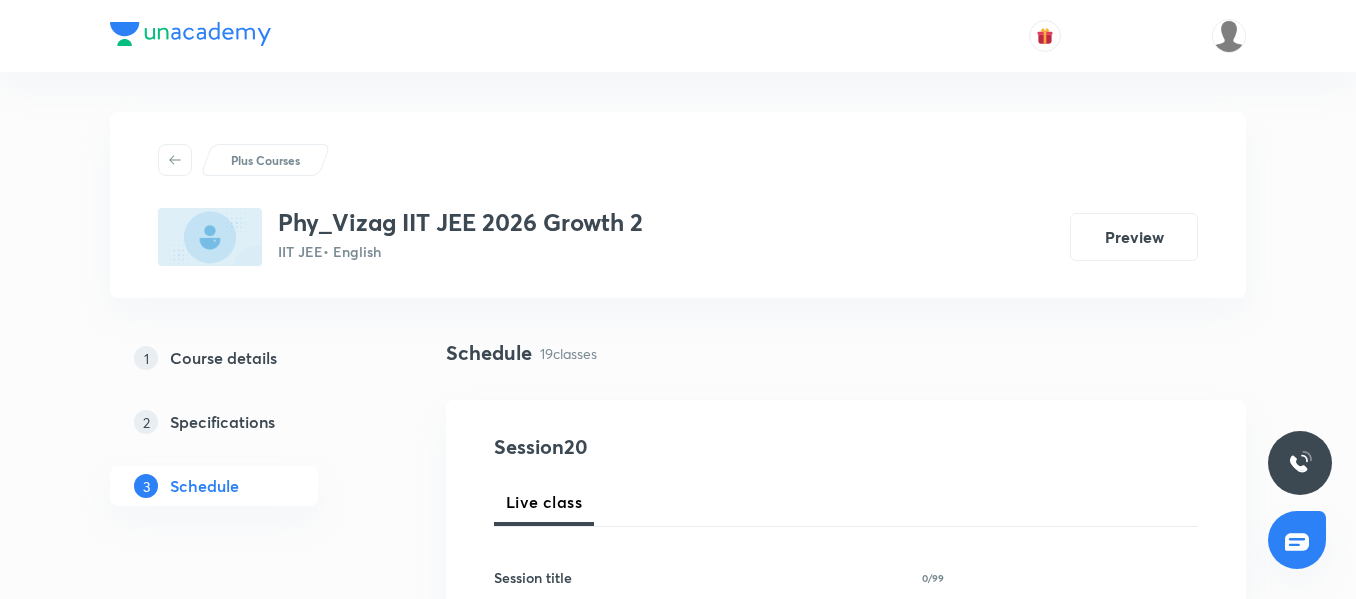 click on "1 Course details 2 Specifications 3 Schedule" at bounding box center (246, 434) 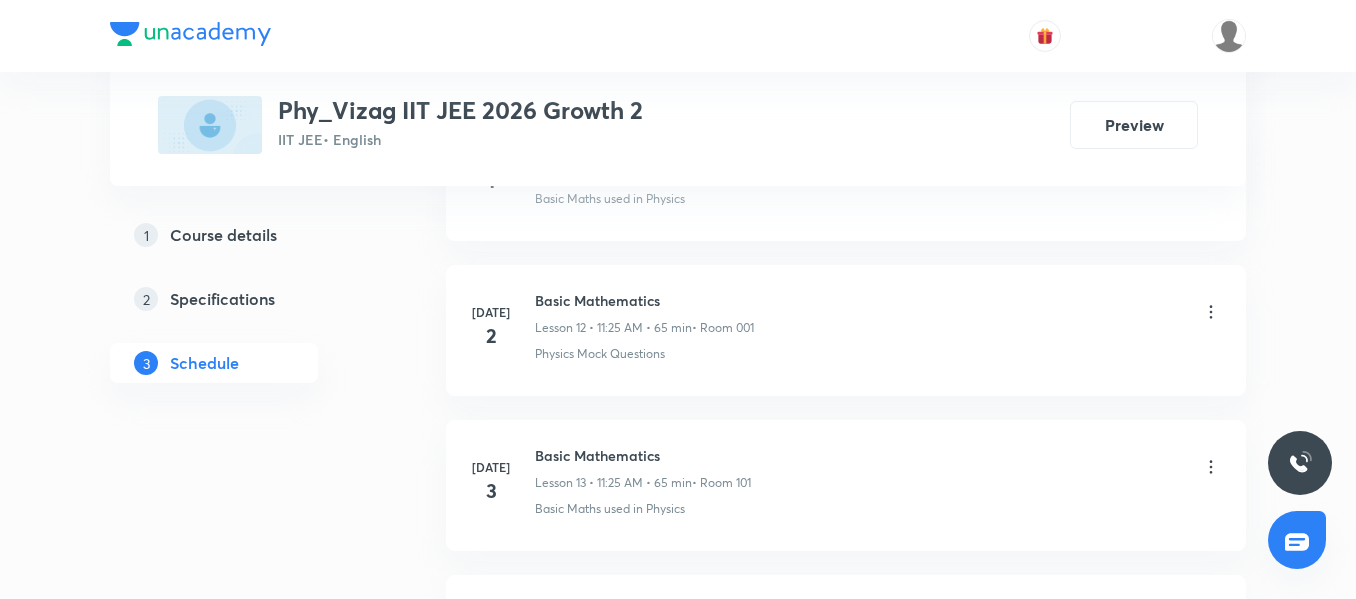 scroll, scrollTop: 4077, scrollLeft: 0, axis: vertical 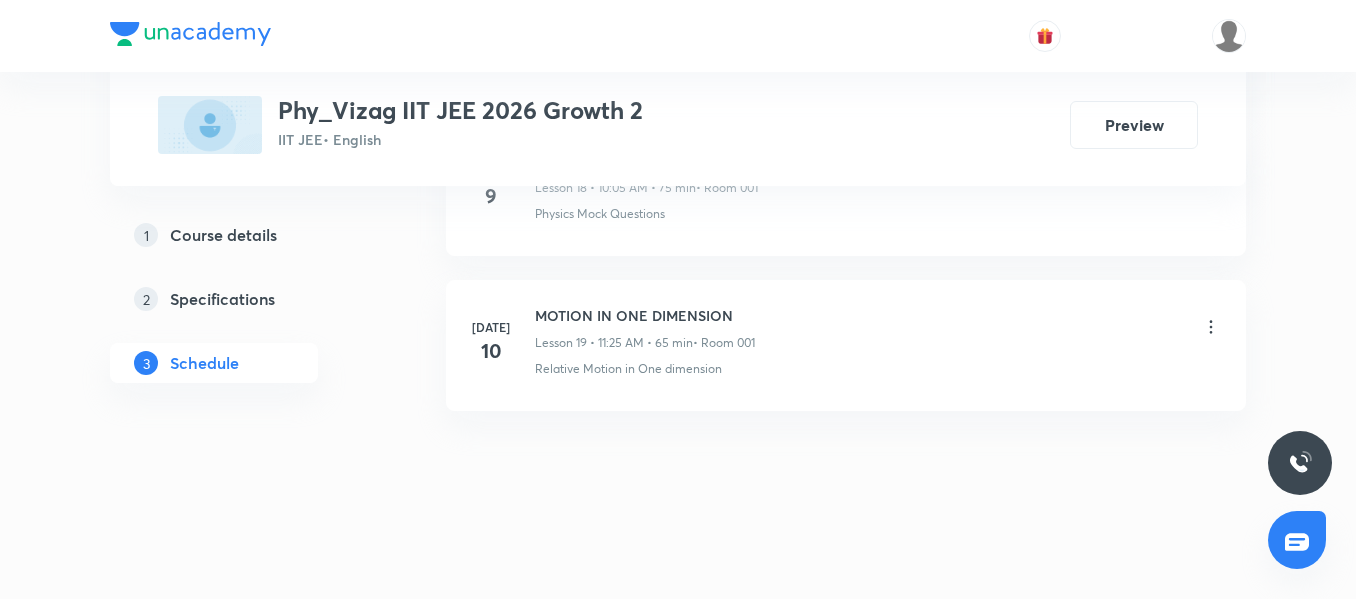 click on "MOTION IN ONE DIMENSION" at bounding box center (645, 315) 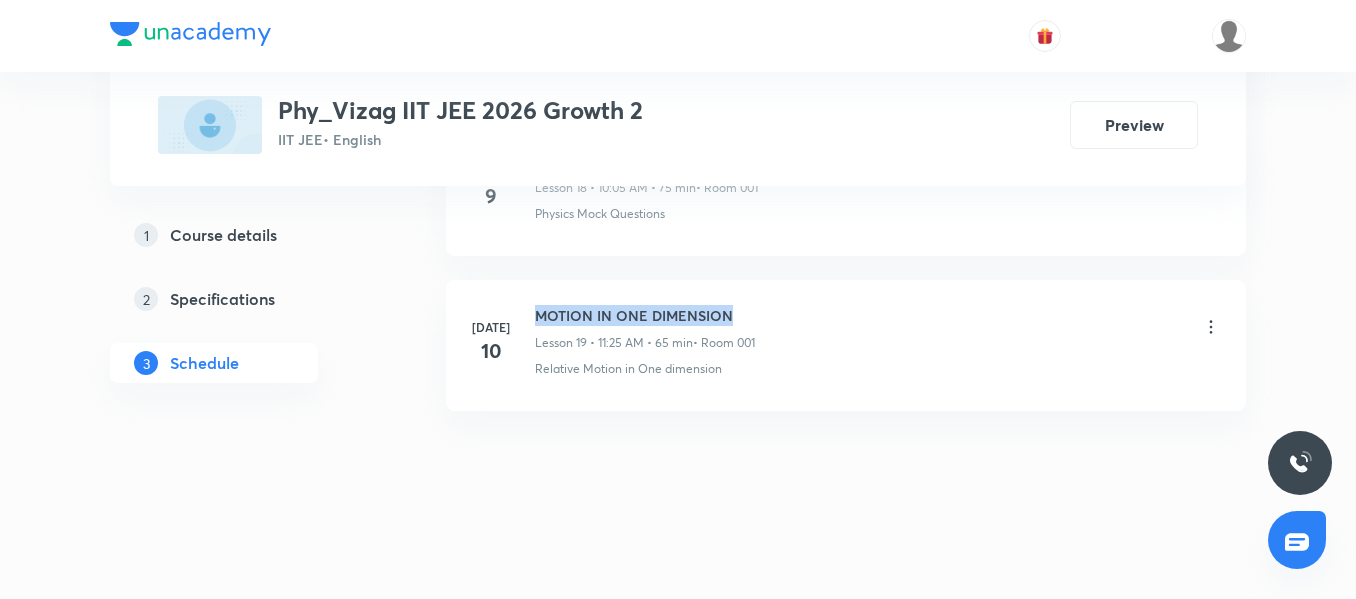 drag, startPoint x: 731, startPoint y: 312, endPoint x: 527, endPoint y: 300, distance: 204.35263 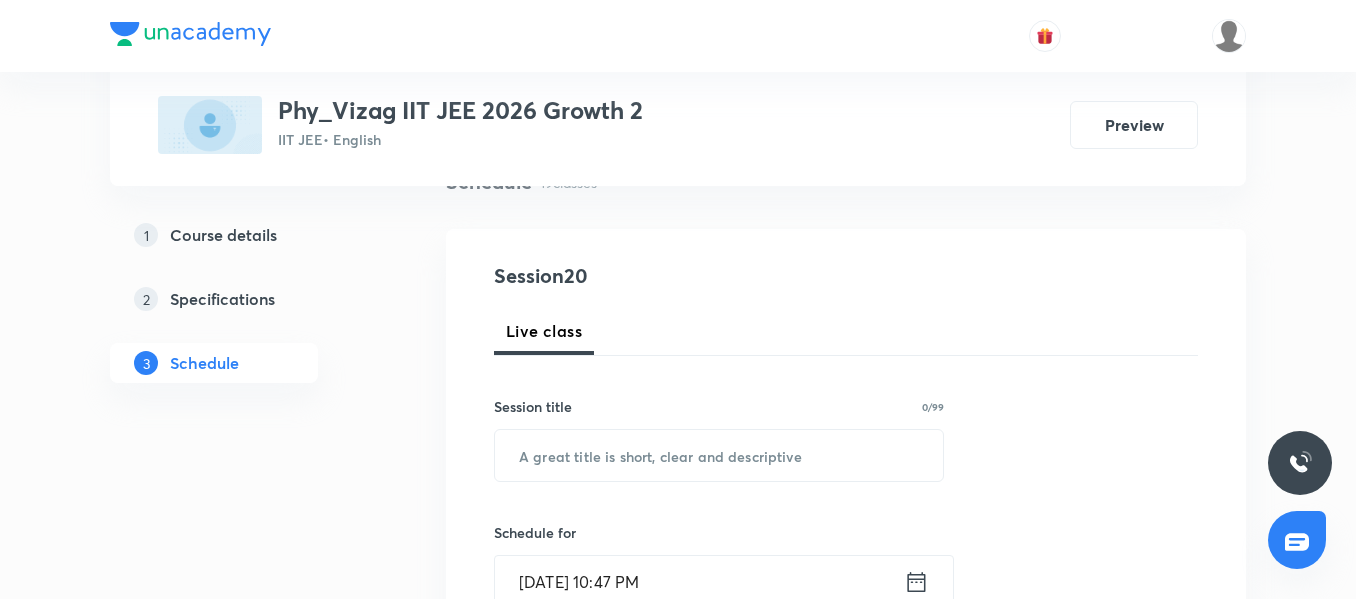 scroll, scrollTop: 230, scrollLeft: 0, axis: vertical 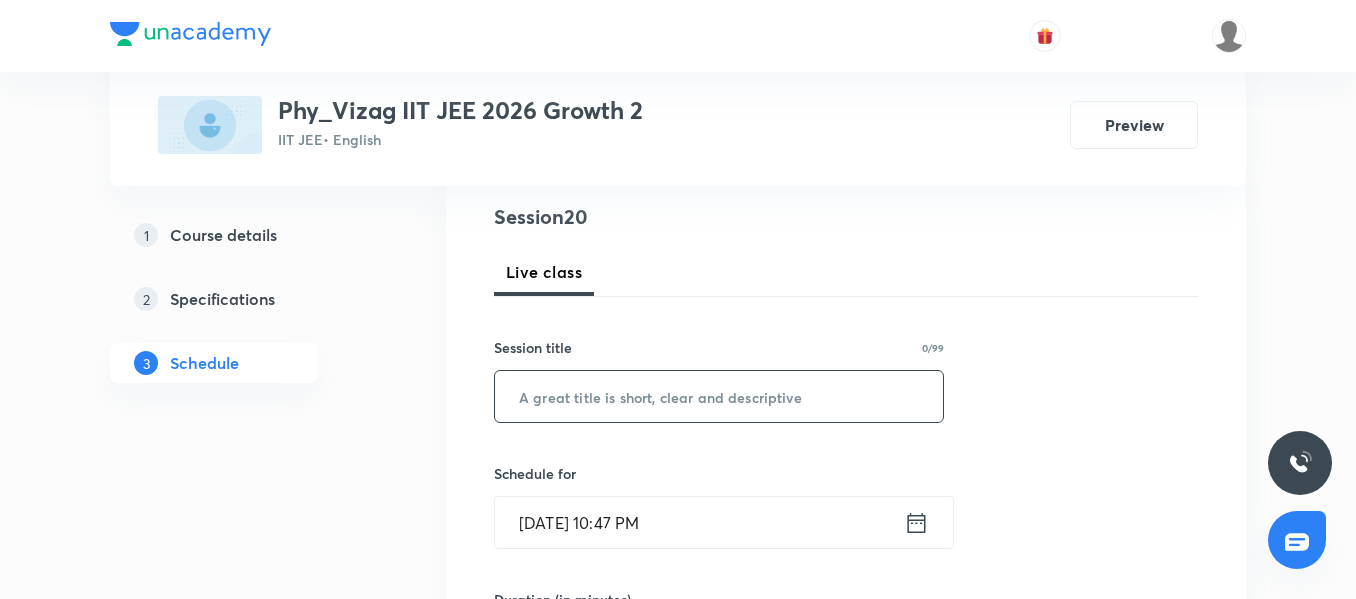 click at bounding box center (719, 396) 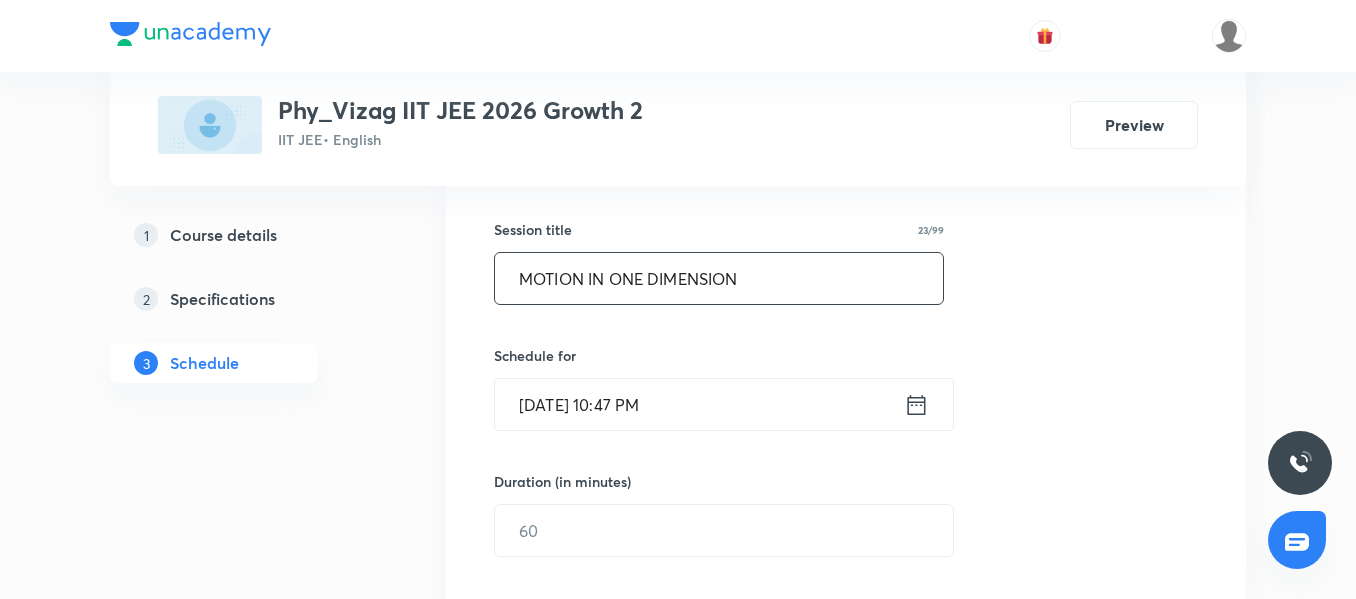 scroll, scrollTop: 349, scrollLeft: 0, axis: vertical 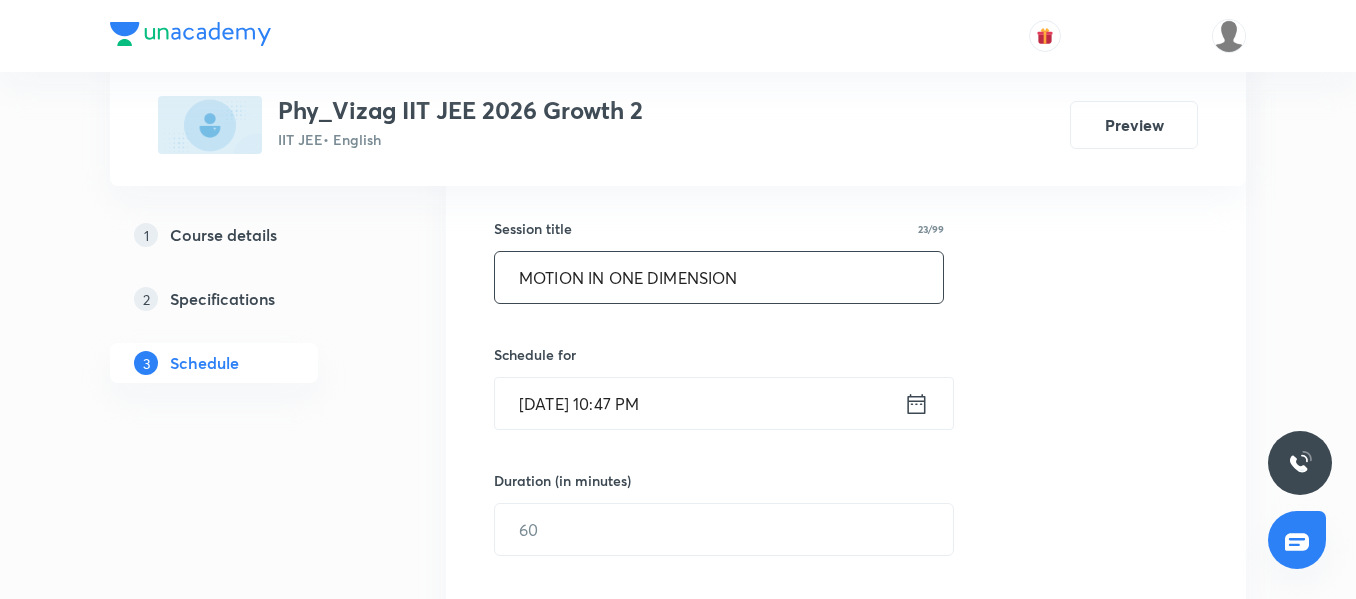 type on "MOTION IN ONE DIMENSION" 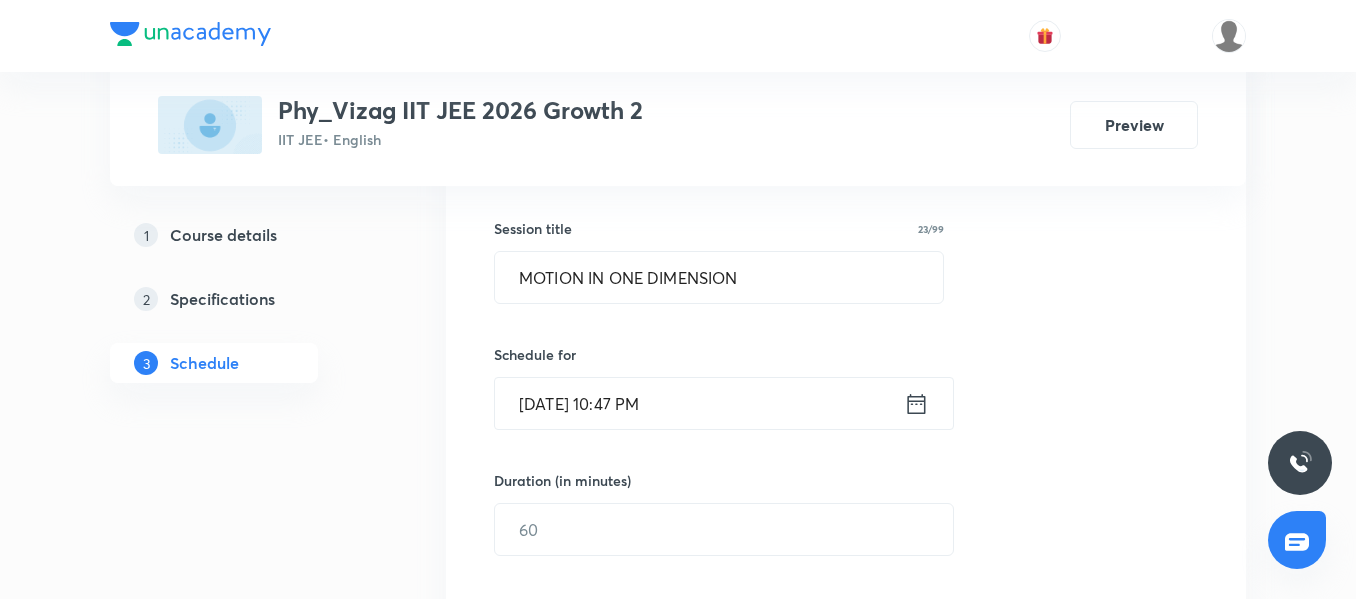 click 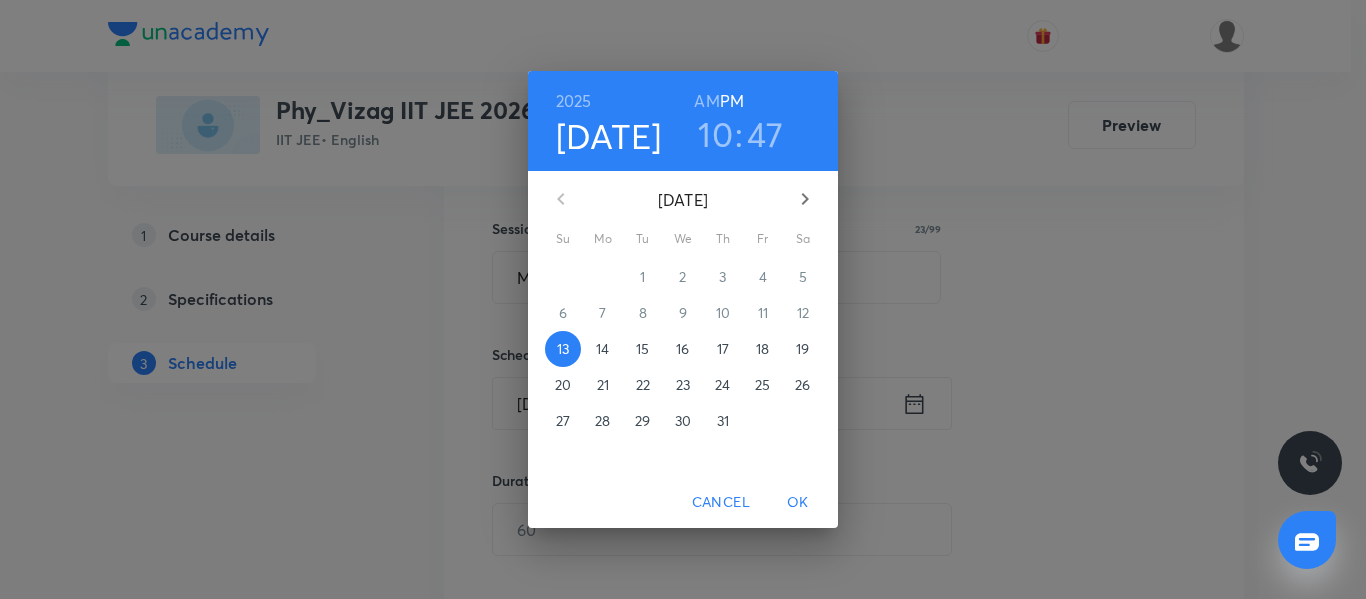 click on "14" at bounding box center [602, 349] 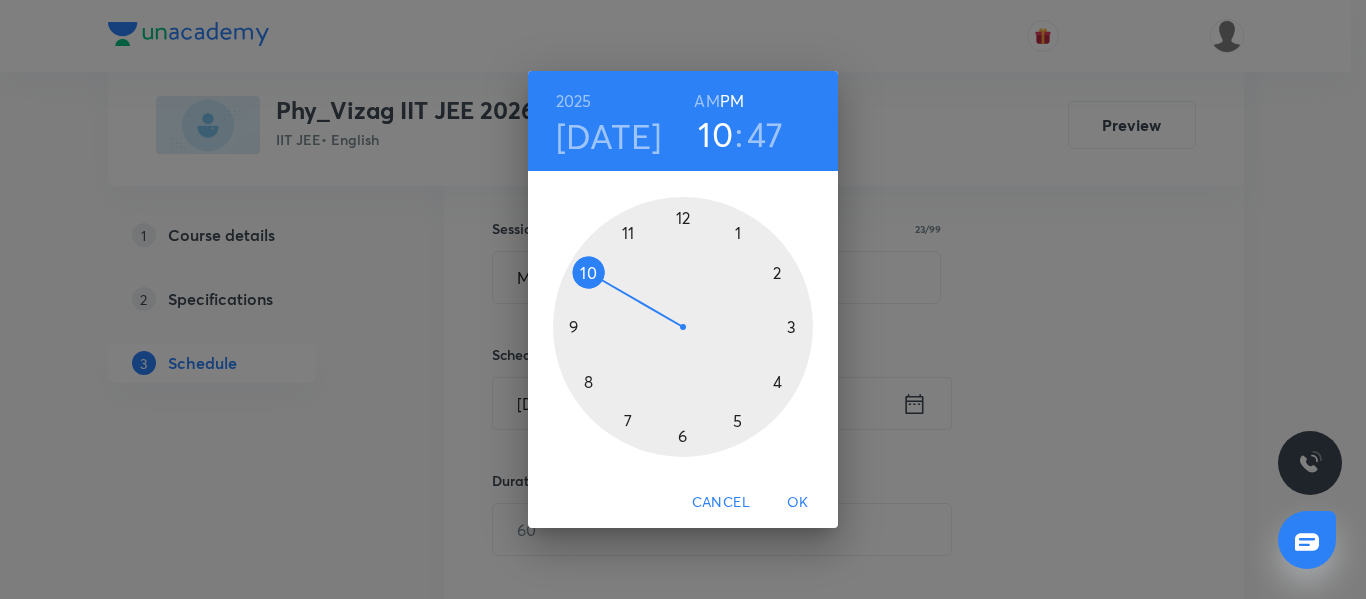 click at bounding box center [683, 327] 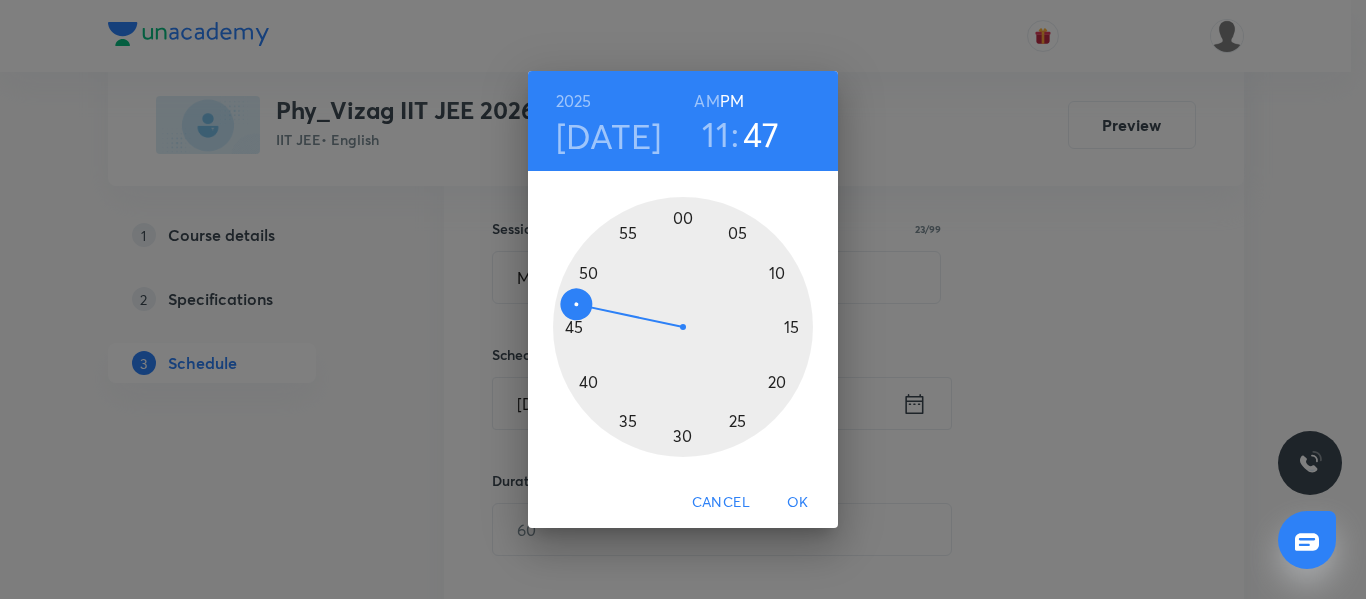 click at bounding box center [683, 327] 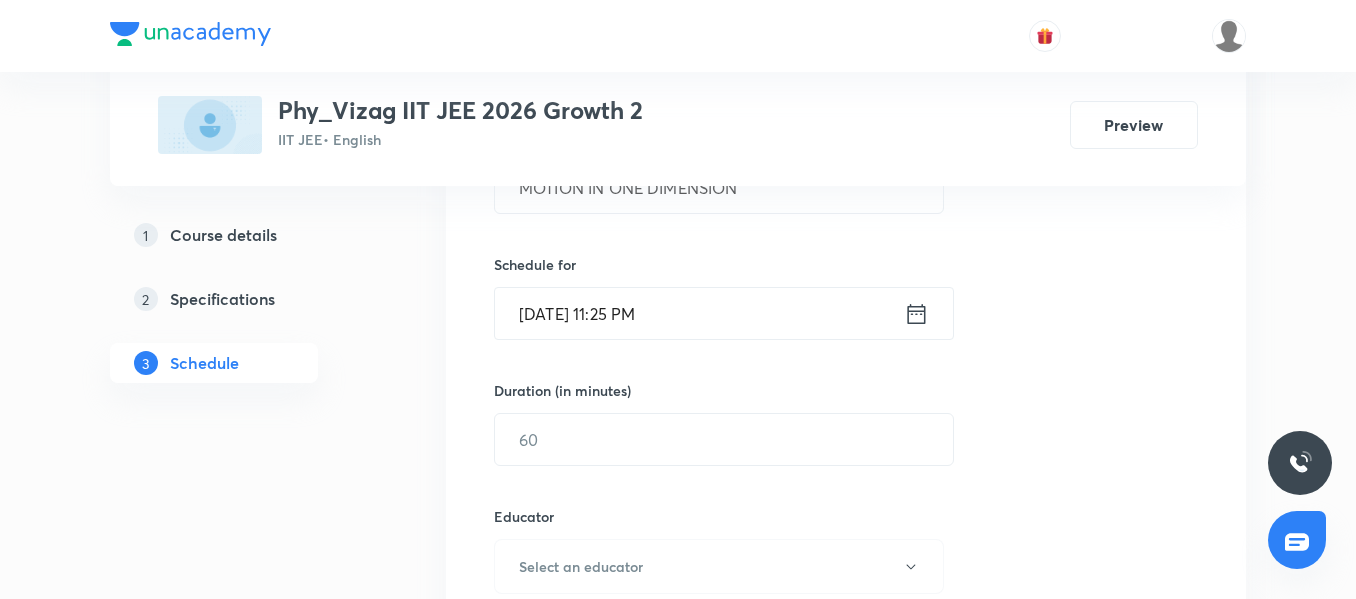 scroll, scrollTop: 448, scrollLeft: 0, axis: vertical 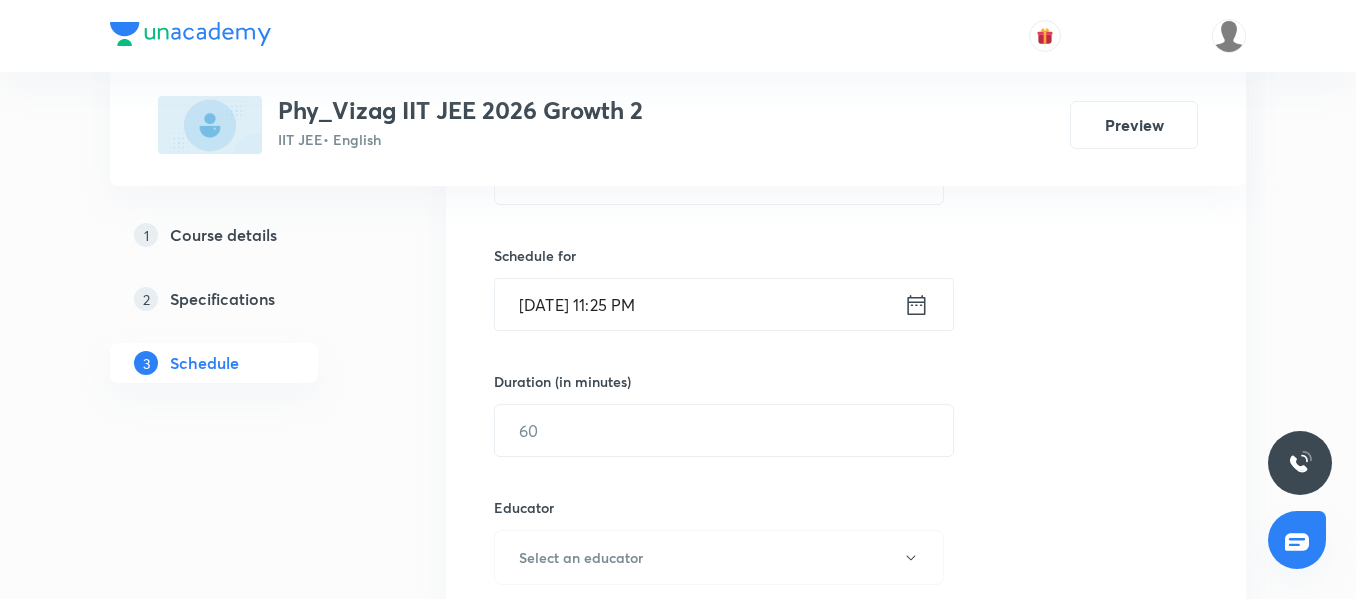 click 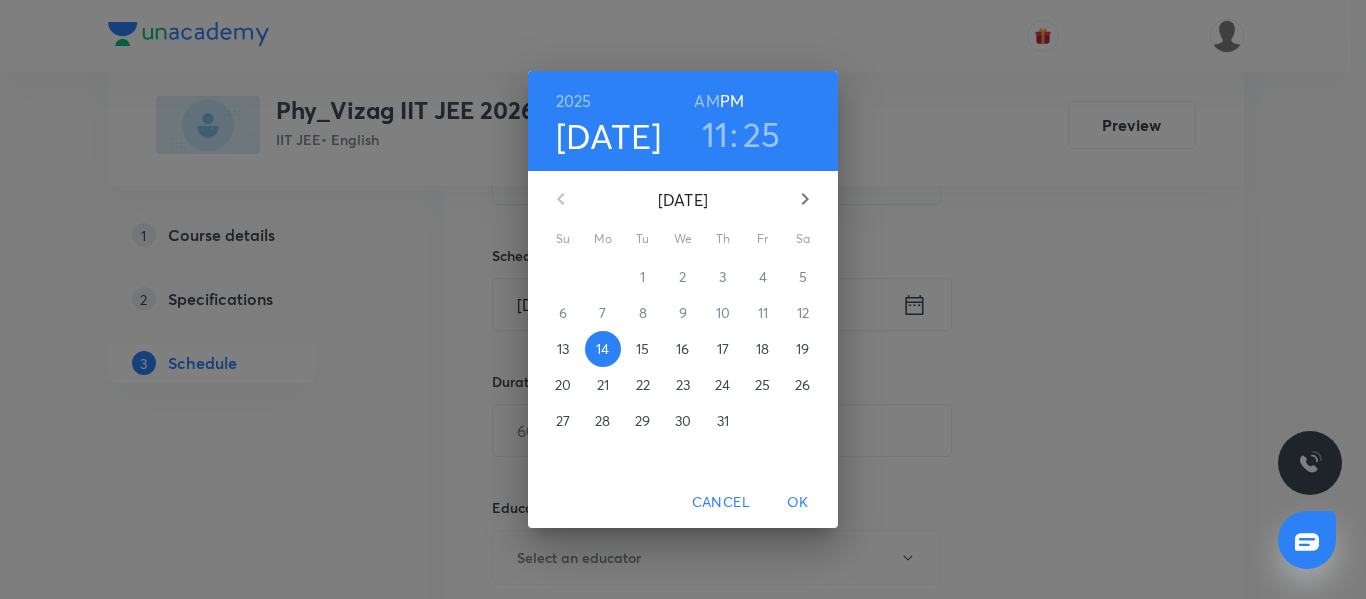 click on "AM" at bounding box center [706, 101] 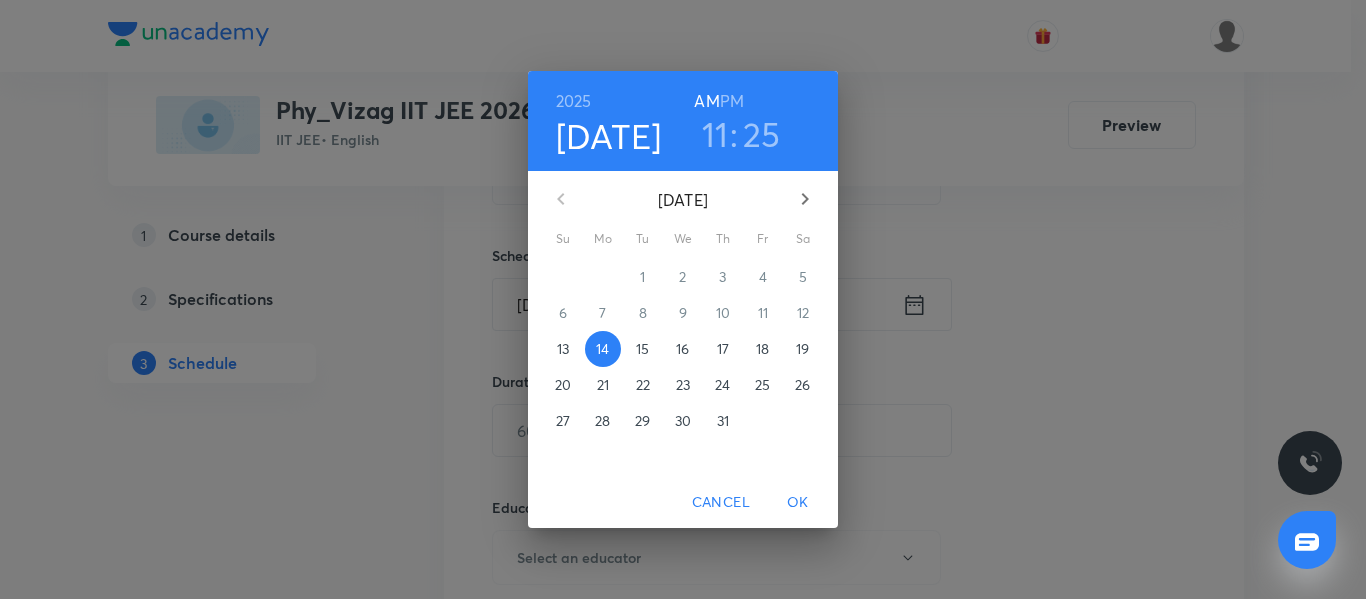 click on "OK" at bounding box center [798, 502] 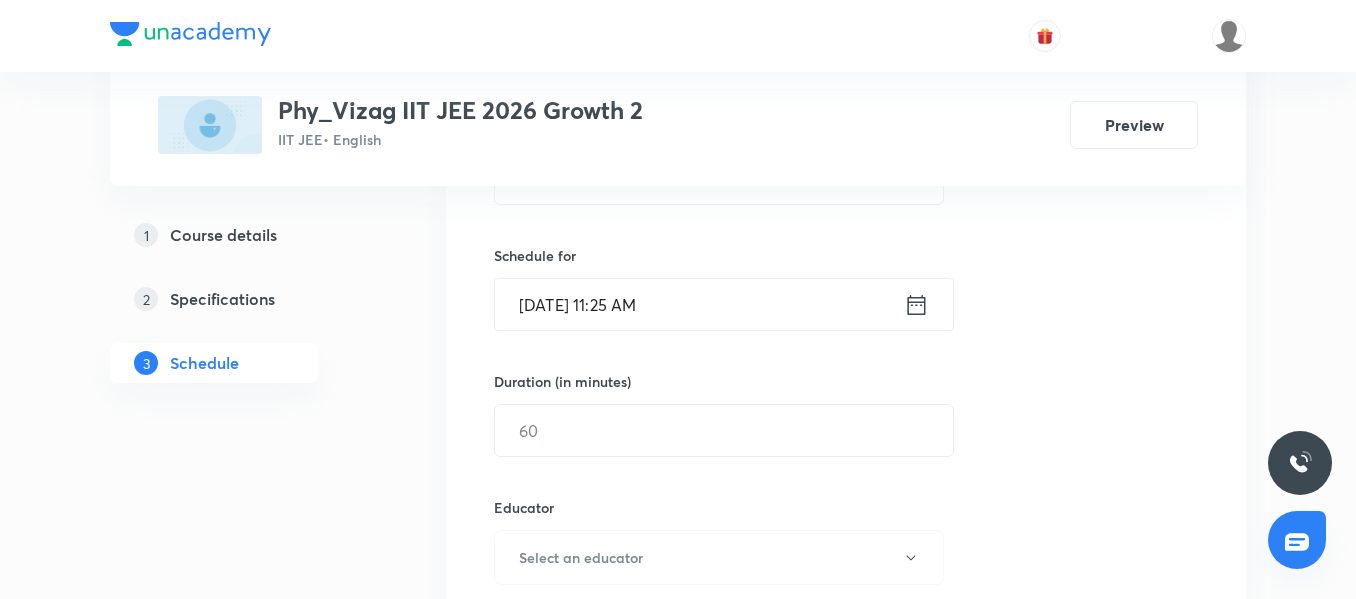 click on "Duration (in minutes) ​" at bounding box center [676, 414] 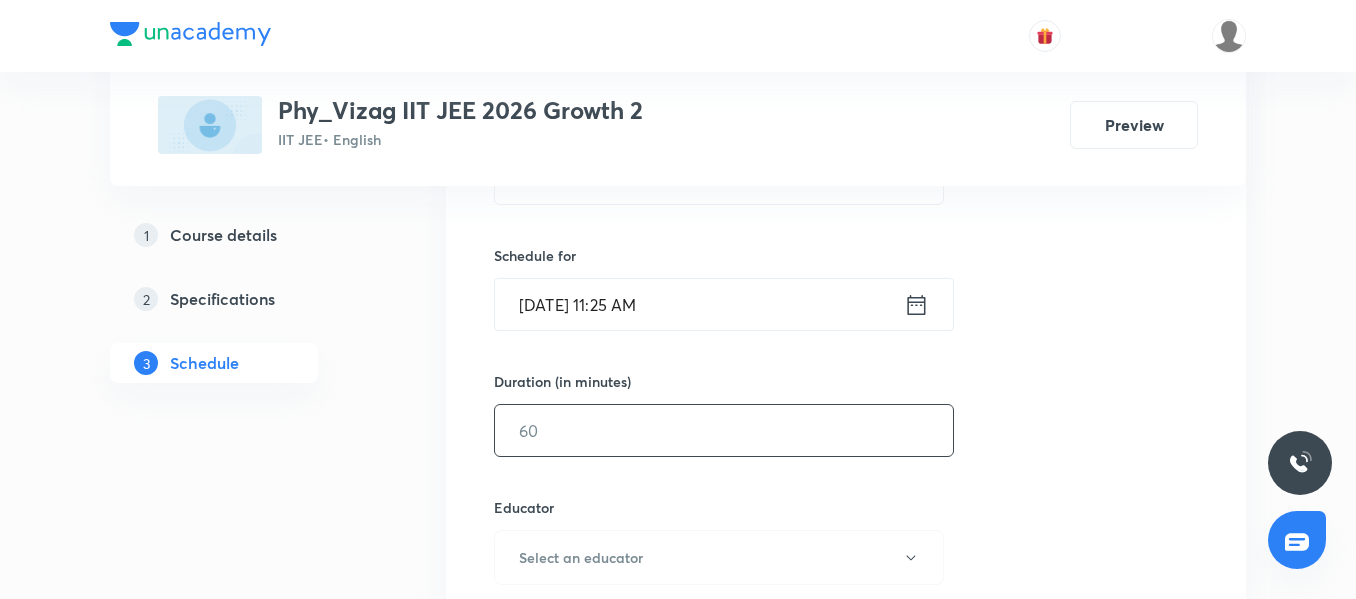 click at bounding box center (724, 430) 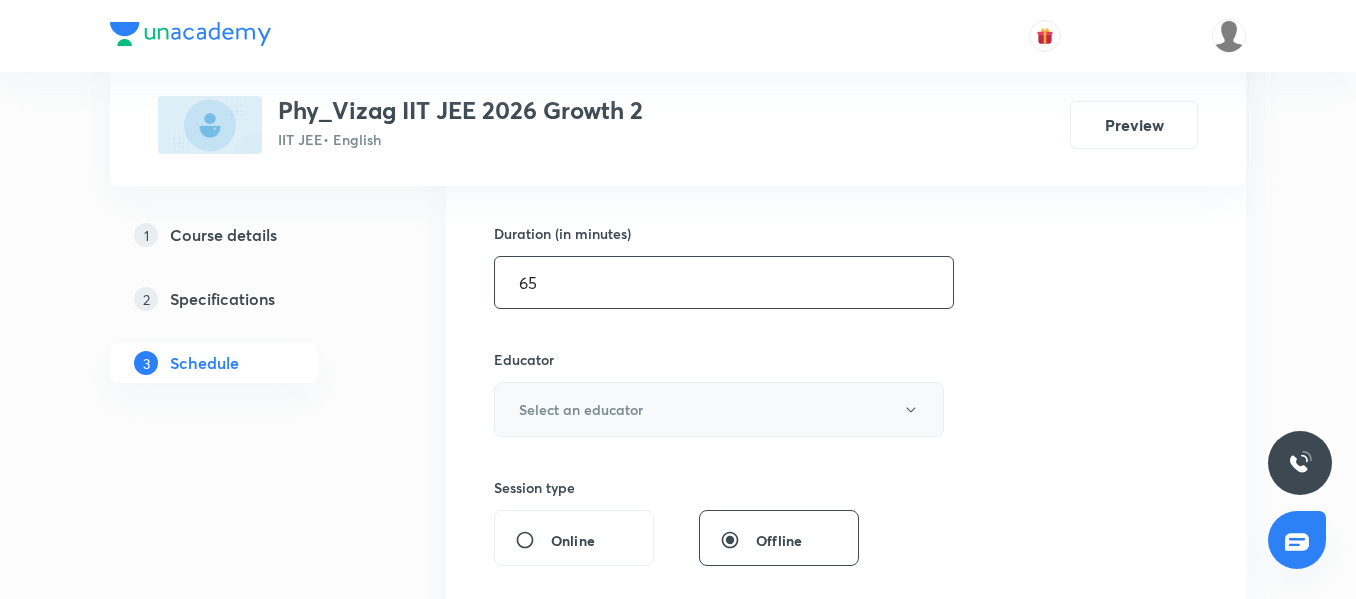 scroll, scrollTop: 599, scrollLeft: 0, axis: vertical 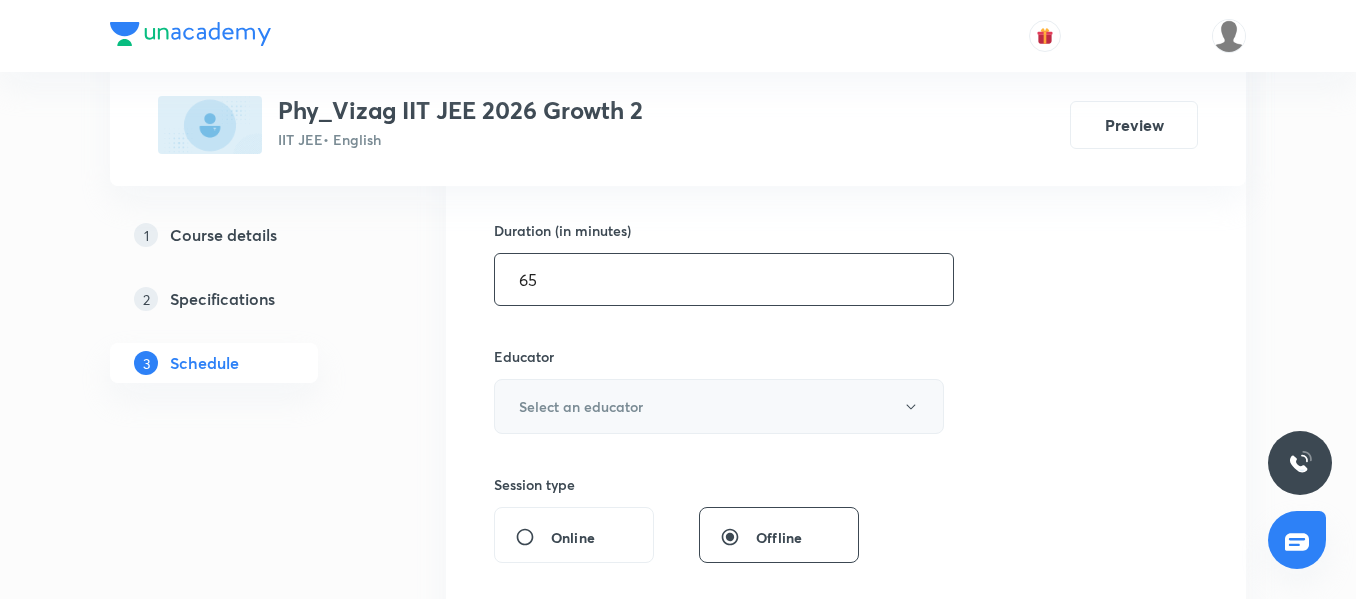 type on "65" 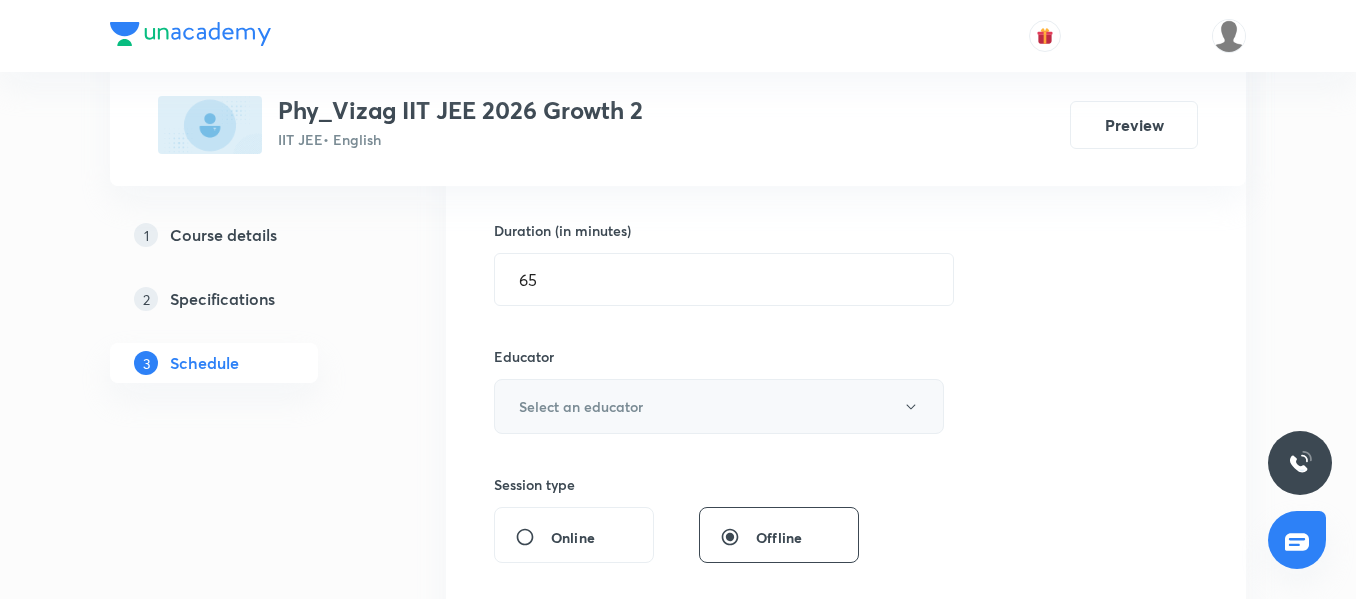 click on "Select an educator" at bounding box center [719, 406] 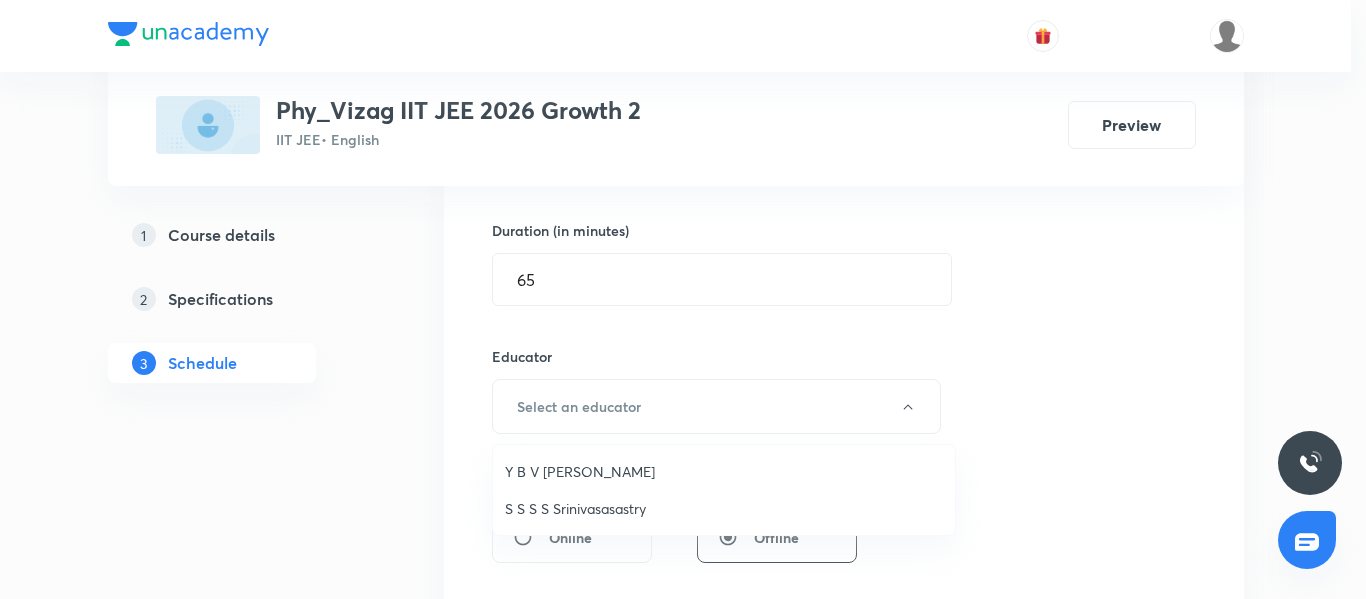 click on "S S S S Srinivasasastry" at bounding box center (724, 508) 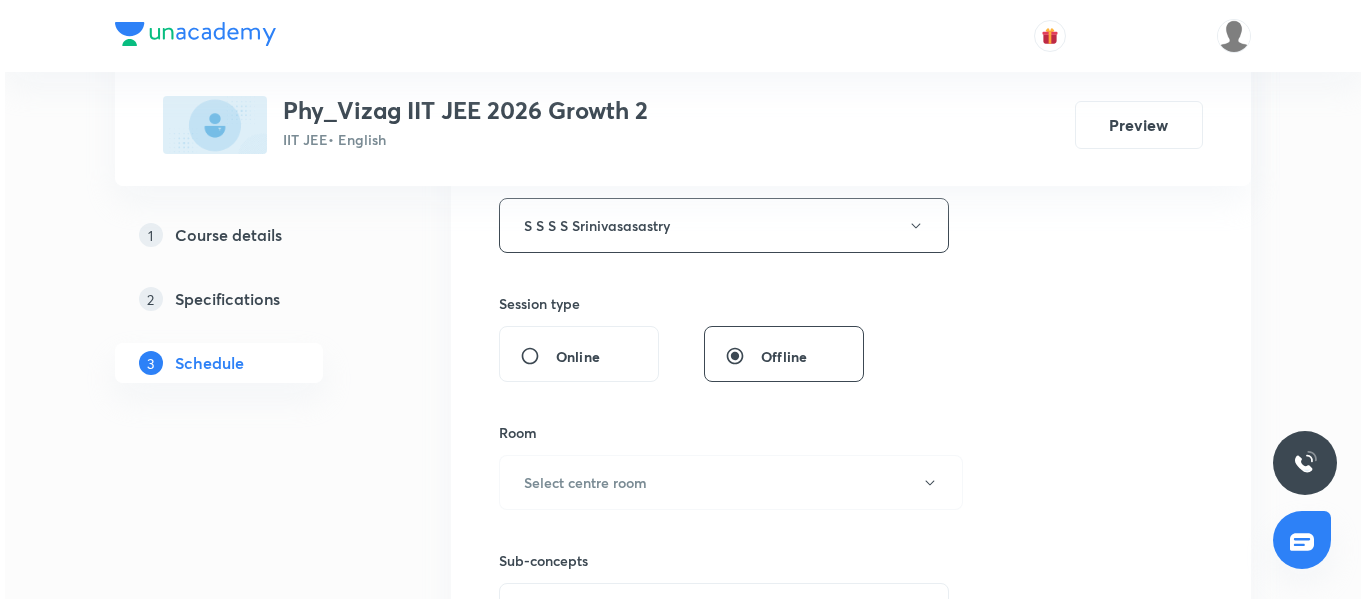 scroll, scrollTop: 803, scrollLeft: 0, axis: vertical 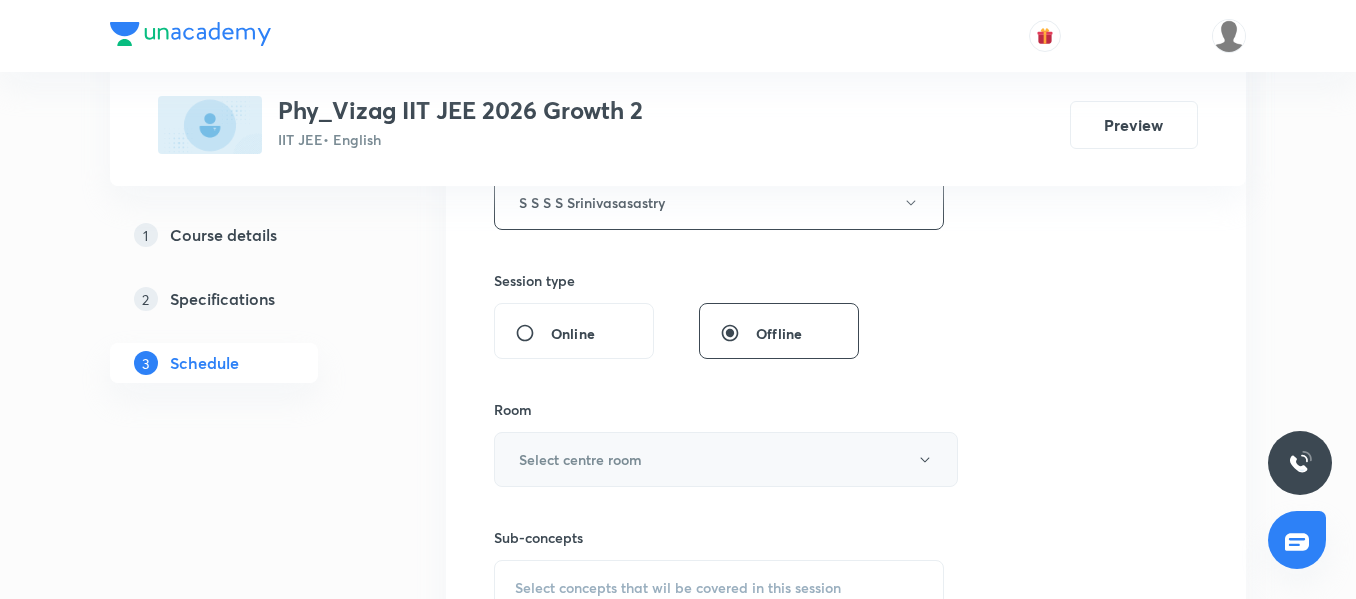 click on "Select centre room" at bounding box center (580, 459) 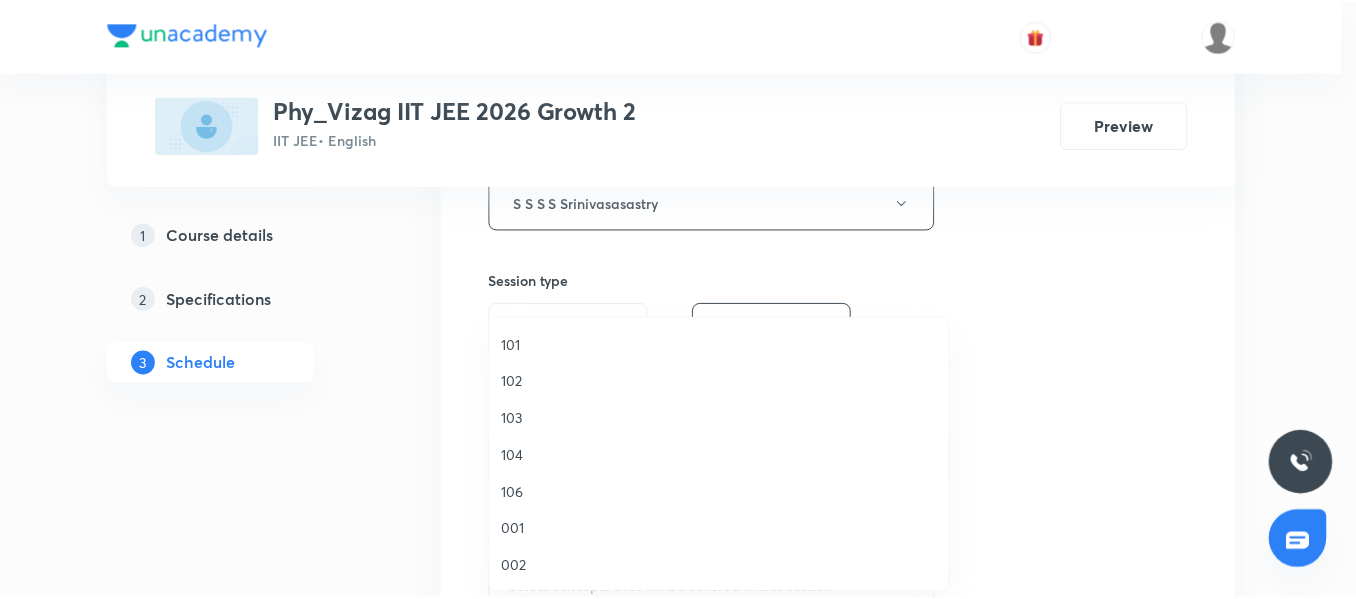scroll, scrollTop: 153, scrollLeft: 0, axis: vertical 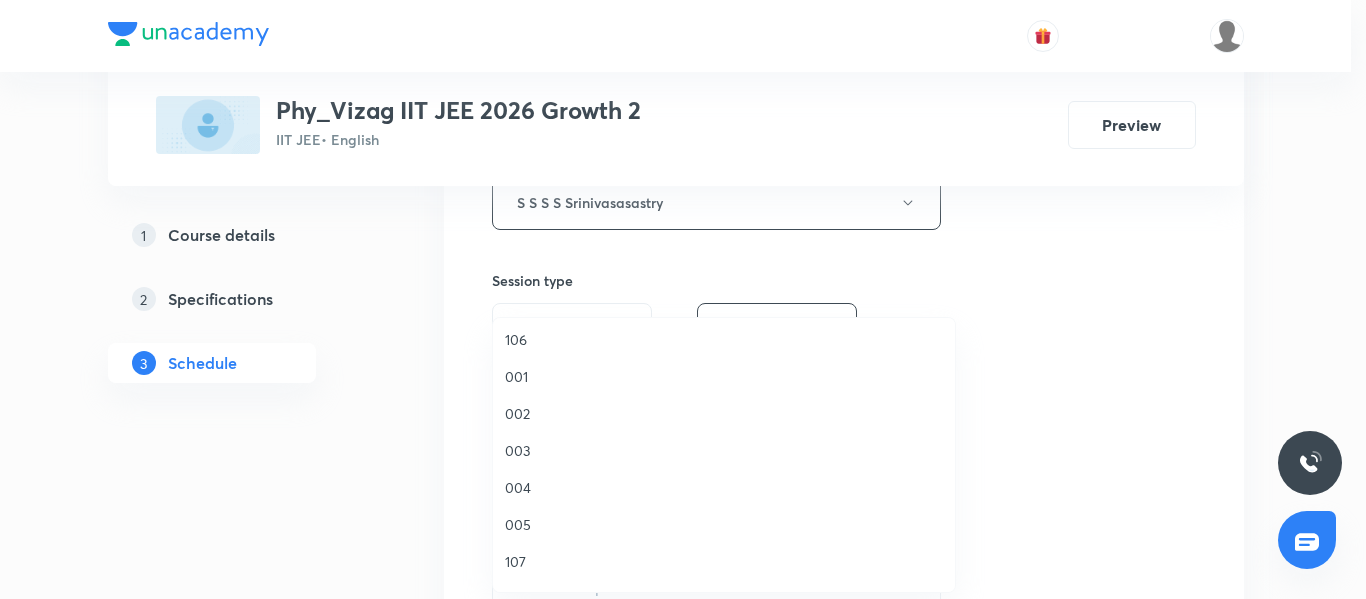 click on "001" at bounding box center (724, 376) 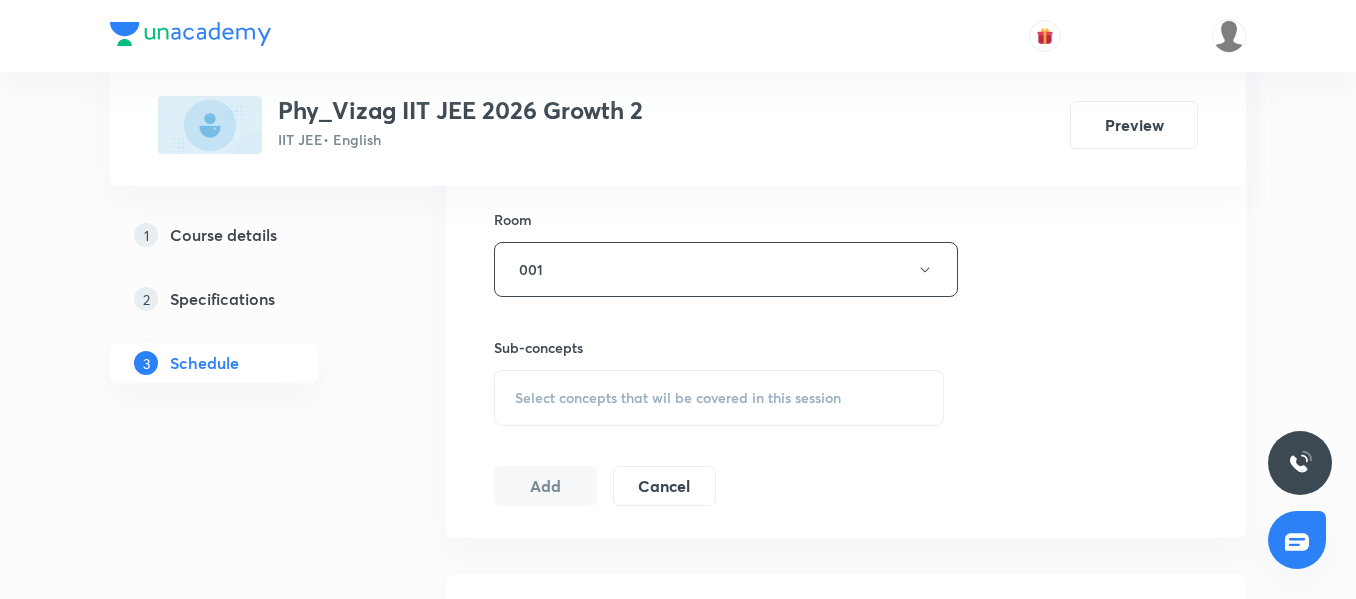 scroll, scrollTop: 1004, scrollLeft: 0, axis: vertical 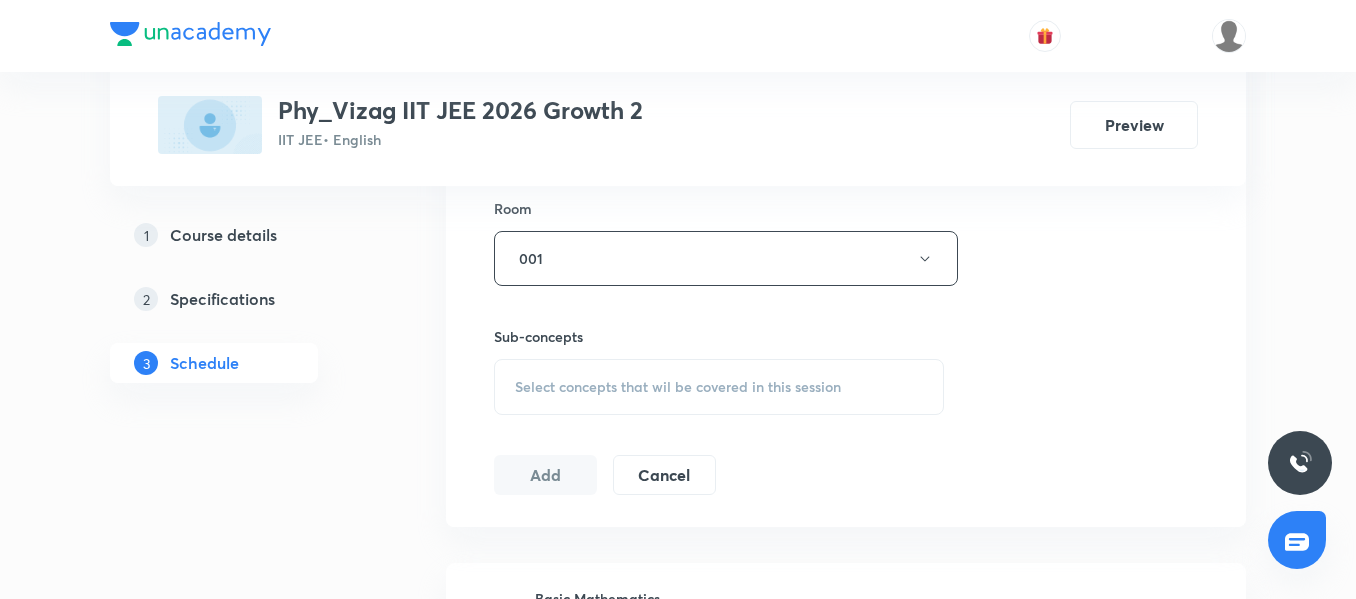 click on "Select concepts that wil be covered in this session" at bounding box center [678, 387] 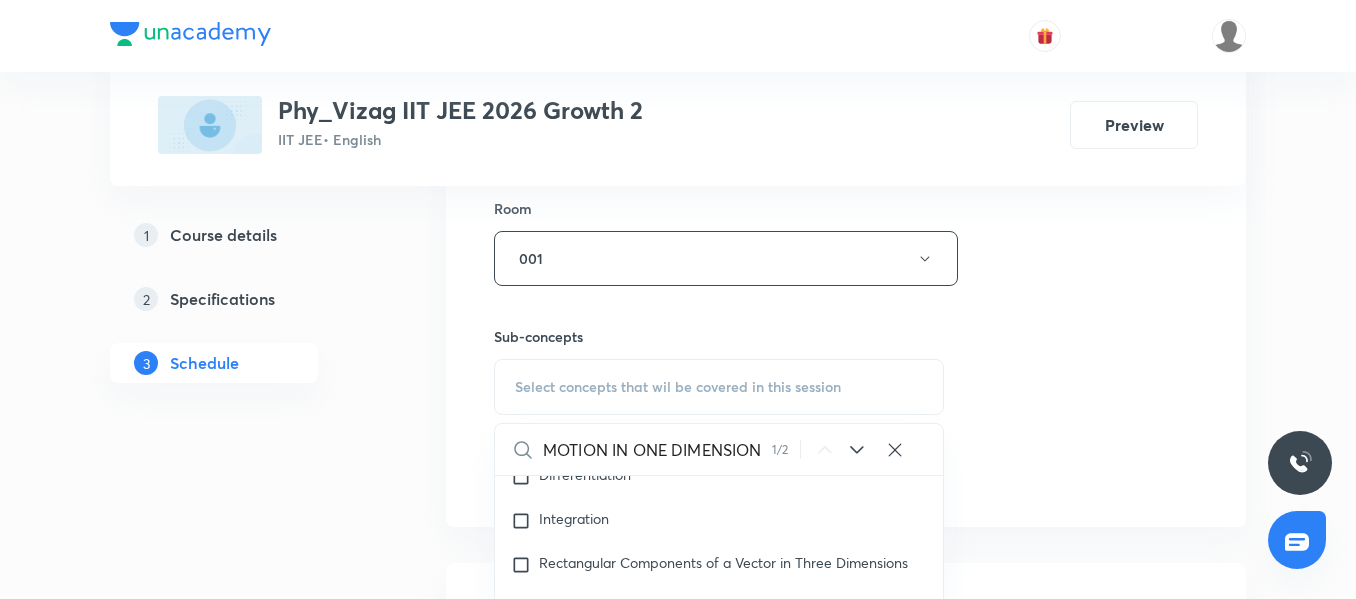 scroll, scrollTop: 1969, scrollLeft: 0, axis: vertical 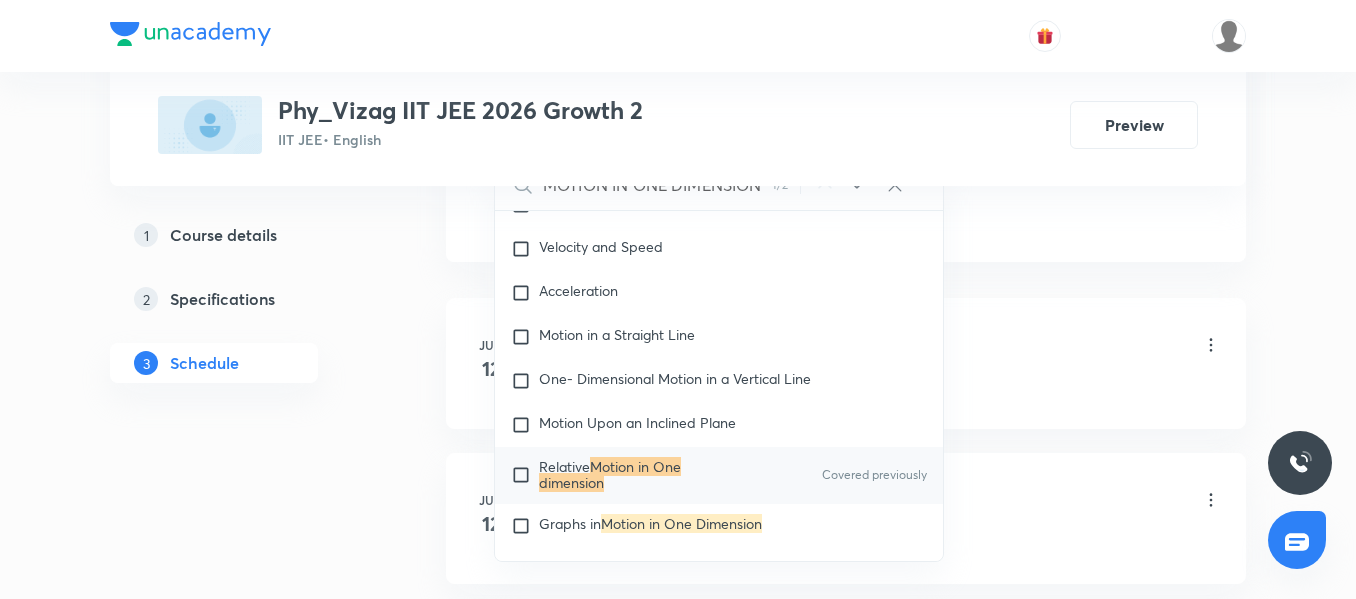 type on "MOTION IN ONE DIMENSION" 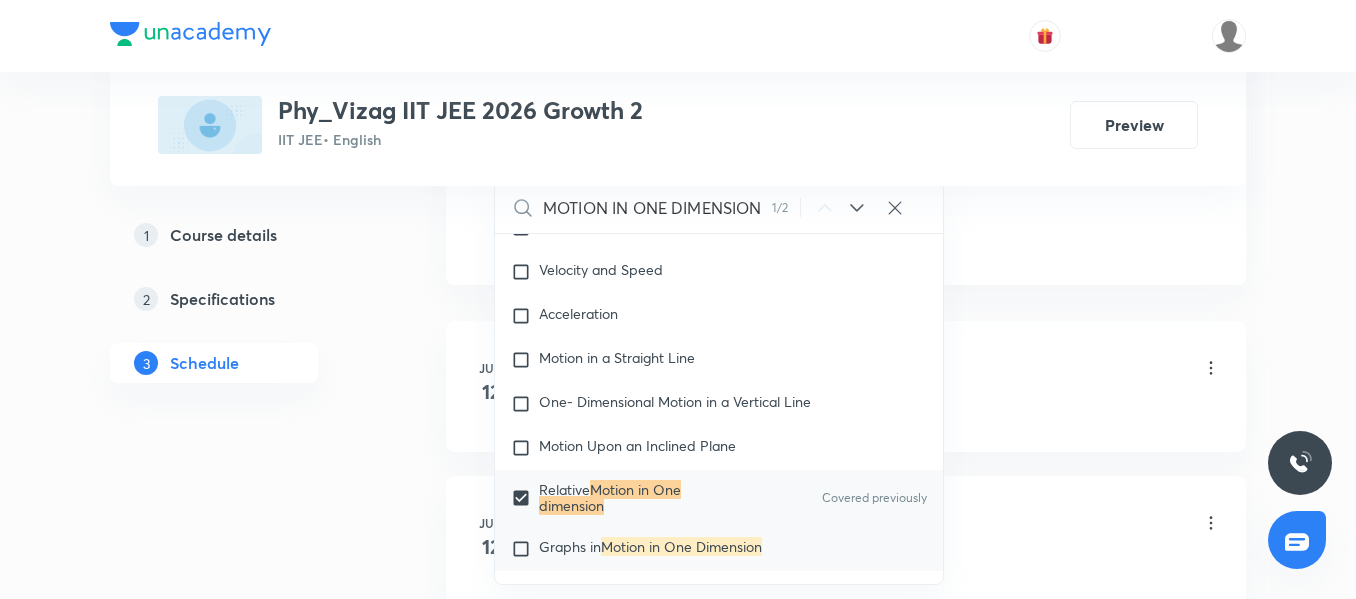 click at bounding box center [525, 549] 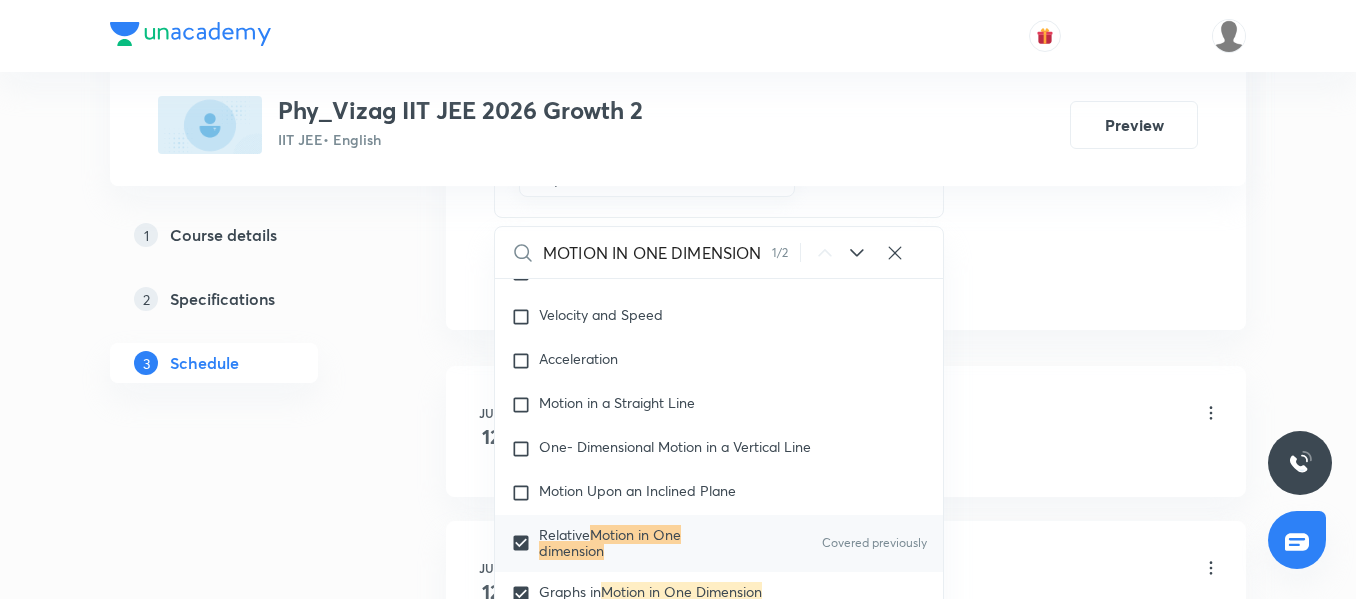 click on "1 Course details 2 Specifications 3 Schedule" at bounding box center (246, 1254) 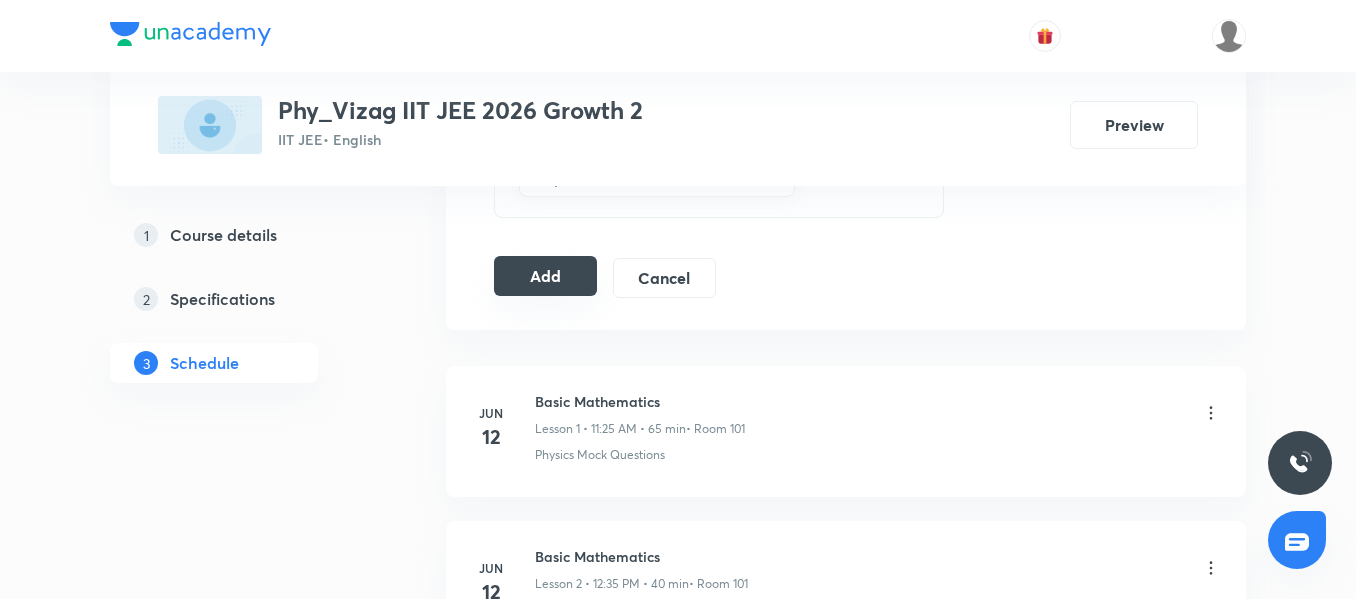 click on "Add" at bounding box center (545, 276) 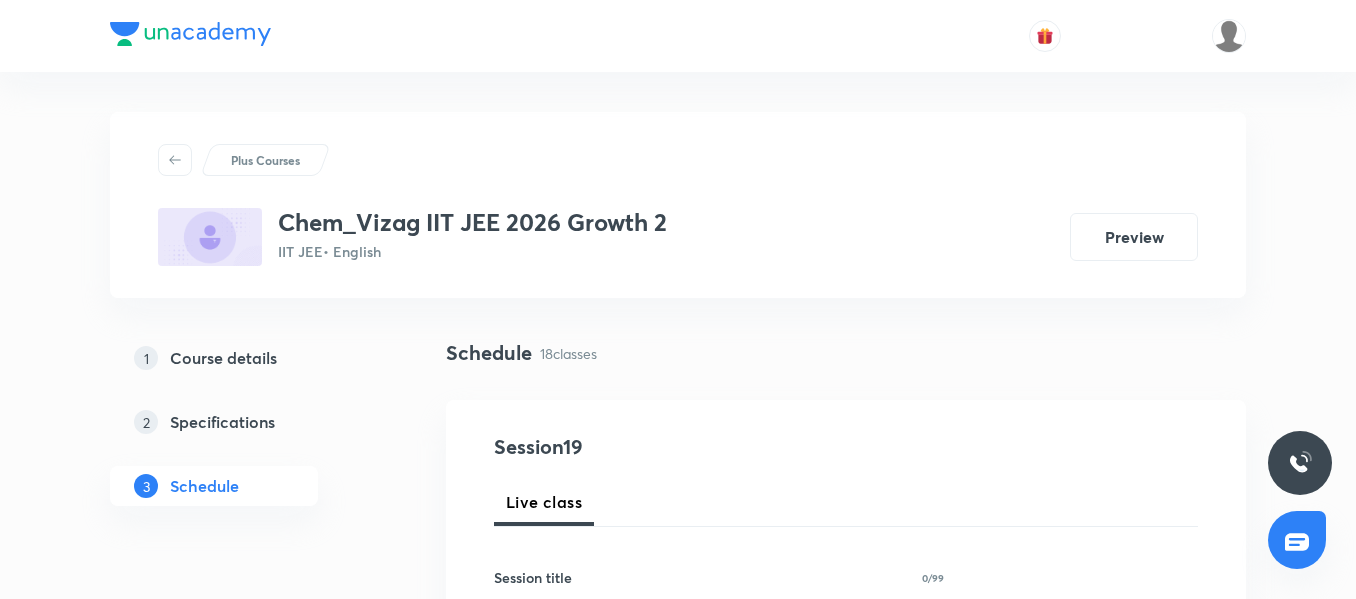 scroll, scrollTop: 3794, scrollLeft: 0, axis: vertical 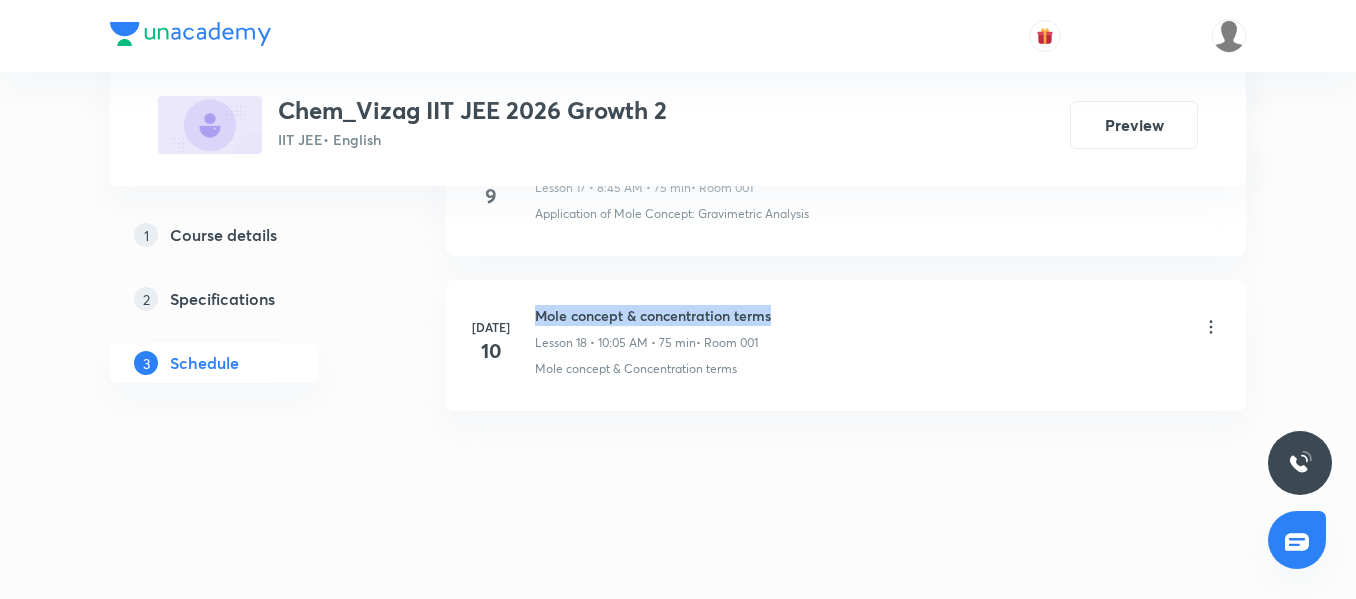 drag, startPoint x: 537, startPoint y: 321, endPoint x: 779, endPoint y: 294, distance: 243.50154 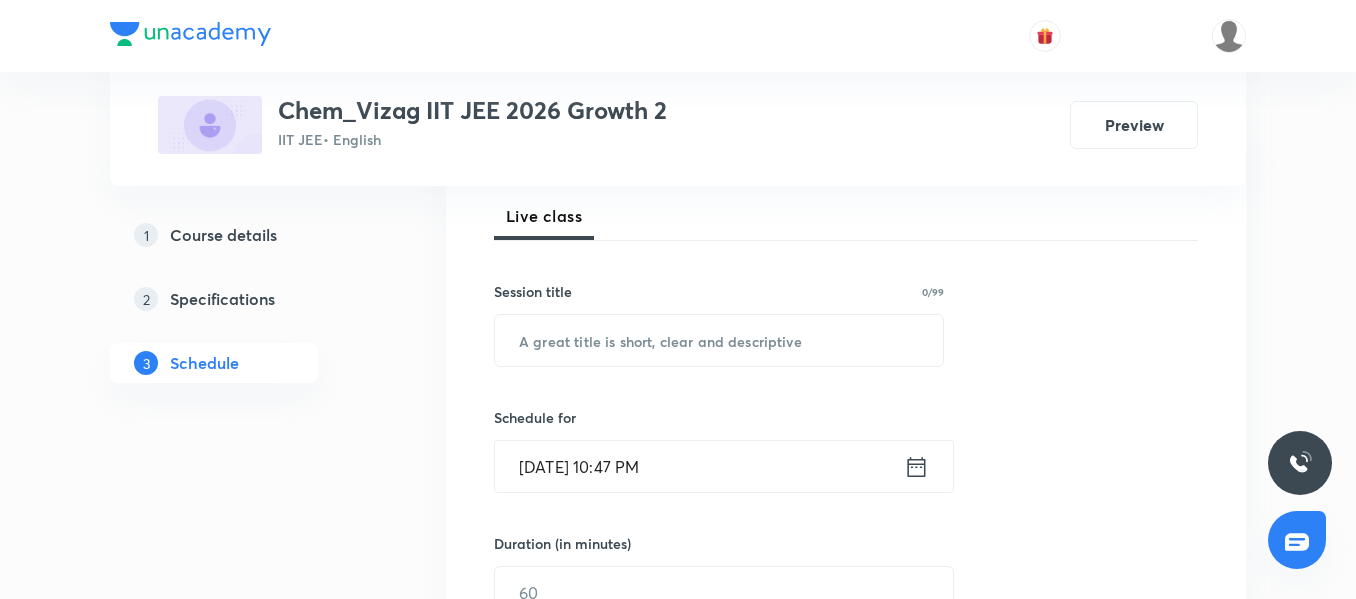 scroll, scrollTop: 288, scrollLeft: 0, axis: vertical 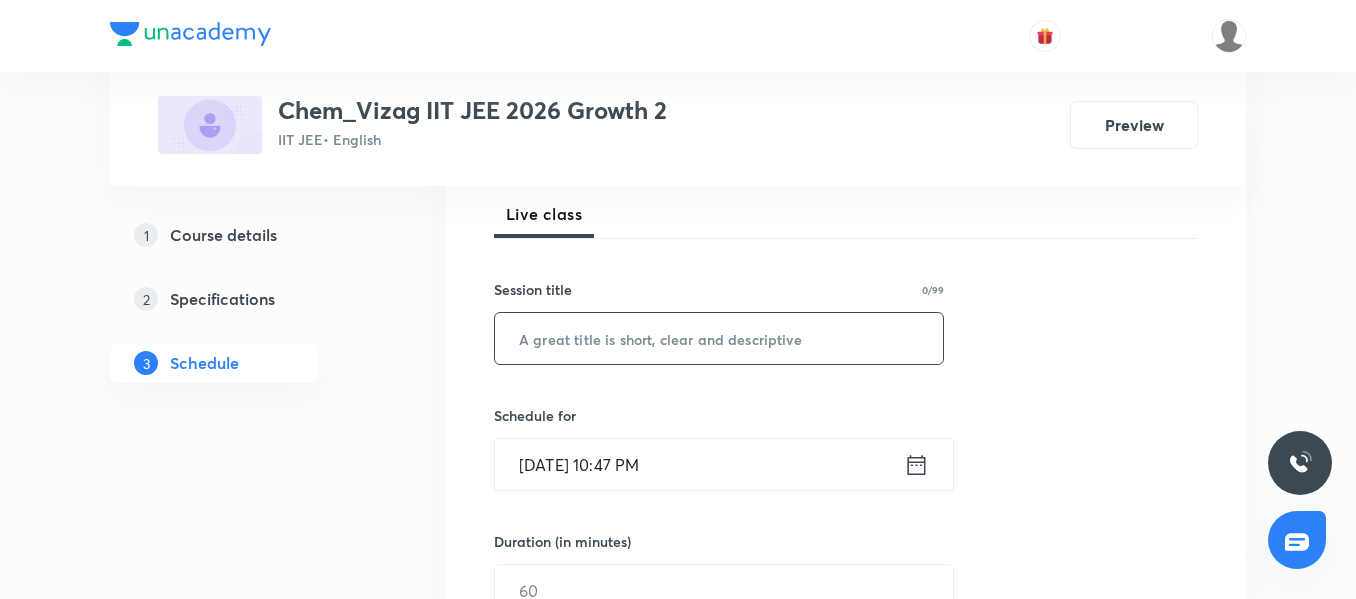 click at bounding box center (719, 338) 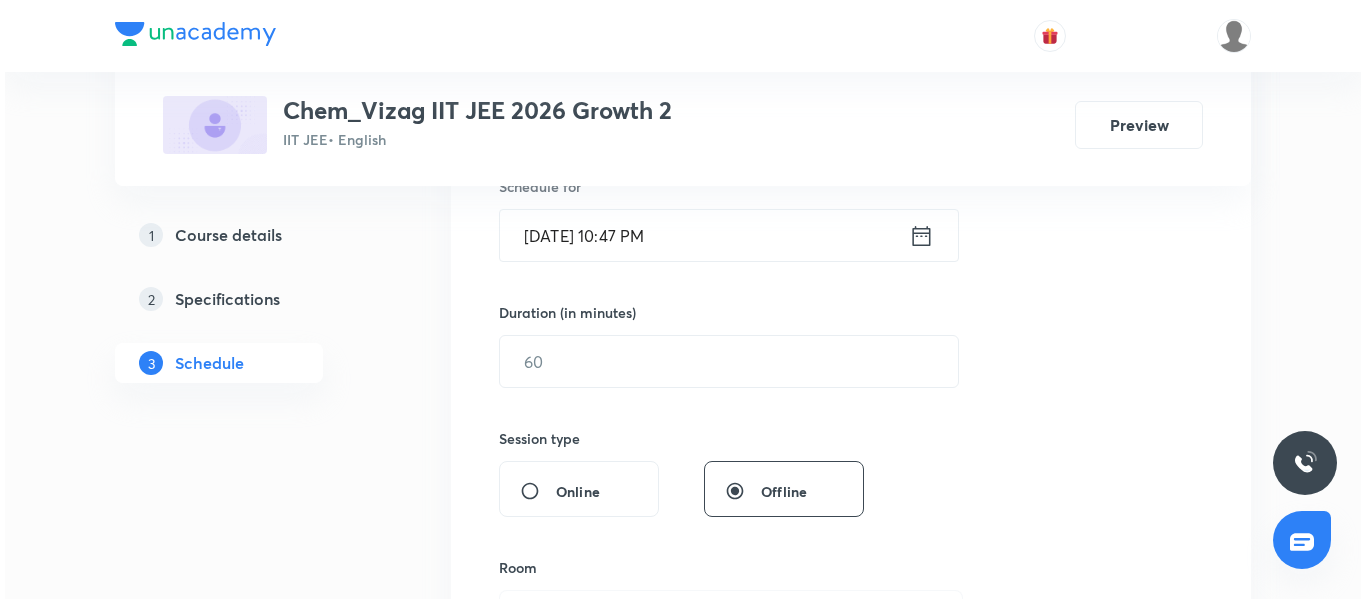 scroll, scrollTop: 522, scrollLeft: 0, axis: vertical 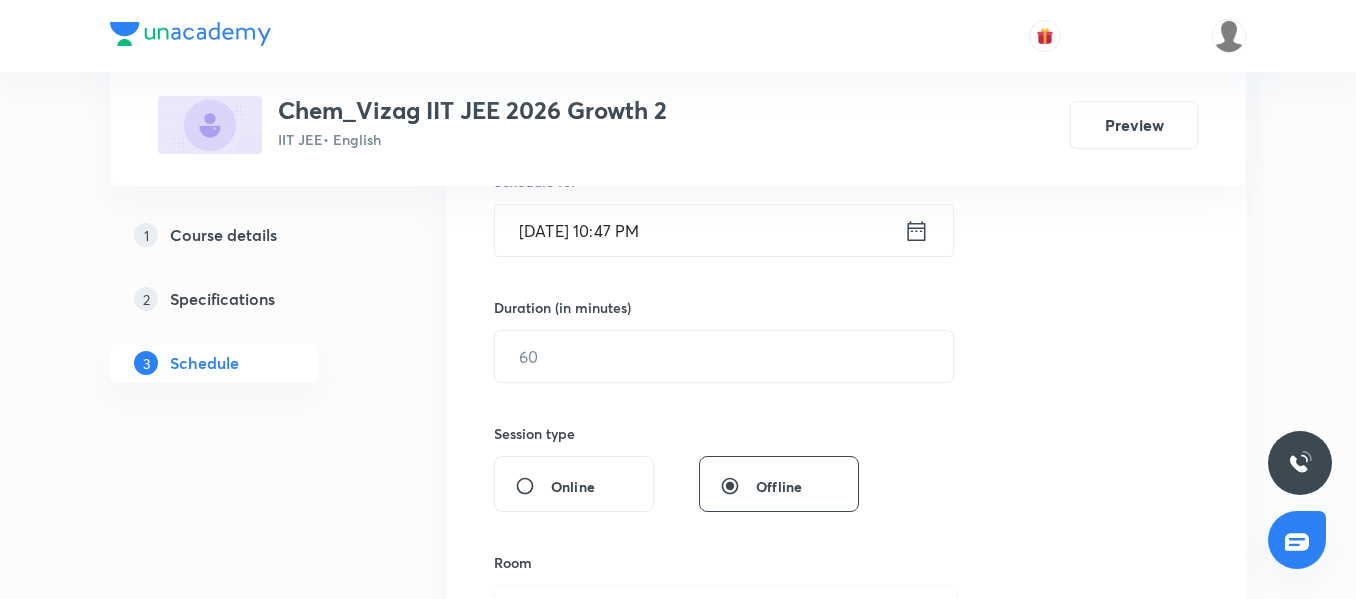 type on "Mole concept & concentration terms" 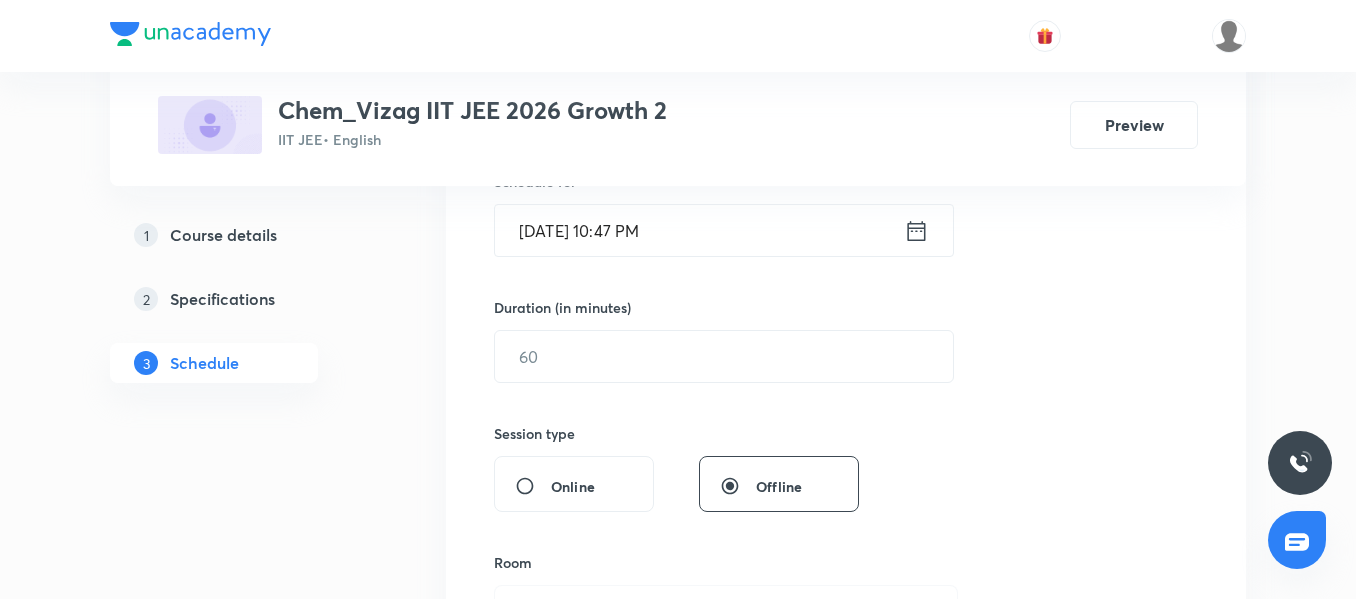 click 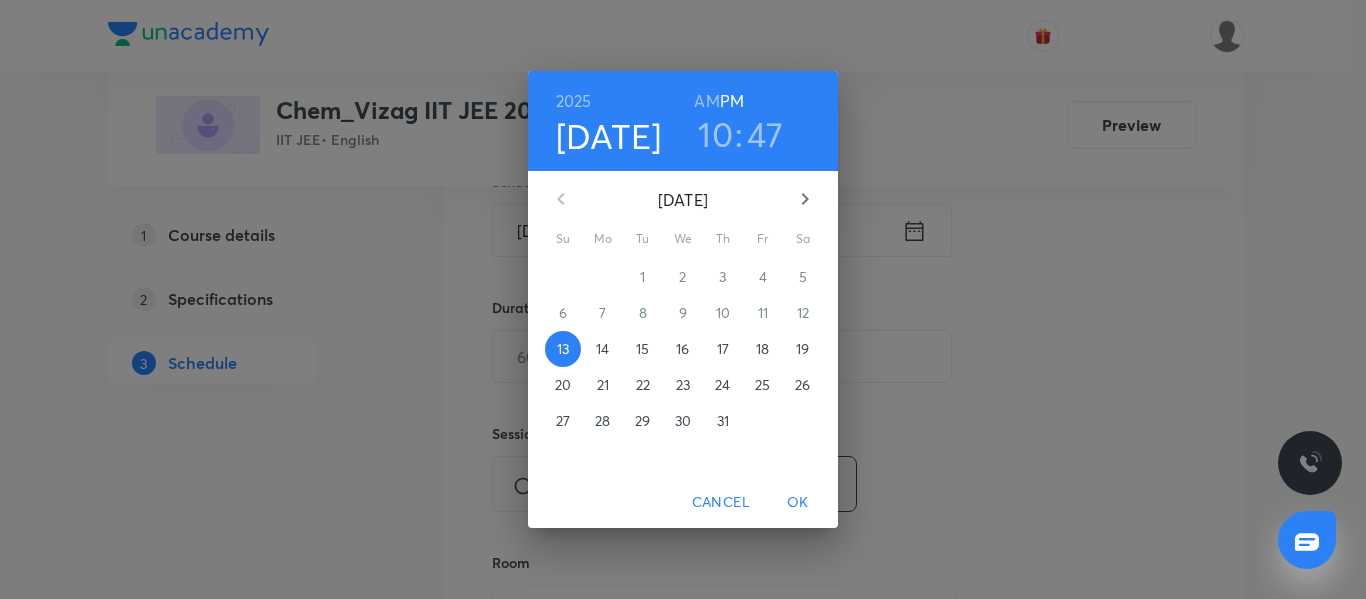 click on "14" at bounding box center [602, 349] 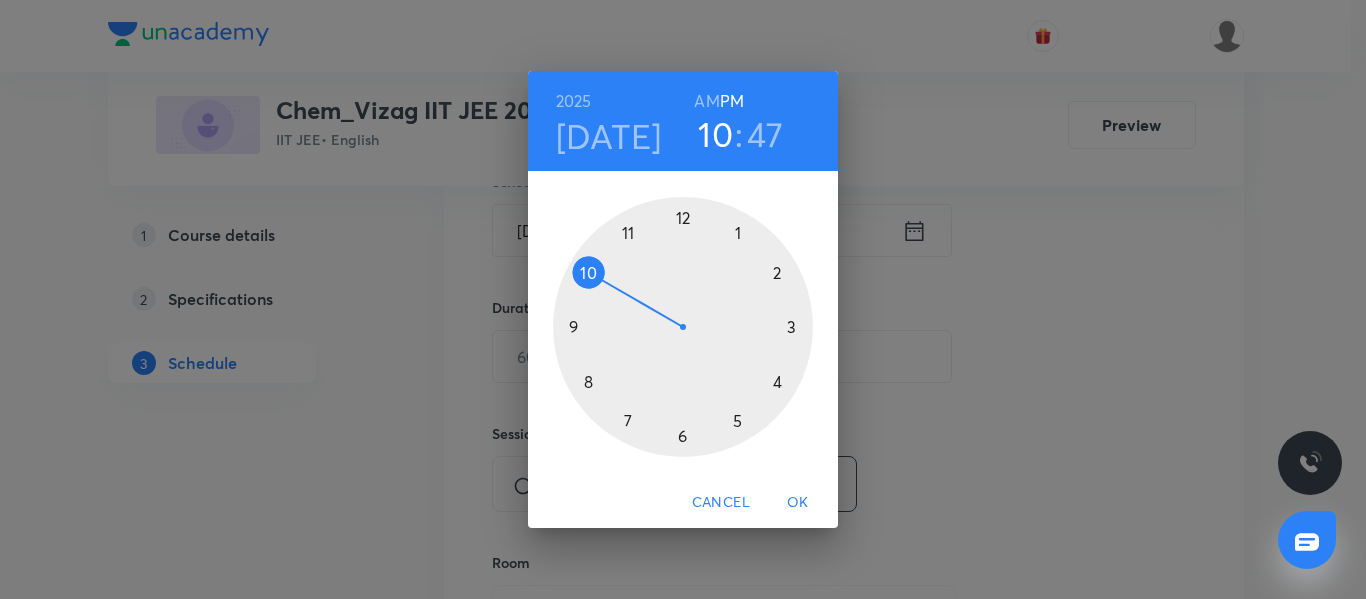 click on "AM" at bounding box center (706, 101) 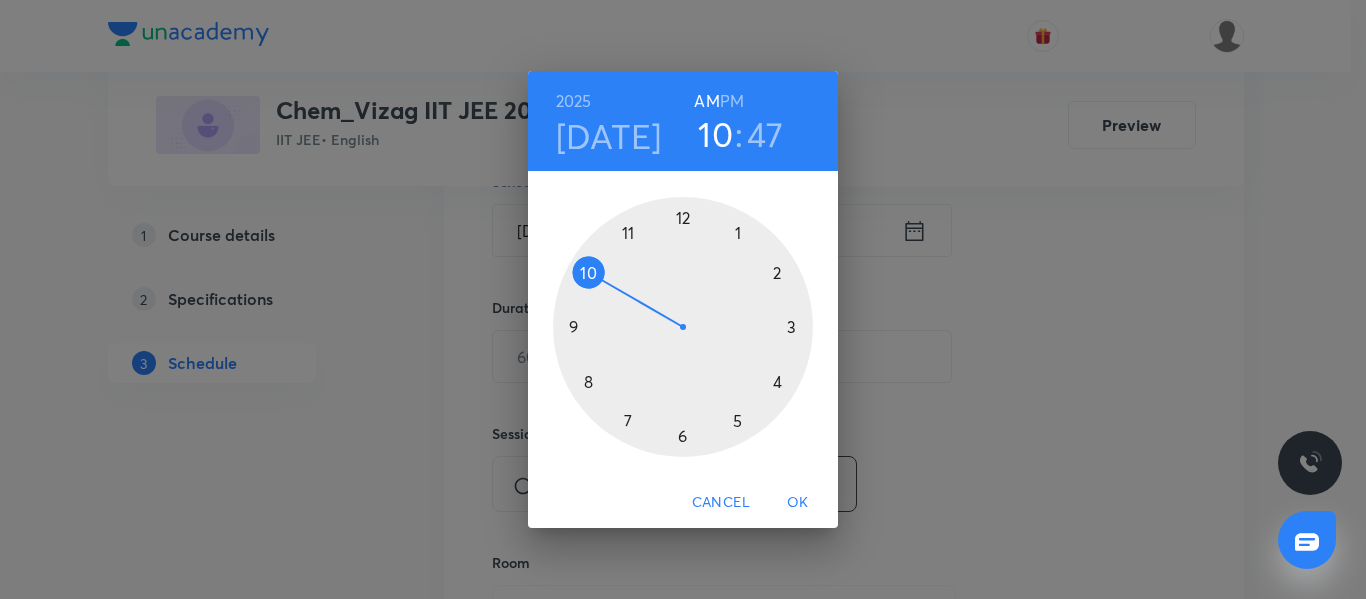 click on "47" at bounding box center (765, 134) 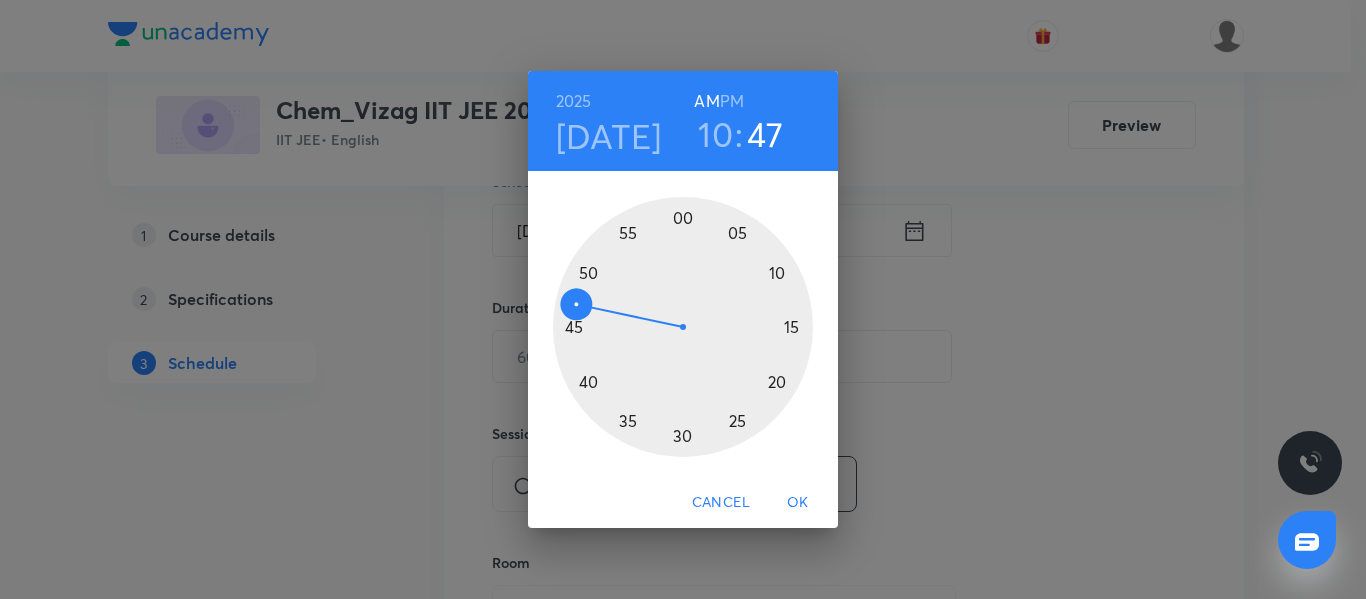 click at bounding box center (683, 327) 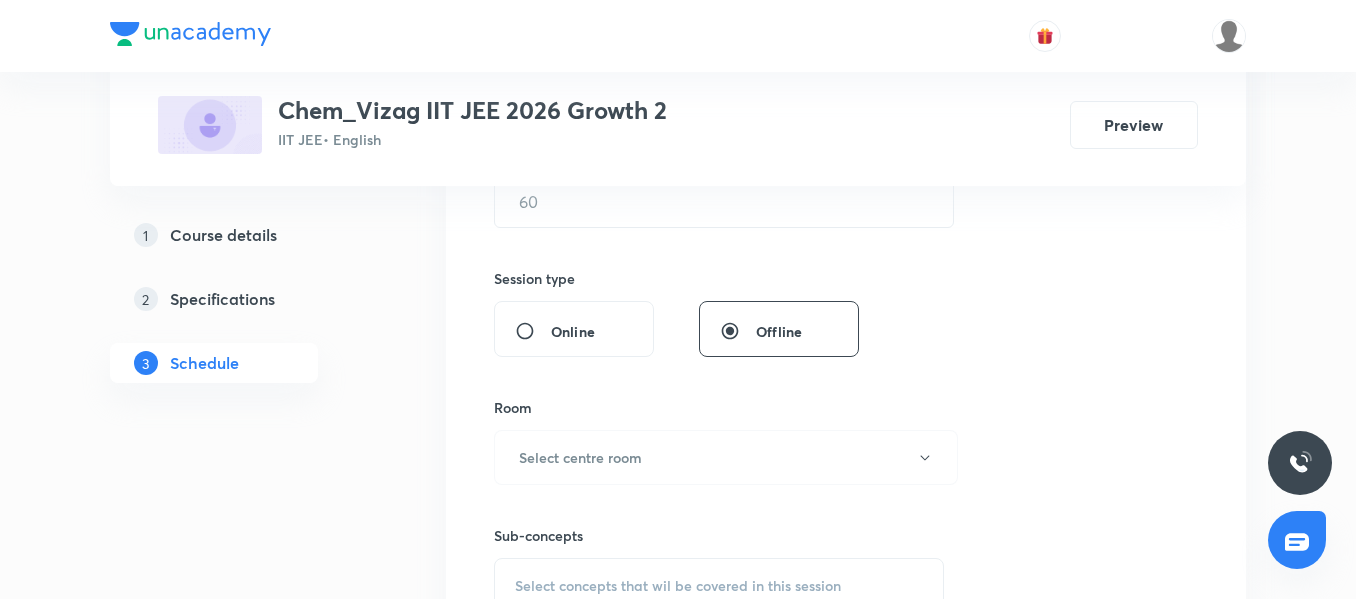 scroll, scrollTop: 678, scrollLeft: 0, axis: vertical 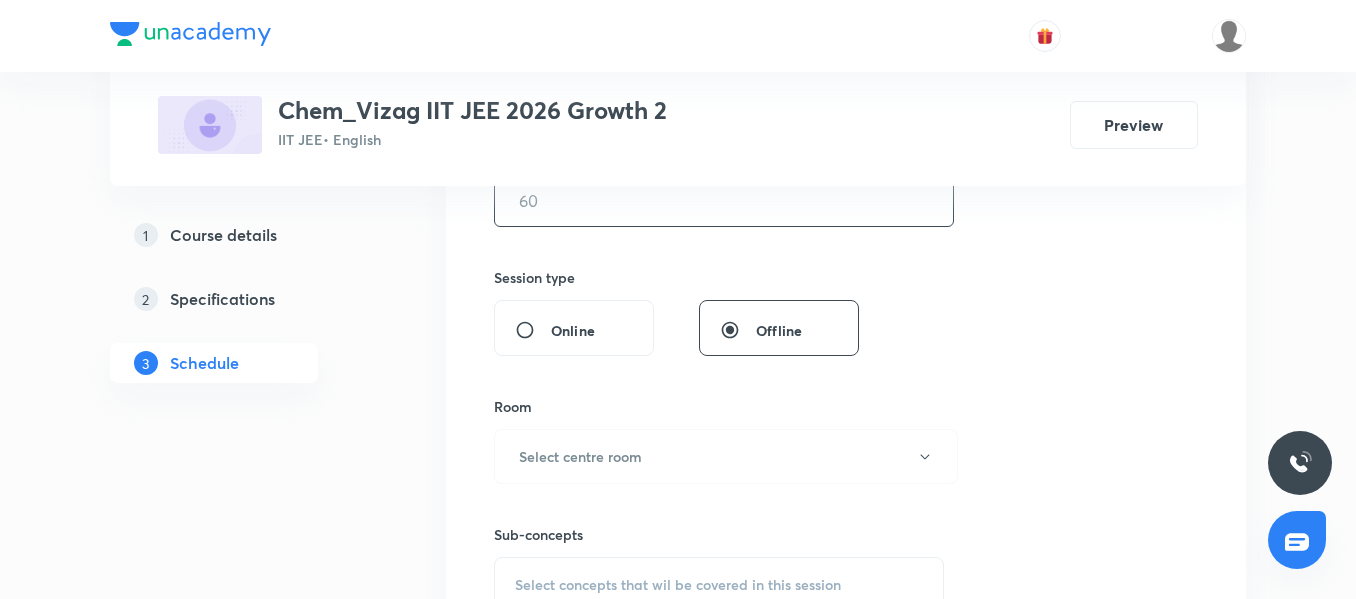 click at bounding box center (724, 200) 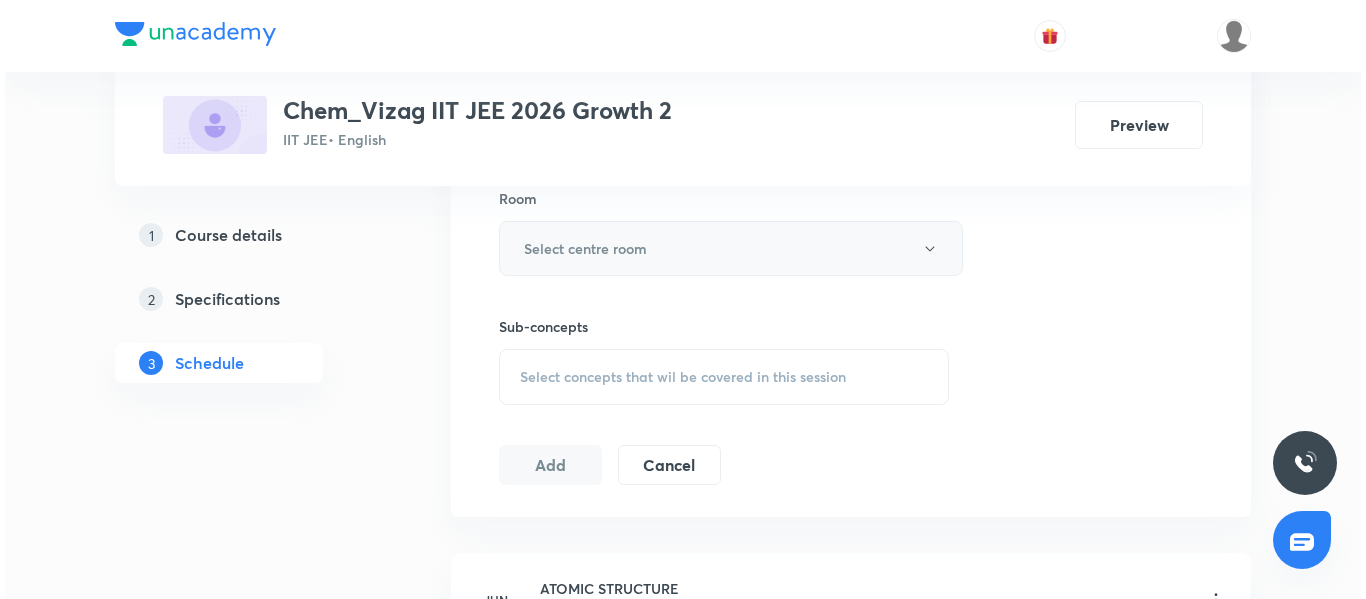 scroll, scrollTop: 887, scrollLeft: 0, axis: vertical 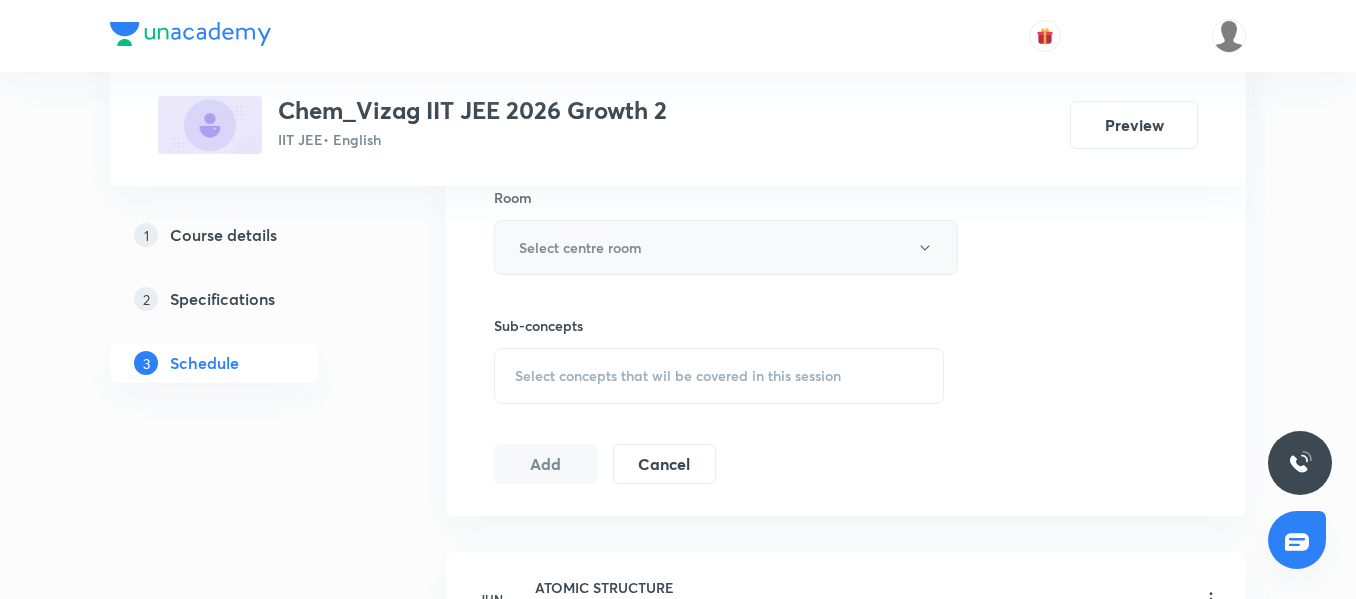 type on "75" 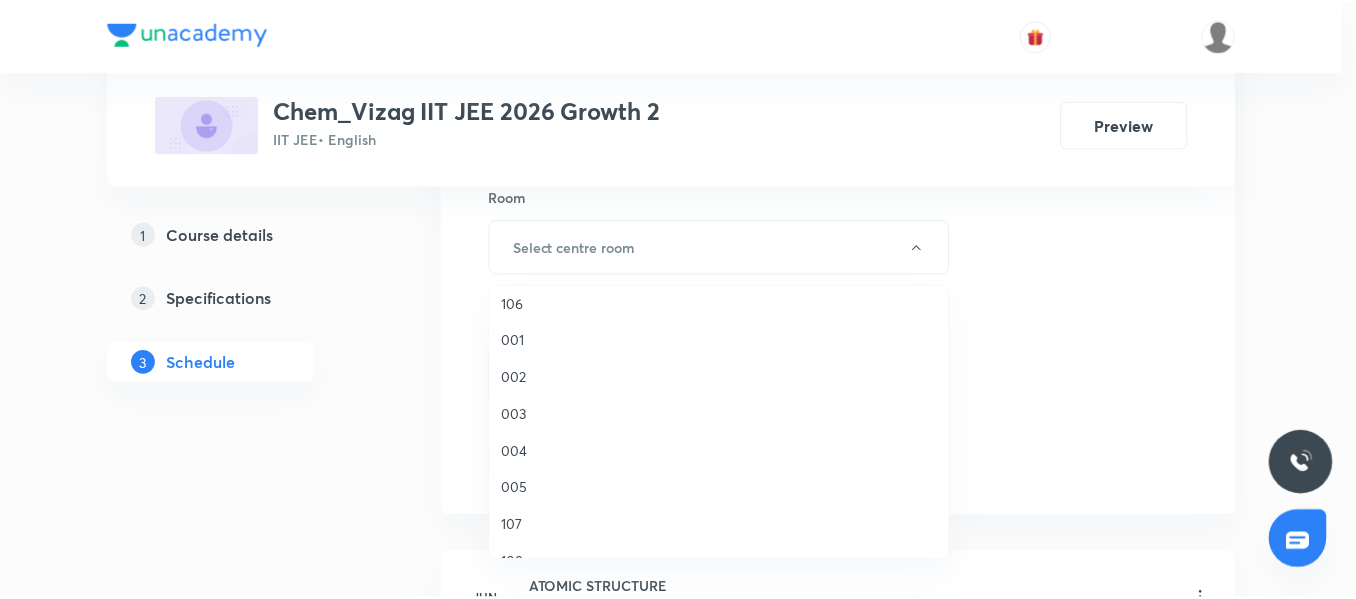 scroll, scrollTop: 160, scrollLeft: 0, axis: vertical 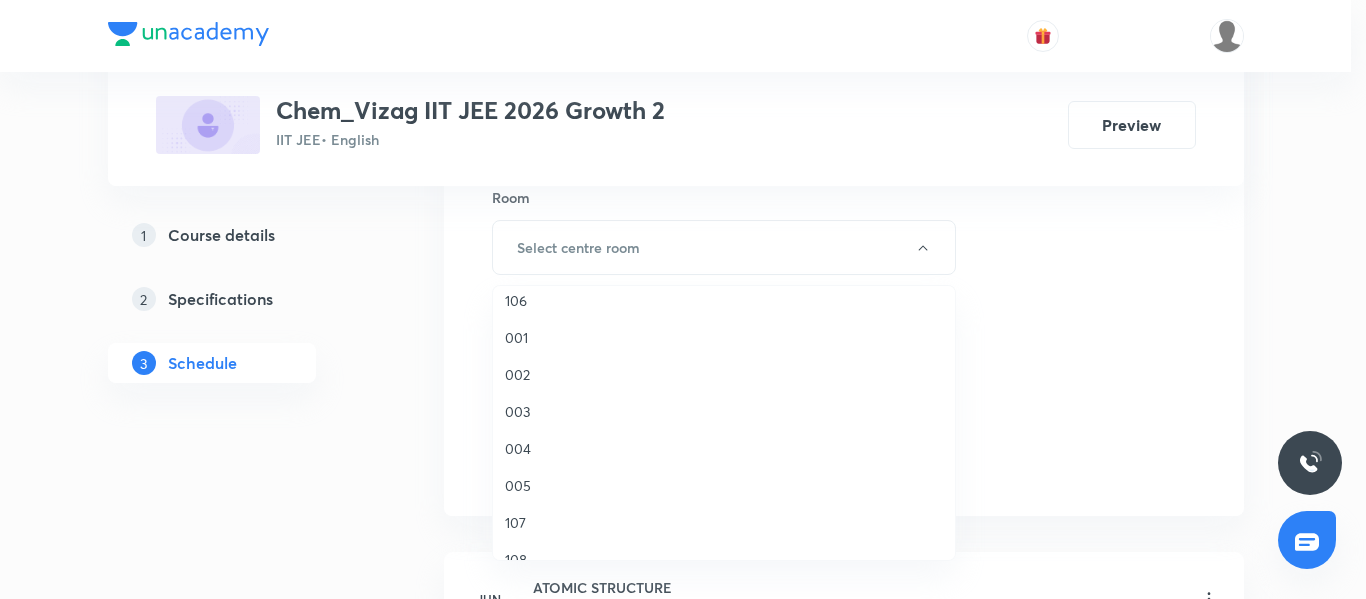 click on "001" at bounding box center (724, 337) 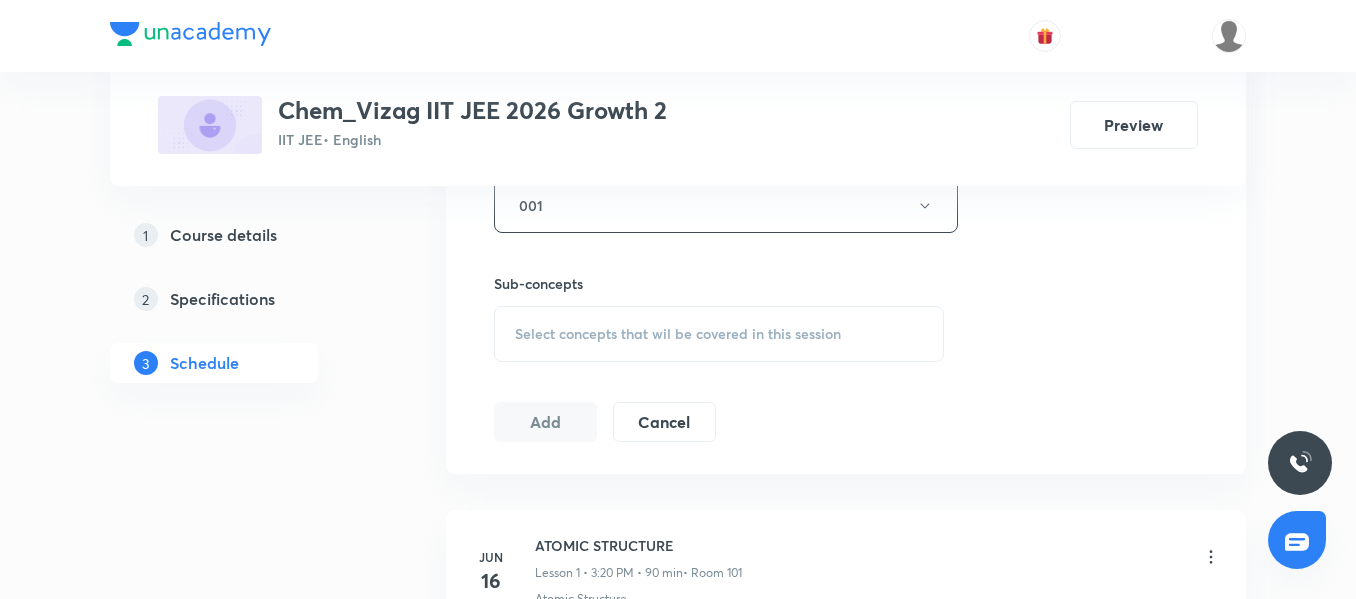 scroll, scrollTop: 933, scrollLeft: 0, axis: vertical 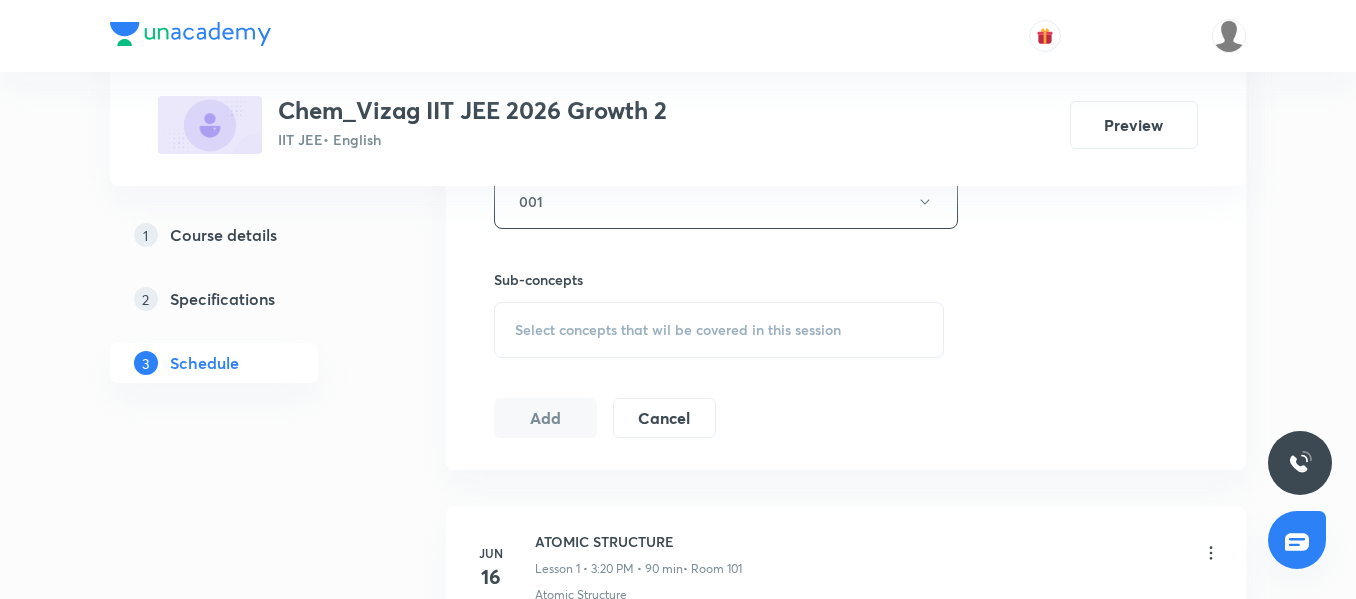 click on "Select concepts that wil be covered in this session" at bounding box center (719, 330) 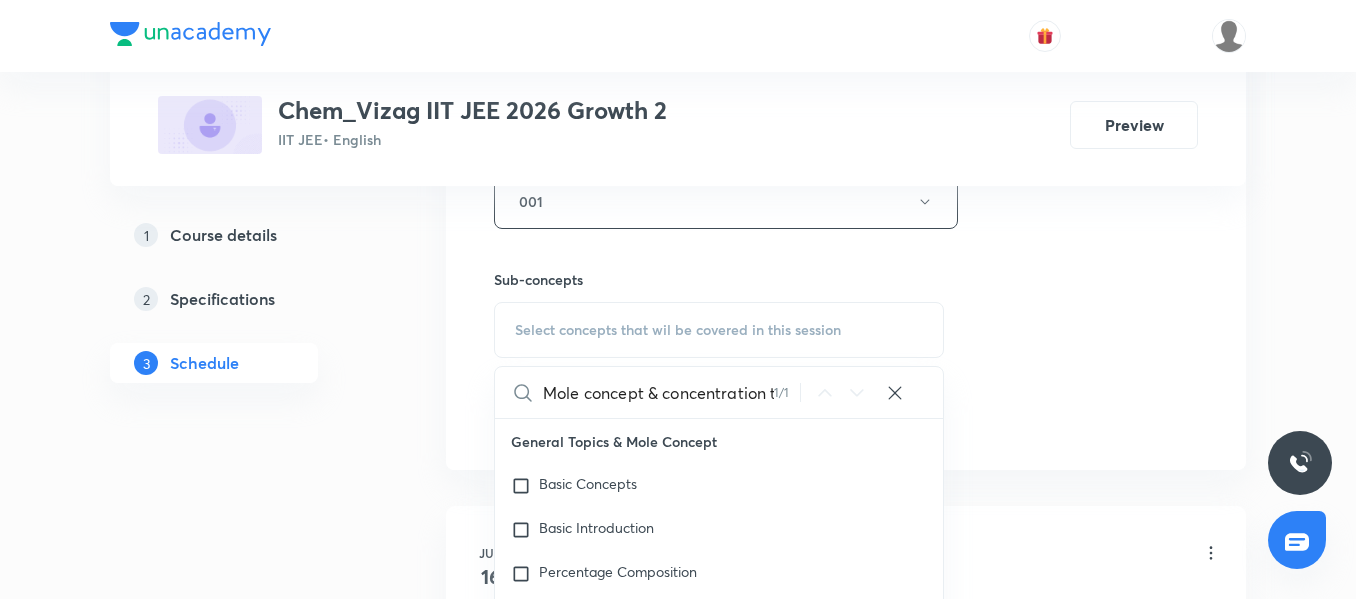 scroll, scrollTop: 0, scrollLeft: 42, axis: horizontal 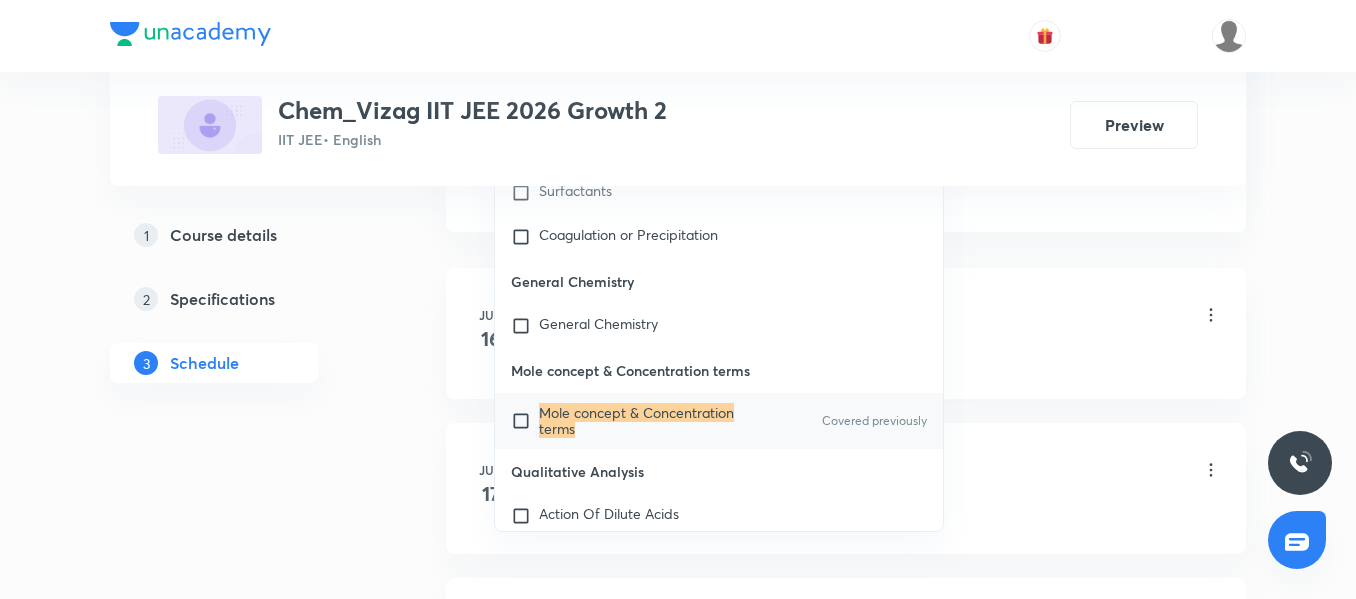 type on "Mole concept & concentration terms" 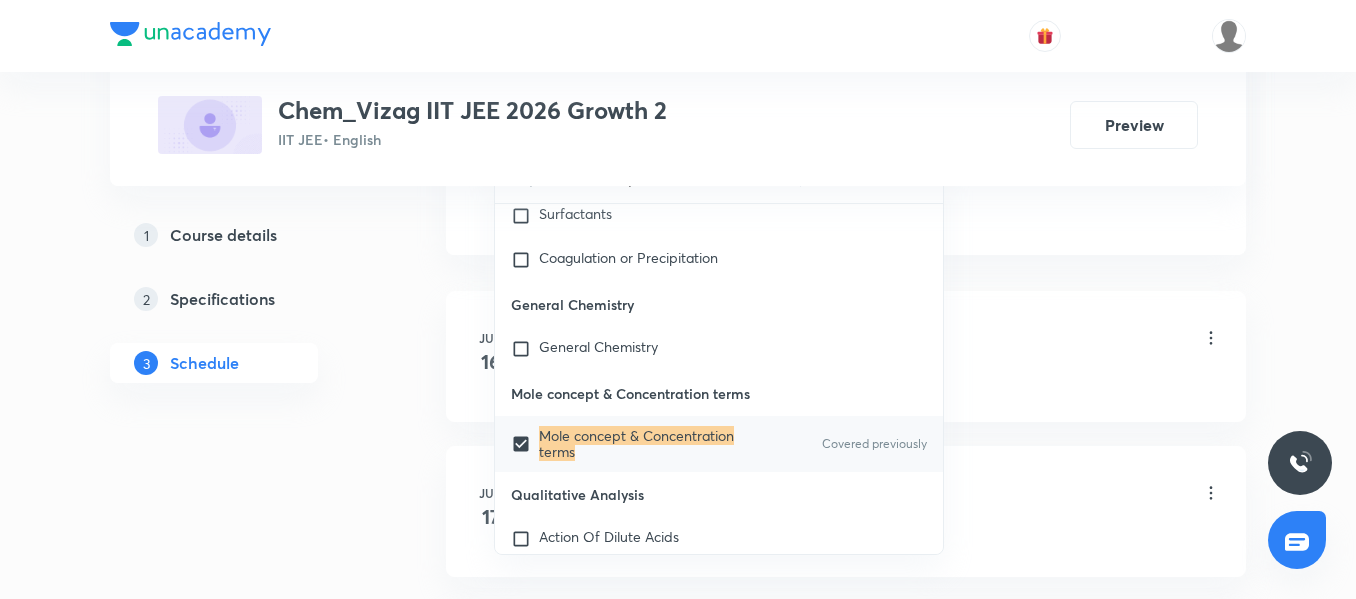 click on "1 Course details 2 Specifications 3 Schedule" at bounding box center (246, 1188) 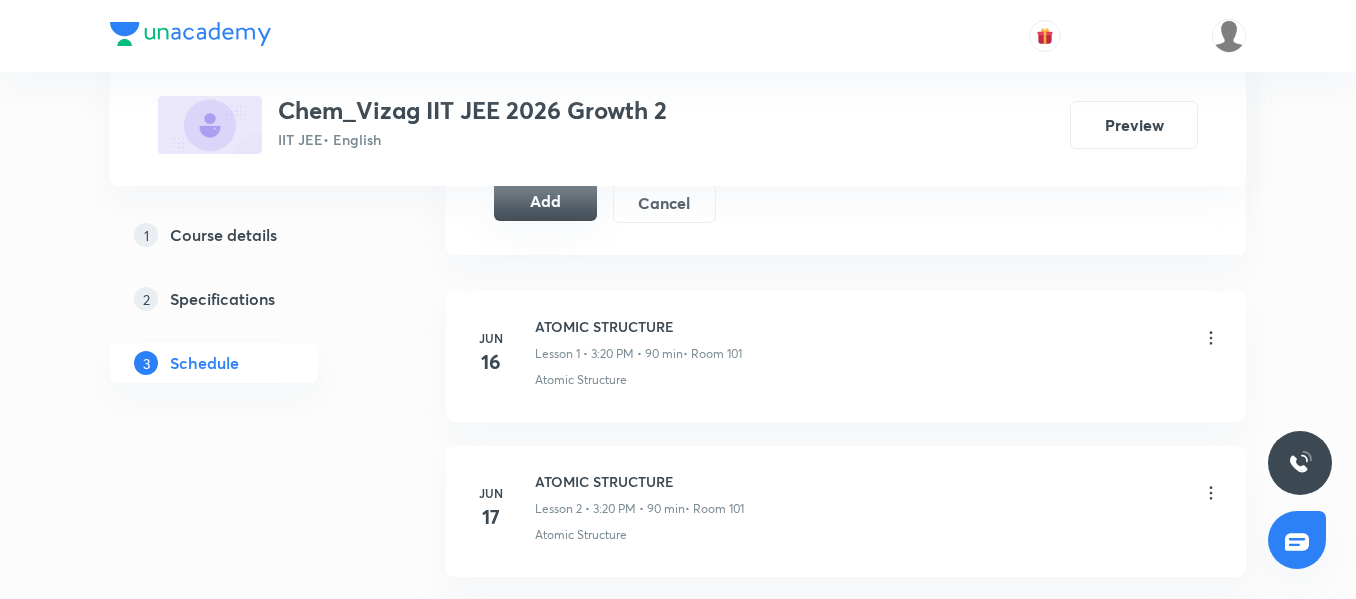 click on "Add" at bounding box center [545, 201] 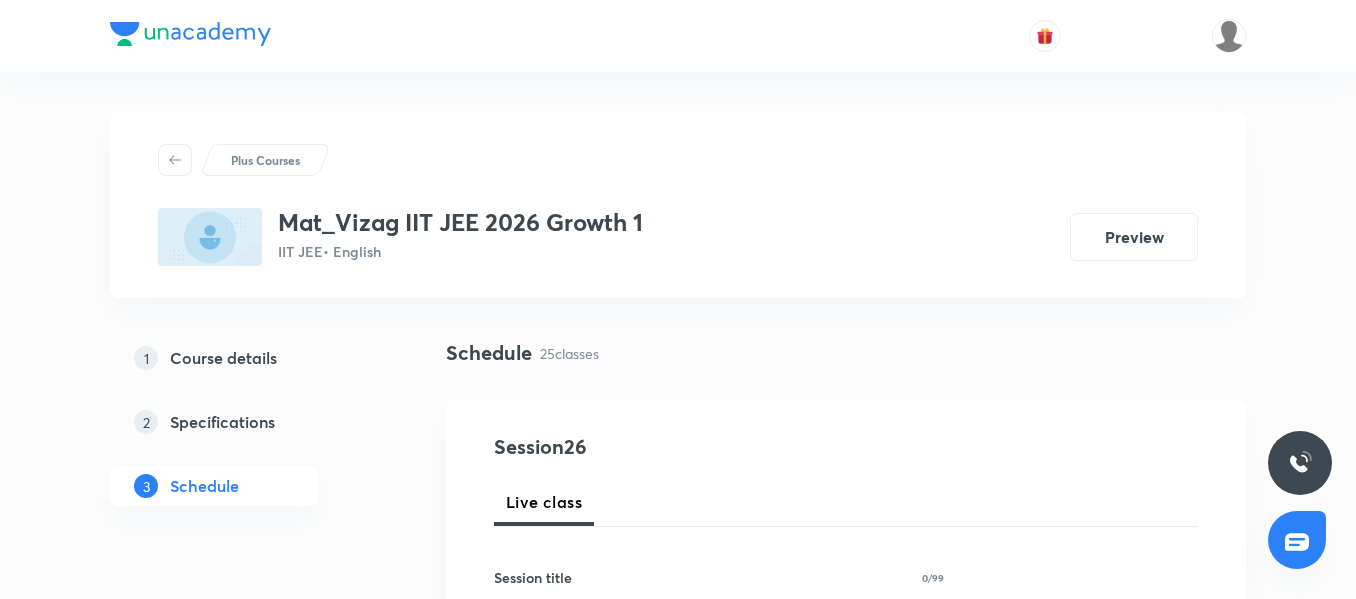 scroll, scrollTop: 201, scrollLeft: 0, axis: vertical 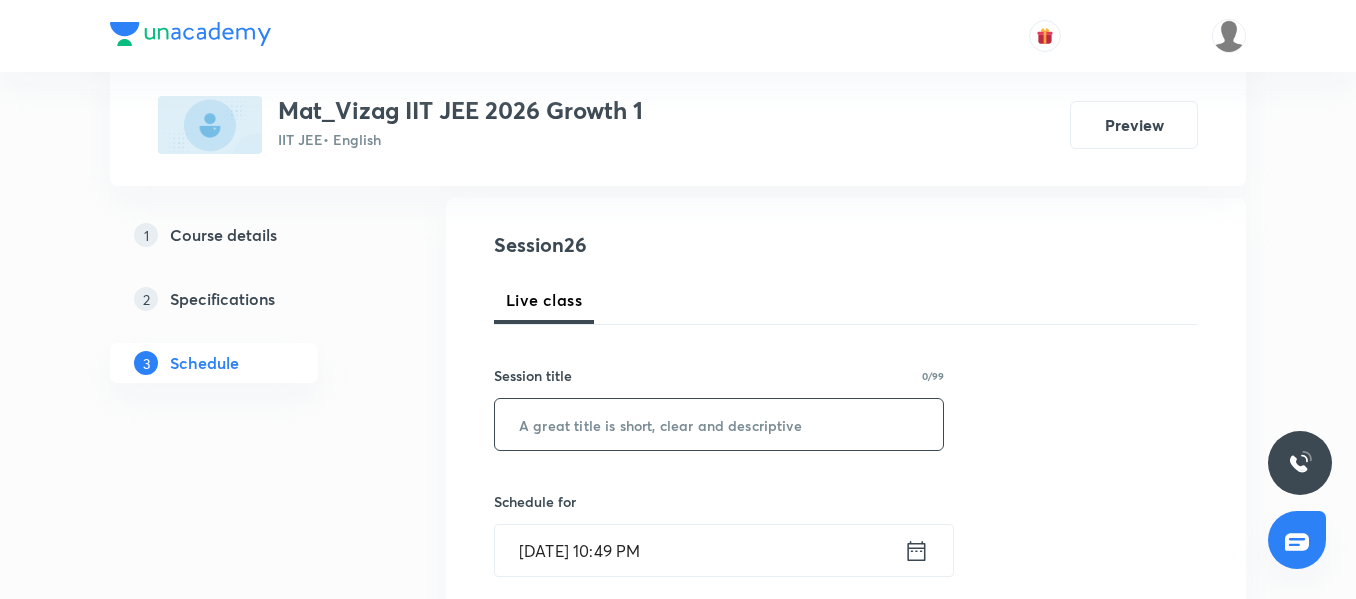 click at bounding box center (719, 424) 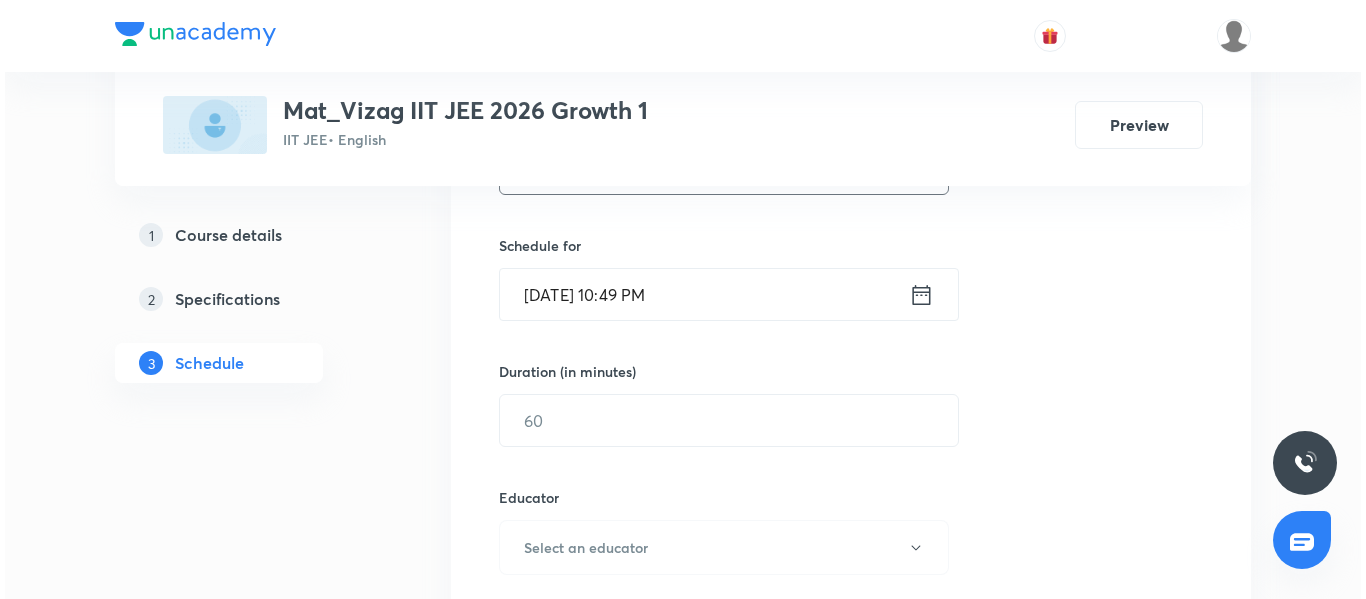 scroll, scrollTop: 459, scrollLeft: 0, axis: vertical 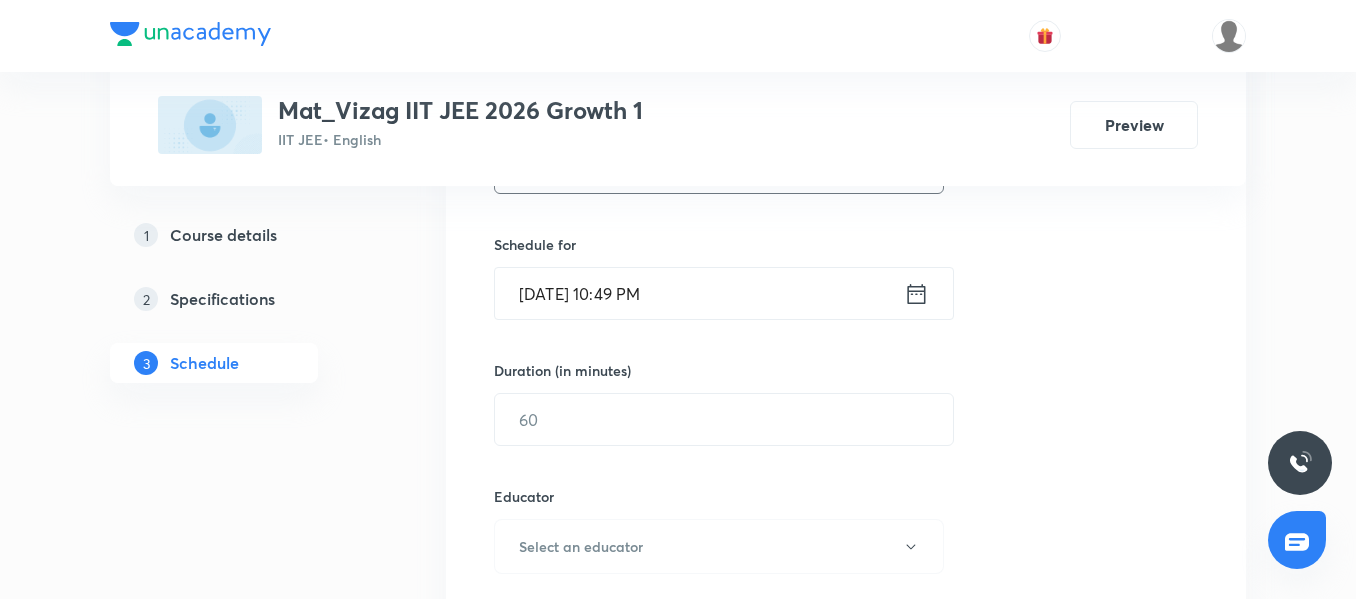 type on "Relations and functions" 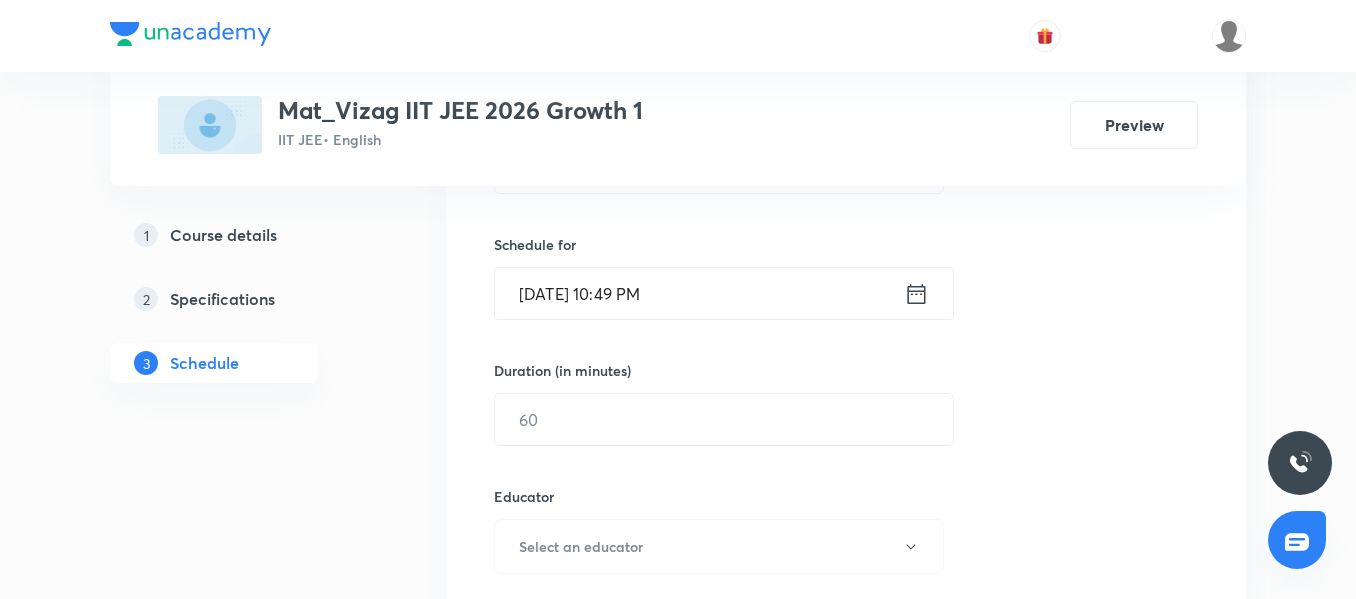 click 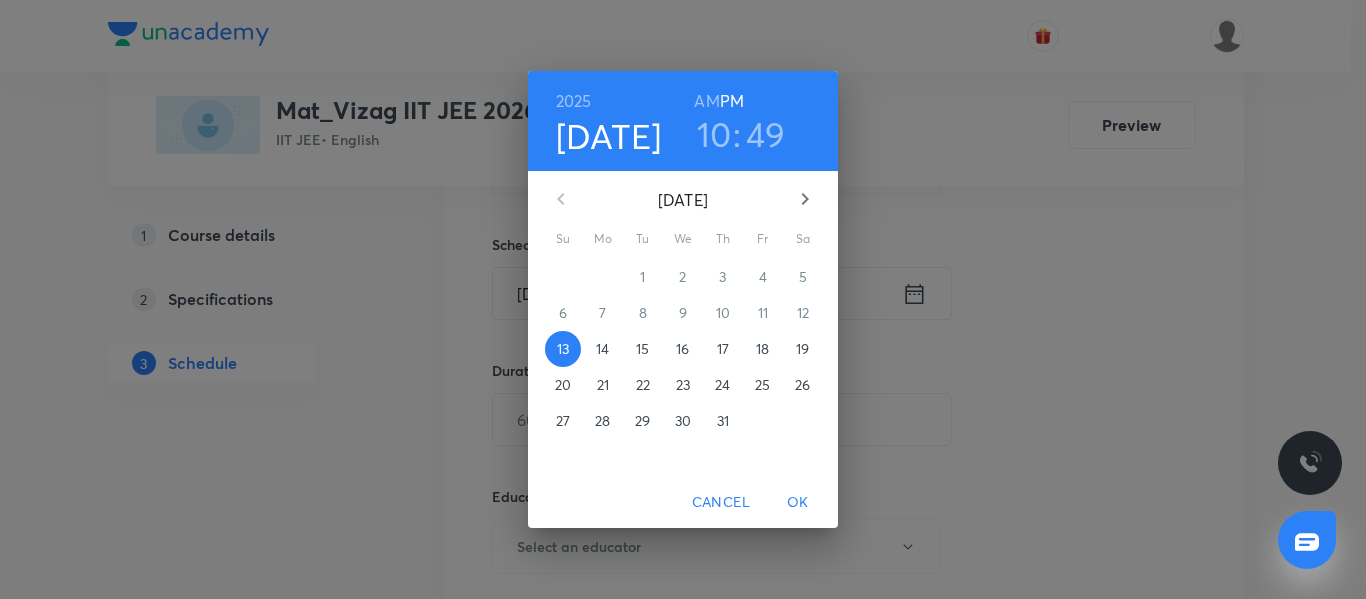 click on "14" at bounding box center [602, 349] 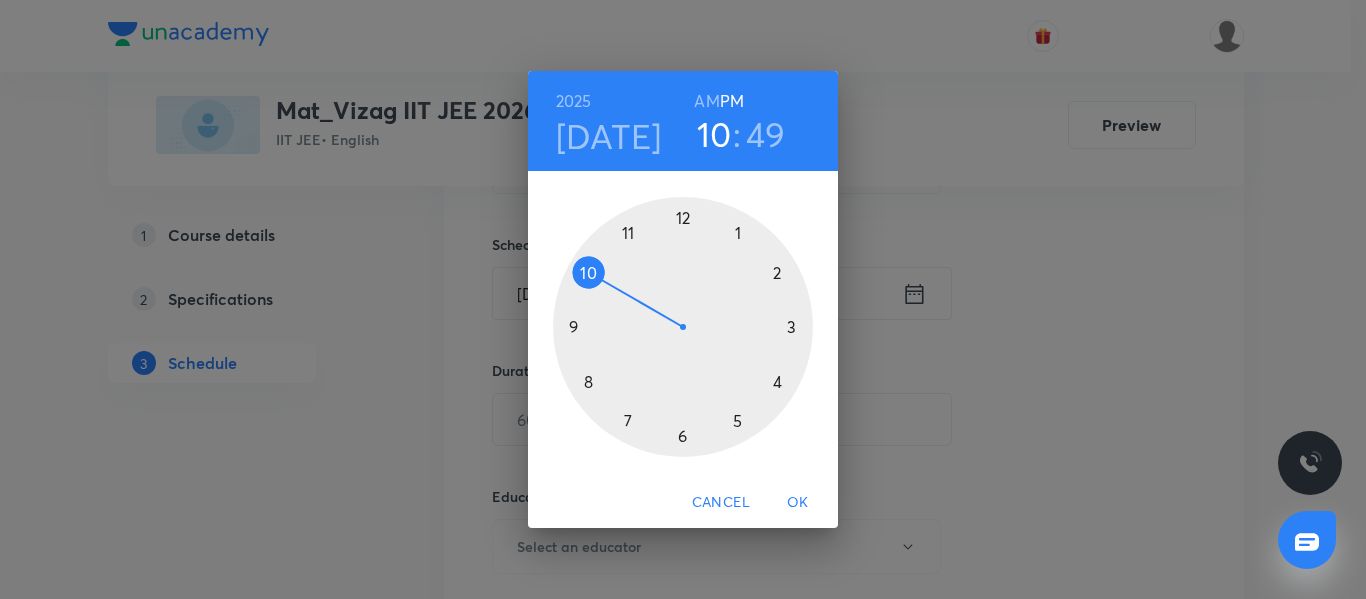 click on "AM" at bounding box center [706, 101] 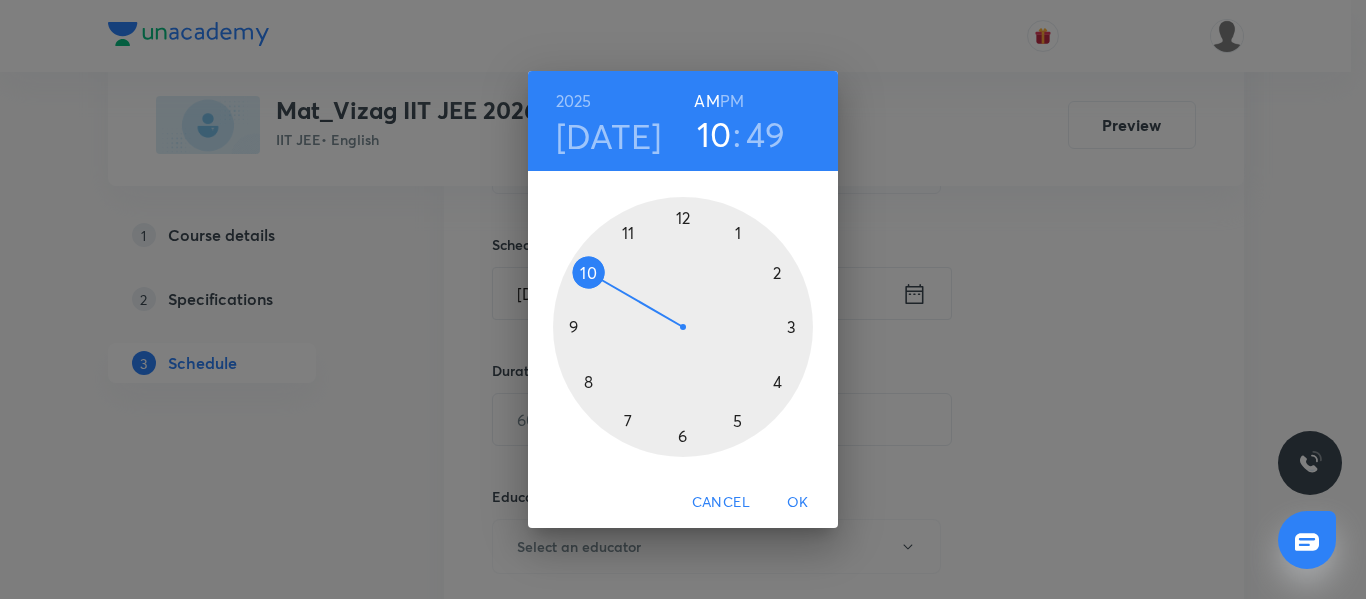 click on "49" at bounding box center (766, 134) 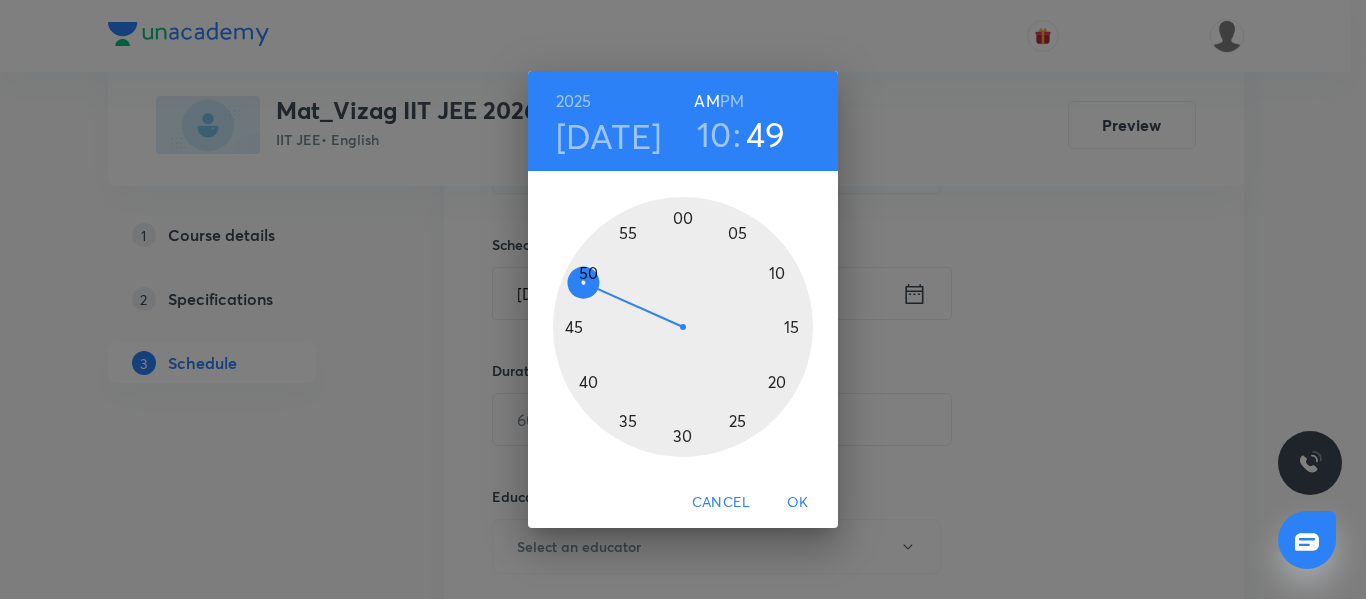 click at bounding box center (683, 327) 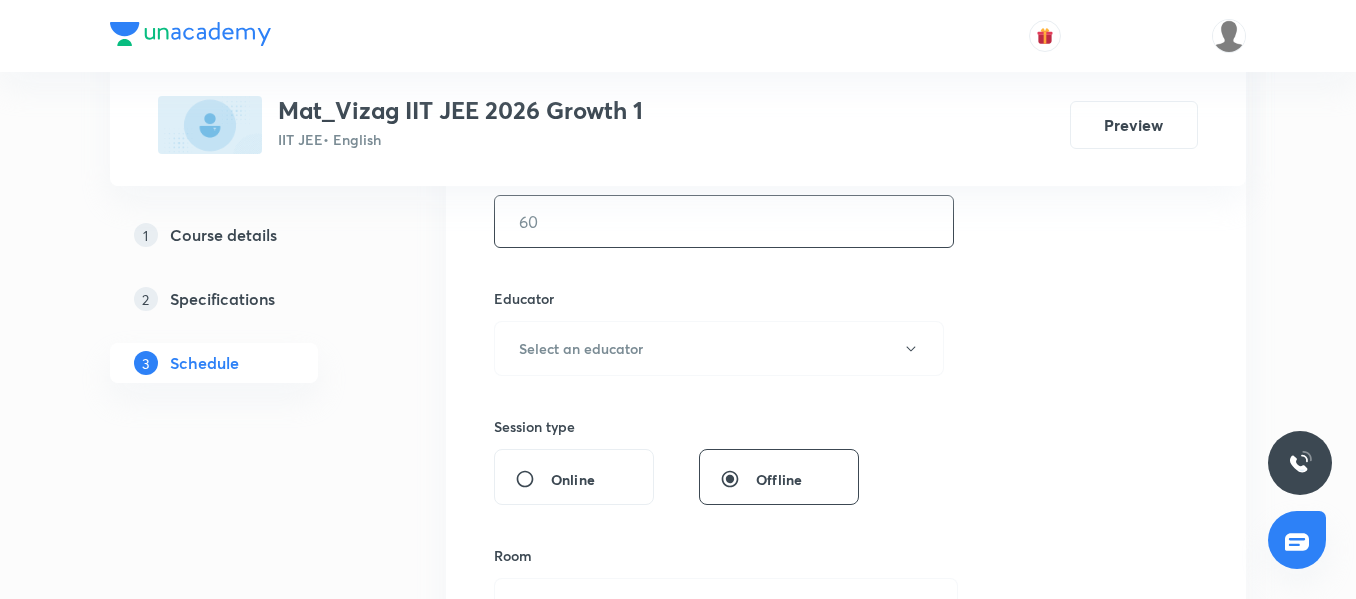 scroll, scrollTop: 660, scrollLeft: 0, axis: vertical 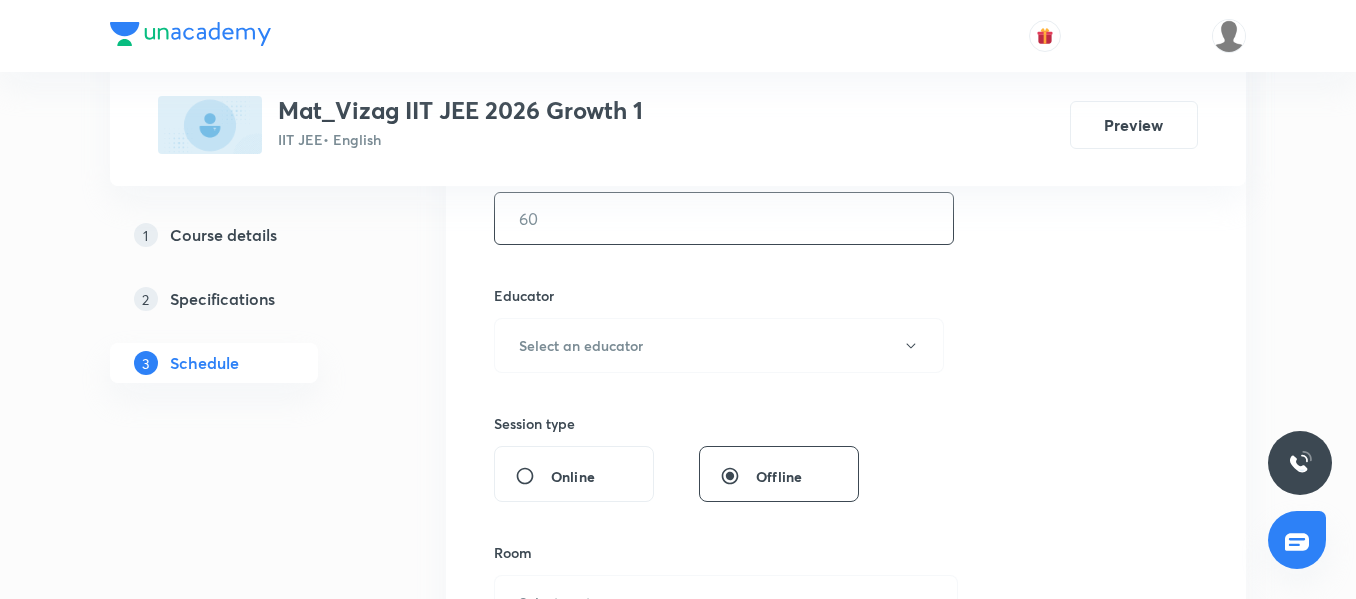 click at bounding box center (724, 218) 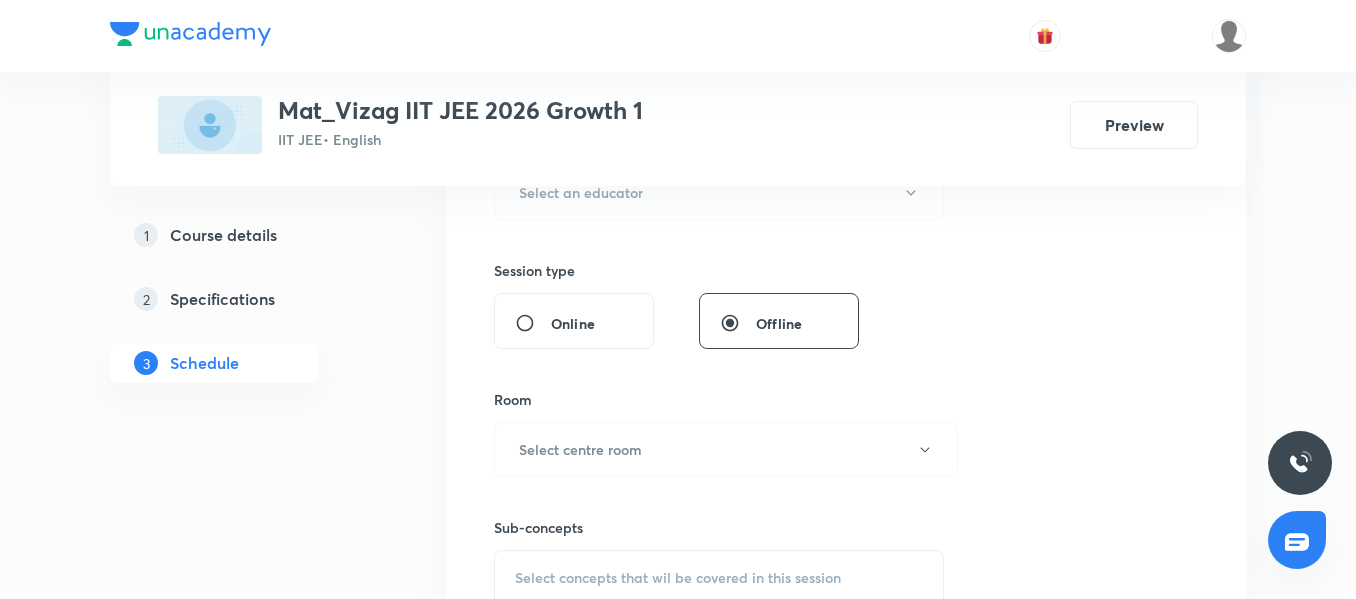 scroll, scrollTop: 820, scrollLeft: 0, axis: vertical 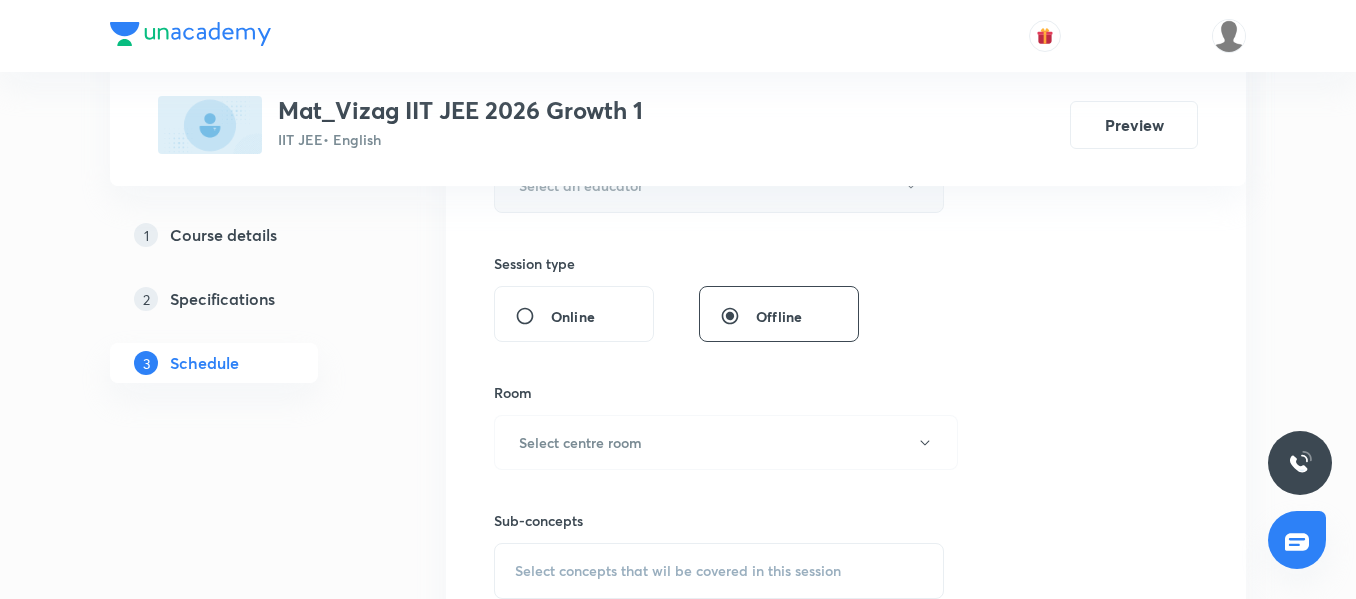 type on "75" 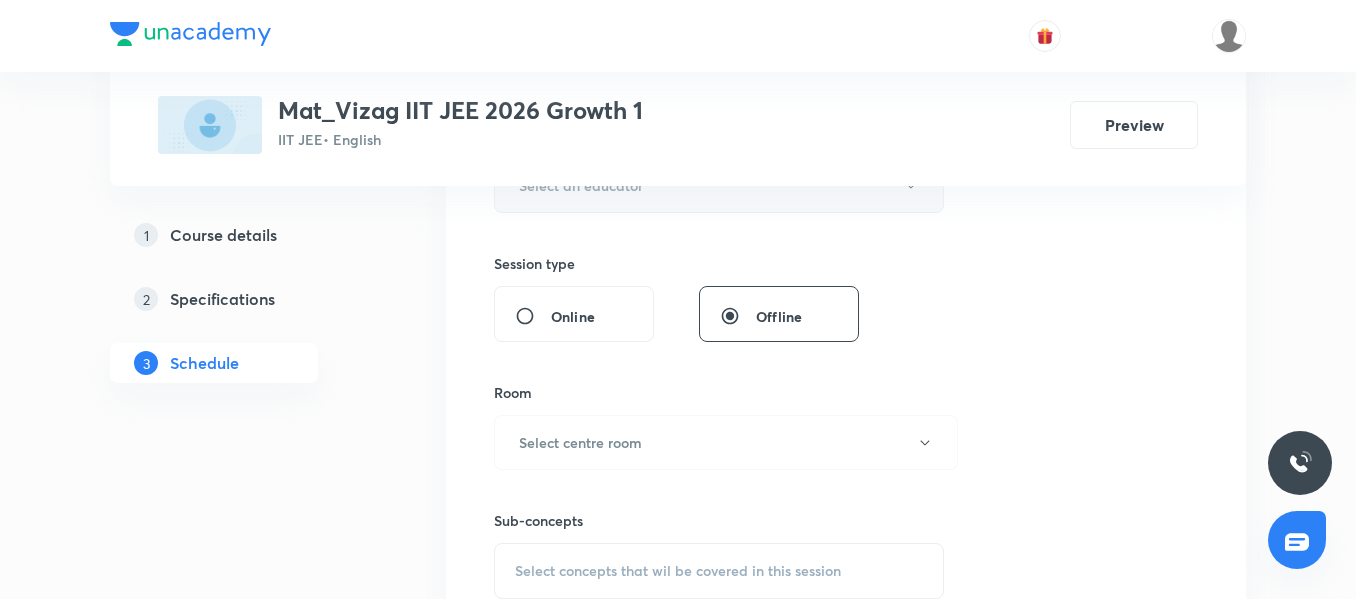 click on "Select an educator" at bounding box center (581, 185) 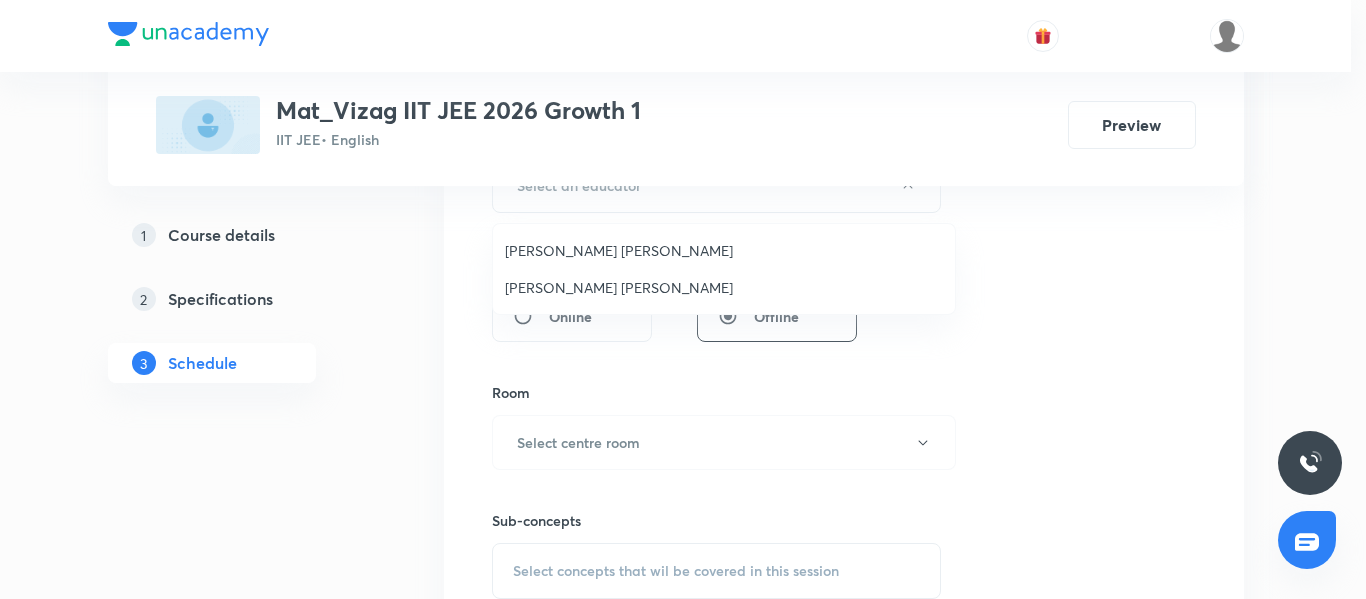 click on "Anand Kumar Koppaka" at bounding box center [724, 250] 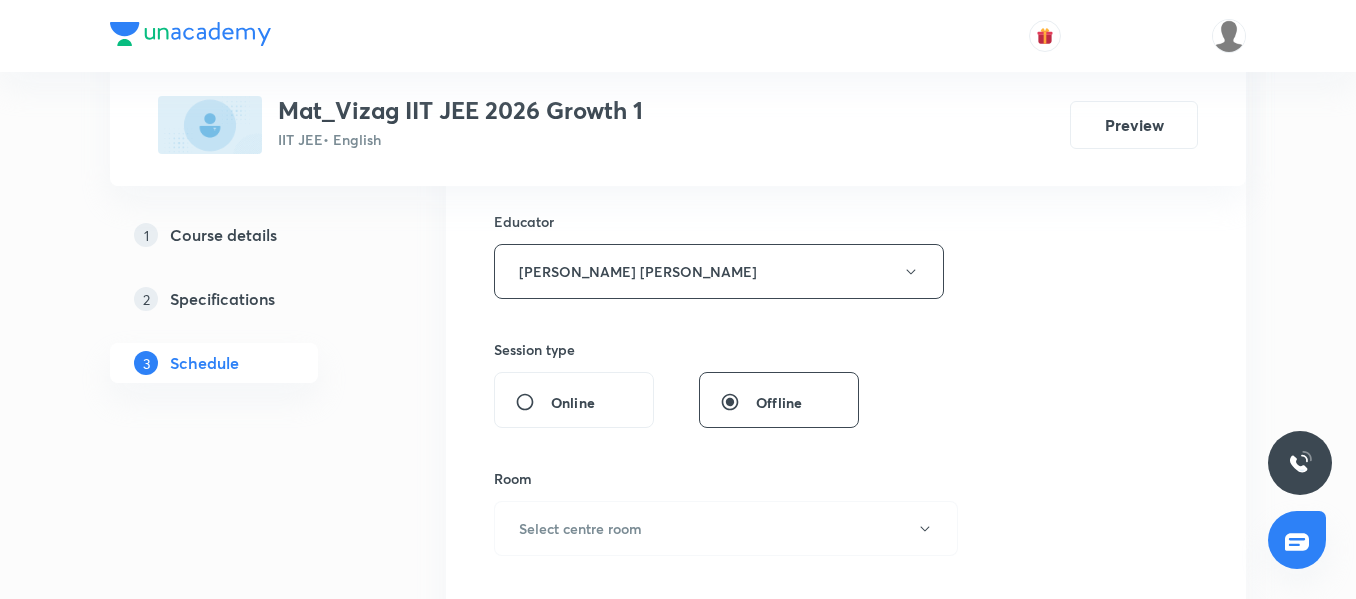 scroll, scrollTop: 730, scrollLeft: 0, axis: vertical 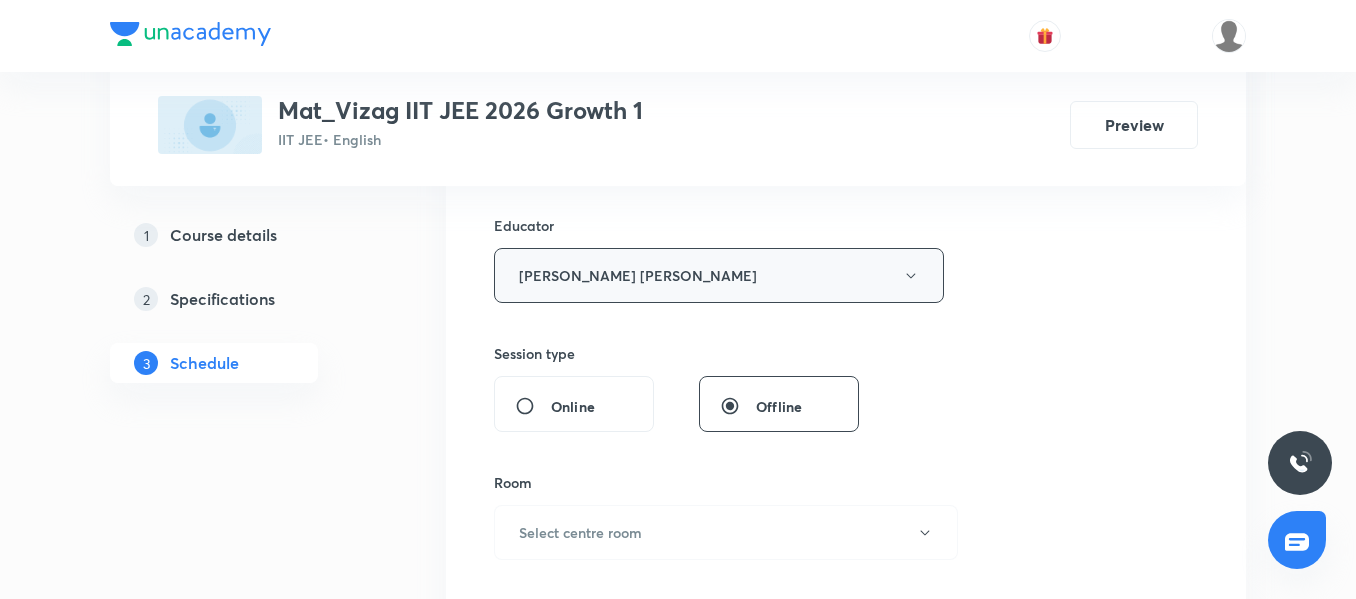 click on "Anand Kumar Koppaka" at bounding box center (719, 275) 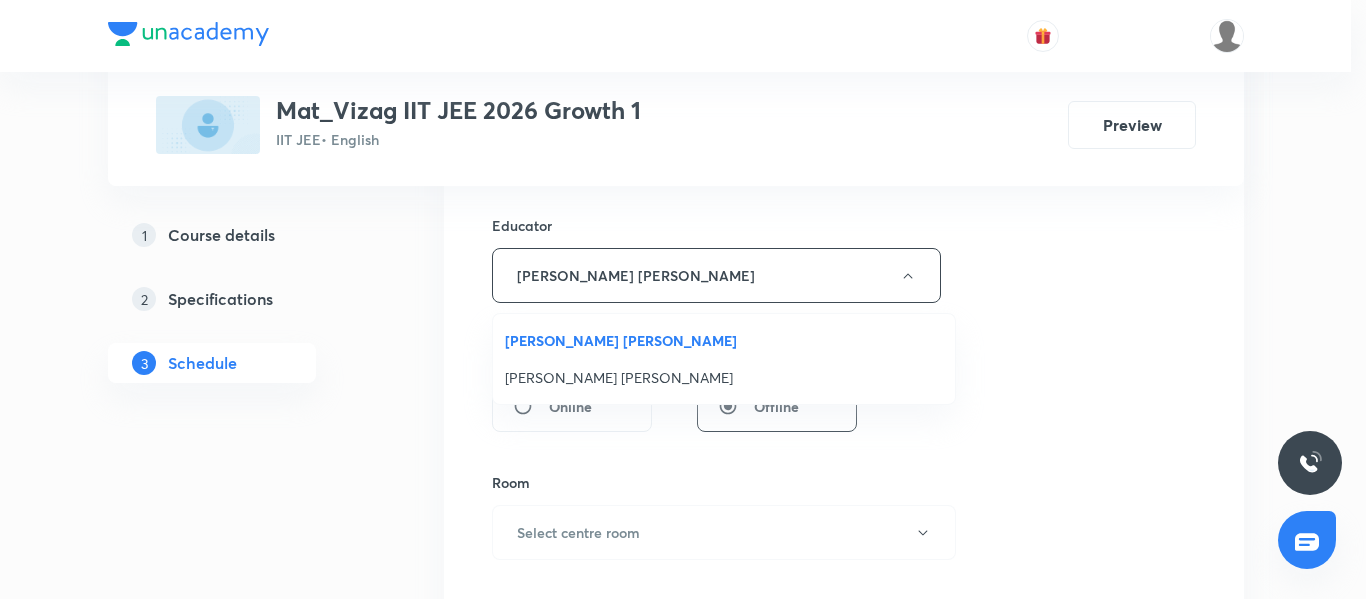 click on "Lenka Appala Naidu" at bounding box center (724, 377) 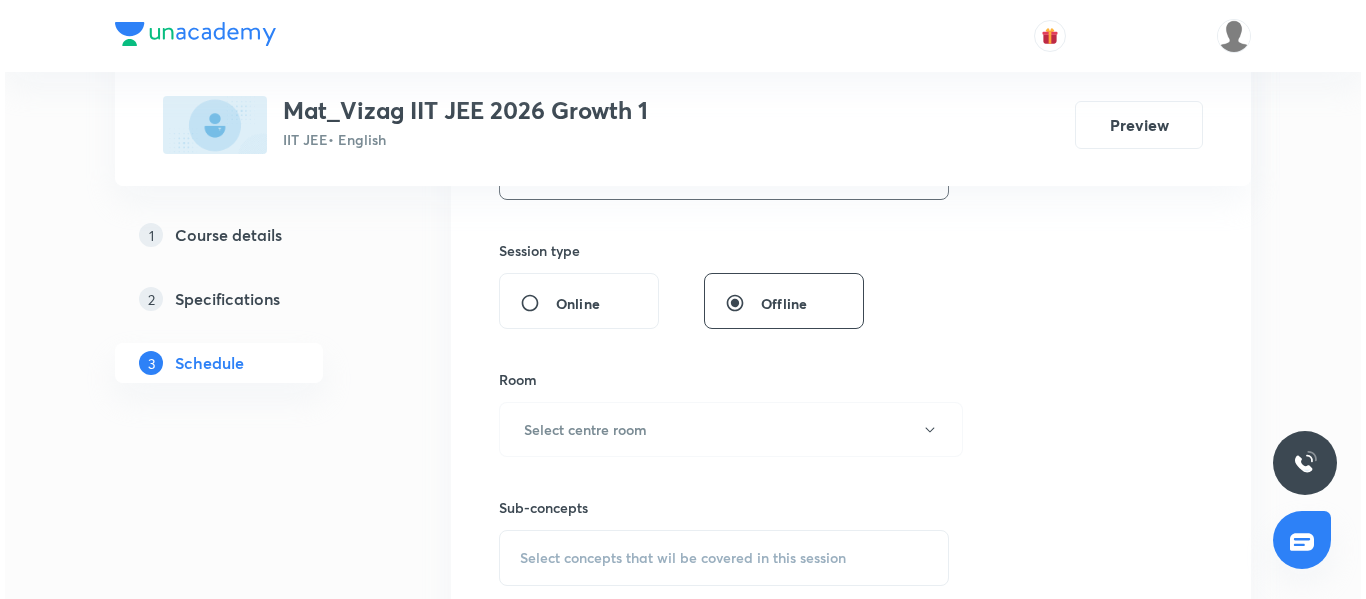 scroll, scrollTop: 902, scrollLeft: 0, axis: vertical 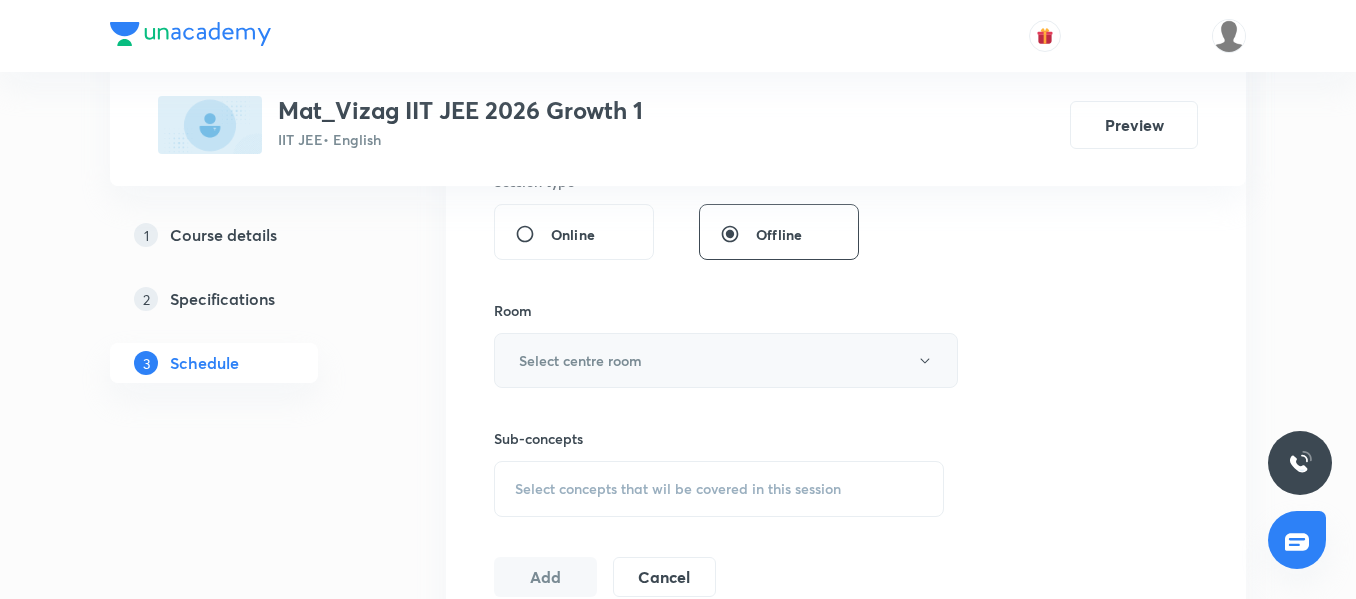 click on "Select centre room" at bounding box center [580, 360] 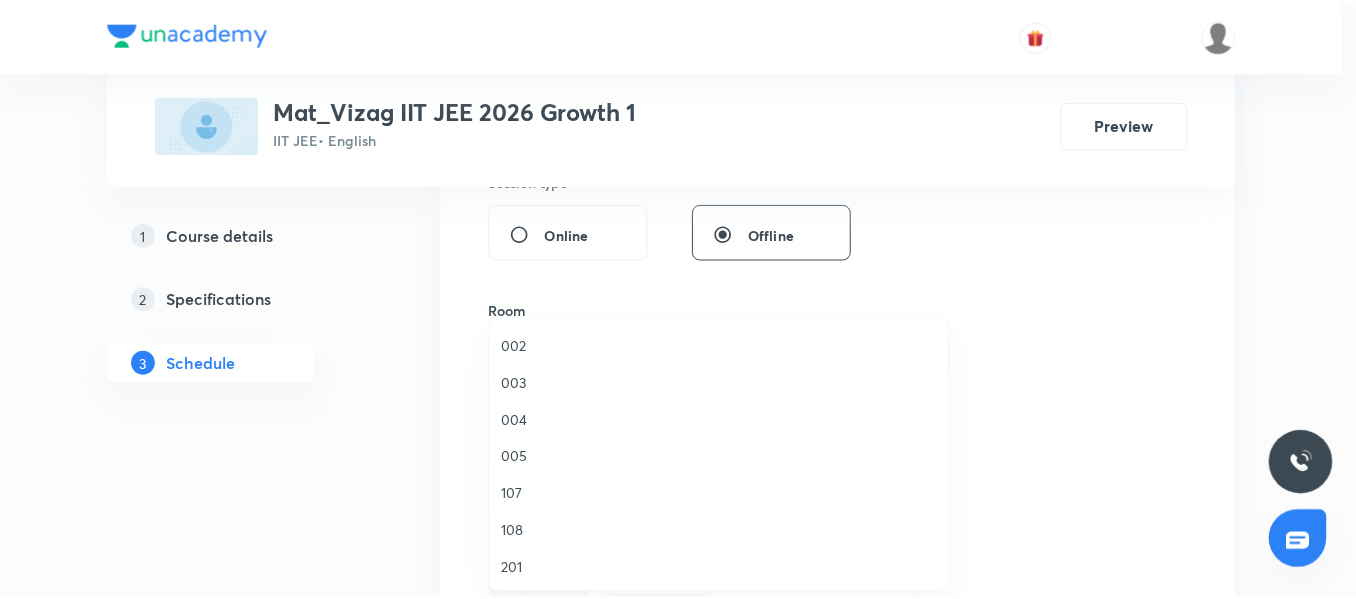 scroll, scrollTop: 271, scrollLeft: 0, axis: vertical 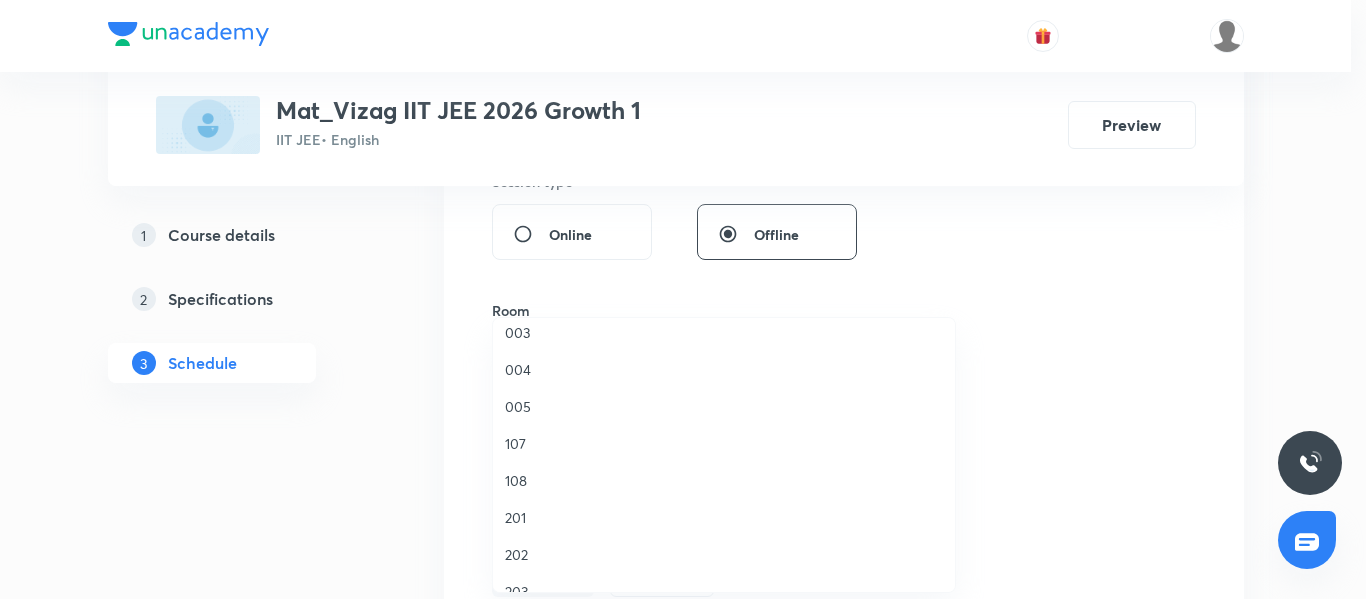 click on "107" at bounding box center (724, 443) 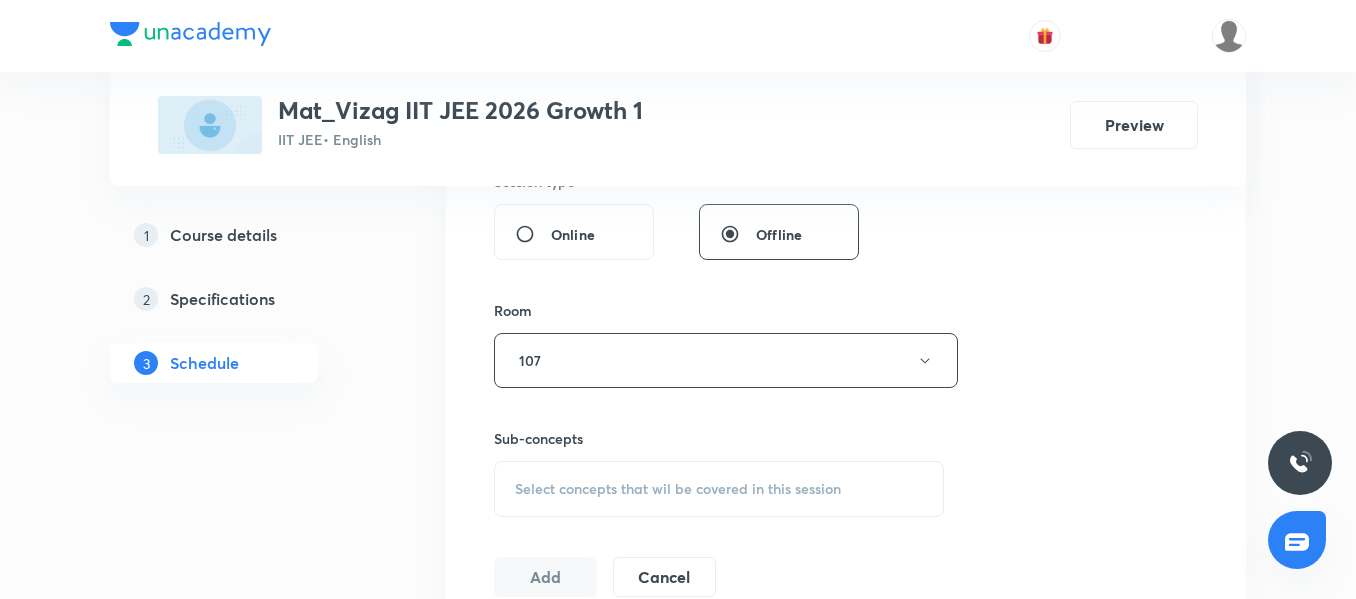 click on "Select concepts that wil be covered in this session" at bounding box center (678, 489) 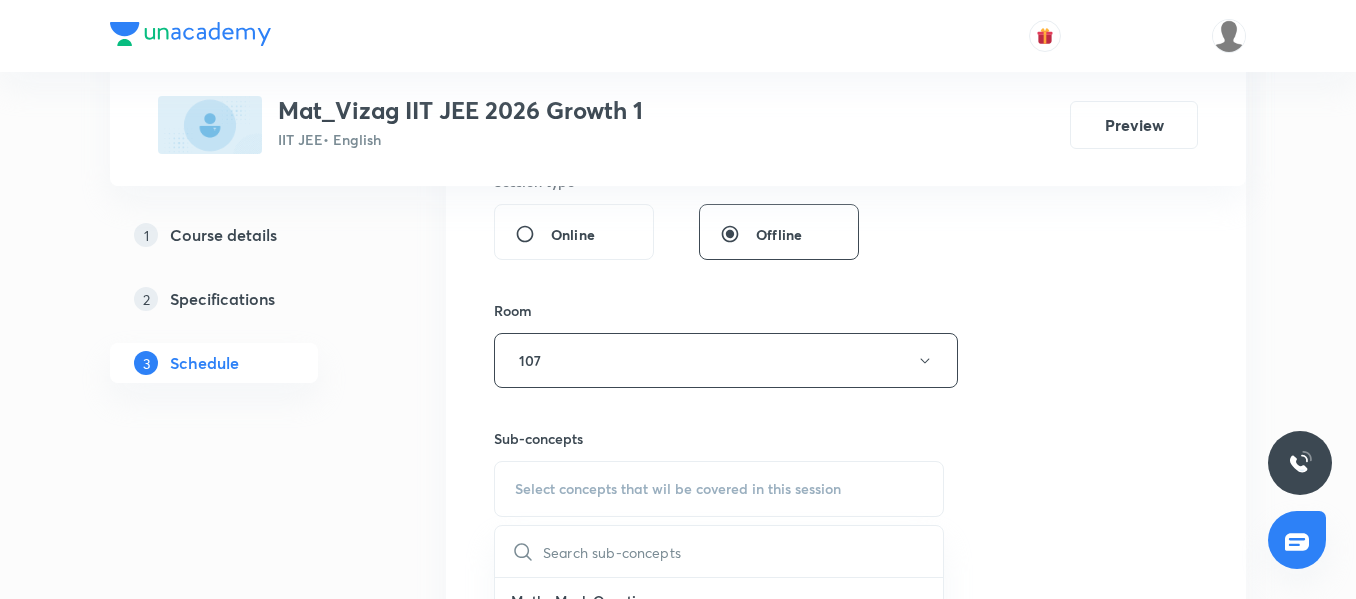 scroll, scrollTop: 924, scrollLeft: 0, axis: vertical 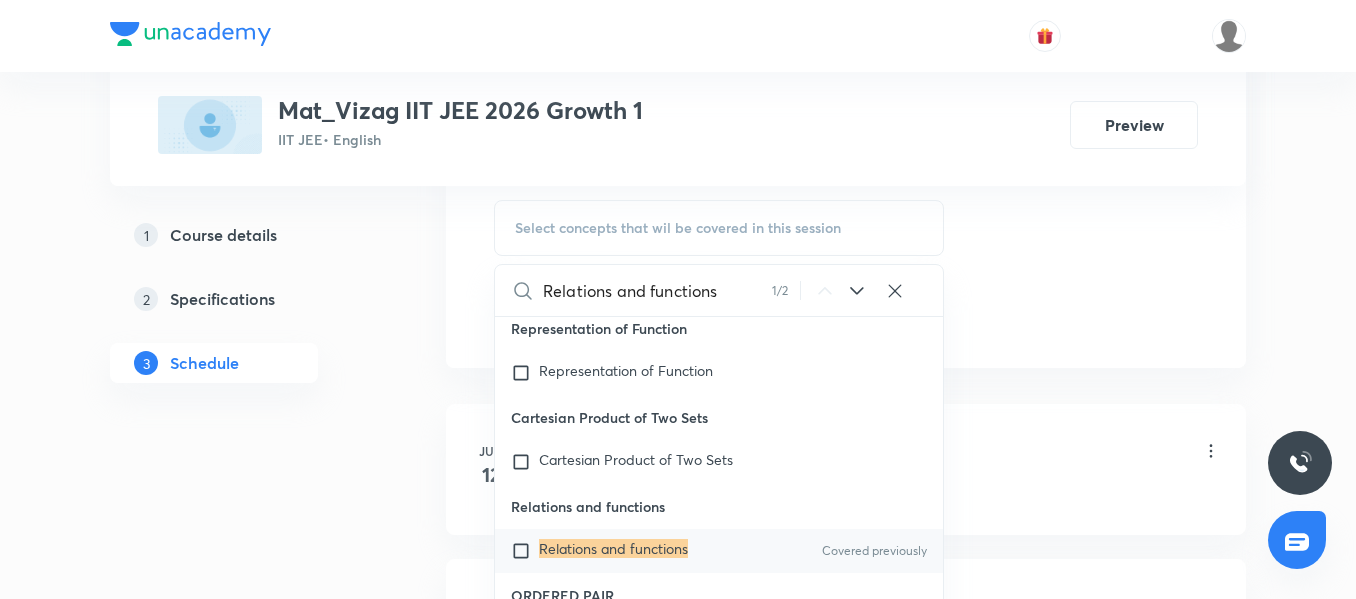 type on "Relations and functions" 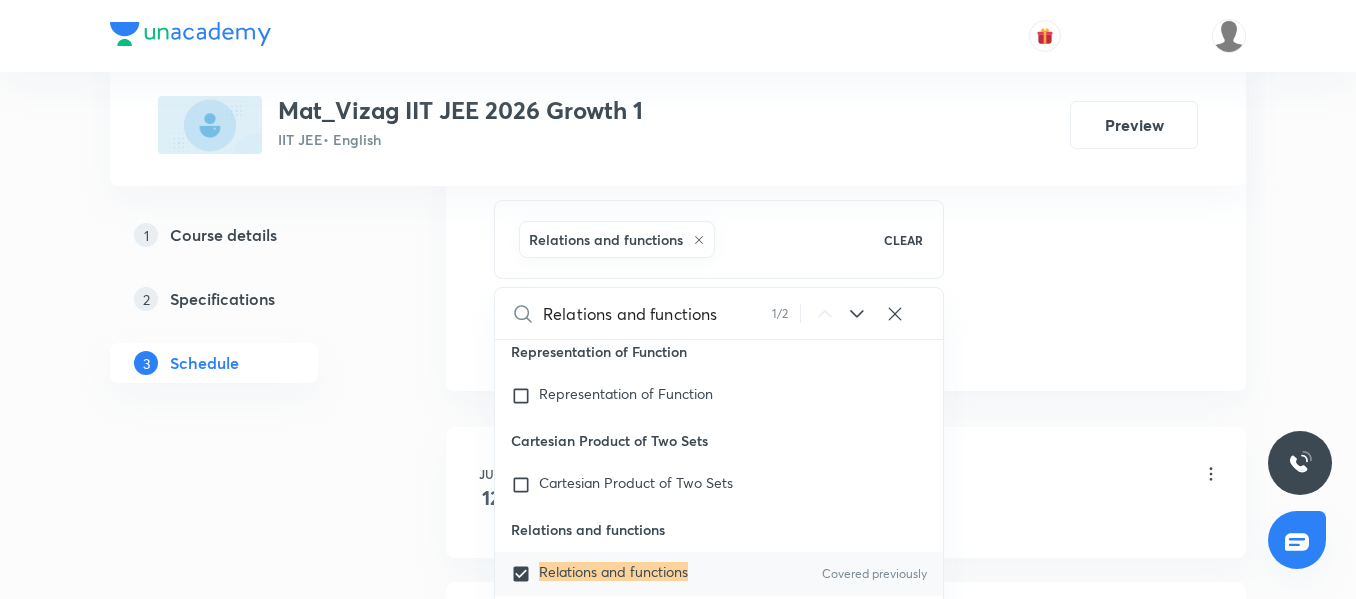 click on "1 Course details 2 Specifications 3 Schedule" at bounding box center (246, 1802) 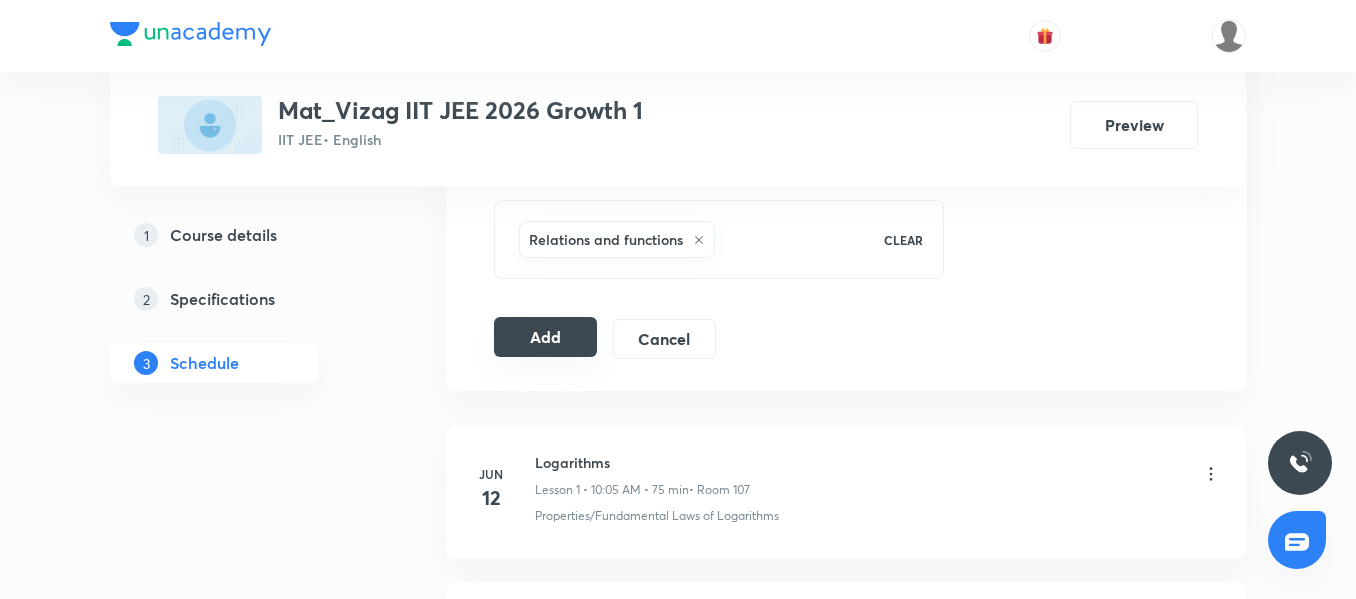 click on "Add" at bounding box center (545, 337) 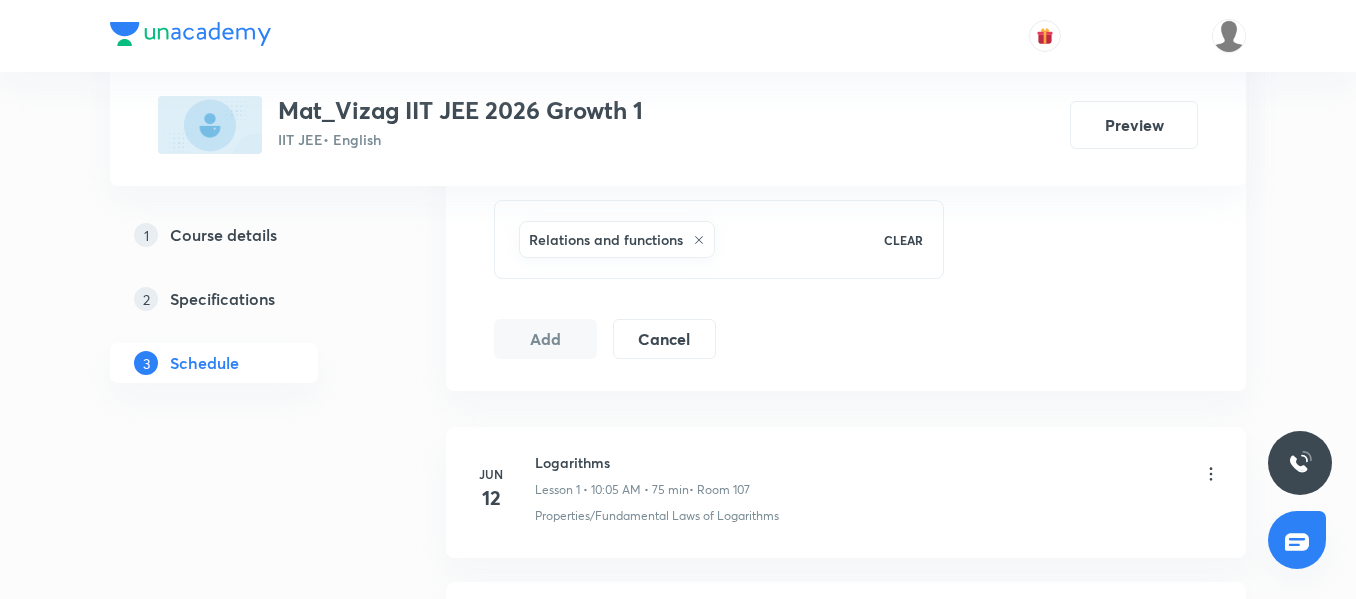 type 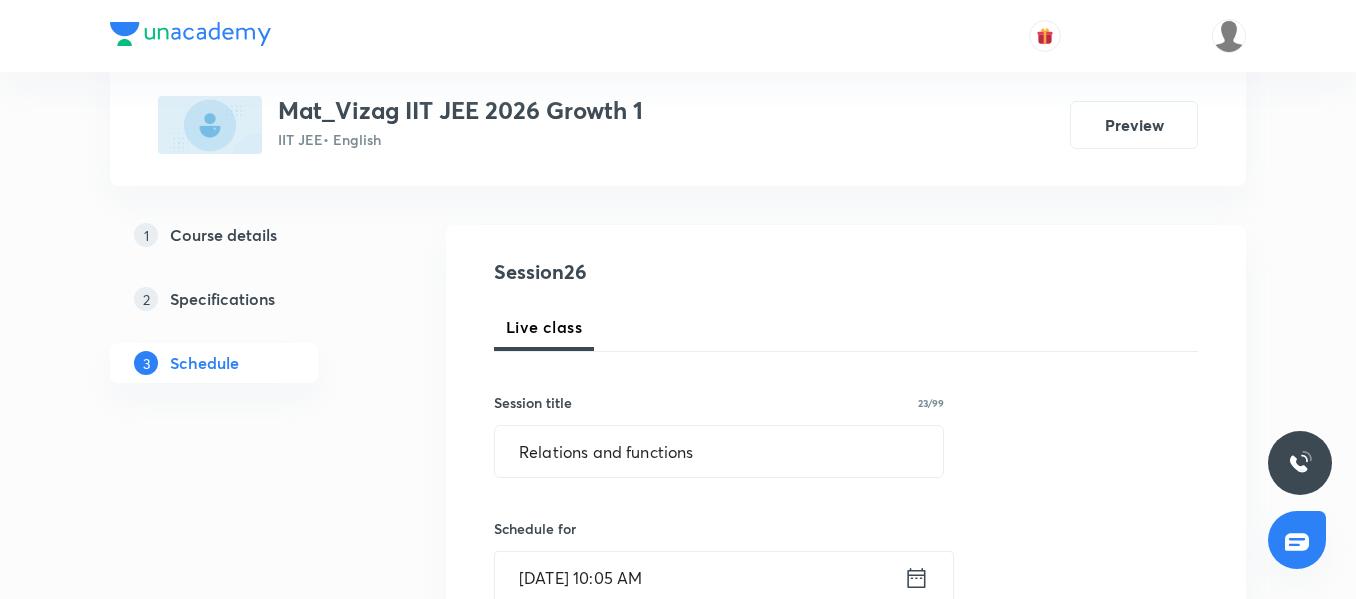 scroll, scrollTop: 178, scrollLeft: 0, axis: vertical 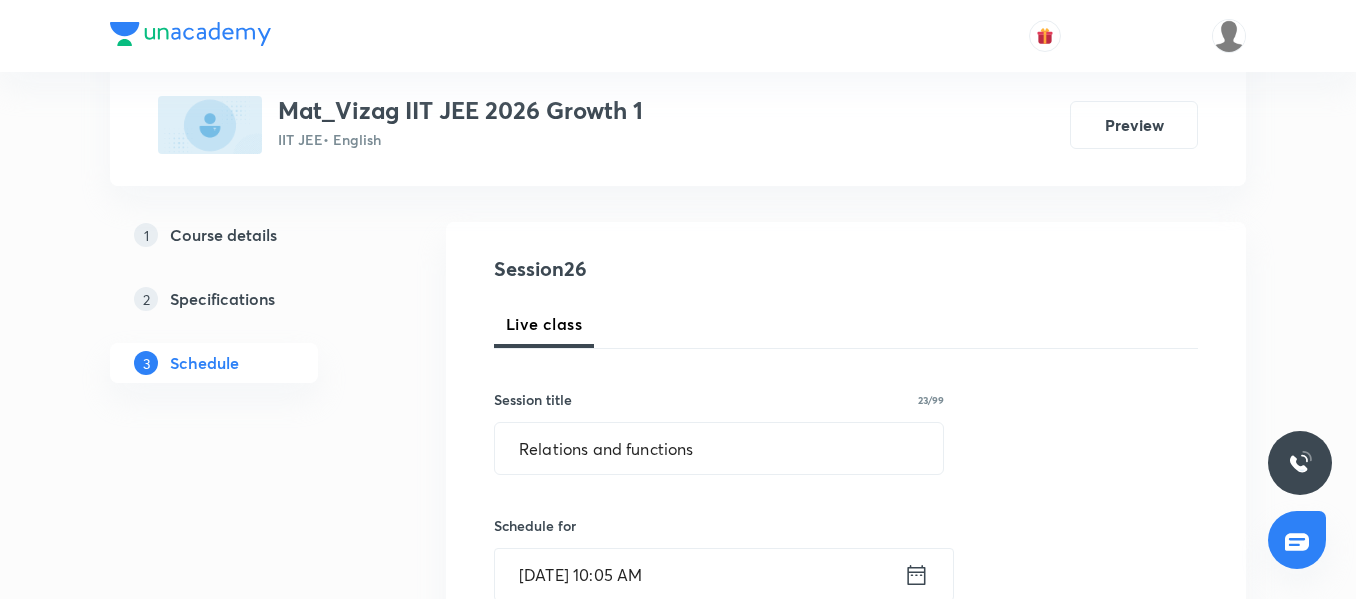 click on "1 Course details 2 Specifications 3 Schedule" at bounding box center (246, 2787) 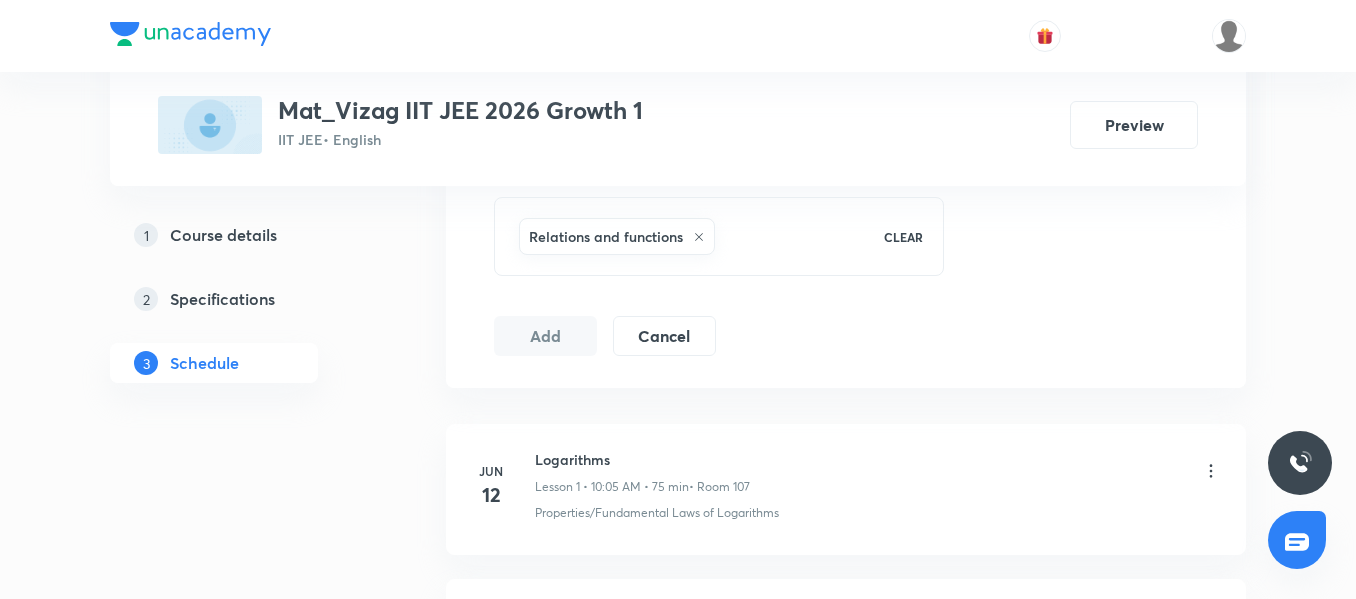 scroll, scrollTop: 1173, scrollLeft: 0, axis: vertical 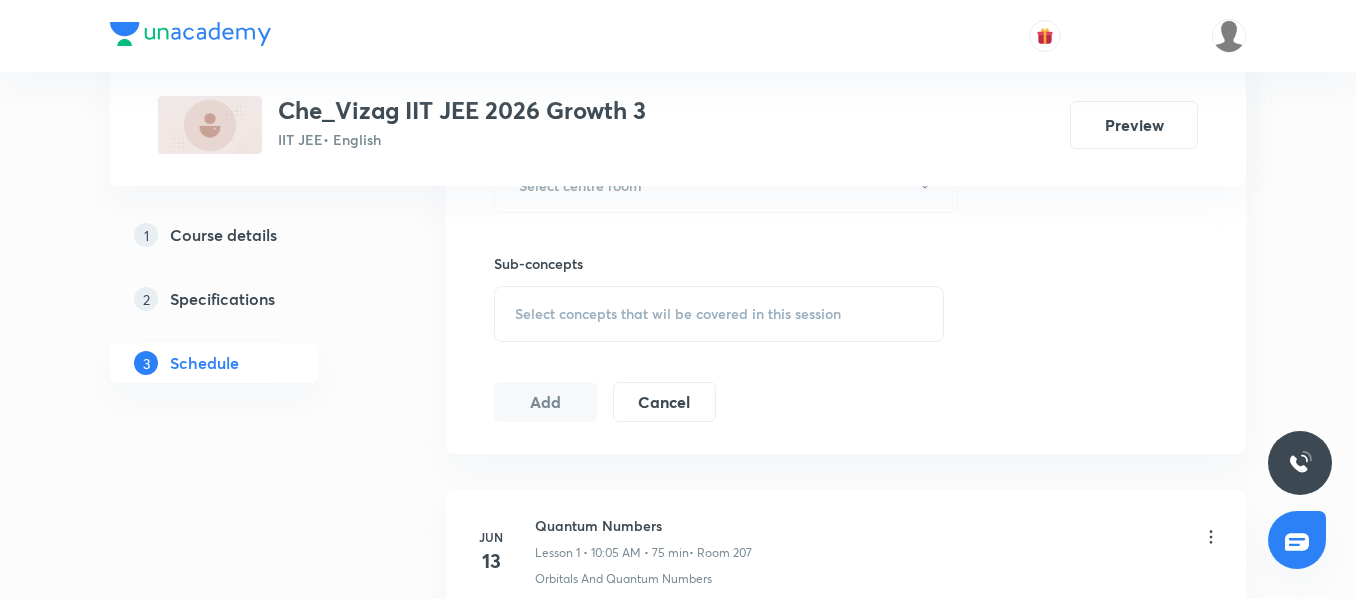 click on "Course details" at bounding box center [223, 235] 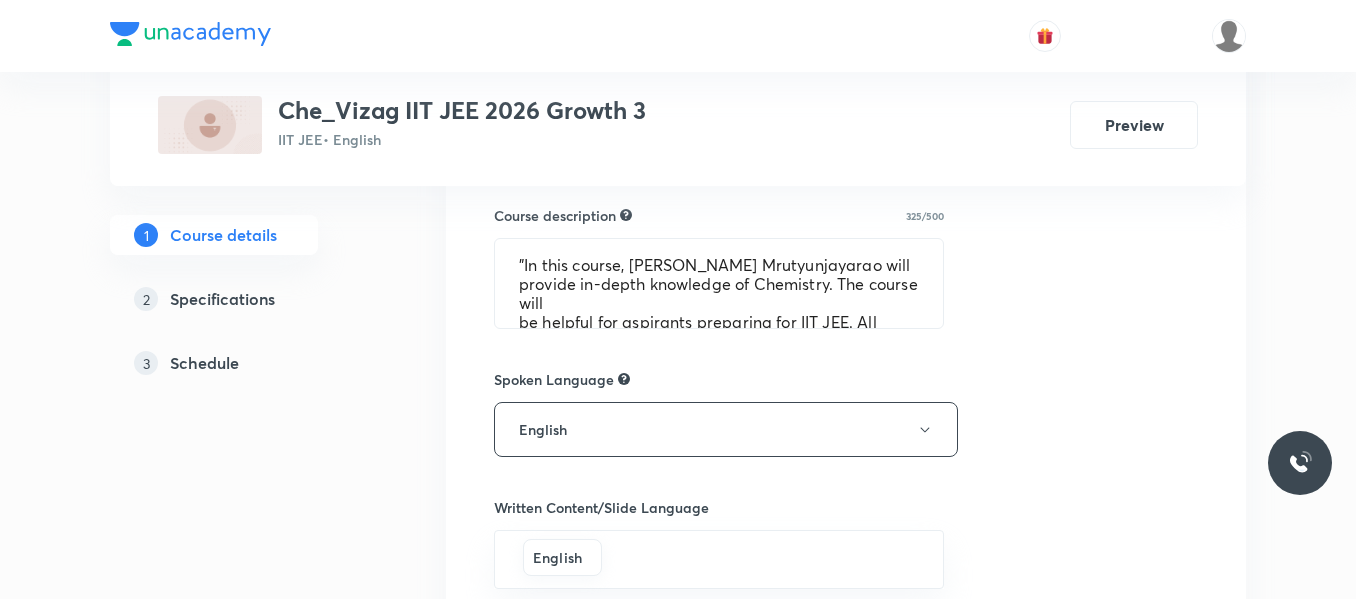 scroll, scrollTop: 0, scrollLeft: 0, axis: both 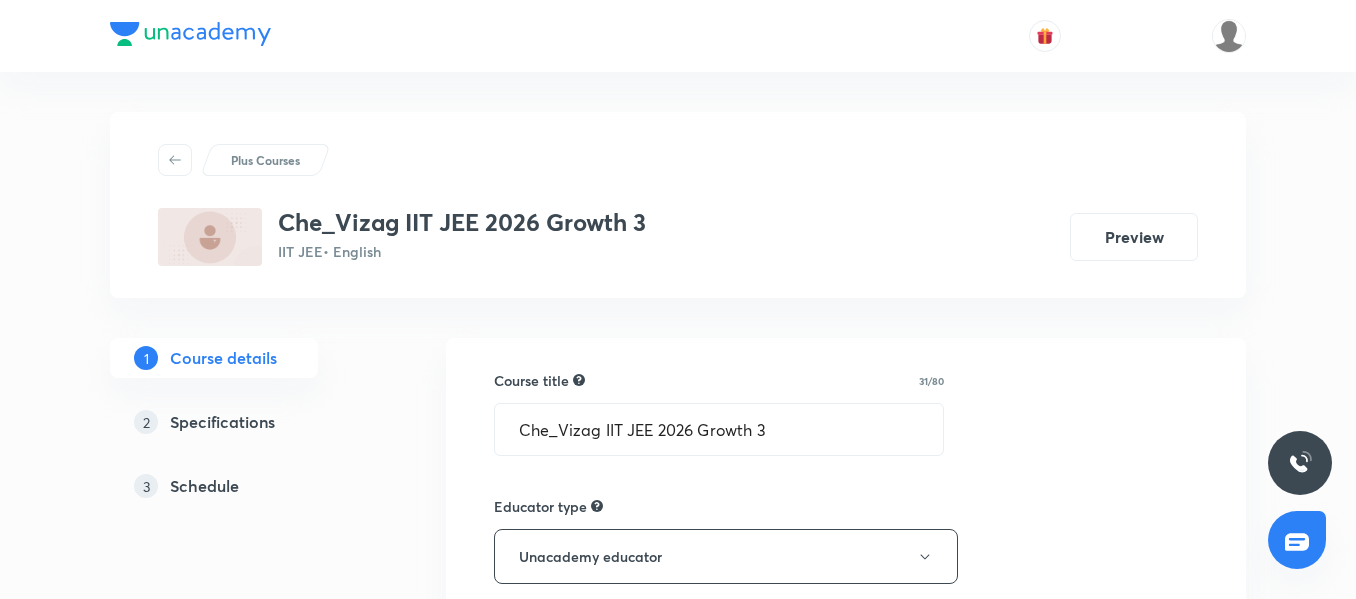 click on "Plus Courses Che_Vizag IIT JEE 2026 Growth 3 IIT JEE  • English Preview 1 Course details 2 Specifications 3 Schedule Course title 31/80 Che_Vizag IIT JEE 2026 Growth 3 ​ Educator type Unacademy educator   Course type Online only Hybrid (Unacademy centre) Hybrid (non-offline) Only select if both recorded and live classes would be added to the course City [GEOGRAPHIC_DATA] Vizag - [GEOGRAPHIC_DATA] This is a TA powered course Checking this flag will make this course available to online learners as well Course description 325/500 "In this course, K. Mrutyunjayarao will provide in-depth knowledge of Chemistry. The course will
be helpful for aspirants preparing for IIT JEE. All doubts related to the topic will be
clarified during the doubt-clearing sessions in the course. The course will be covered in English and the notes will be provided in English" ​ Spoken Language English Written Content/Slide Language English ​ Select a goal IIT JEE ​ Educators Mrutyunjayarao [PERSON_NAME] ​ Save & continue" at bounding box center (678, 1028) 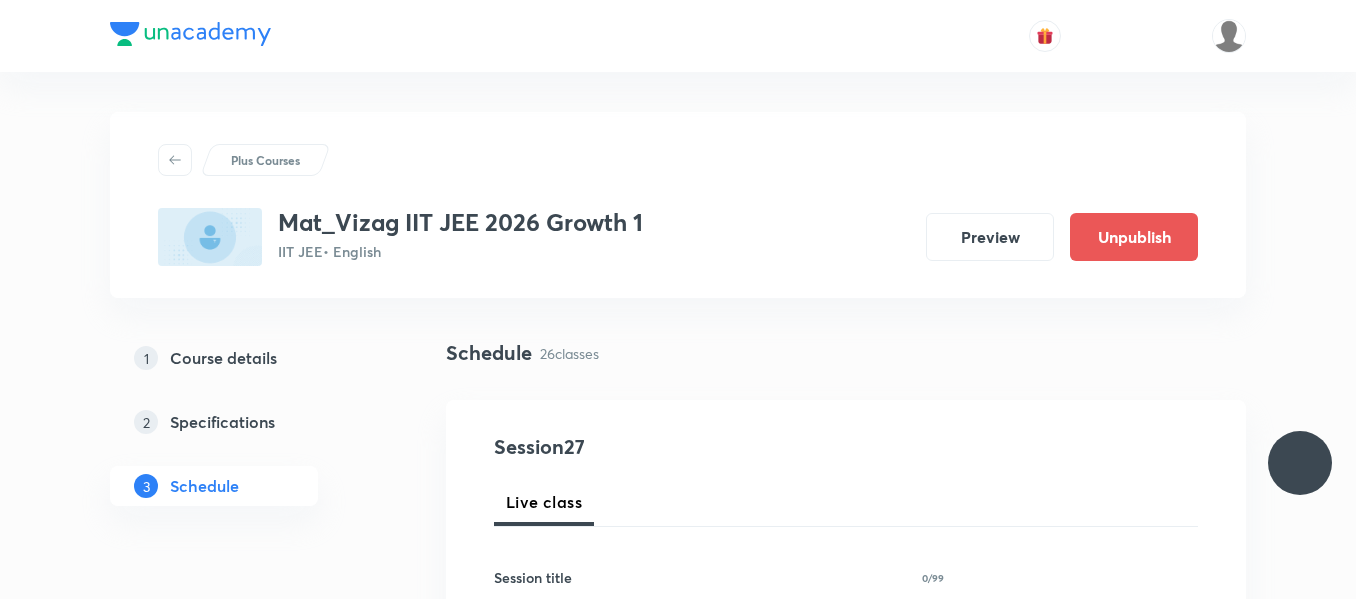 scroll, scrollTop: 5162, scrollLeft: 0, axis: vertical 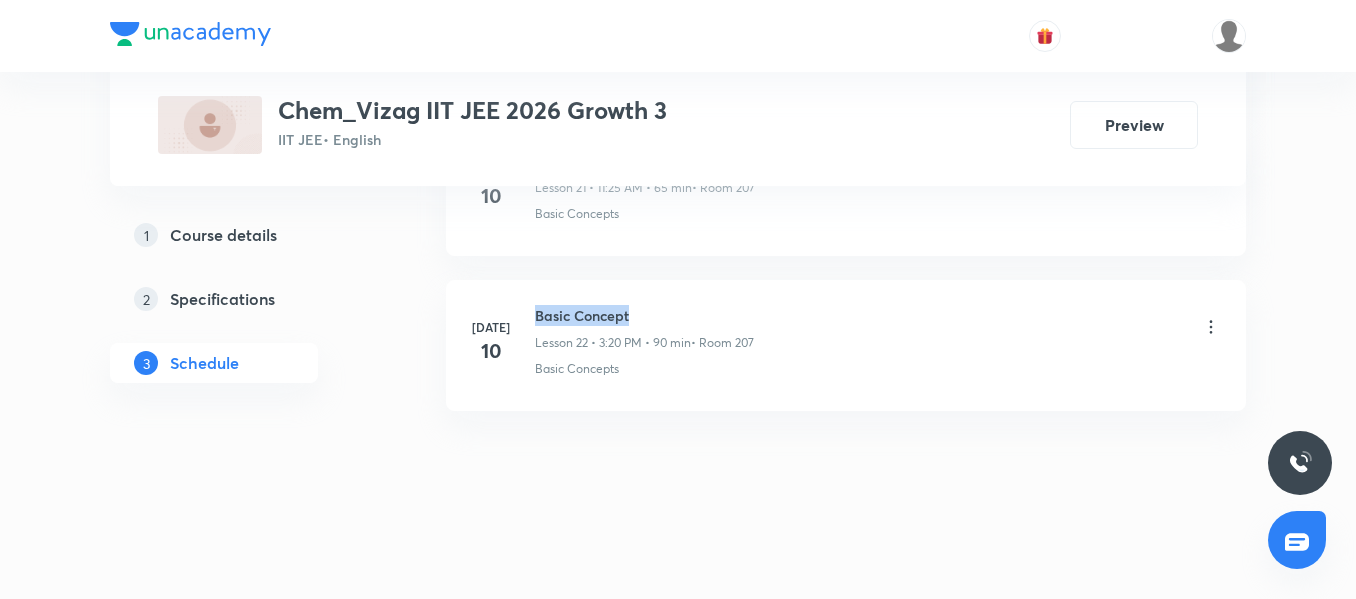 click on "Basic Concept" at bounding box center (644, 315) 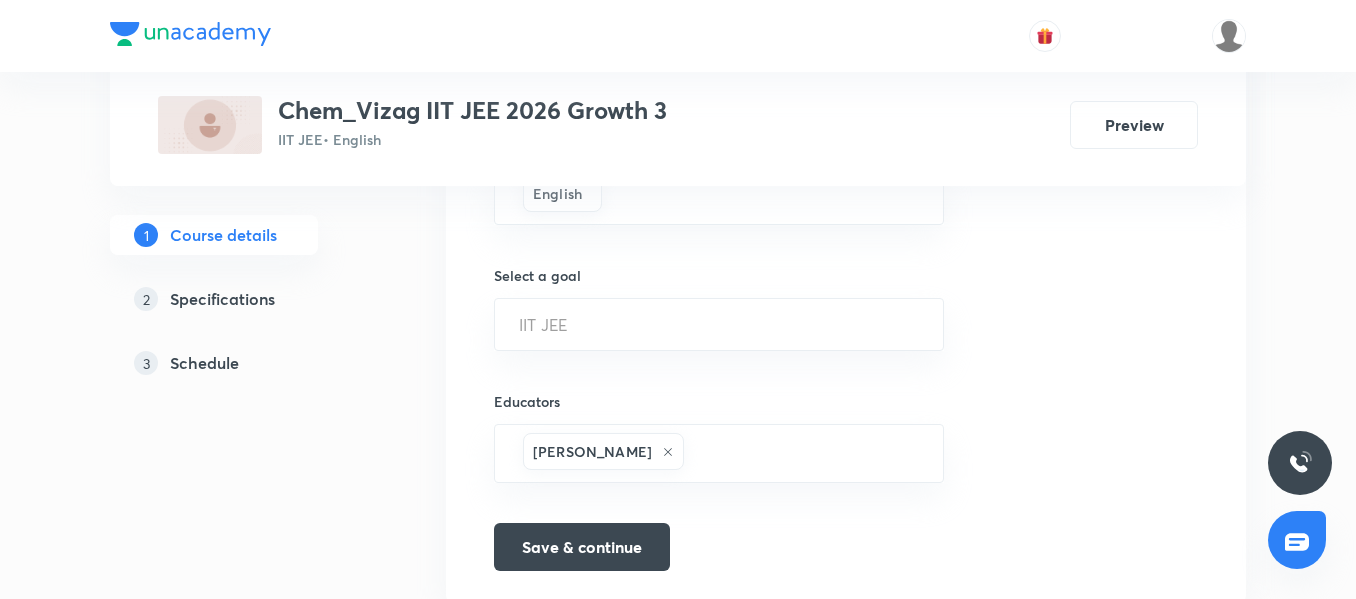 scroll, scrollTop: 1314, scrollLeft: 0, axis: vertical 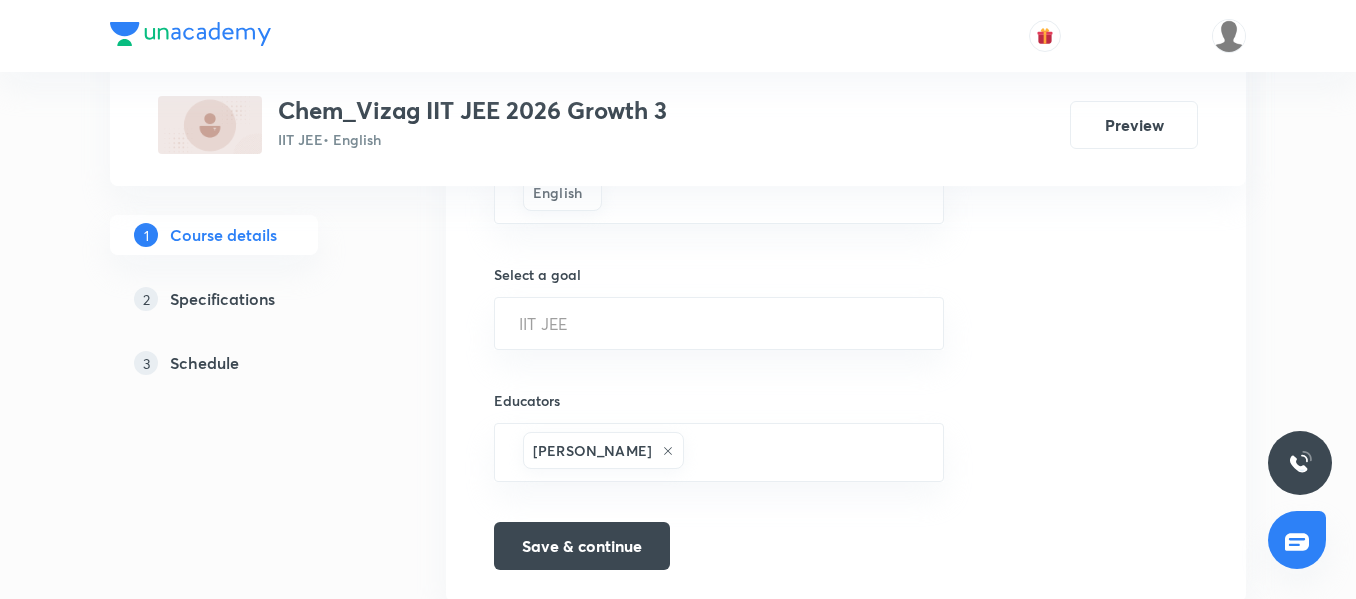 click on "Schedule" at bounding box center (204, 363) 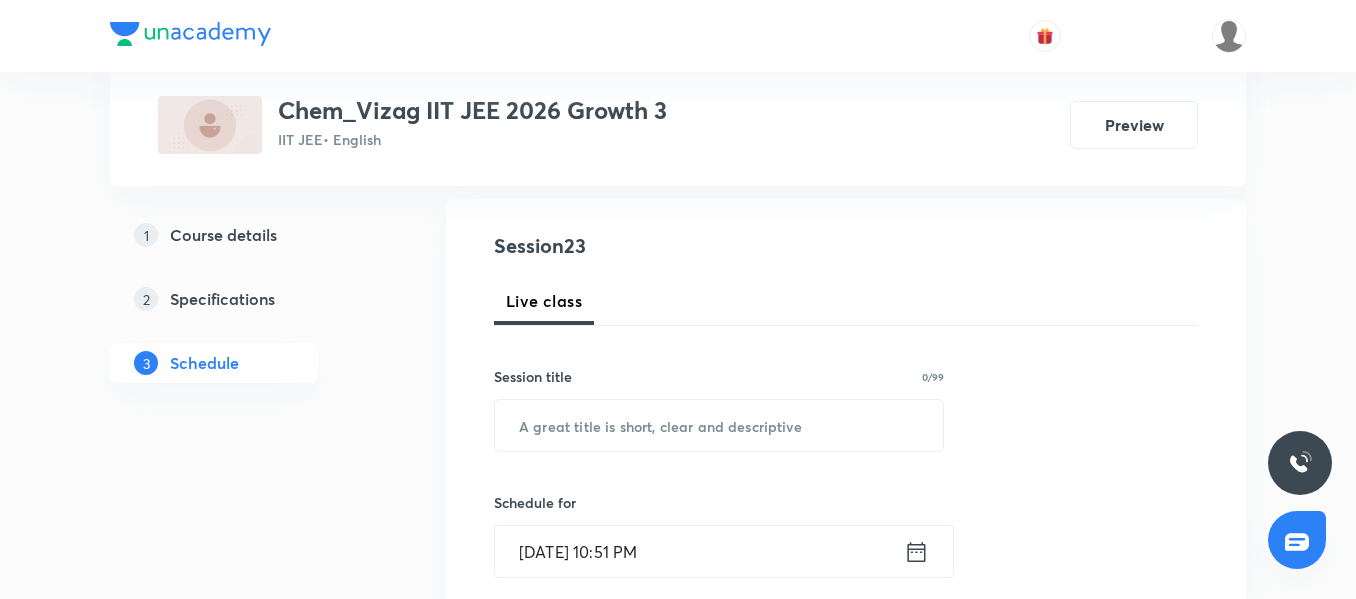 scroll, scrollTop: 208, scrollLeft: 0, axis: vertical 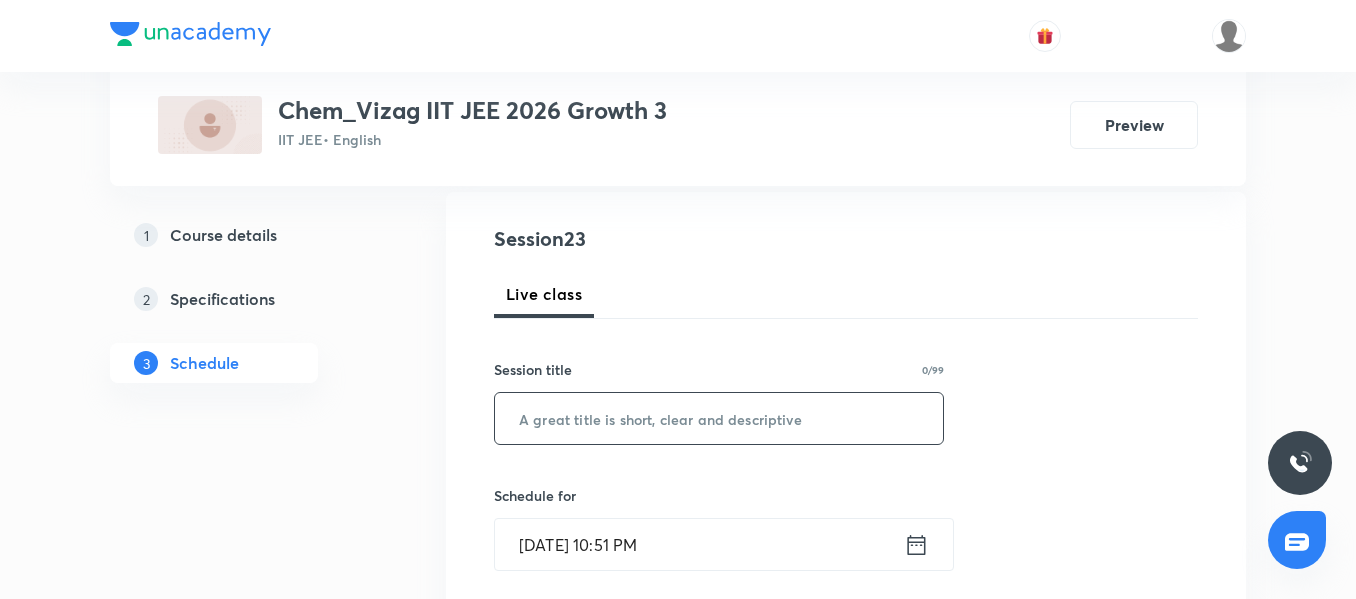 click at bounding box center (719, 418) 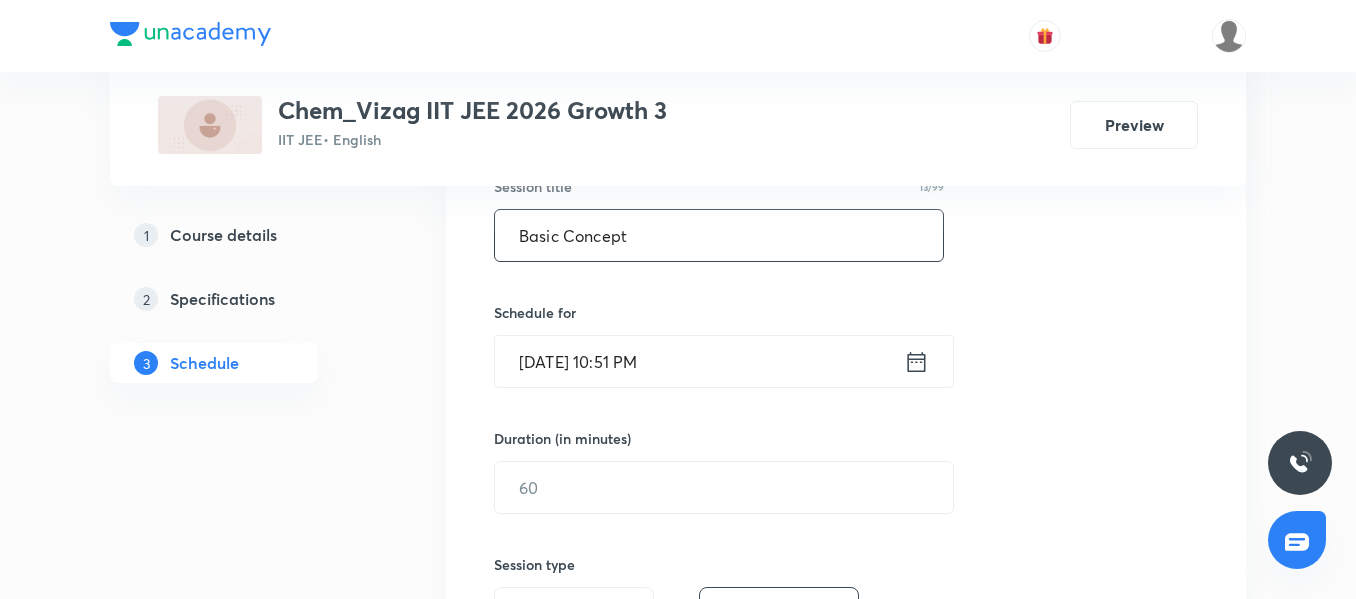 scroll, scrollTop: 392, scrollLeft: 0, axis: vertical 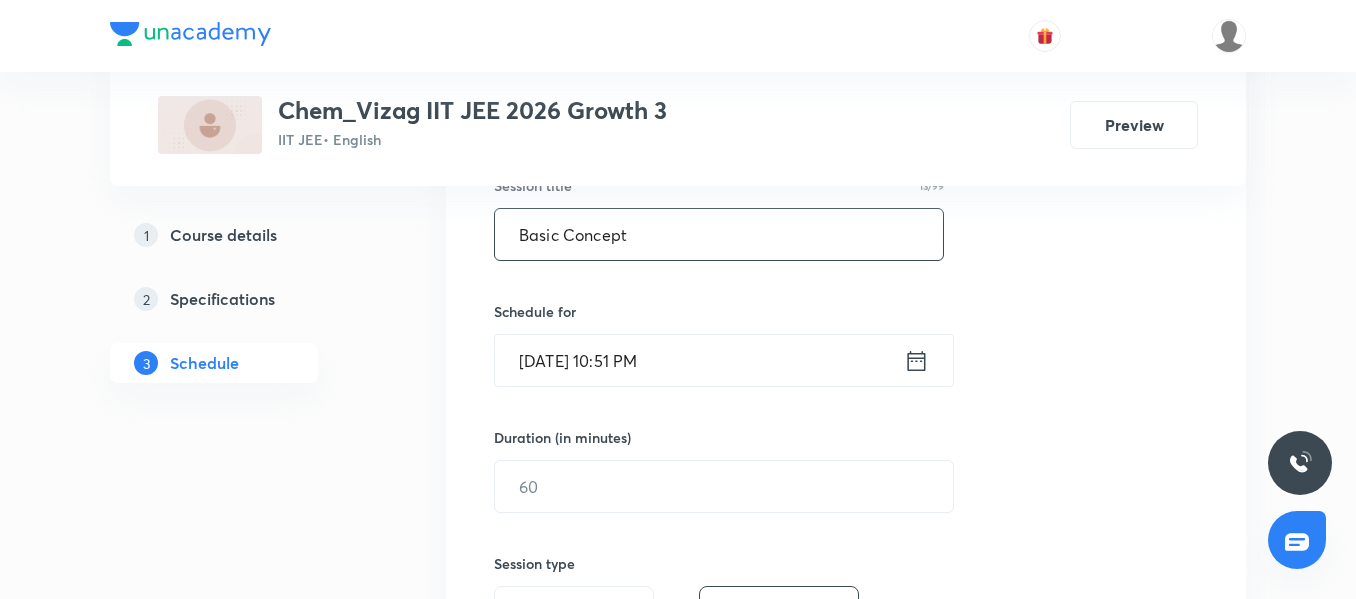 type on "Basic Concept" 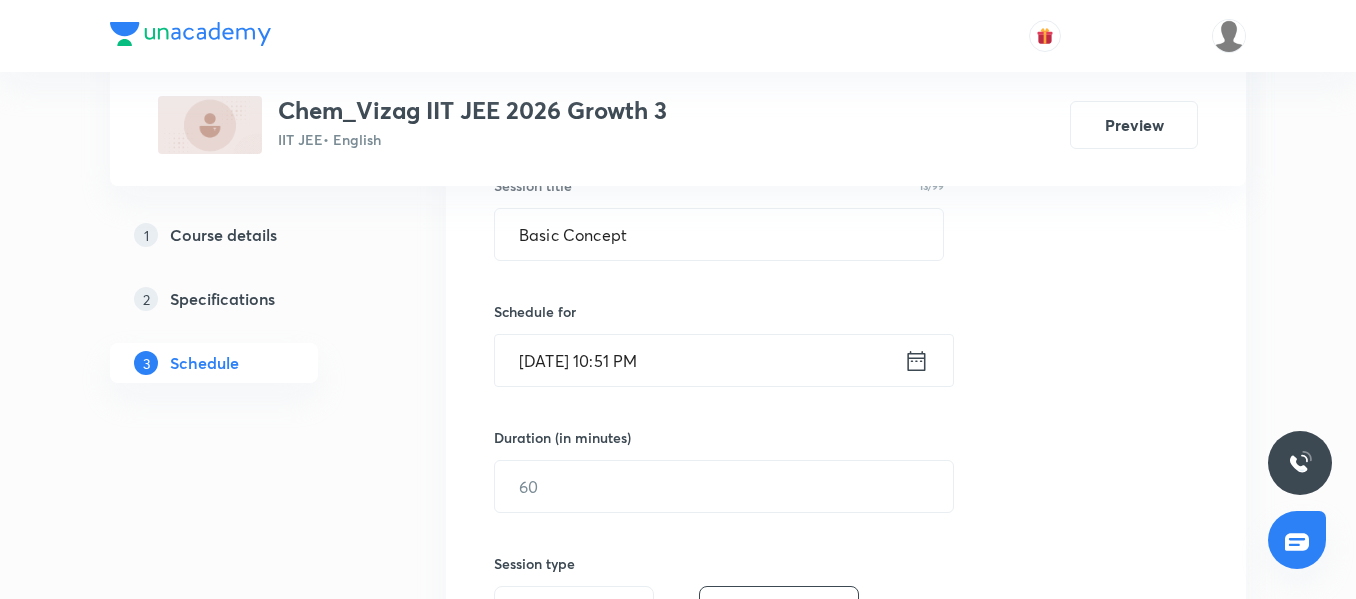 click 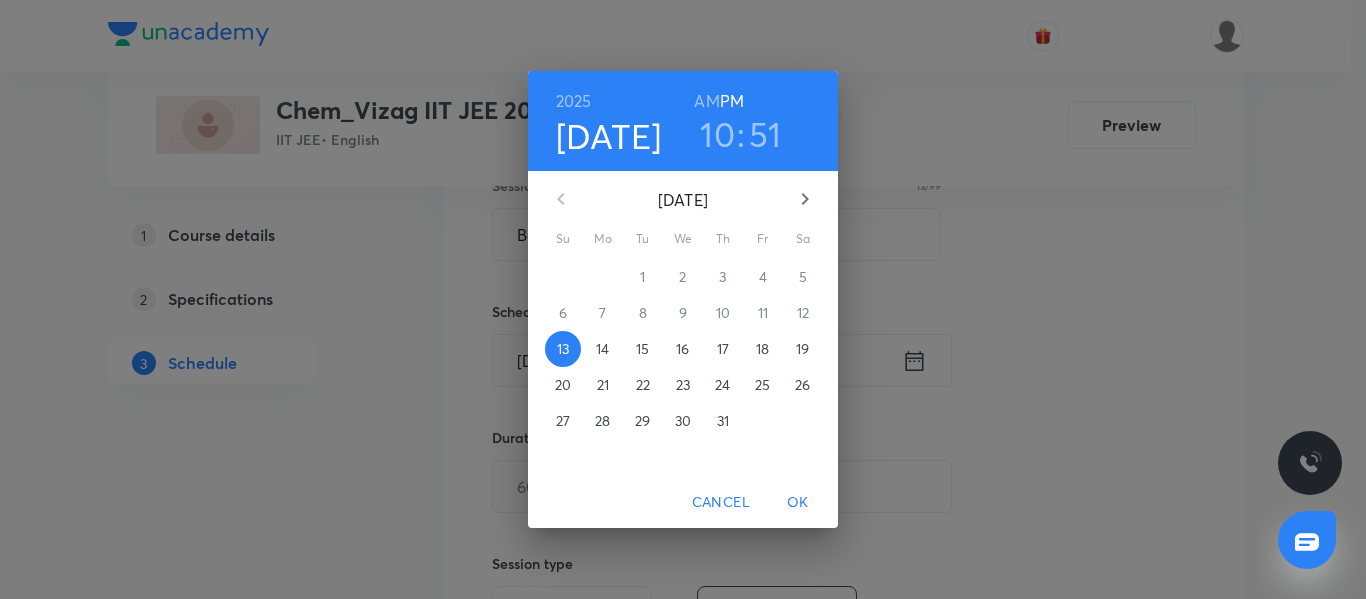 click on "14" at bounding box center (602, 349) 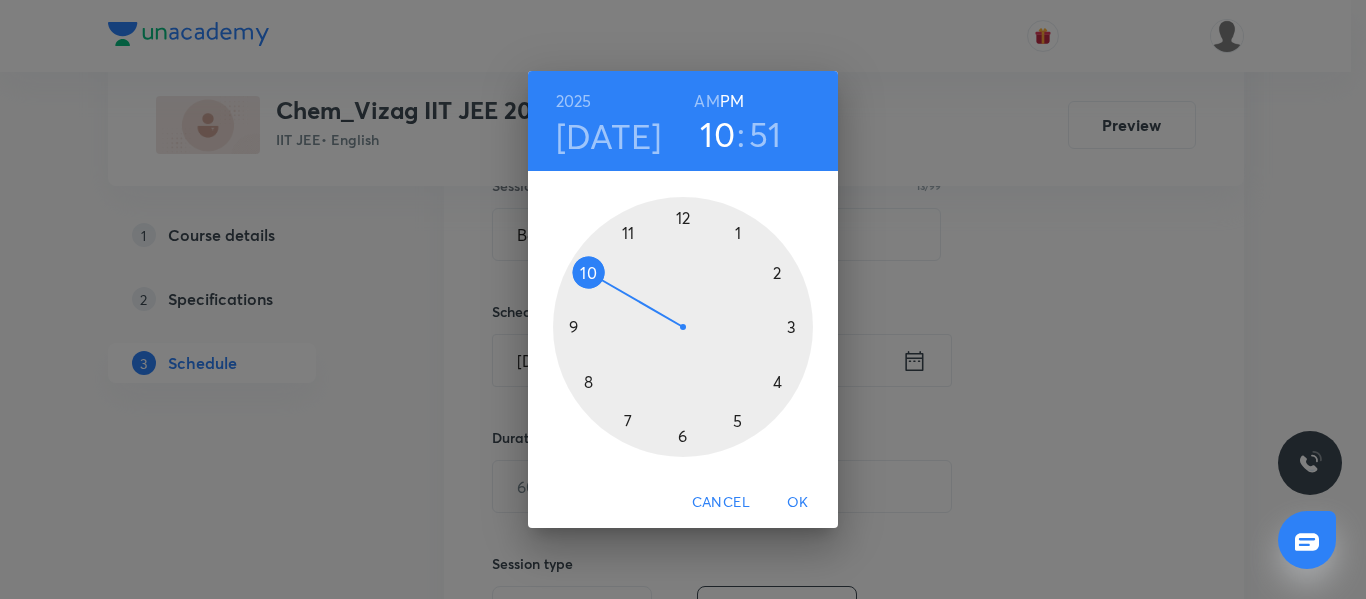 click on "AM" at bounding box center (706, 101) 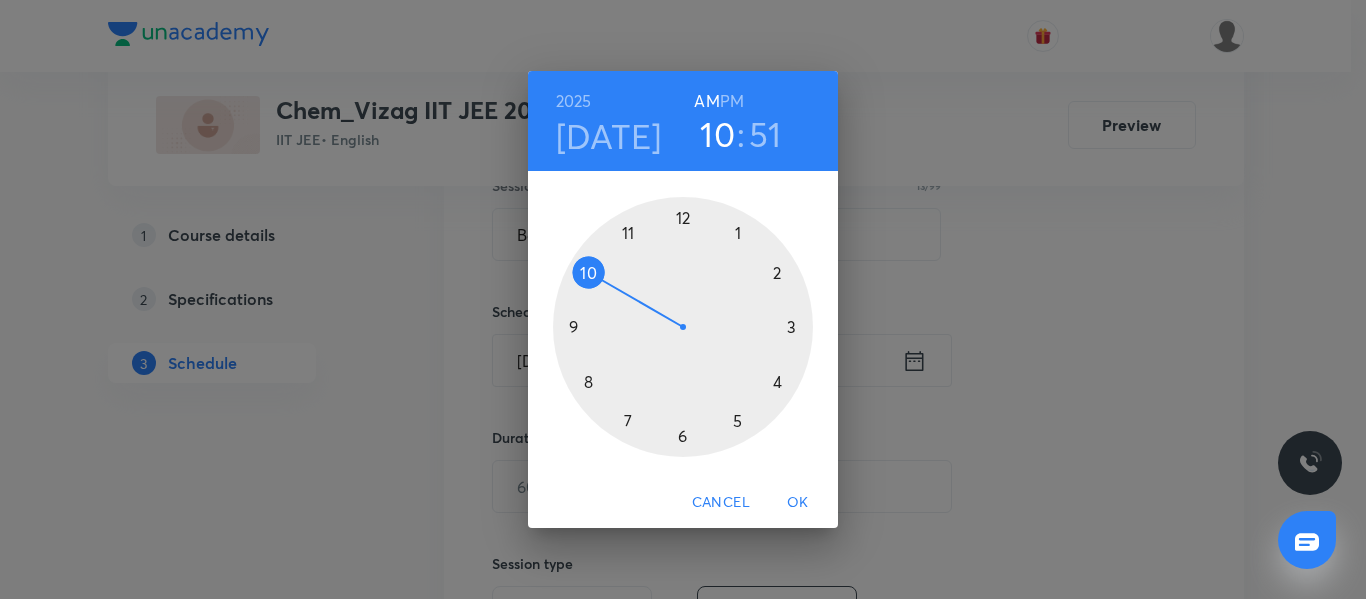 click on "51" at bounding box center [765, 134] 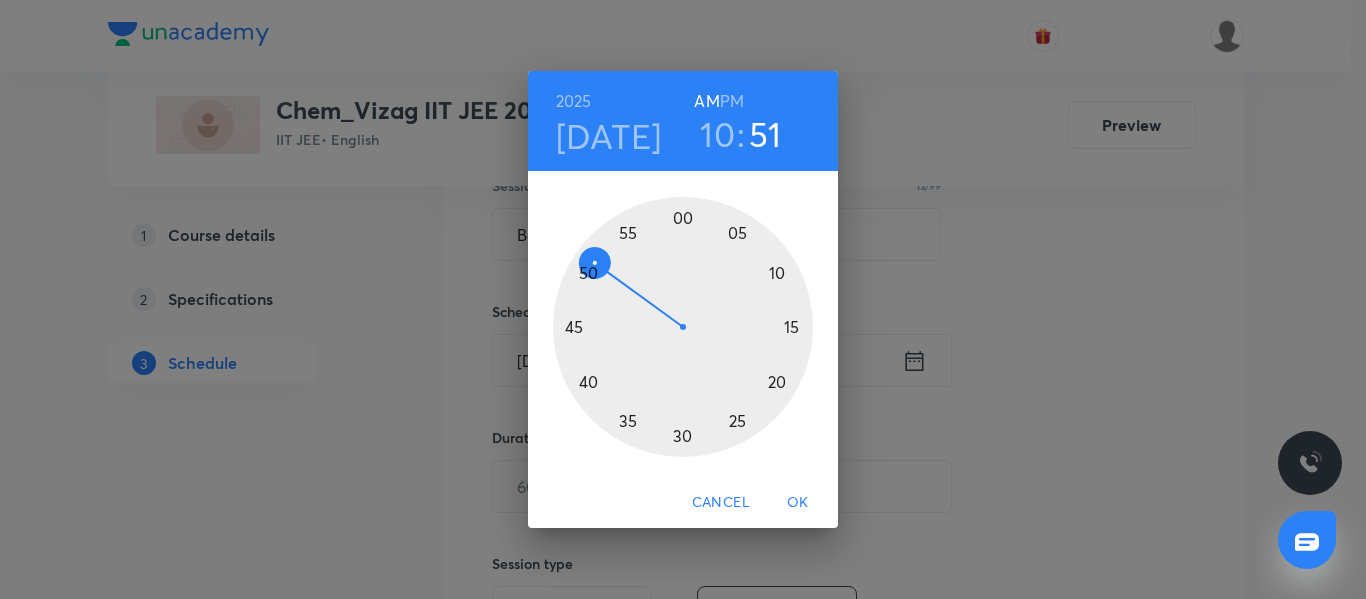 click at bounding box center (683, 327) 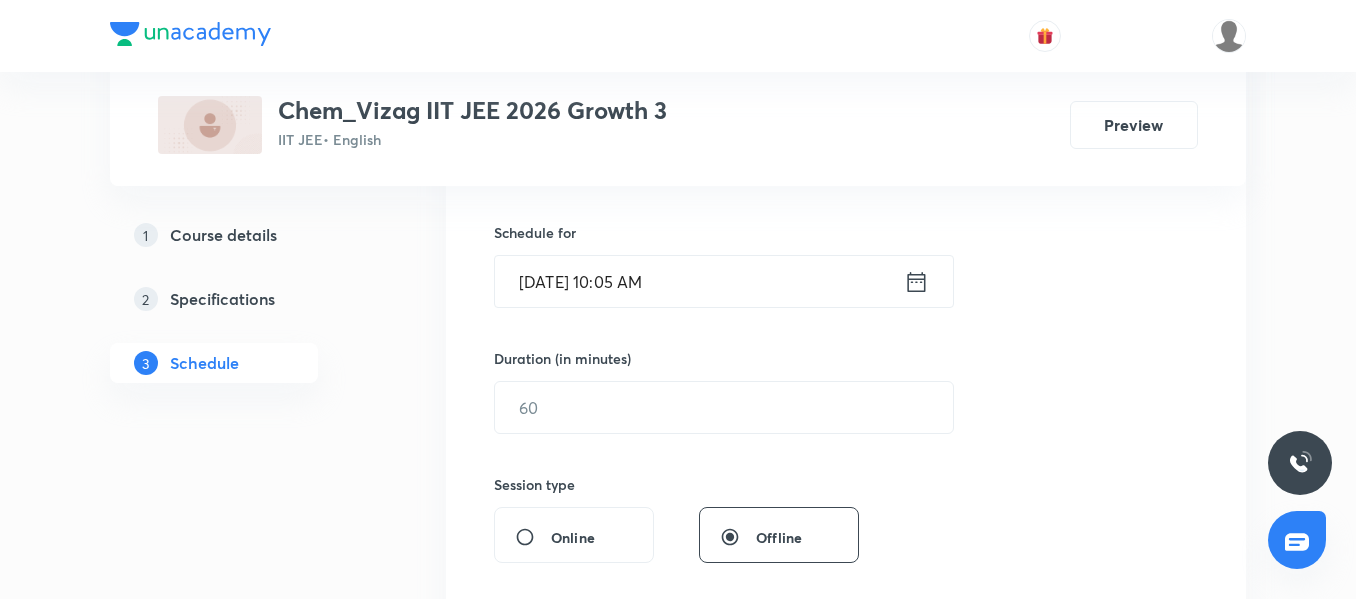 scroll, scrollTop: 483, scrollLeft: 0, axis: vertical 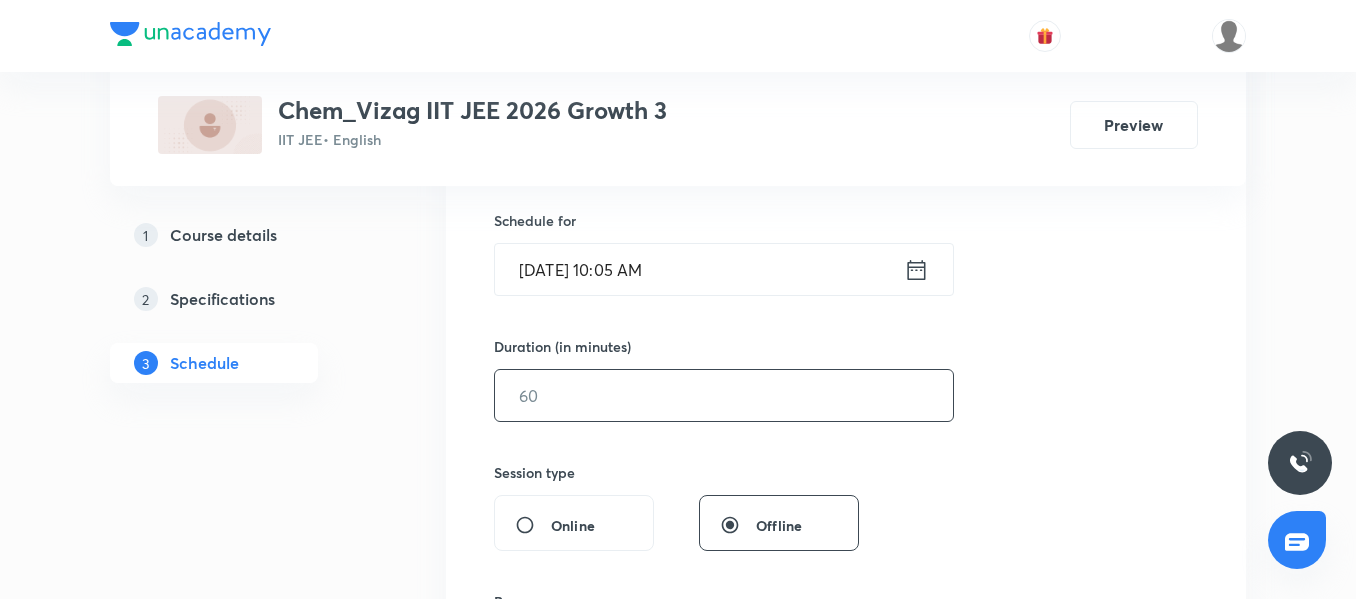 click at bounding box center [724, 395] 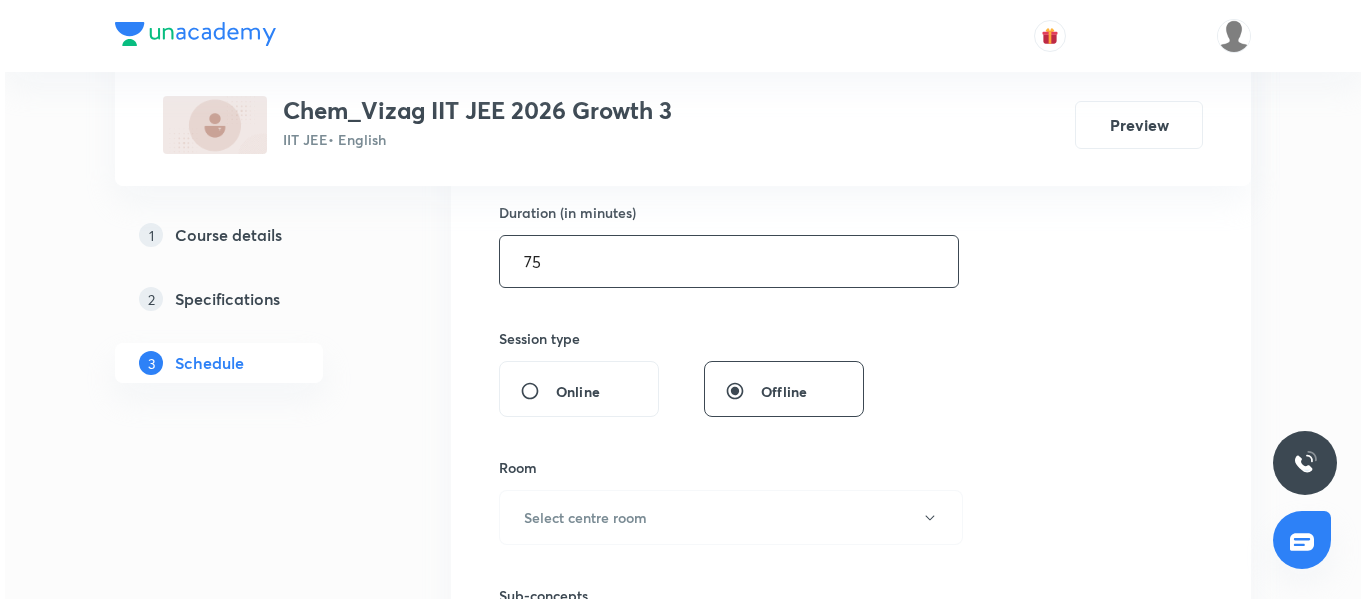 scroll, scrollTop: 622, scrollLeft: 0, axis: vertical 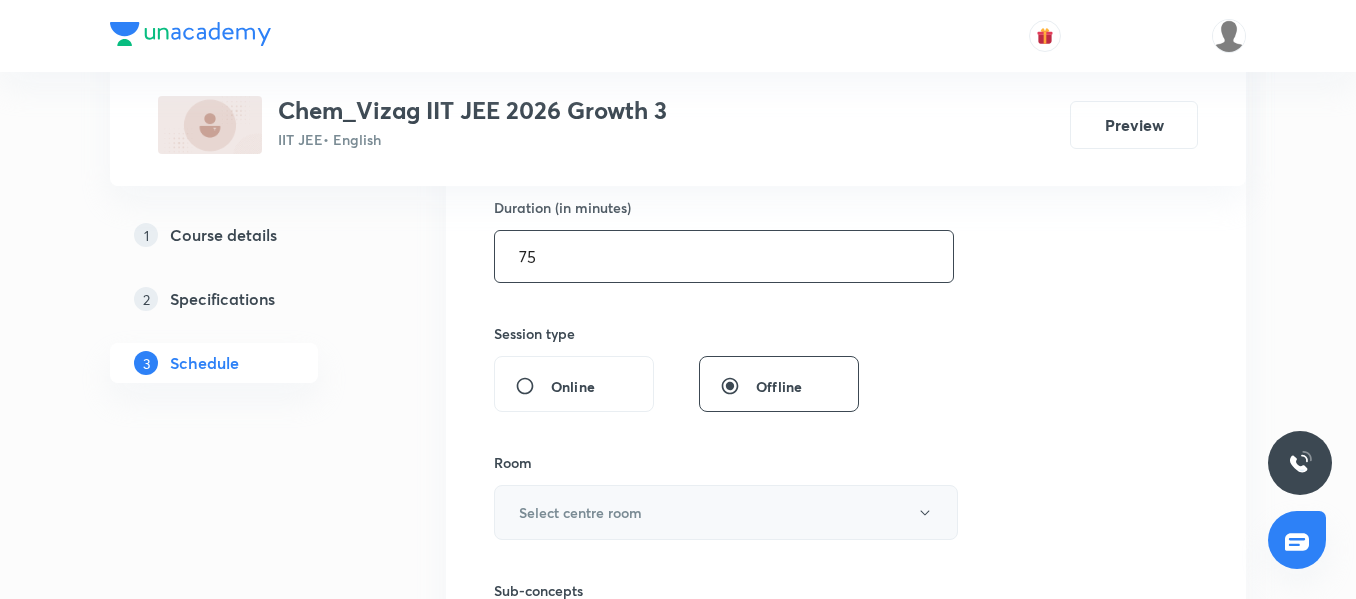 type on "75" 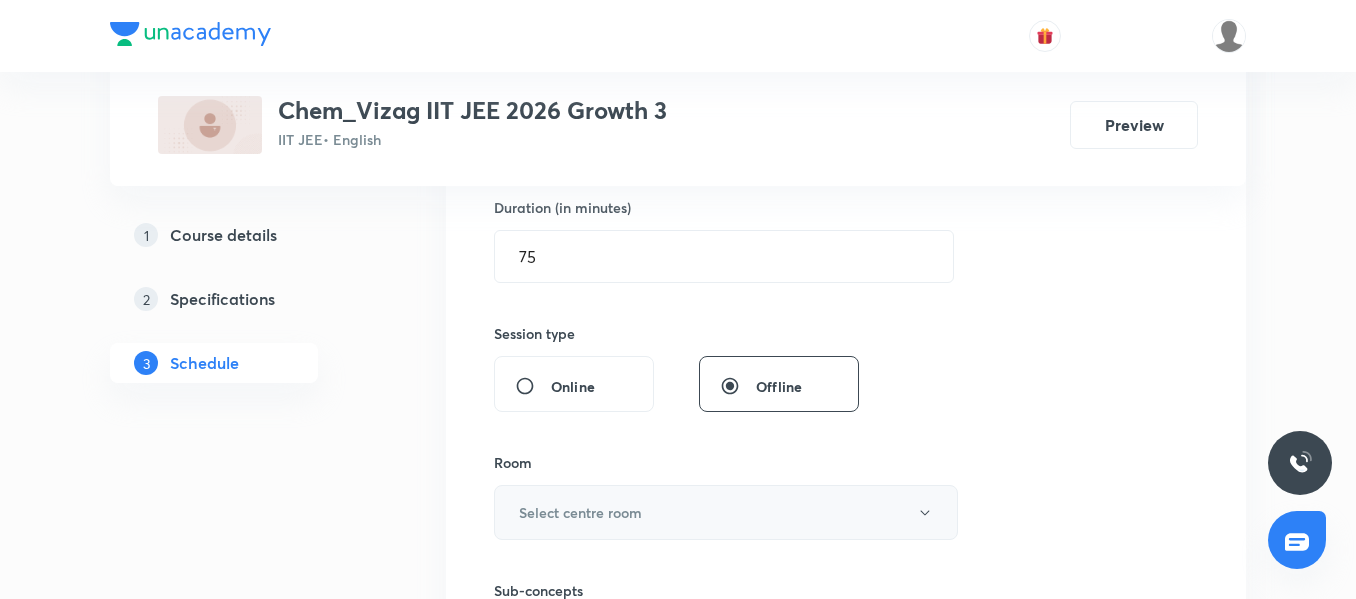click on "Select centre room" at bounding box center [580, 512] 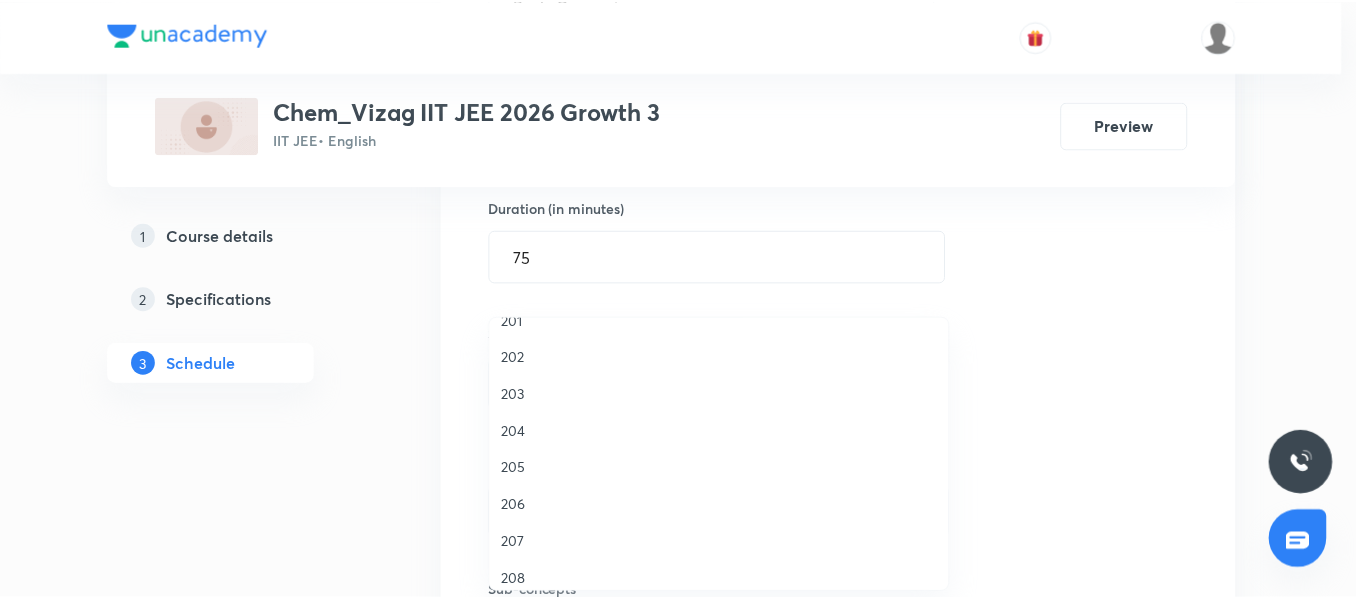 scroll, scrollTop: 556, scrollLeft: 0, axis: vertical 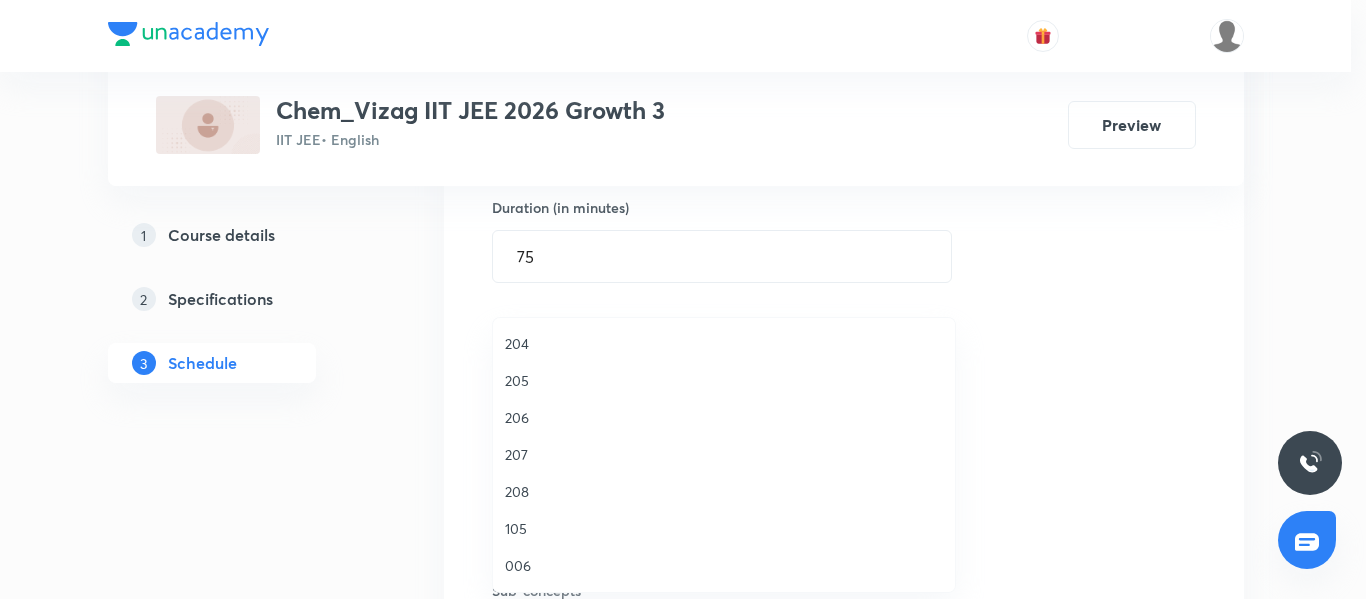 click on "207" at bounding box center [724, 454] 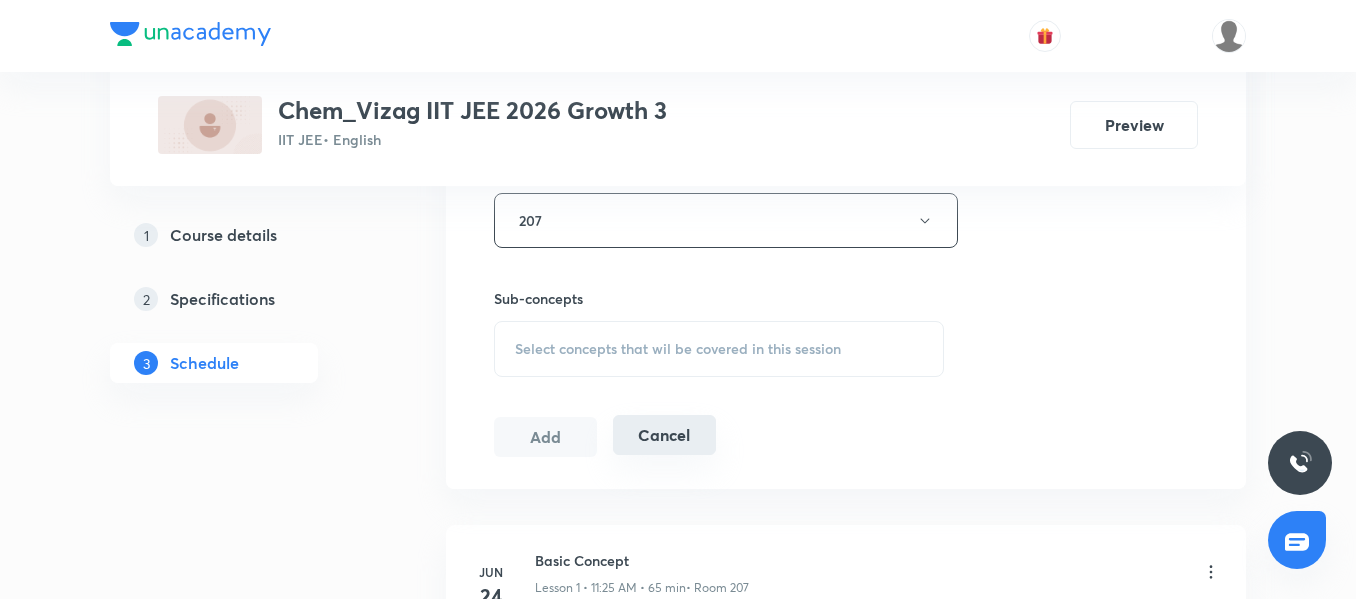 scroll, scrollTop: 915, scrollLeft: 0, axis: vertical 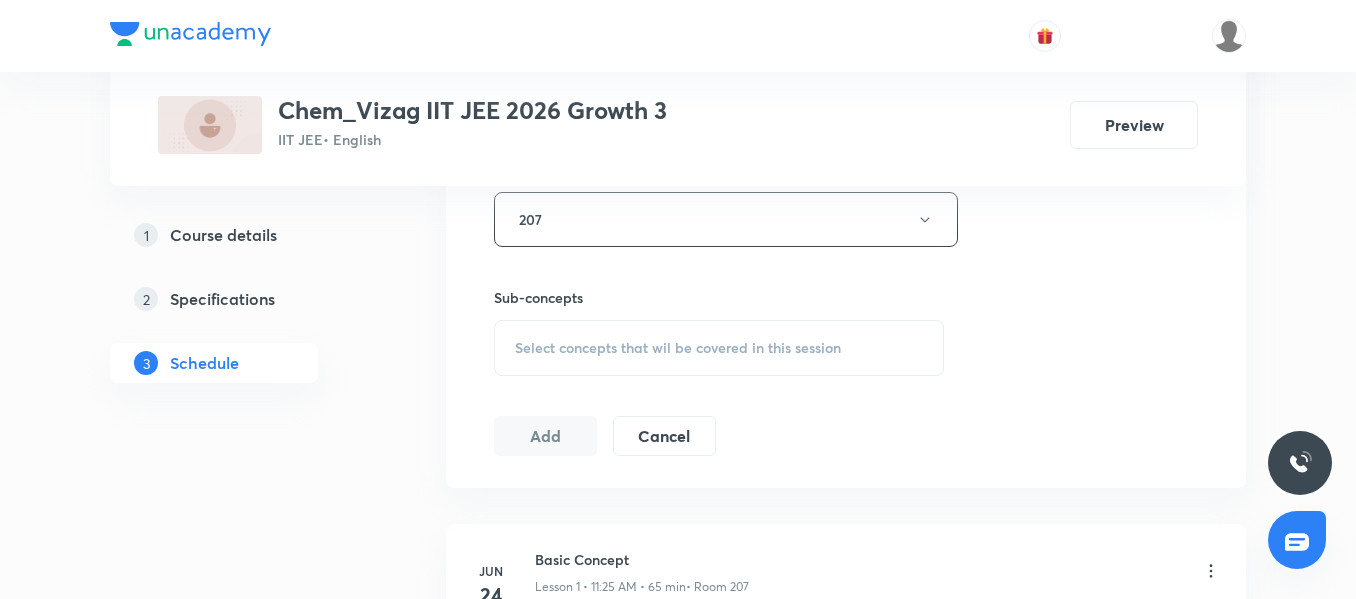 click on "Select concepts that wil be covered in this session" at bounding box center (678, 348) 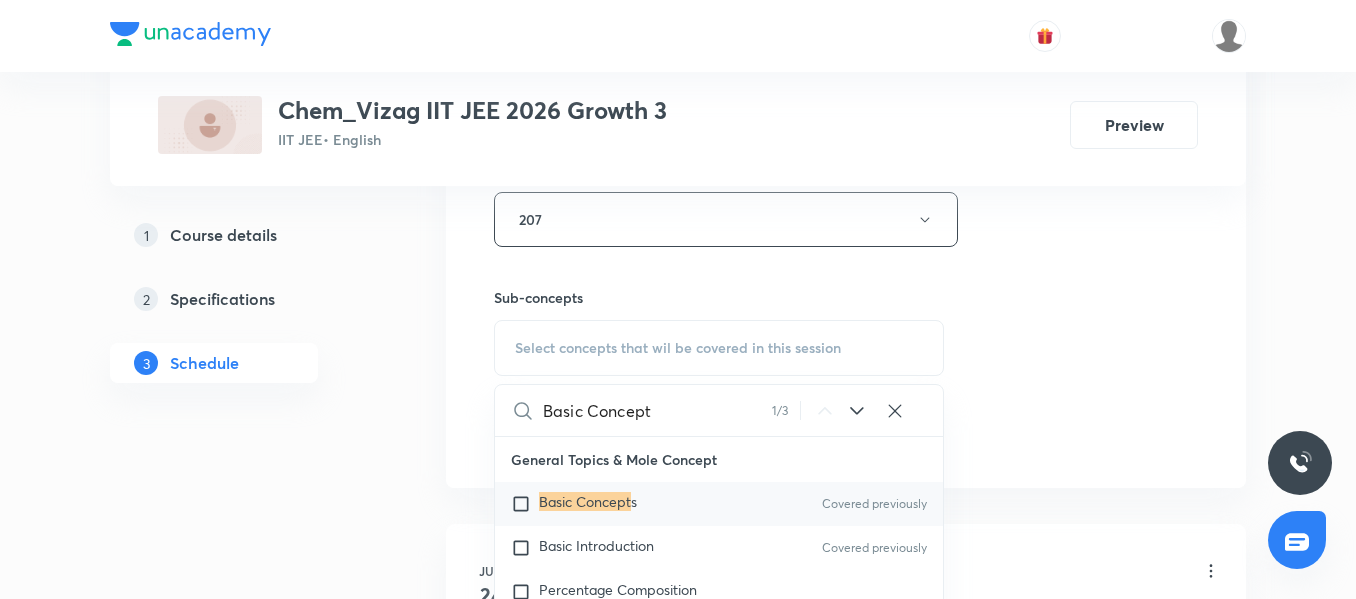 type on "Basic Concept" 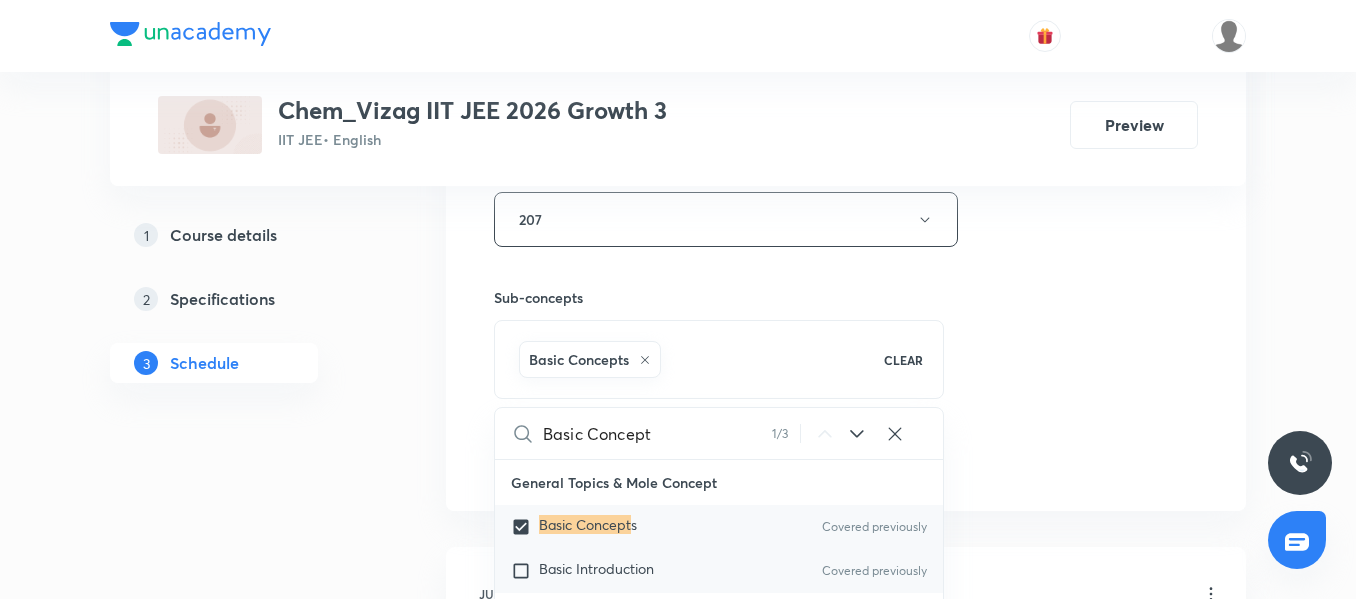click at bounding box center [525, 571] 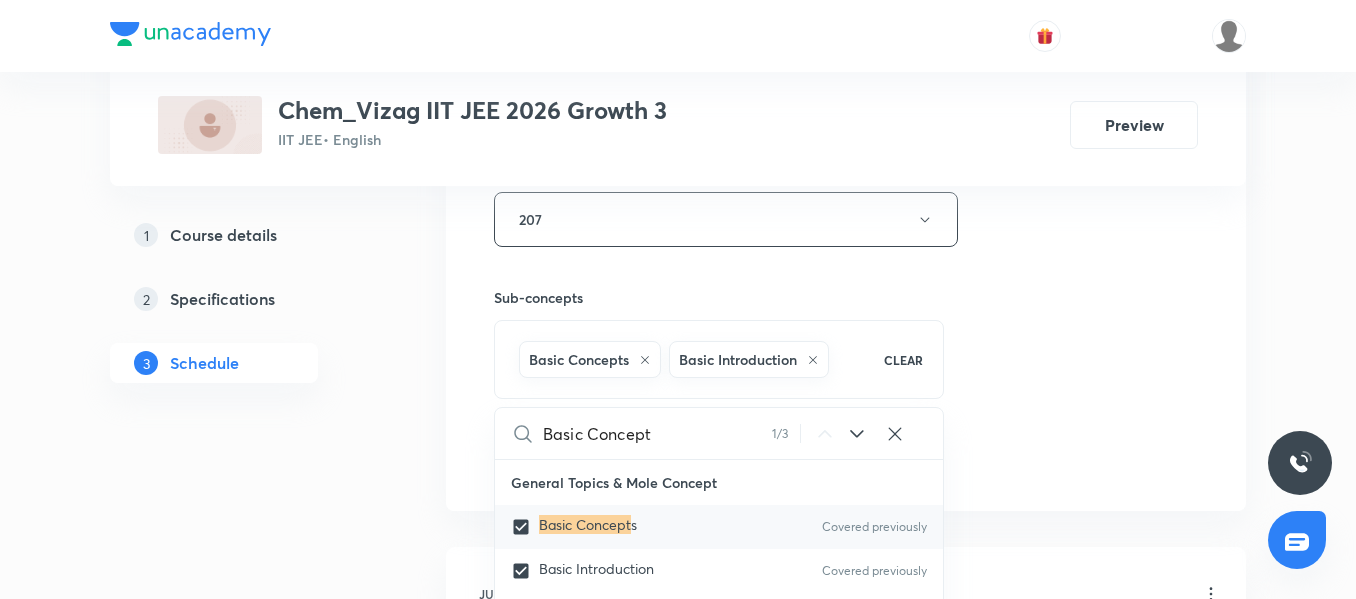 click on "1 Course details 2 Specifications 3 Schedule" at bounding box center [246, 1754] 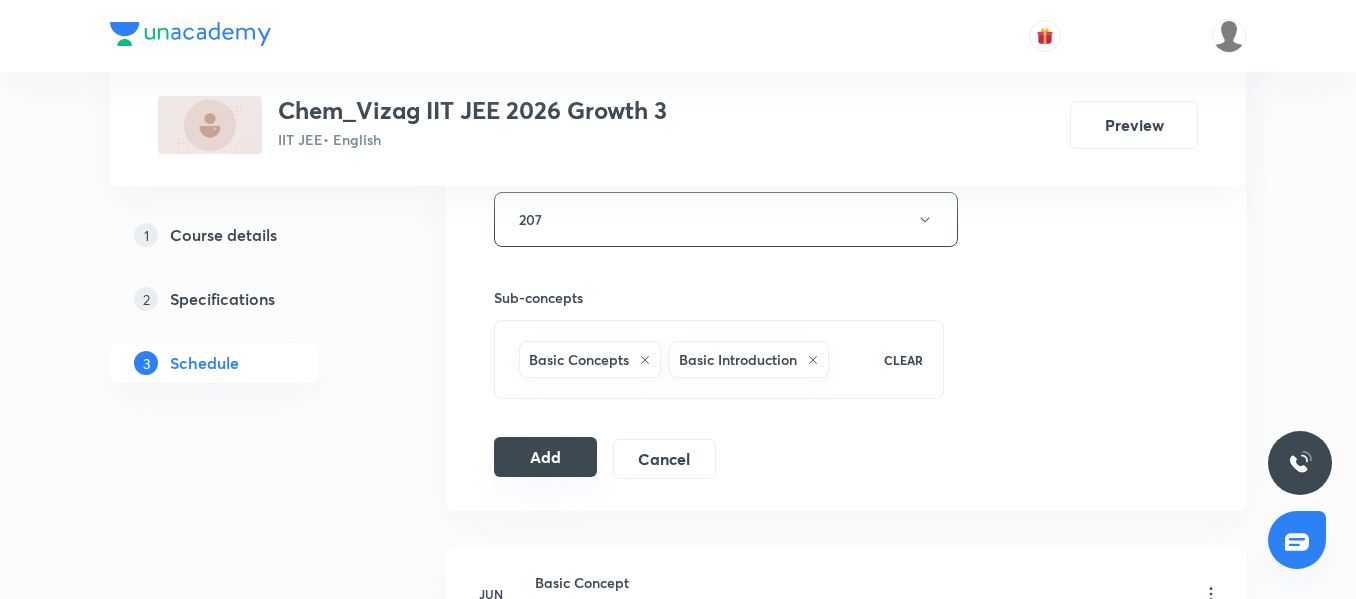 click on "Add" at bounding box center [545, 457] 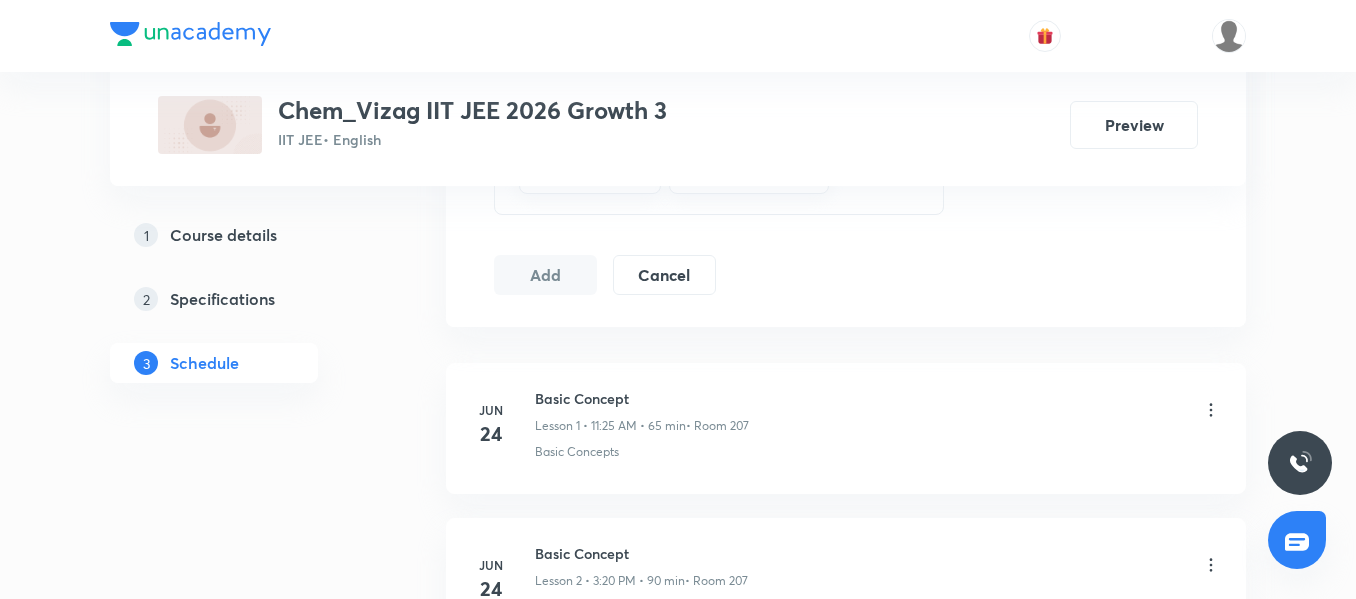 scroll, scrollTop: 1106, scrollLeft: 0, axis: vertical 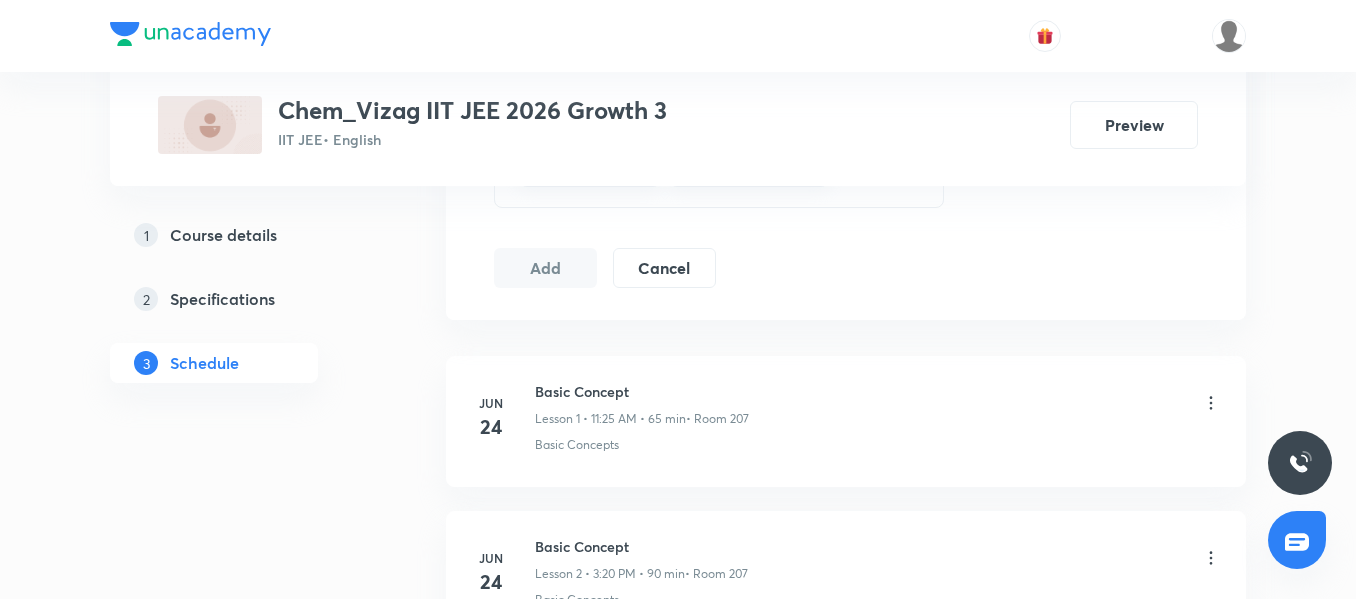 type 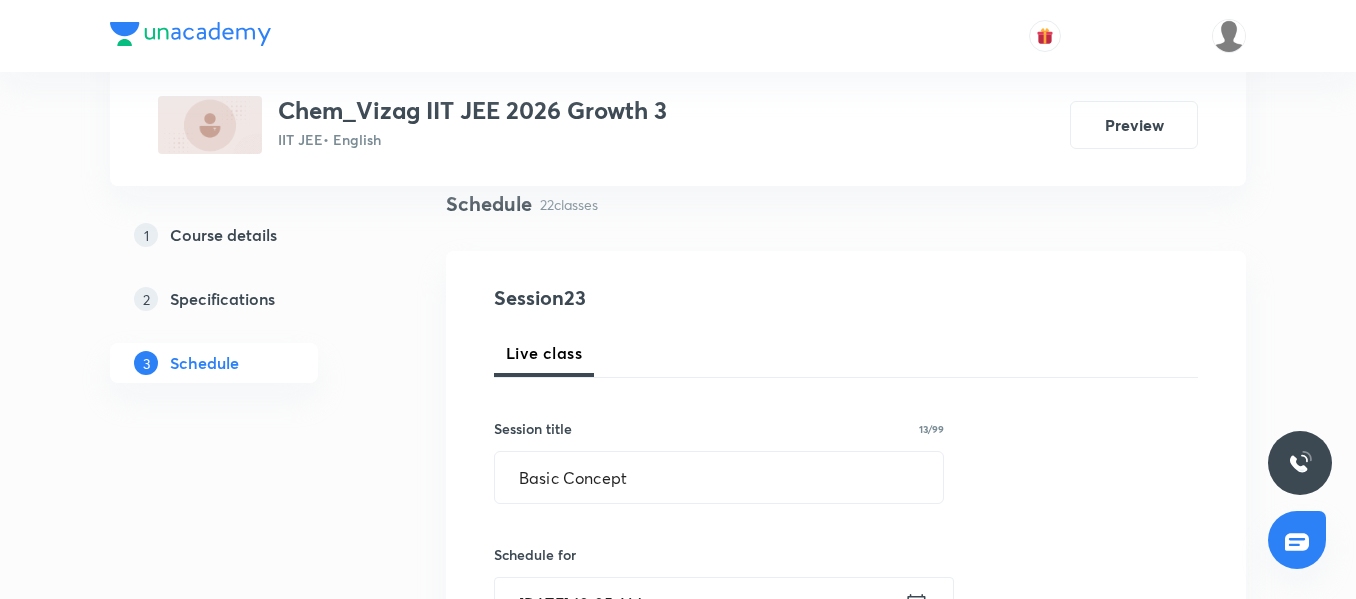 scroll, scrollTop: 150, scrollLeft: 0, axis: vertical 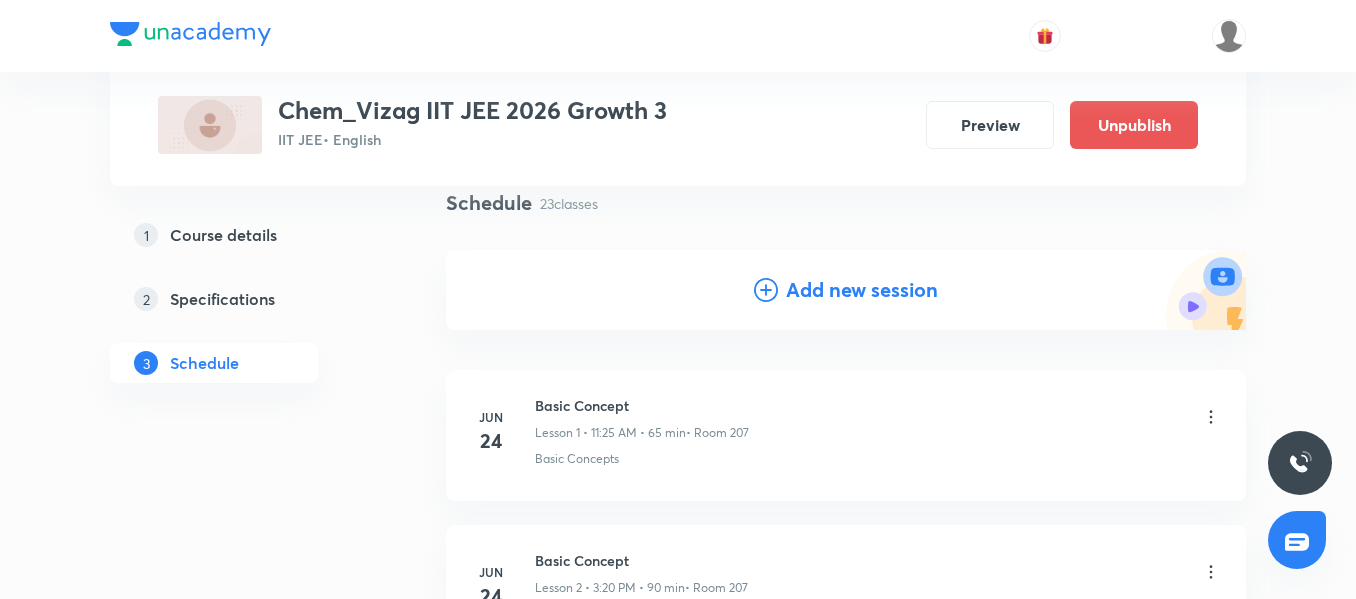 click on "Plus Courses Chem_Vizag IIT JEE 2026 Growth 3 IIT JEE  • English Preview Unpublish 1 Course details 2 Specifications 3 Schedule Schedule 23  classes Add new session Jun 24 Basic Concept Lesson 1 • 11:25 AM • 65 min  • Room 207 Basic Concepts Jun 24 Basic Concept Lesson 2 • 3:20 PM • 90 min  • Room 207 Basic Concepts Jun 25 Basic Concept Lesson 3 • 11:25 AM • 65 min  • Room 207 Basic Concepts Jun 25 Basic Concept Lesson 4 • 3:20 PM • 90 min  • Room 207 Basic Concepts Jun 26 Basic Concept Lesson 5 • 11:25 AM • 65 min  • Room 207 Basic Concepts Jun 26 Basic Concept Lesson 6 • 3:20 PM • 90 min  • Room 207 Basic Concepts Jun 27 Basic Concept Lesson 7 • 11:25 AM • 65 min  • Room 207 Basic Concepts Jun 27 Basic Concept Lesson 8 • 3:20 PM • 90 min  • Room 207 Basic Concepts Jul 1 Basic Concept Lesson 9 • 11:25 AM • 65 min  • Room 207 Basic Concepts Jul 1 Basic Concept Lesson 10 • 3:20 PM • 90 min  • Room 207 Basic Concepts Jul 2 Basic Concept Jul" at bounding box center (678, 2012) 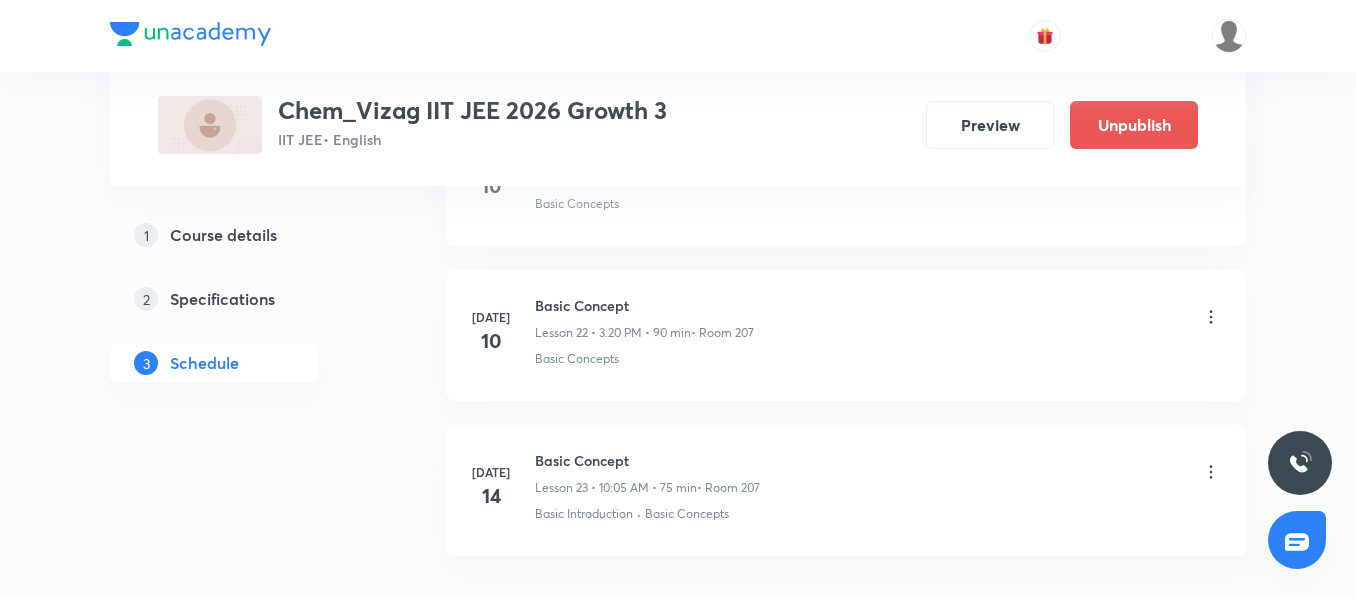 scroll, scrollTop: 3650, scrollLeft: 0, axis: vertical 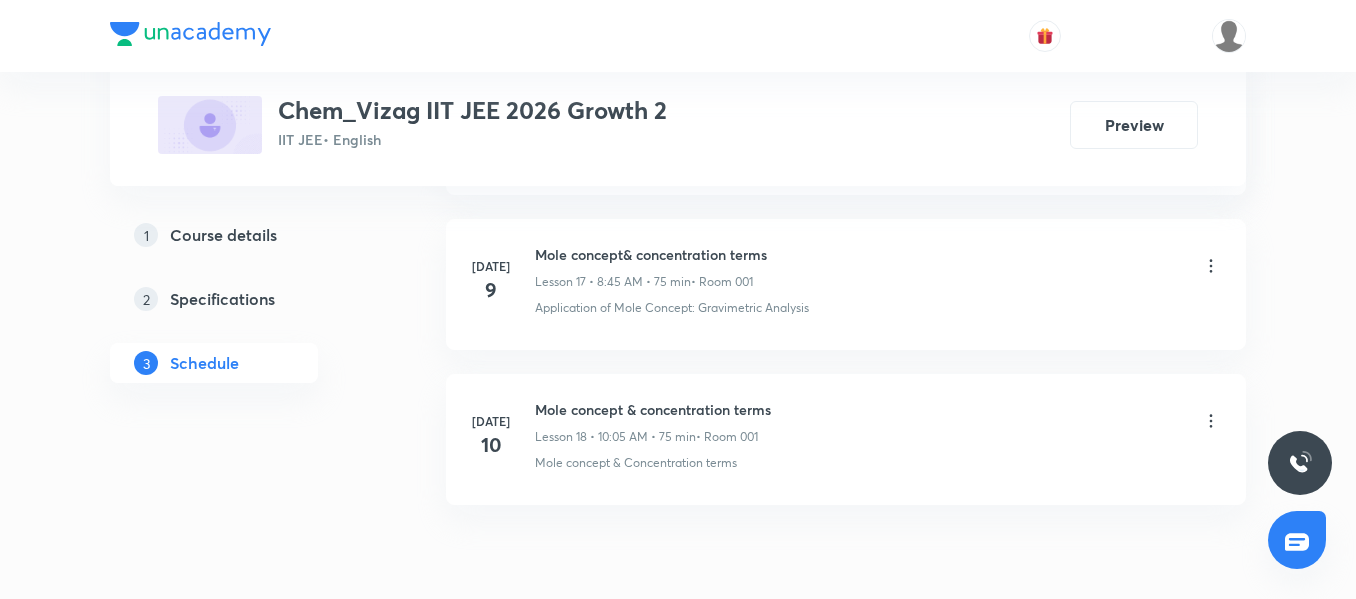 click on "1 Course details 2 Specifications 3 Schedule" at bounding box center [246, -1353] 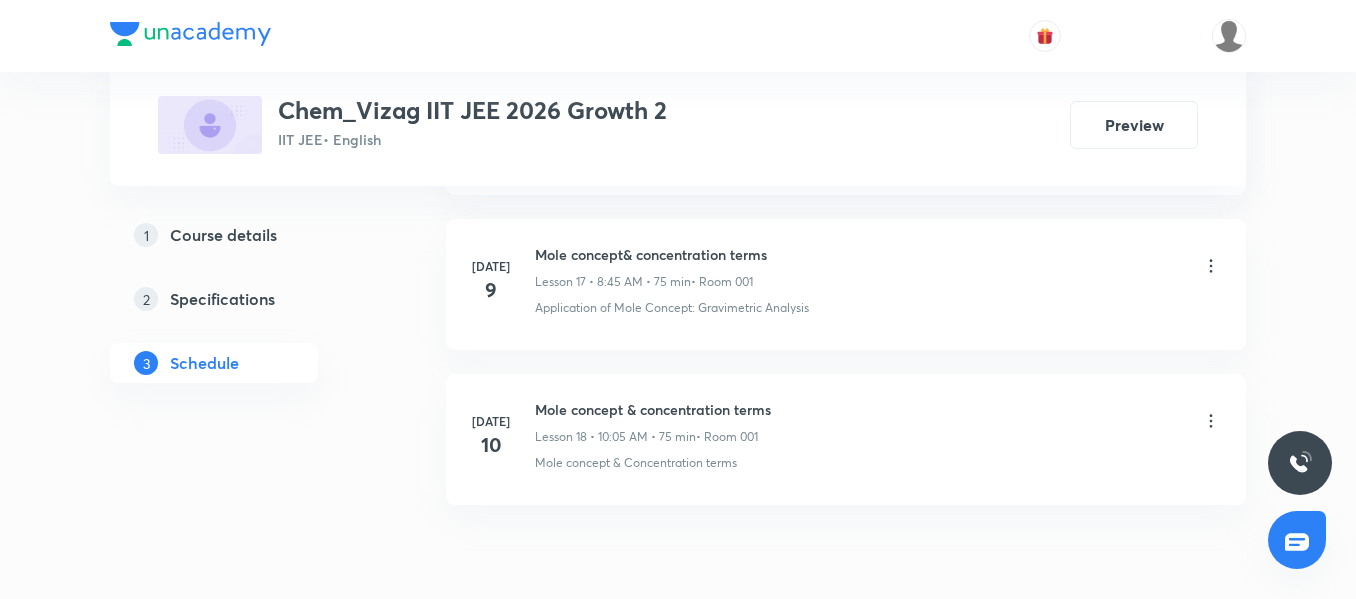 click on "Course details" at bounding box center [223, 235] 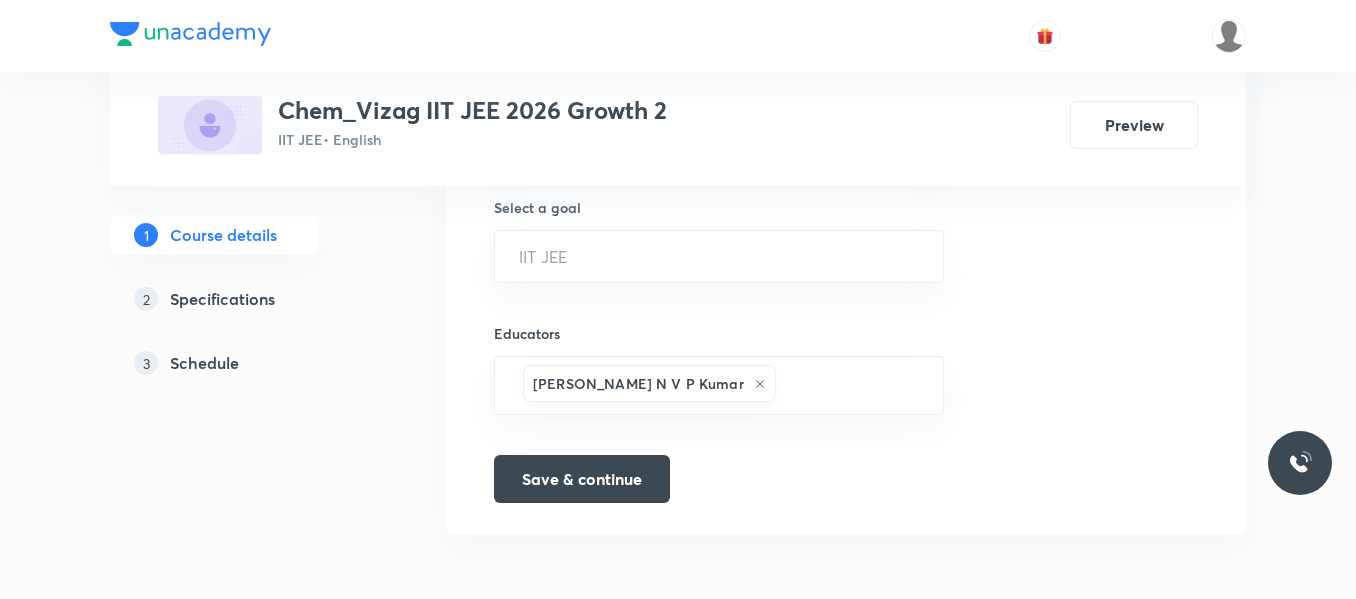 scroll, scrollTop: 0, scrollLeft: 0, axis: both 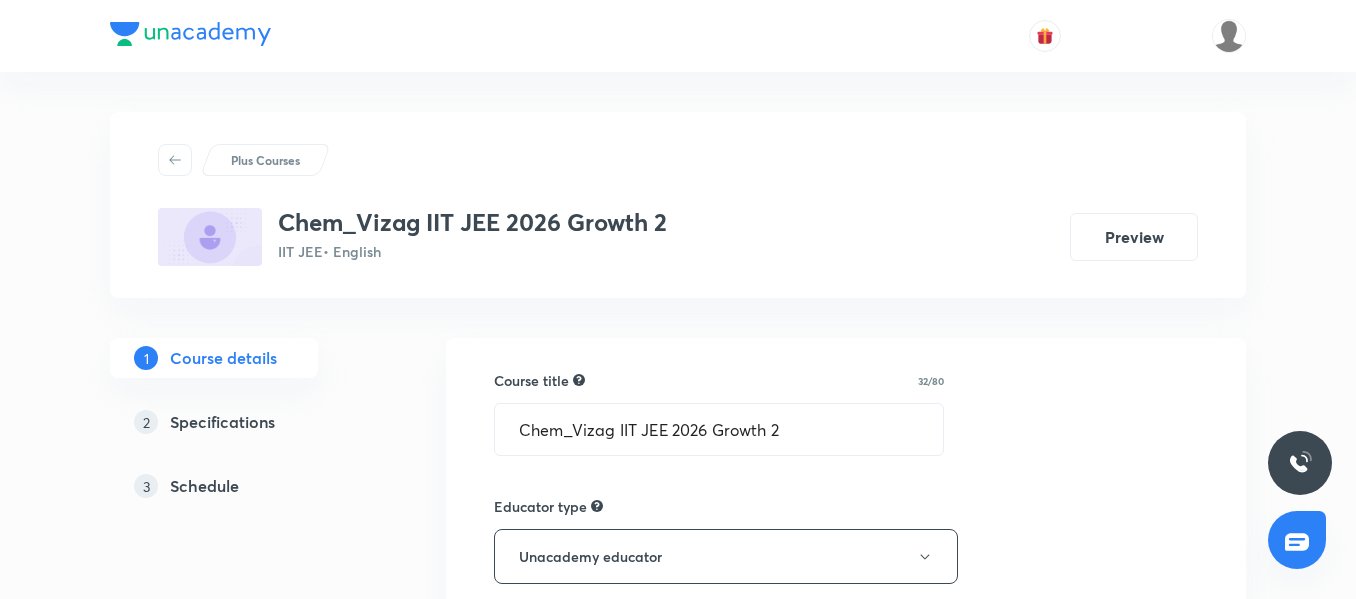 click on "Plus Courses Chem_Vizag IIT JEE 2026 Growth 2 IIT JEE  • English Preview 1 Course details 2 Specifications 3 Schedule Course title 32/80 Chem_Vizag IIT JEE 2026 Growth 2 ​ Educator type Unacademy educator   Course type Online only Hybrid (Unacademy centre) Hybrid (non-offline) Only select if both recorded and live classes would be added to the course City [GEOGRAPHIC_DATA] Vizag - [GEOGRAPHIC_DATA] This is a TA powered course Checking this flag will make this course available to online learners as well Course description 324/500 "In this course, [PERSON_NAME] will provide in-depth knowledge of Chemistry. The course will
be helpful for aspirants preparing for IIT JEE. All doubts related to the topic will be
clarified during the doubt-clearing sessions in the course. The course will be covered in English and the notes will be provided in English" ​ Spoken Language English Written Content/Slide Language English ​ Select a goal IIT JEE ​ Educators [PERSON_NAME] N V P Kumar ​ Save & continue" at bounding box center [678, 1028] 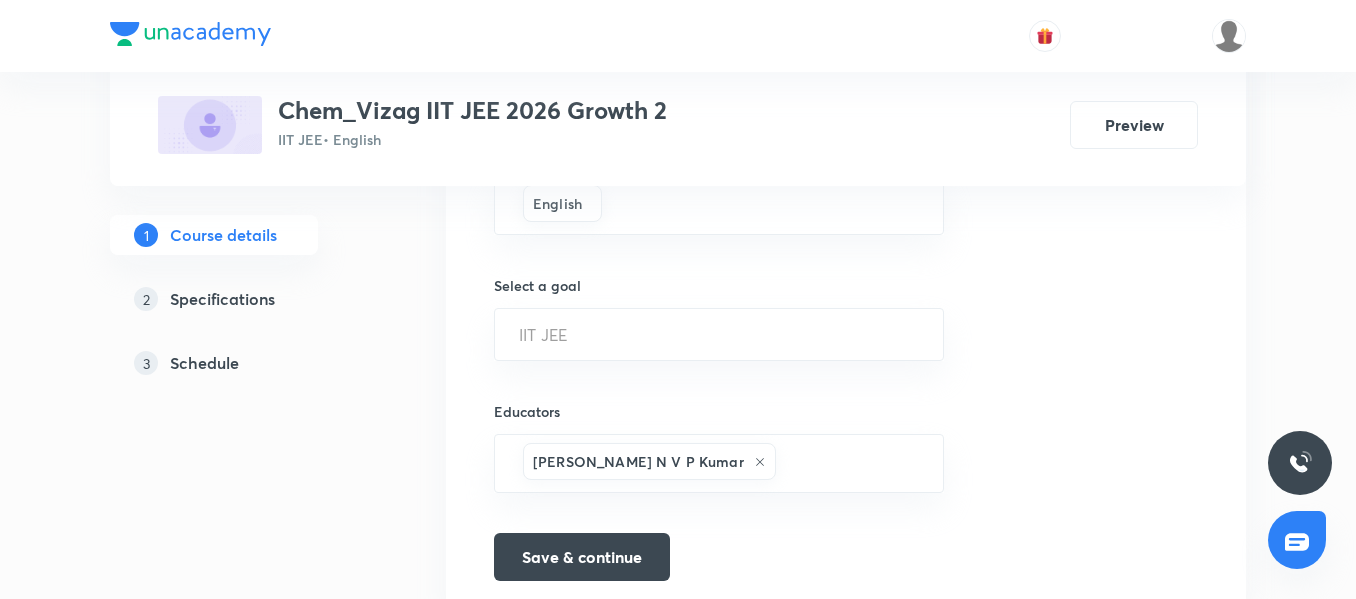 scroll, scrollTop: 1381, scrollLeft: 0, axis: vertical 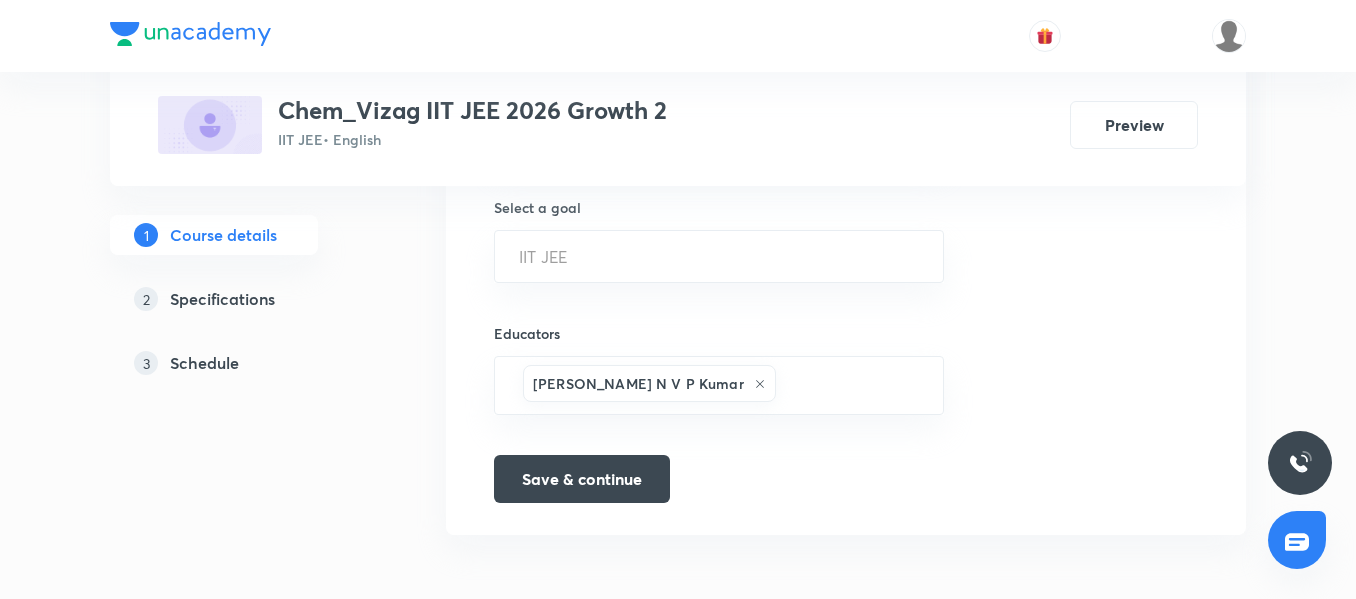 click on "Schedule" at bounding box center (204, 363) 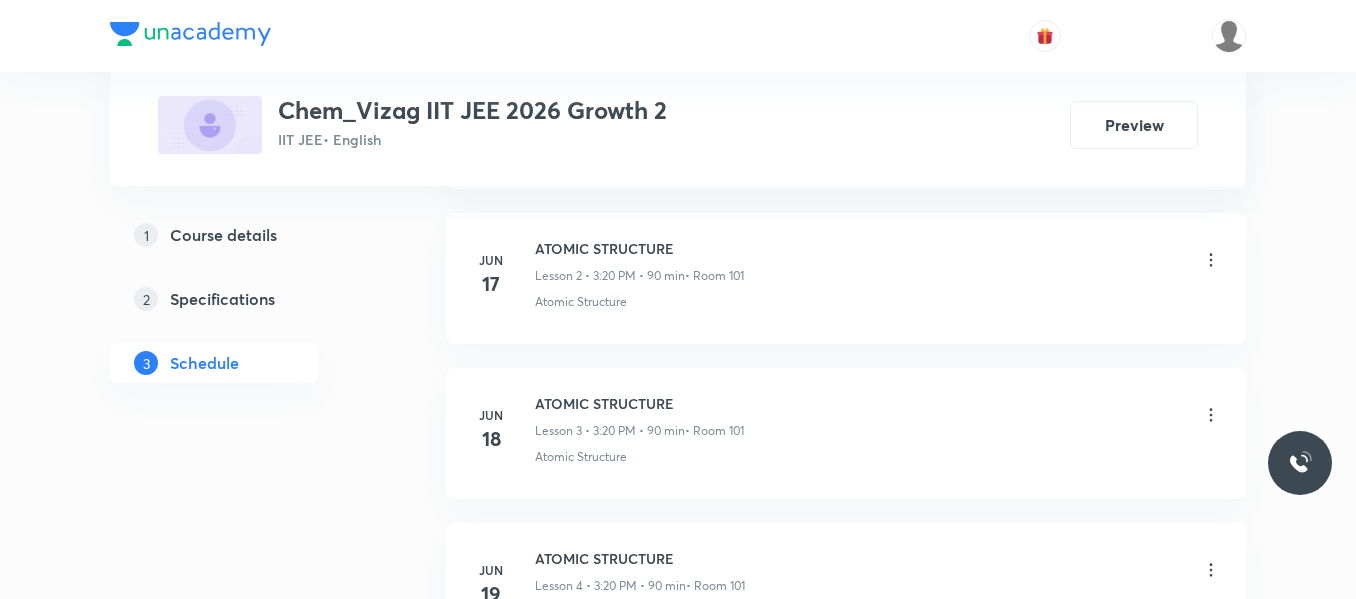 scroll, scrollTop: 0, scrollLeft: 0, axis: both 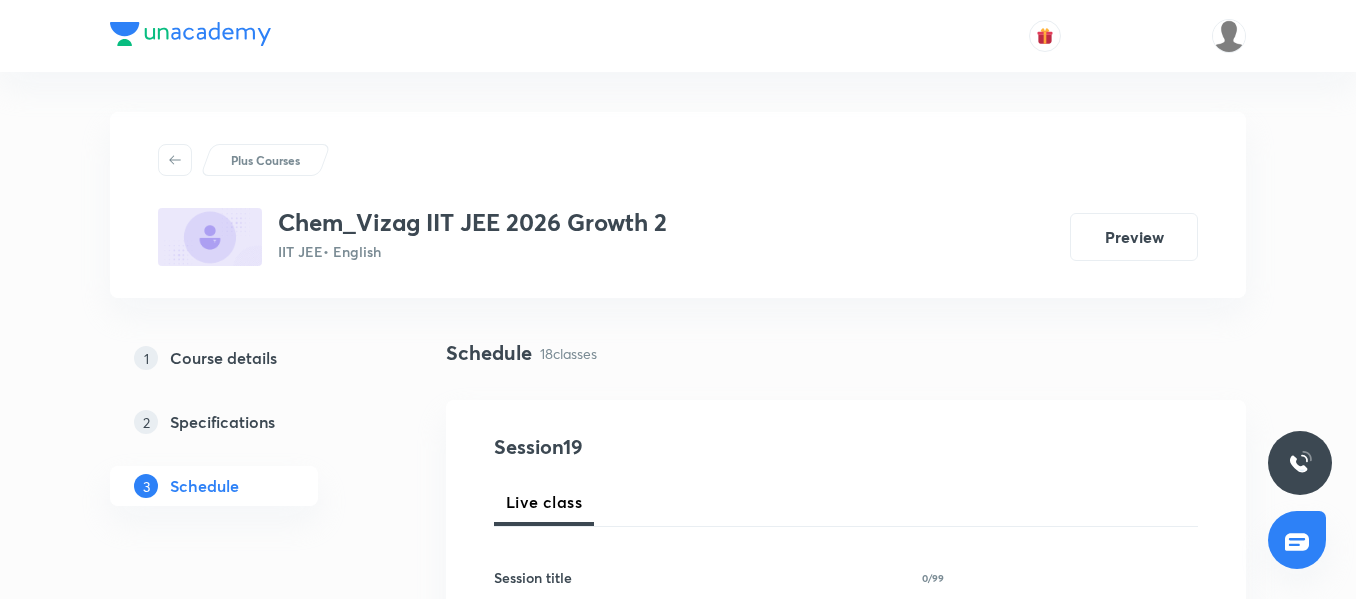 click on "Plus Courses Chem_Vizag IIT JEE 2026 Growth 2 IIT JEE  • English Preview 1 Course details 2 Specifications 3 Schedule Schedule 18  classes Session  19 Live class Session title 0/99 ​ Schedule for [DATE] 10:53 PM ​ Duration (in minutes) ​   Session type Online Offline Room Select centre room Sub-concepts Select concepts that wil be covered in this session Add Cancel [DATE] ATOMIC STRUCTURE Lesson 1 • 3:20 PM • 90 min  • Room 101 Atomic Structure [DATE] ATOMIC STRUCTURE Lesson 2 • 3:20 PM • 90 min  • Room 101 Atomic Structure [DATE] ATOMIC STRUCTURE Lesson 3 • 3:20 PM • 90 min  • Room 101 Atomic Structure [DATE] ATOMIC STRUCTURE Lesson 4 • 3:20 PM • 90 min  • Room 101 Atomic Structure [DATE] ATOMIC STRUCTURE Lesson 5 • 3:20 PM • 90 min  • Room 101 Atomic Structure [DATE] ATOMIC STRUCTURE Lesson 6 • 3:20 PM • 90 min  • Room 101 Atomic Structure [DATE] ATOMIC STRUCTURE Lesson 7 • 12:35 PM • 40 min  • Room 101 Atomic Structure [DATE] ATOMIC STRUCTURE" at bounding box center (678, 2234) 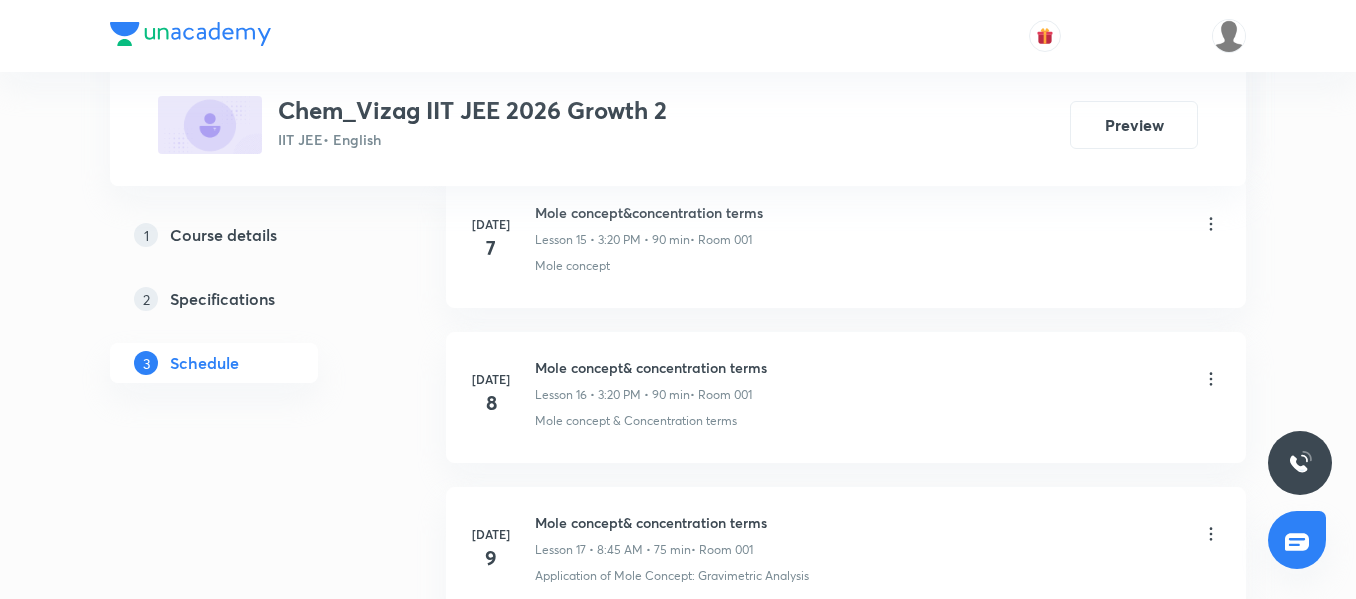 scroll, scrollTop: 3794, scrollLeft: 0, axis: vertical 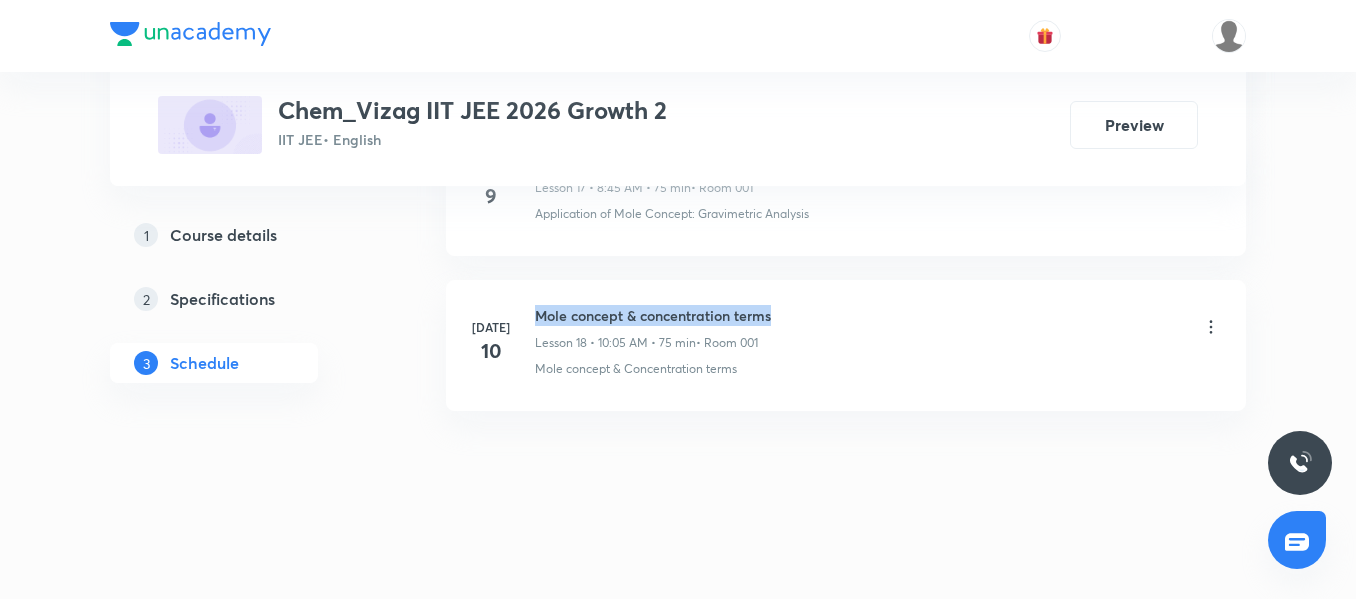 drag, startPoint x: 537, startPoint y: 312, endPoint x: 782, endPoint y: 320, distance: 245.13058 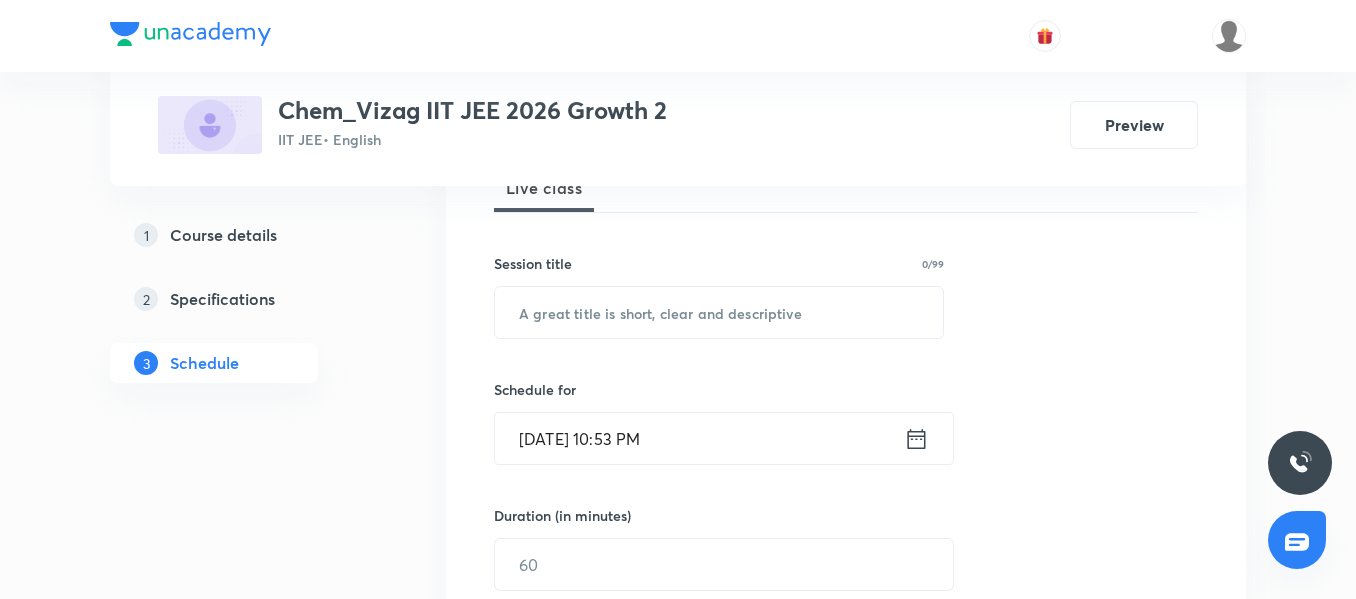 scroll, scrollTop: 315, scrollLeft: 0, axis: vertical 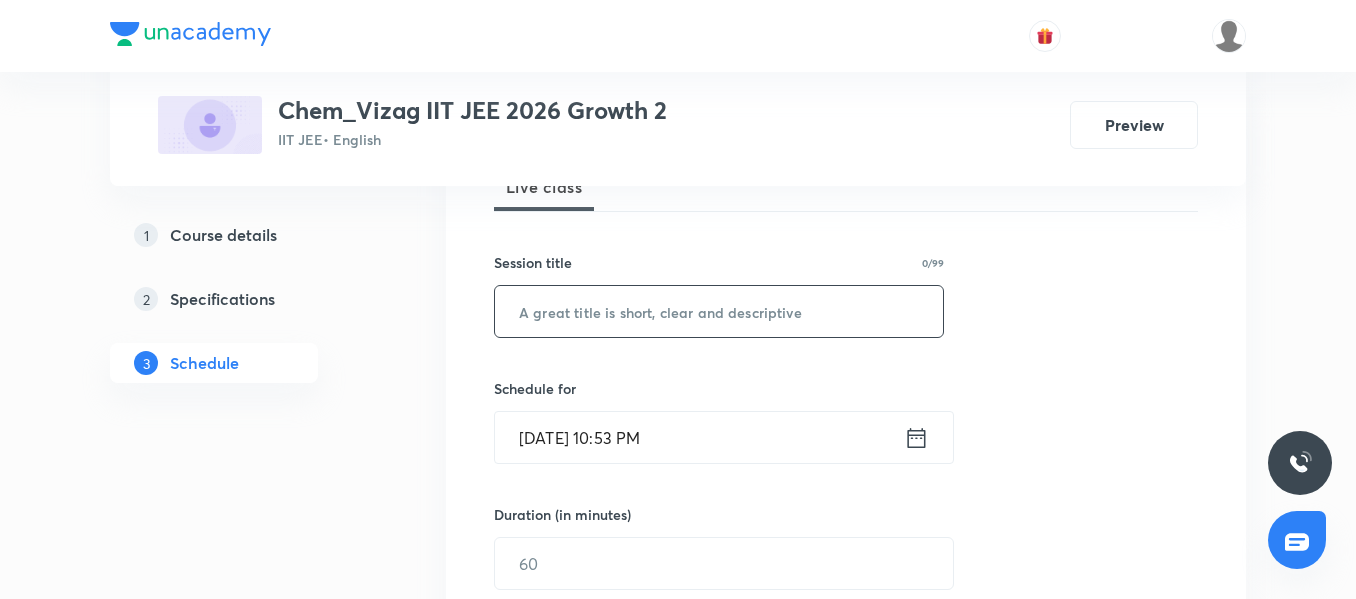click at bounding box center [719, 311] 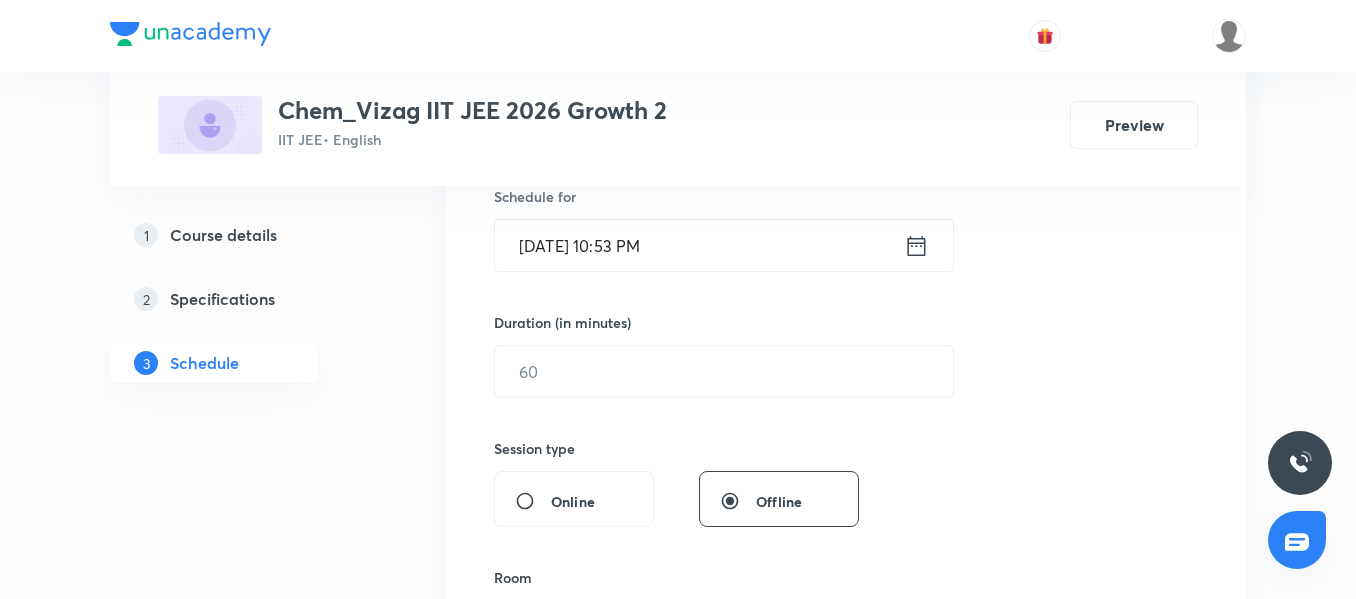 scroll, scrollTop: 508, scrollLeft: 0, axis: vertical 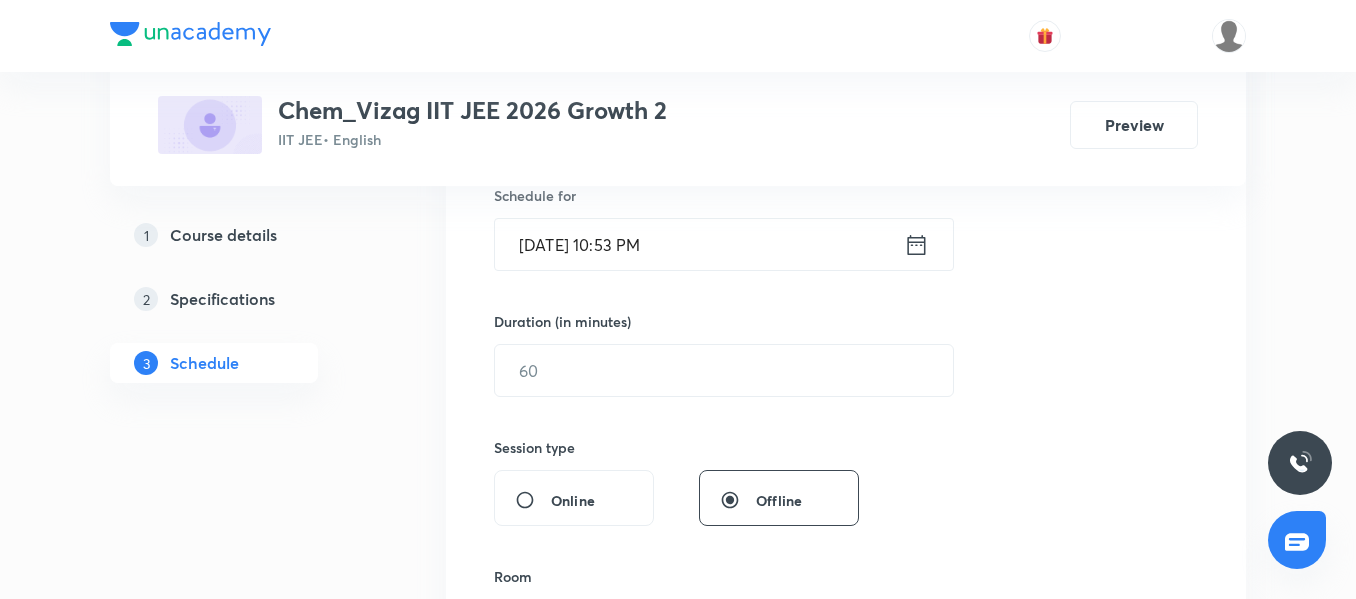 type on "Mole concept & concentration terms" 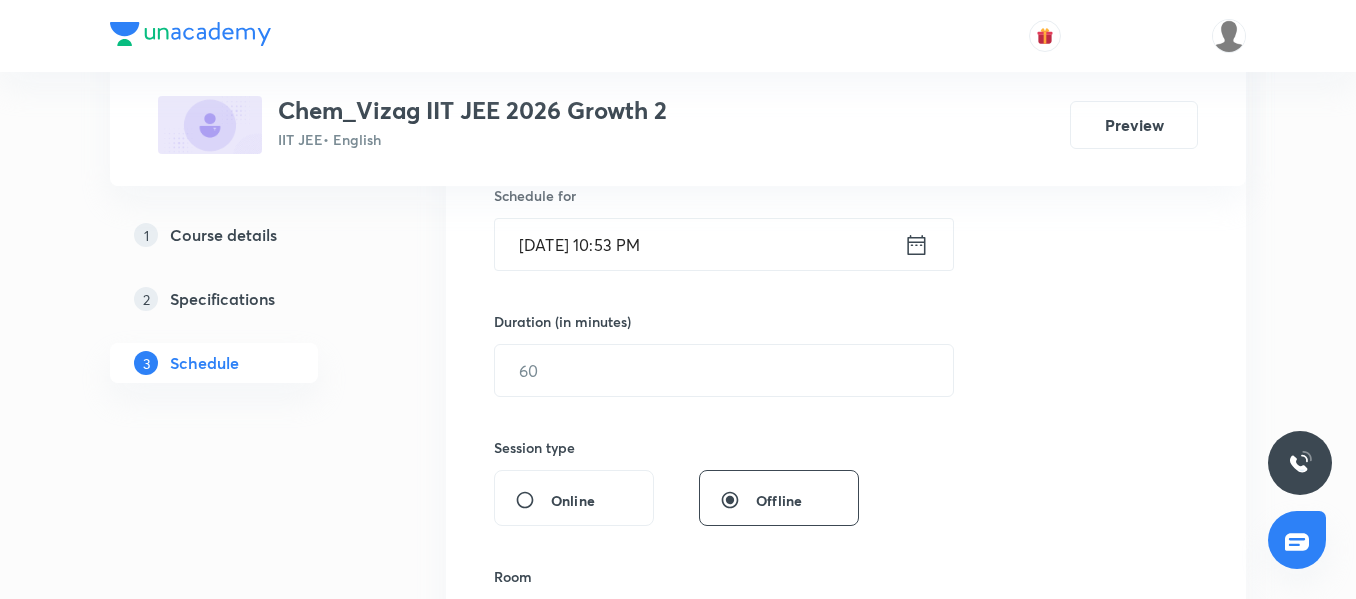 click on "[DATE] 10:53 PM ​" at bounding box center (724, 244) 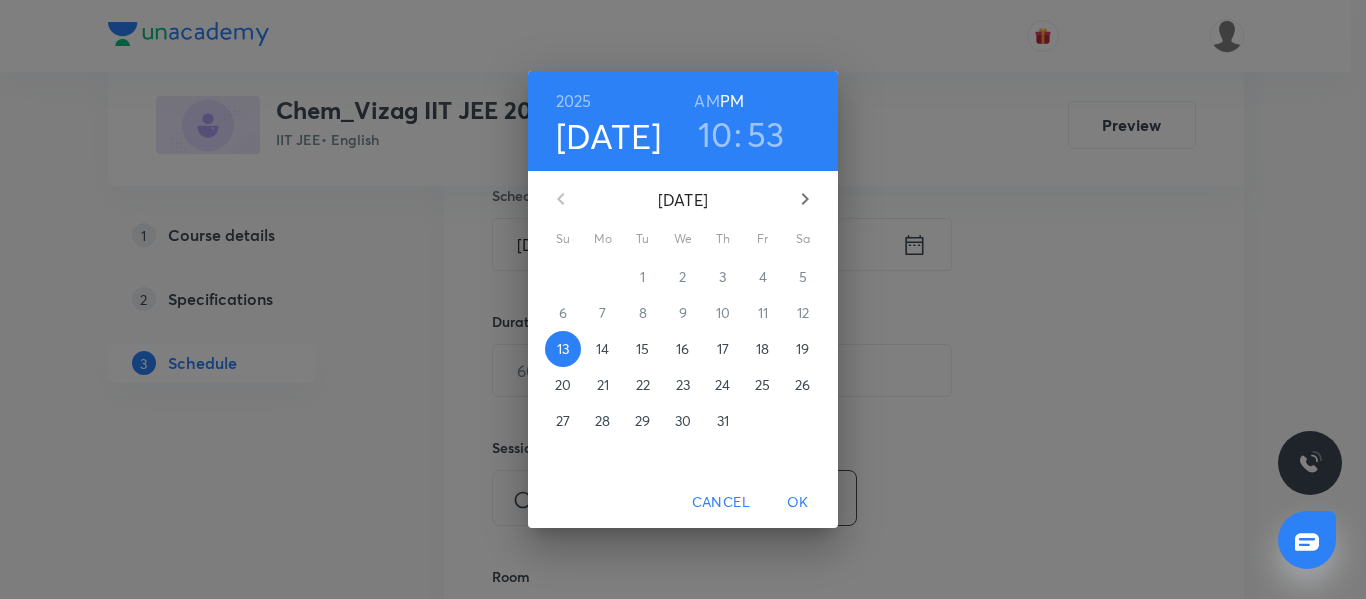 click on "14" at bounding box center [602, 349] 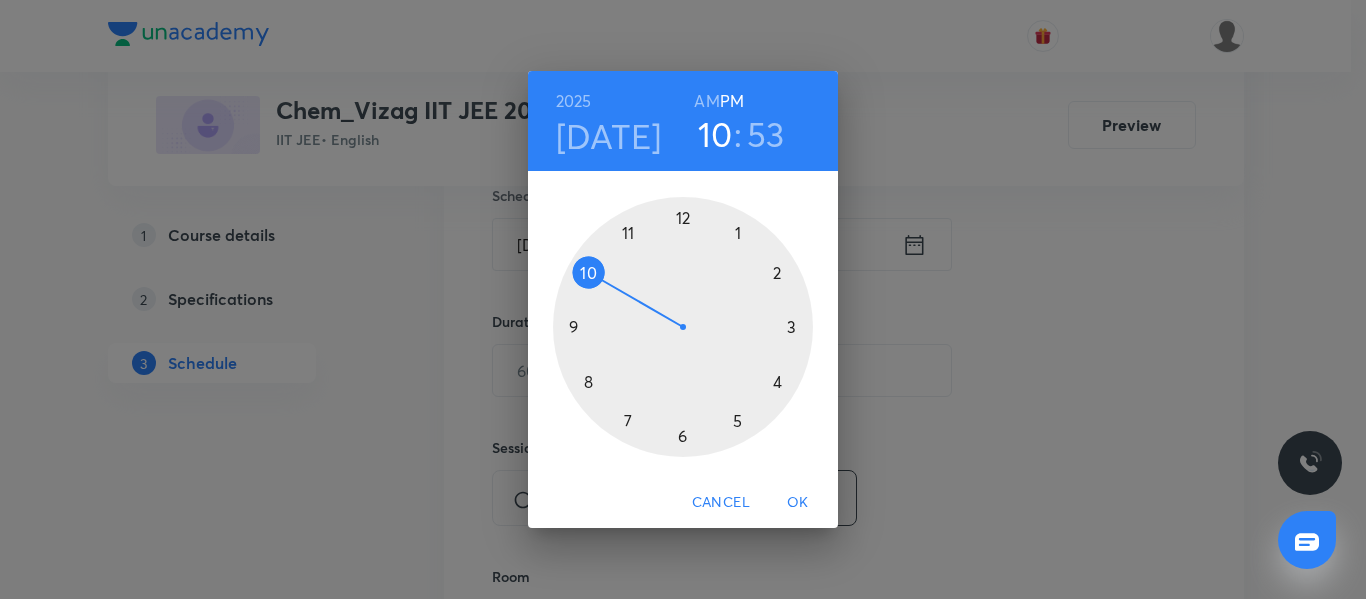 click on "AM" at bounding box center (706, 101) 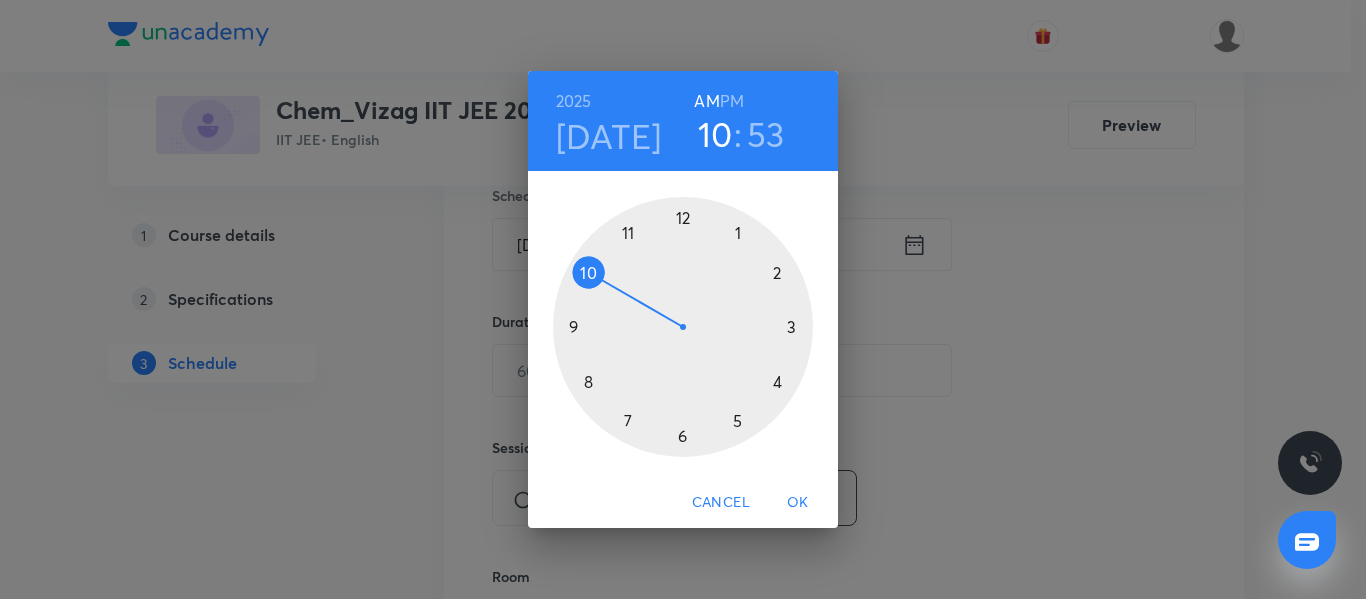 click on "53" at bounding box center (766, 134) 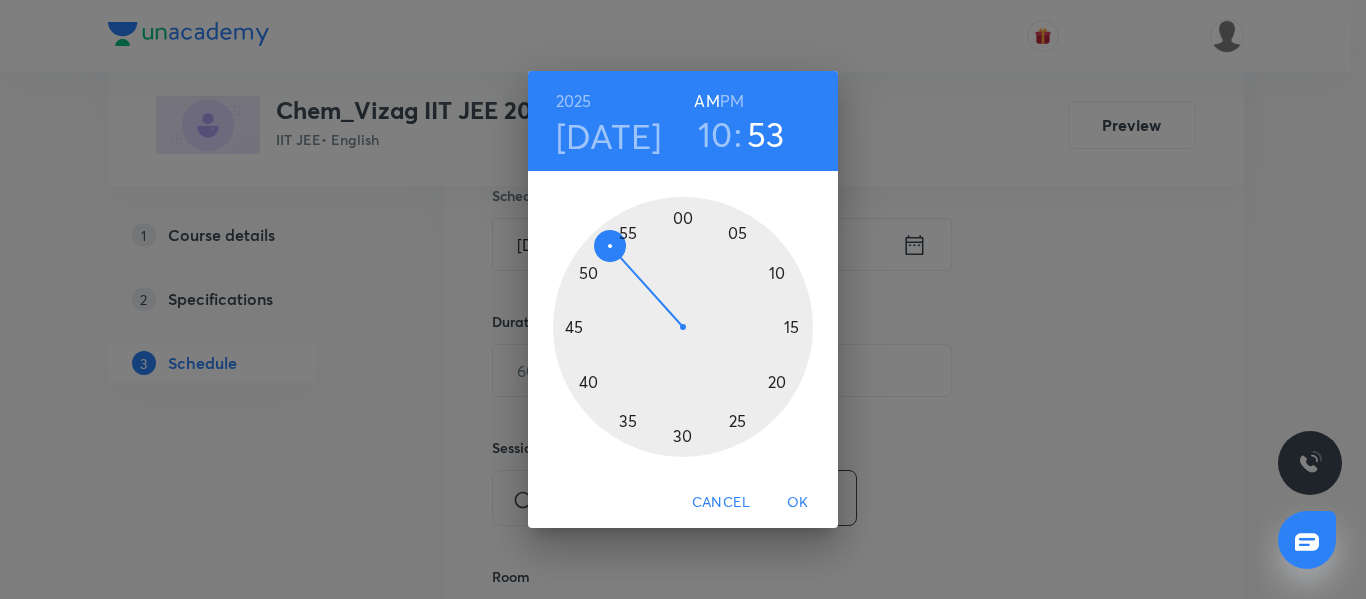 click at bounding box center (683, 327) 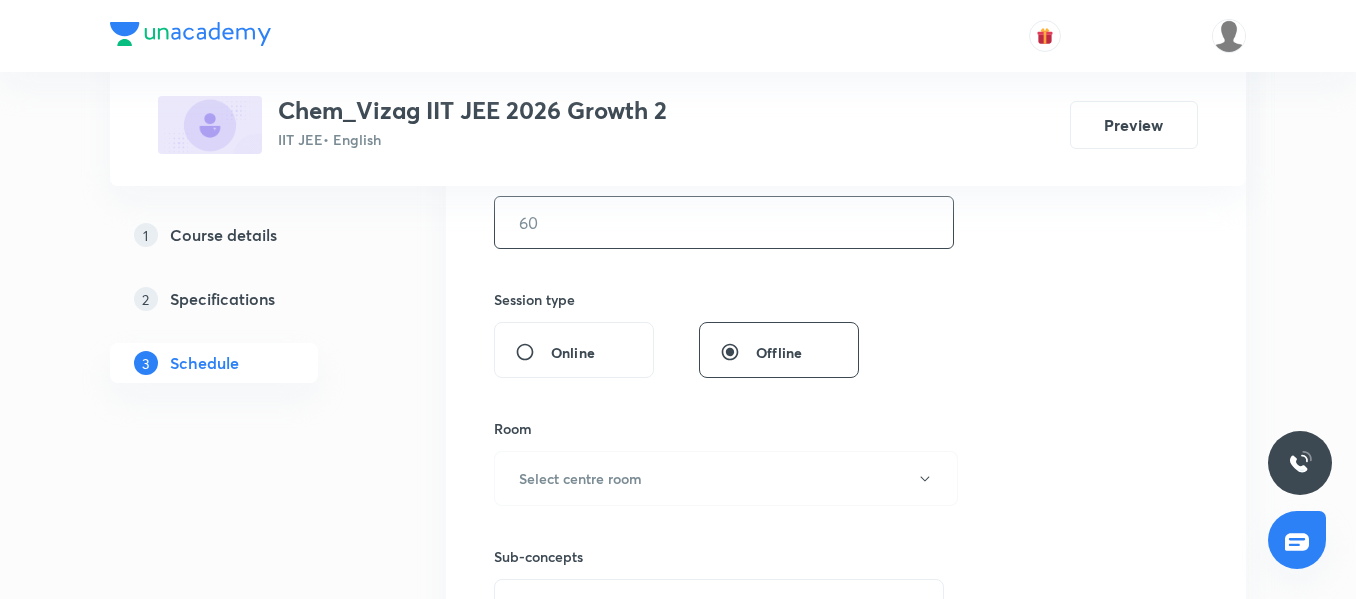 scroll, scrollTop: 657, scrollLeft: 0, axis: vertical 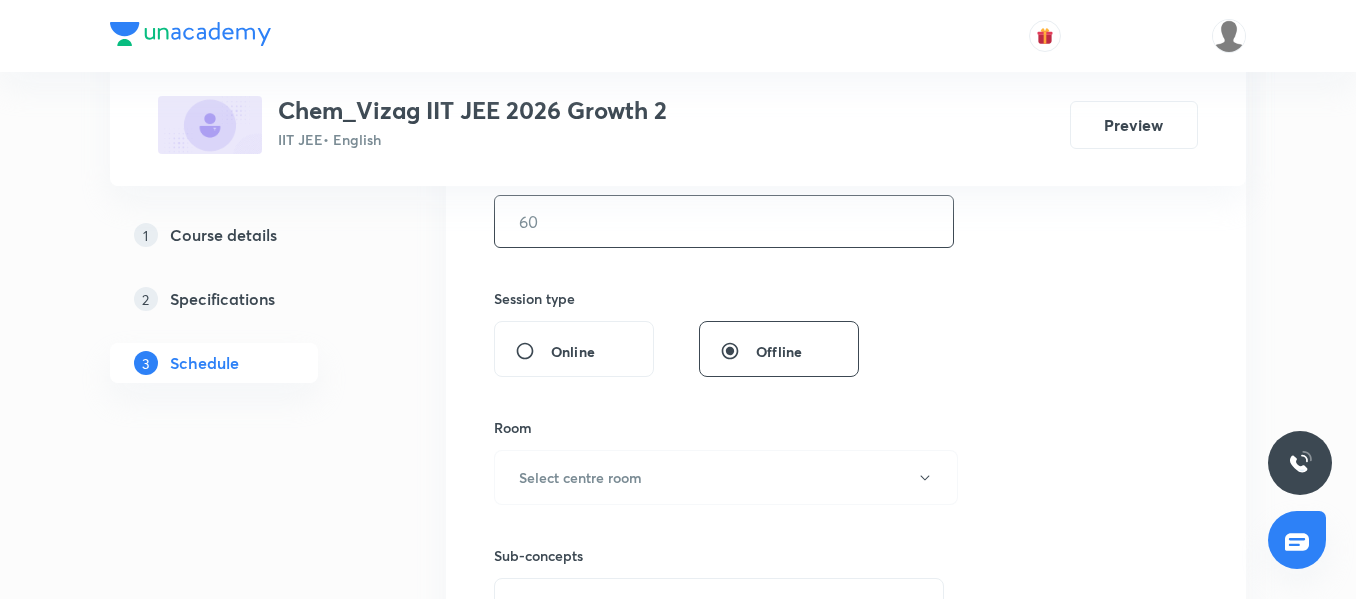 click at bounding box center [724, 221] 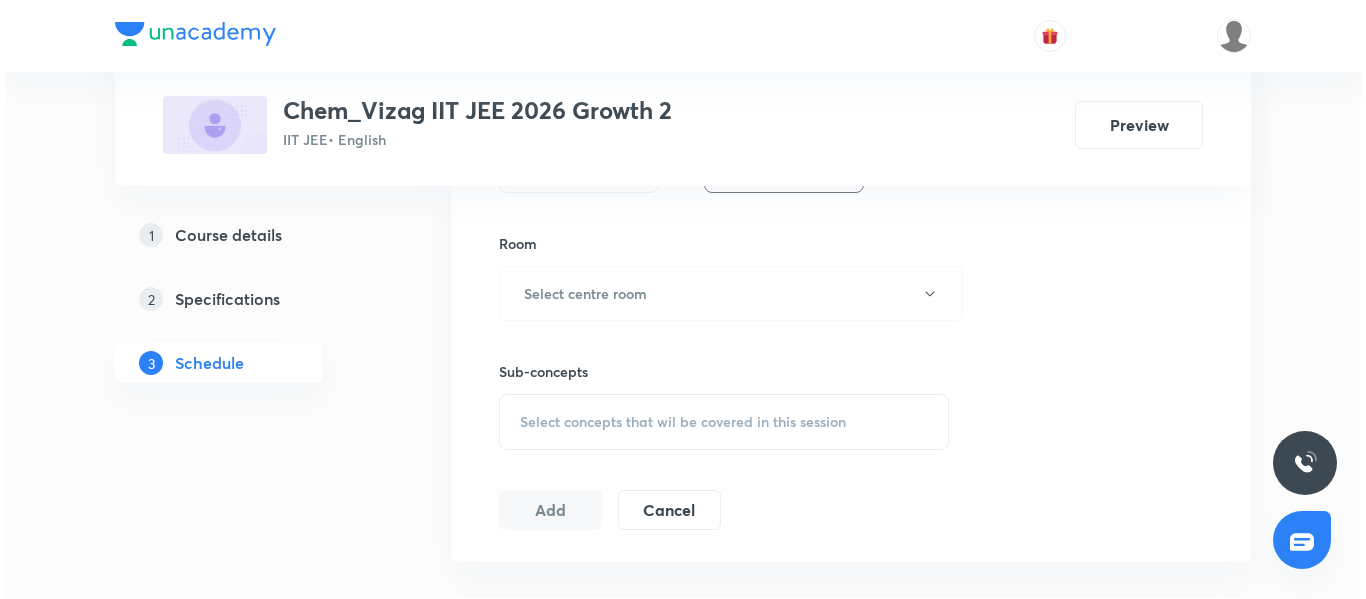 scroll, scrollTop: 850, scrollLeft: 0, axis: vertical 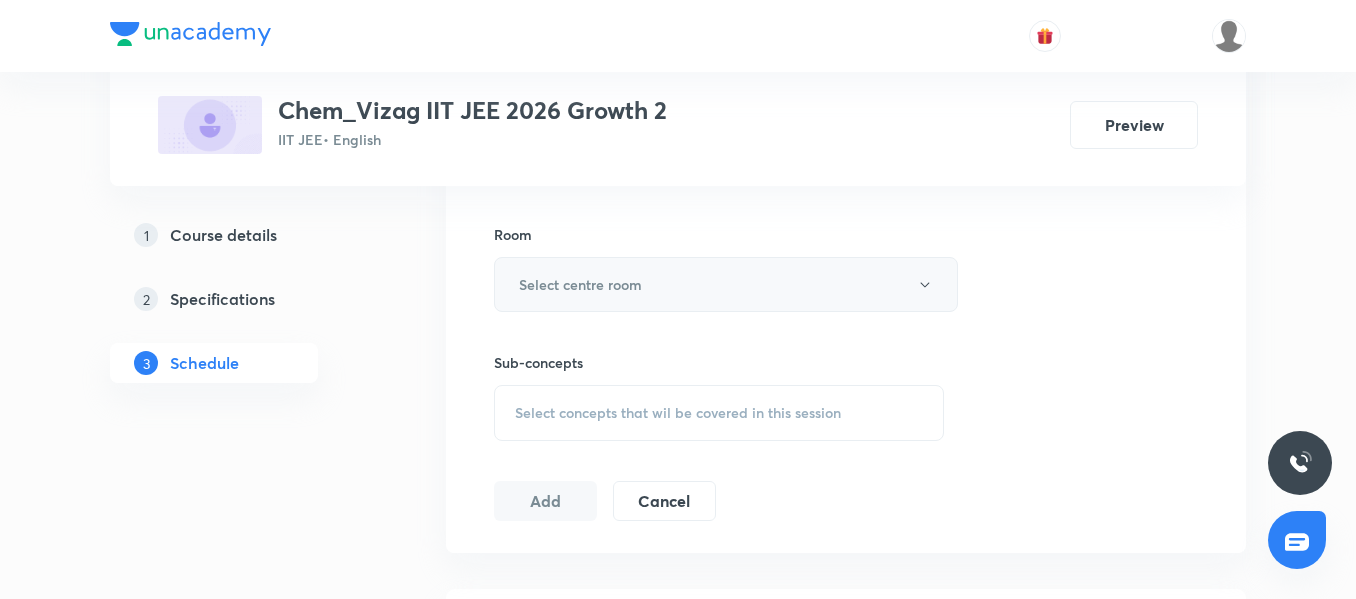 type on "75" 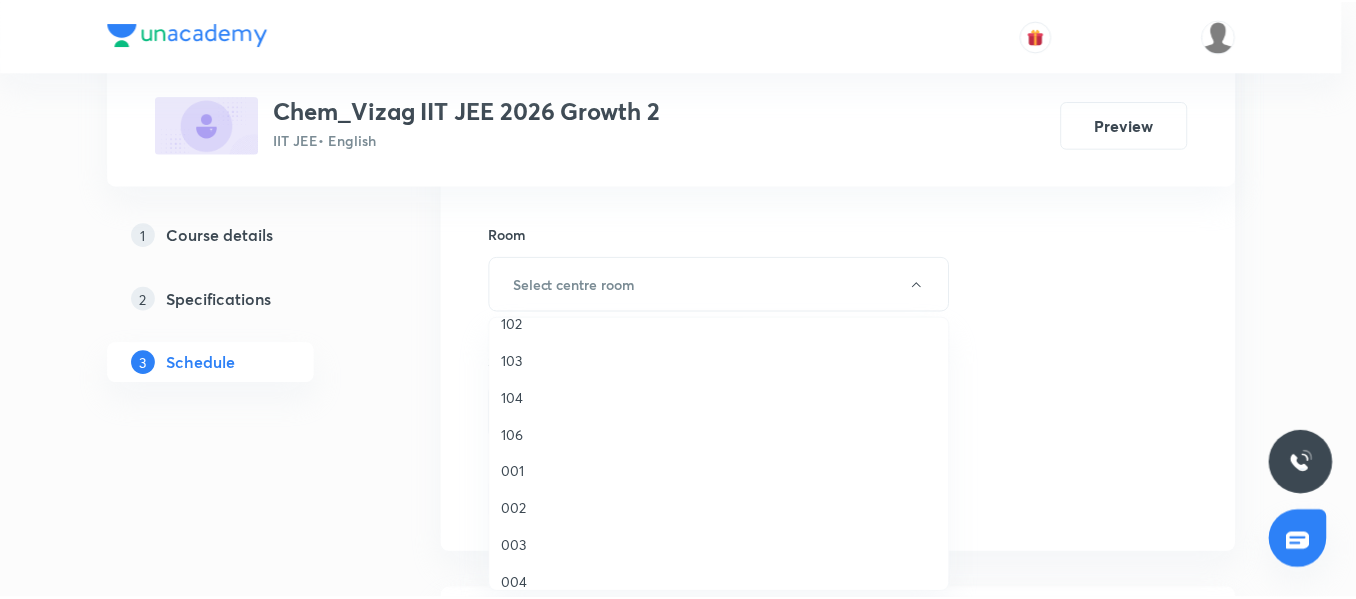 scroll, scrollTop: 59, scrollLeft: 0, axis: vertical 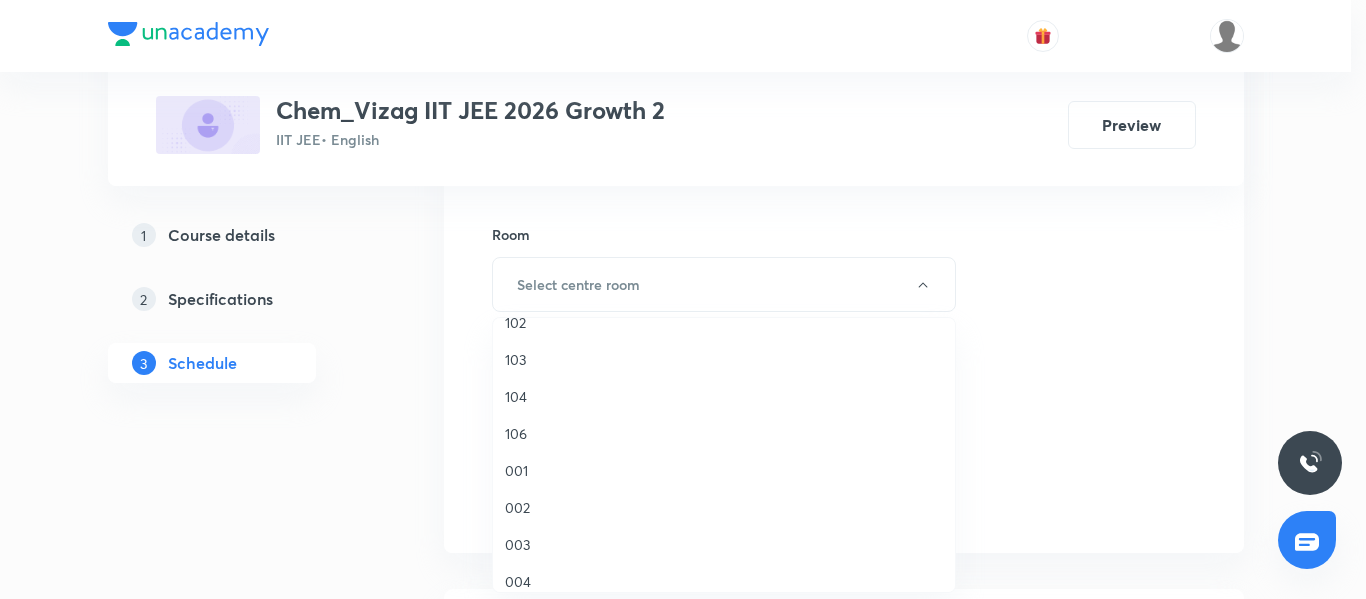 click on "001" at bounding box center (724, 470) 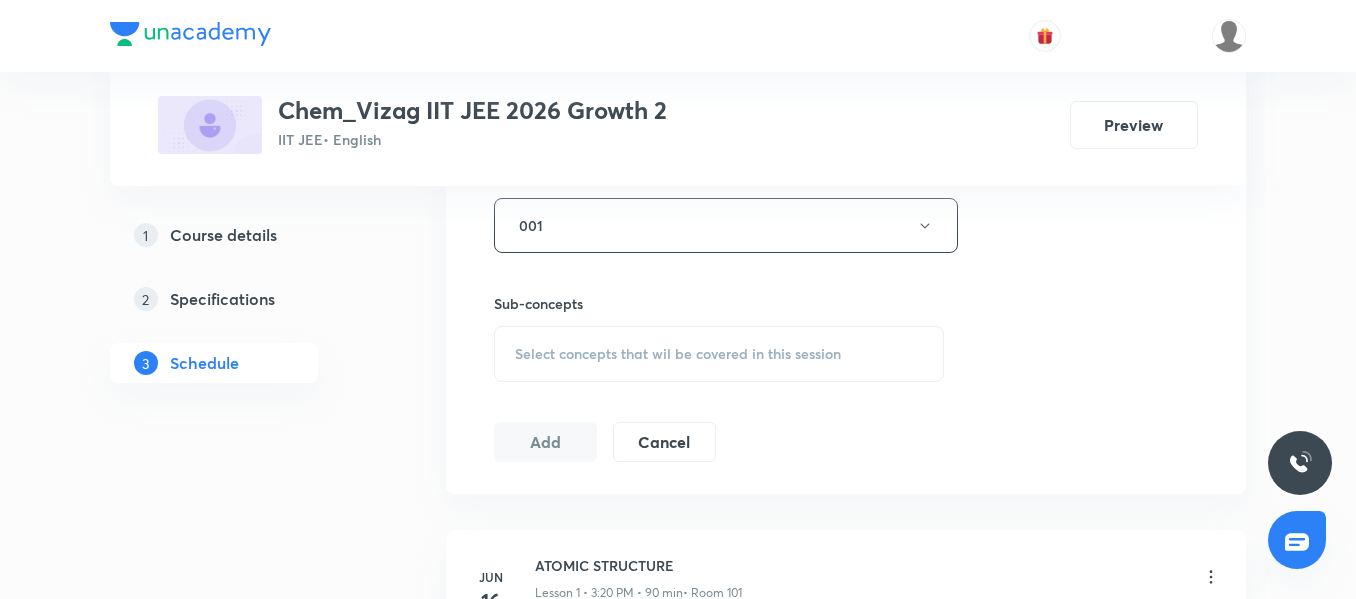 scroll, scrollTop: 910, scrollLeft: 0, axis: vertical 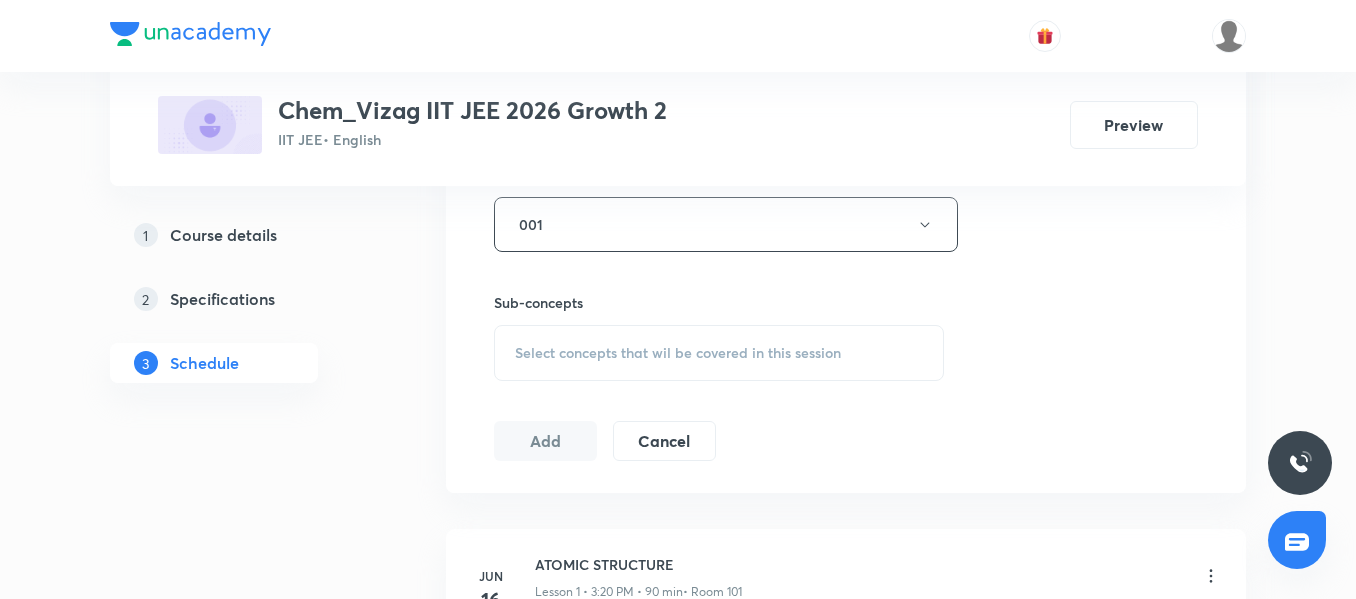 click on "Select concepts that wil be covered in this session" at bounding box center [678, 353] 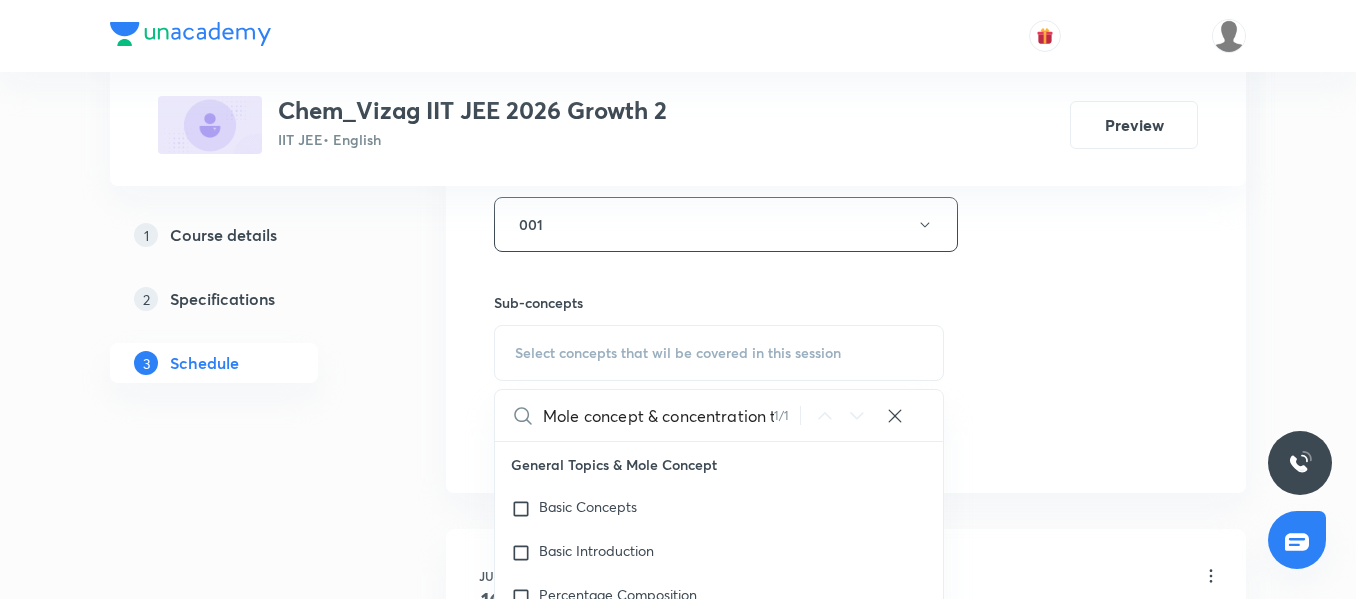 scroll, scrollTop: 0, scrollLeft: 42, axis: horizontal 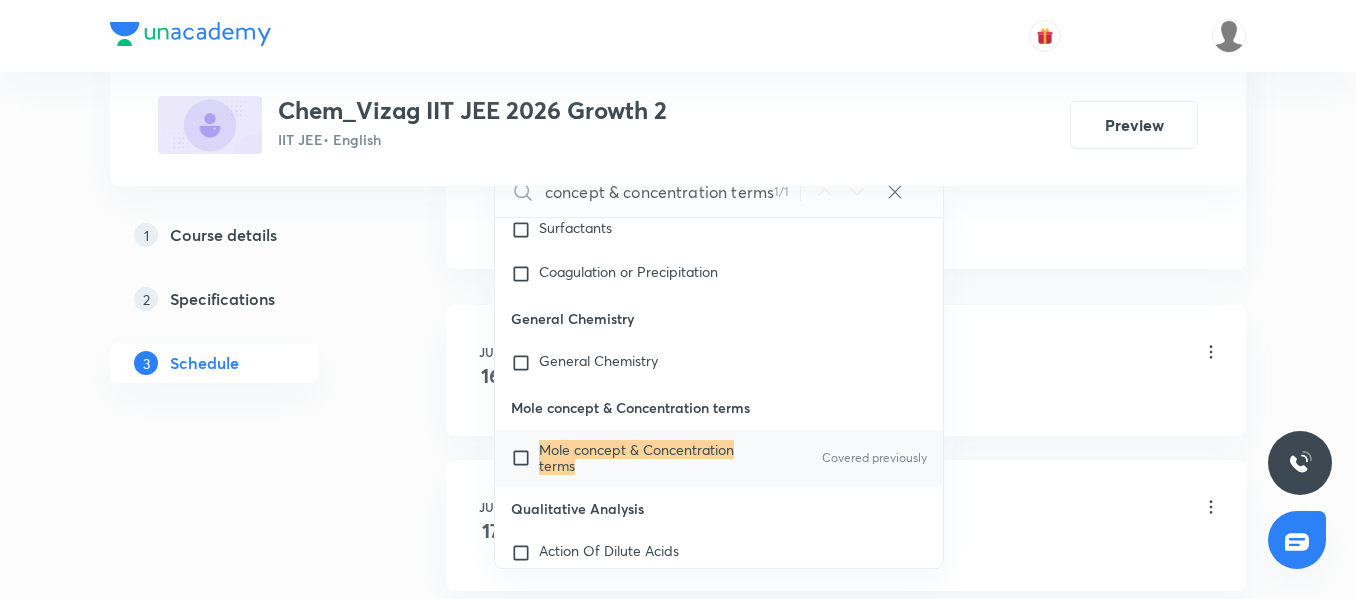 type on "Mole concept & concentration terms" 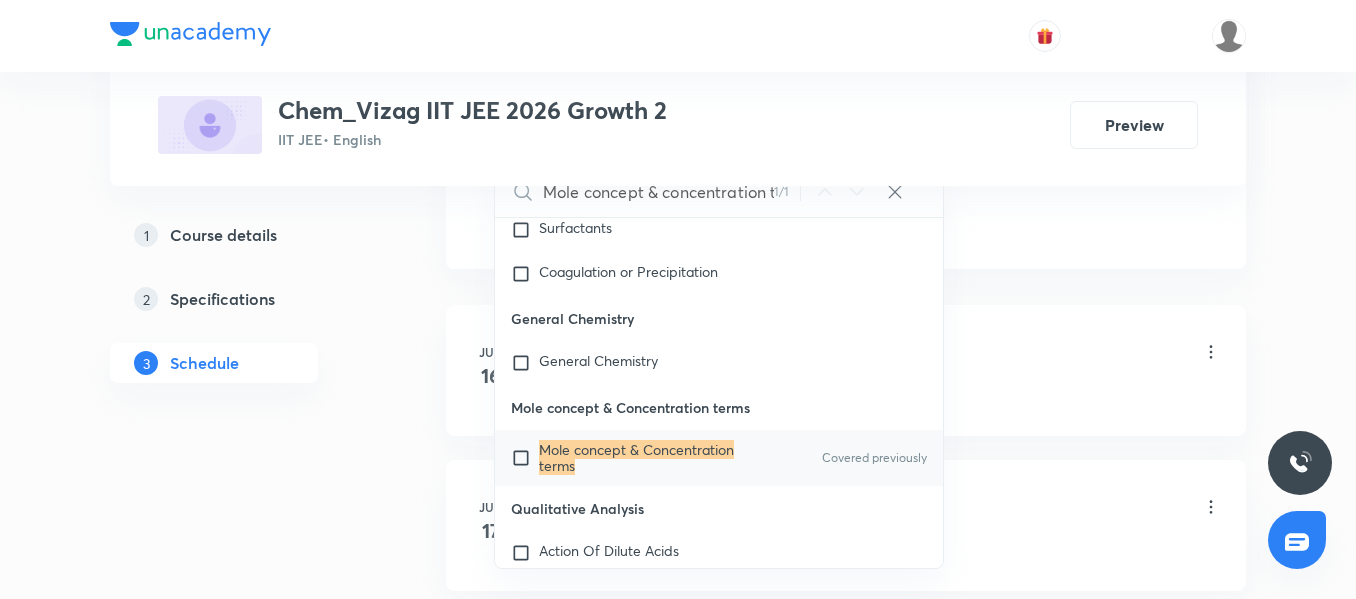 click on "Mole concept & Concentration terms" at bounding box center [636, 457] 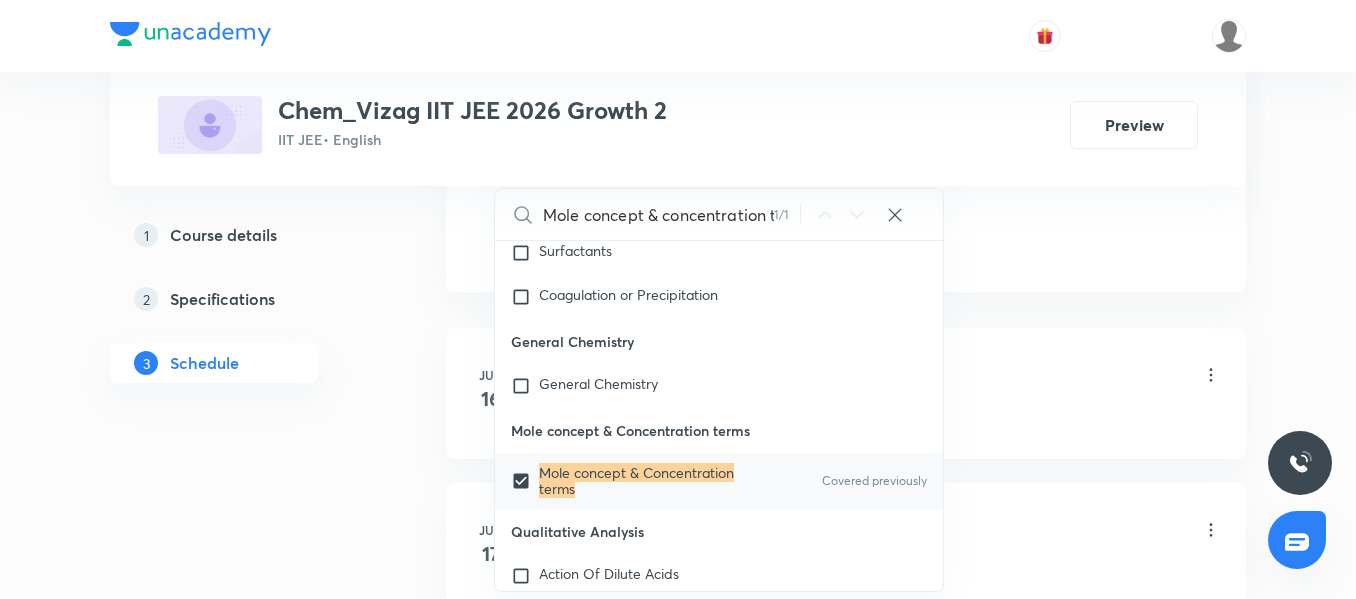 click on "Plus Courses Chem_Vizag IIT JEE 2026 Growth 2 IIT JEE  • English Preview 1 Course details 2 Specifications 3 Schedule Schedule 18  classes Session  19 Live class Session title 34/99 Mole concept & concentration terms ​ Schedule for [DATE] 10:05 AM ​ Duration (in minutes) 75 ​   Session type Online Offline Room 001 Sub-concepts Mole concept & Concentration terms CLEAR Mole concept & concentration terms 1 / 1 ​ General Topics & Mole Concept Basic Concepts Basic Introduction Percentage Composition Stoichiometry Principle of Atom Conservation (POAC) Relation between Stoichiometric Quantities Application of Mole Concept: Gravimetric Analysis Covered previously Different Laws Formula and Composition Concentration Terms Some basic concepts of Chemistry Atomic Structure Discovery Of Electron Some Prerequisites of Physics Discovery Of Protons And Neutrons Atomic Models and Theories  Representation Of Atom With Electrons And Neutrons Nature of Waves Nature Of Electromagnetic Radiation [PERSON_NAME] Model Add" at bounding box center [678, 1112] 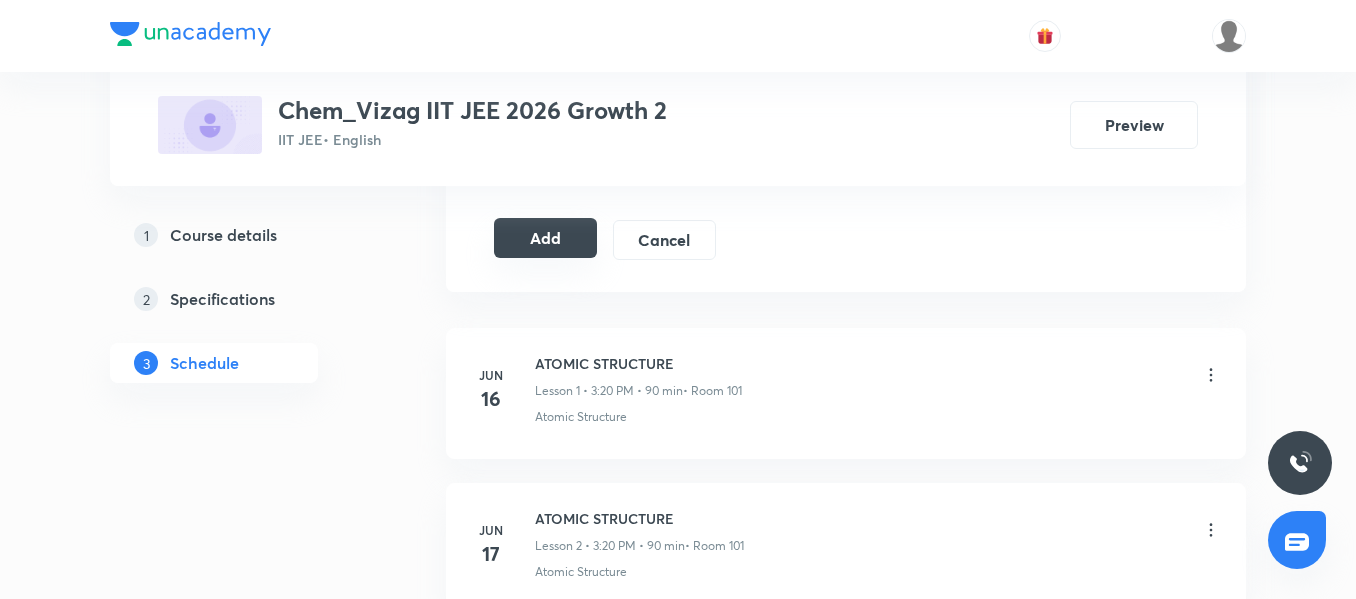 click on "Add" at bounding box center (545, 238) 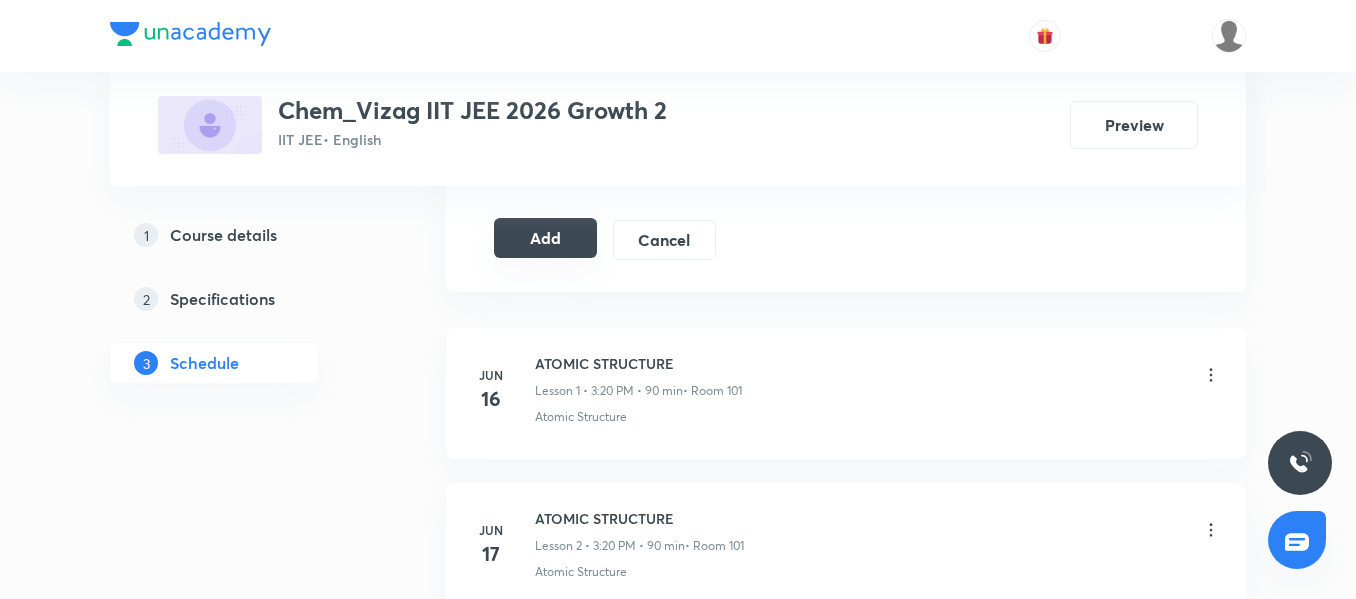click on "Add" at bounding box center [545, 238] 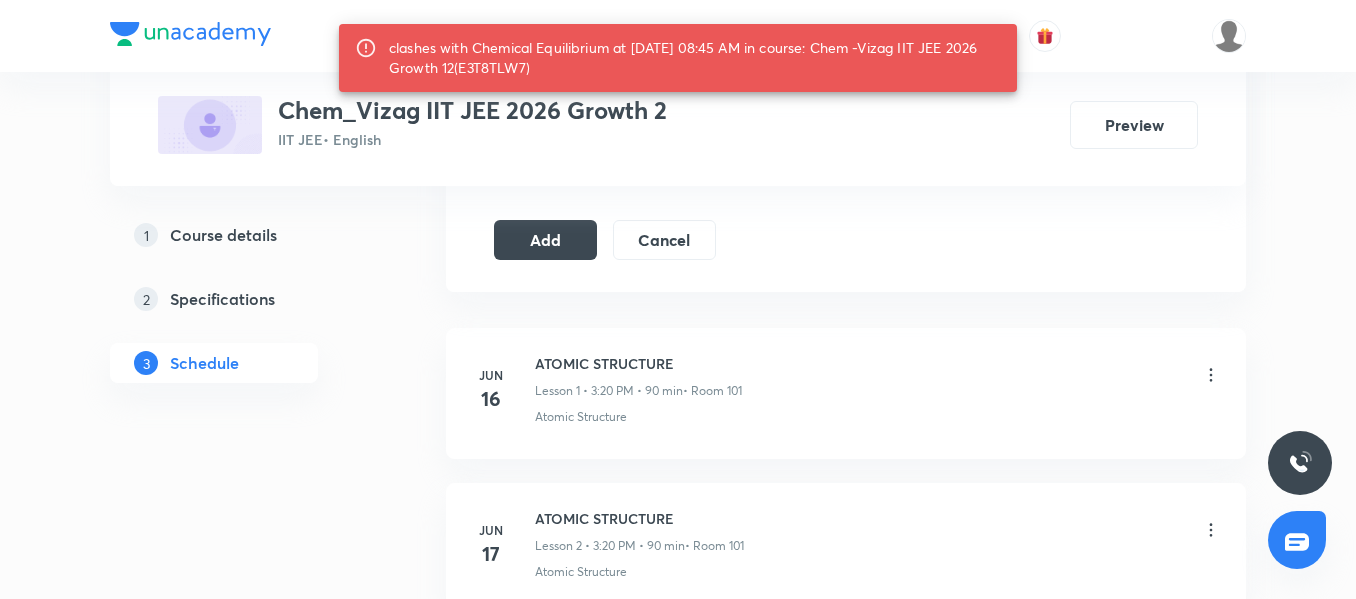 drag, startPoint x: 495, startPoint y: 66, endPoint x: 558, endPoint y: 73, distance: 63.387695 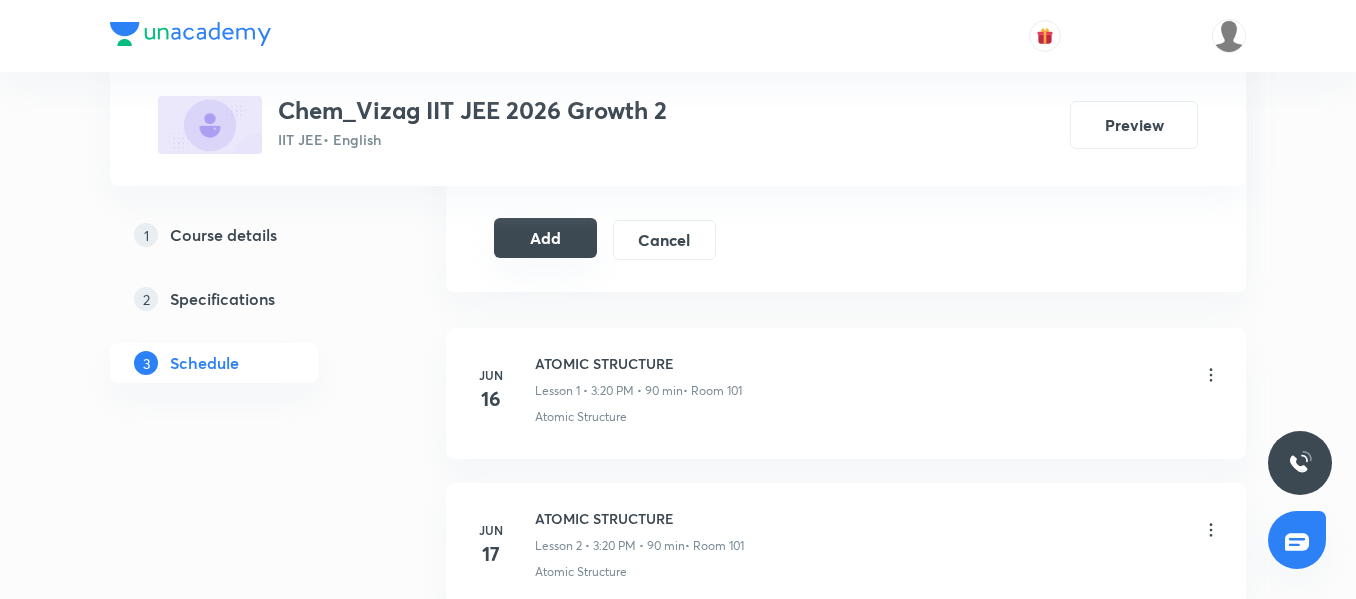 click on "Add" at bounding box center [545, 238] 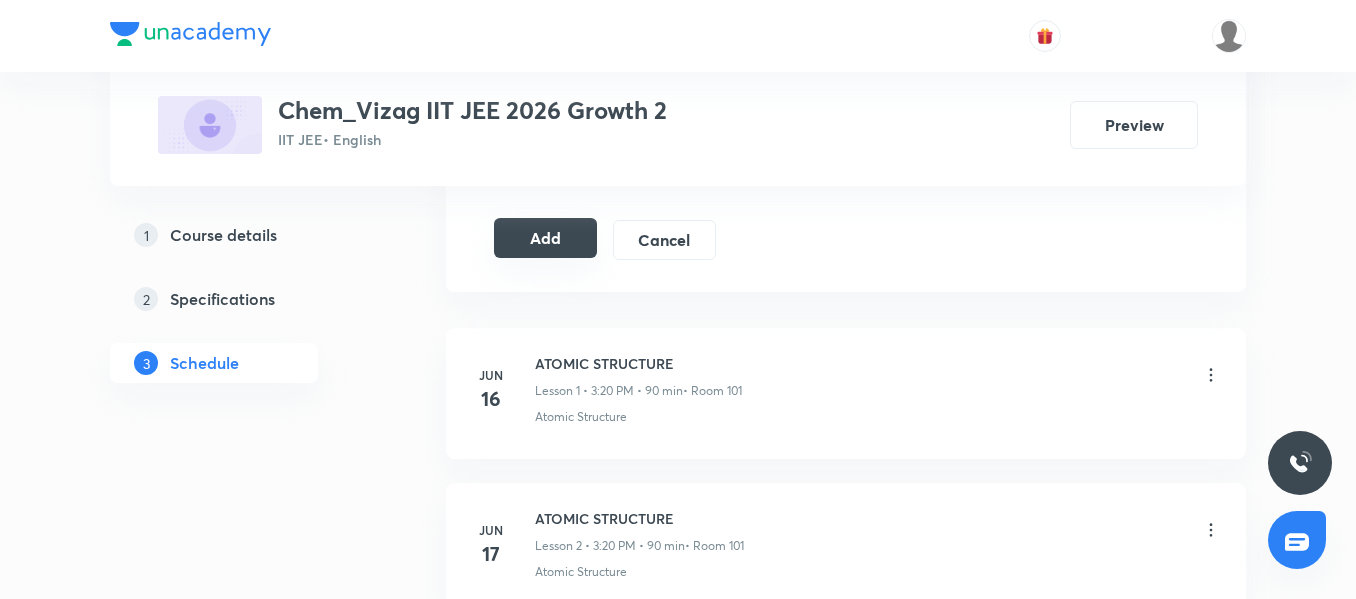 click on "Add" at bounding box center [545, 238] 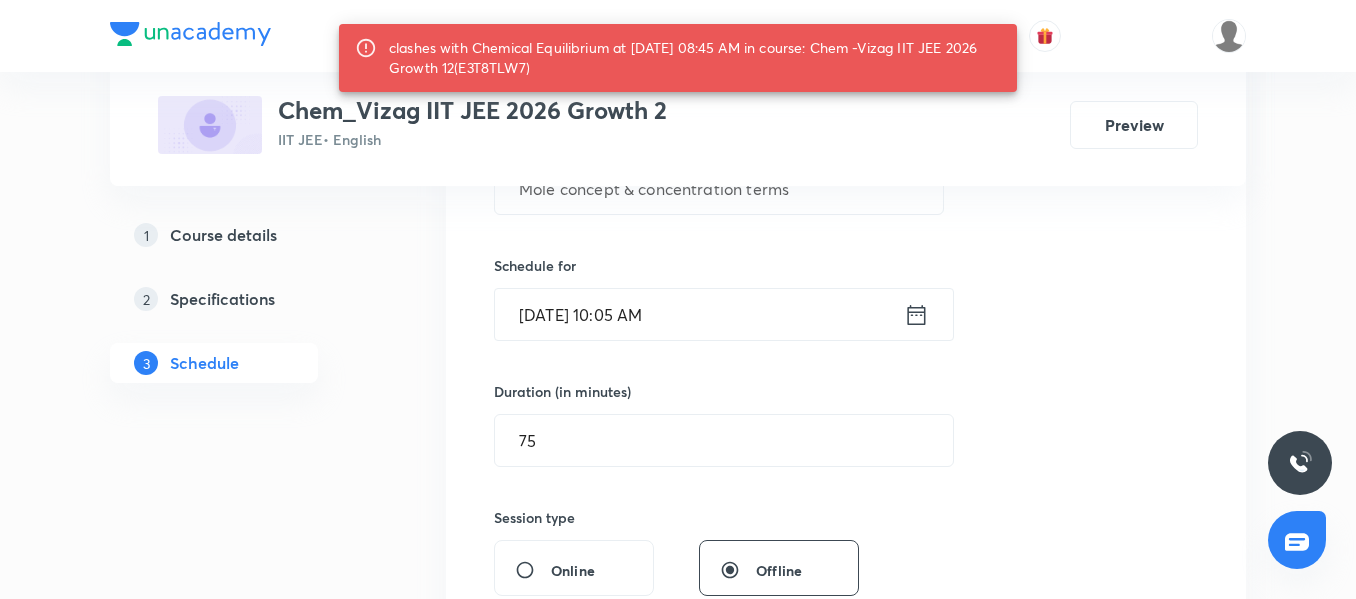 scroll, scrollTop: 437, scrollLeft: 0, axis: vertical 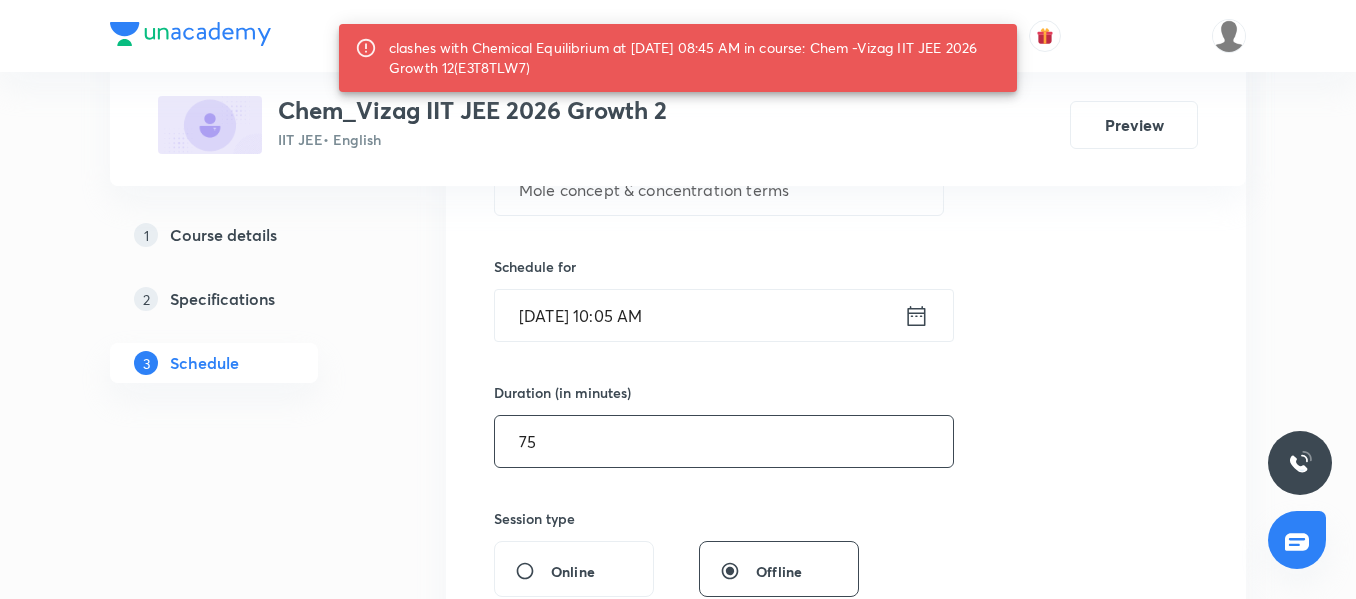 click on "75" at bounding box center (724, 441) 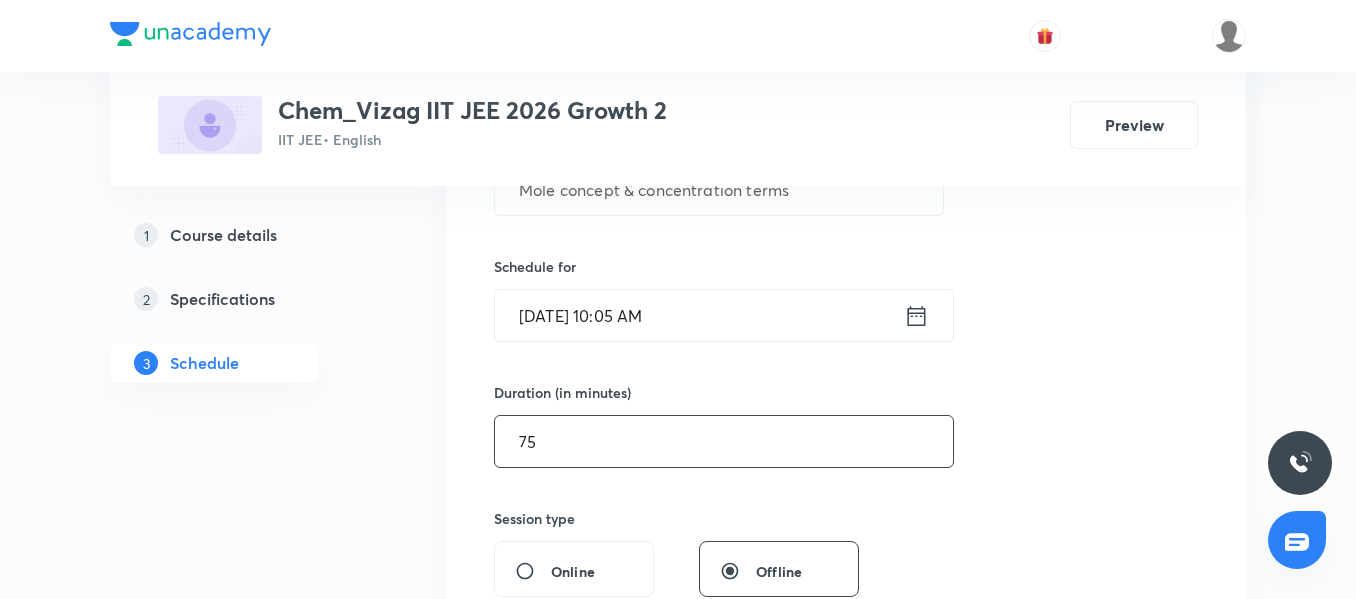 click on "75" at bounding box center (724, 441) 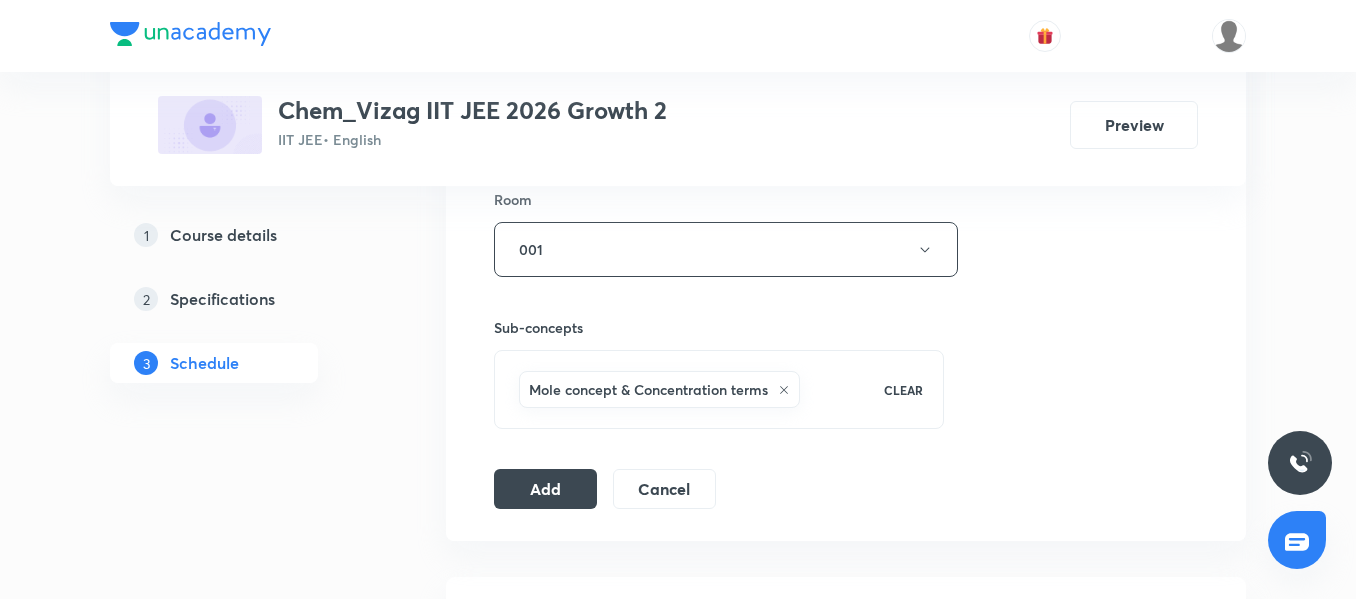 scroll, scrollTop: 908, scrollLeft: 0, axis: vertical 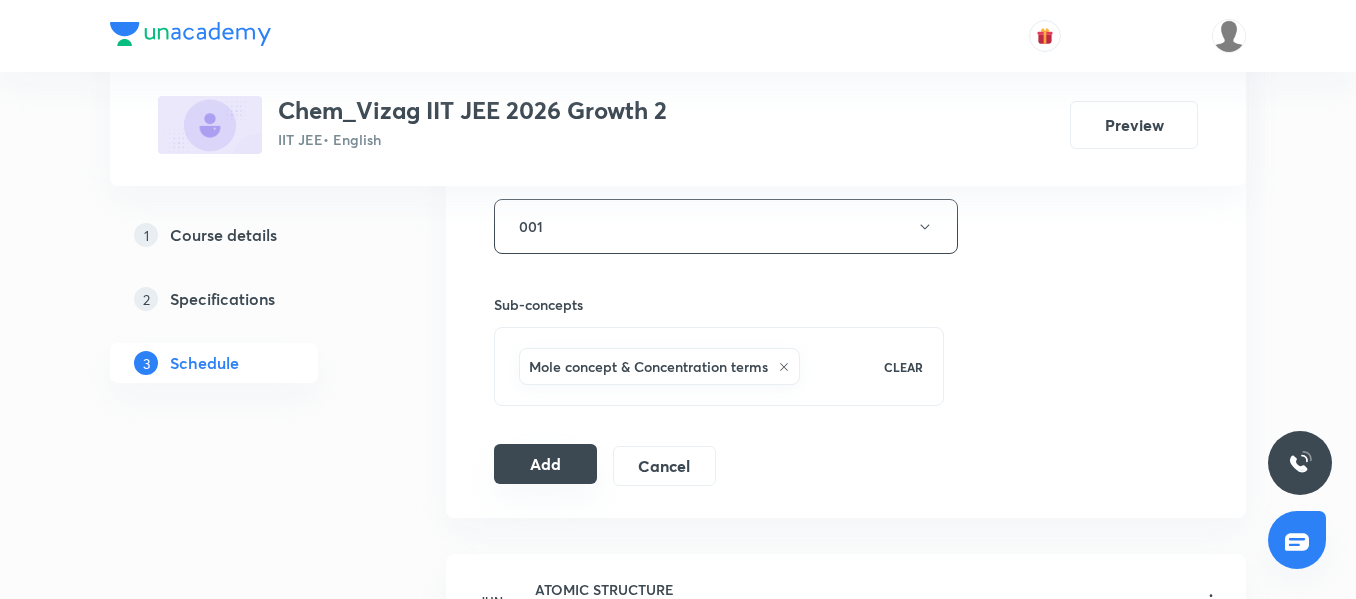 click on "Add" at bounding box center [545, 464] 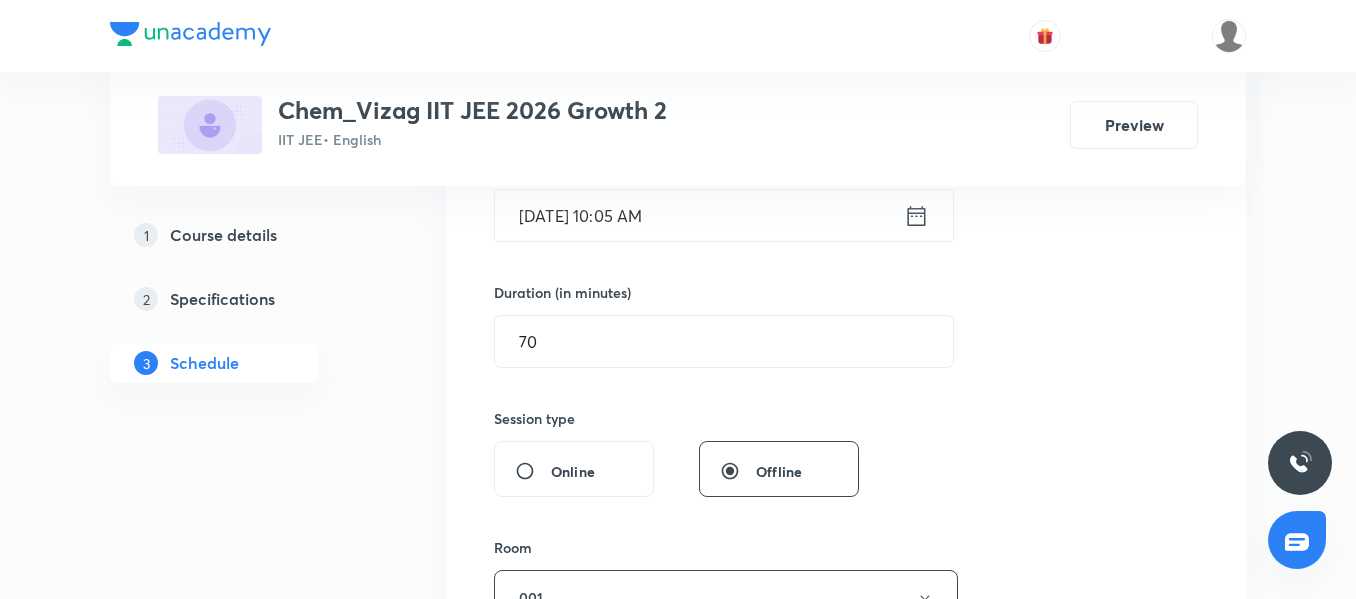 scroll, scrollTop: 538, scrollLeft: 0, axis: vertical 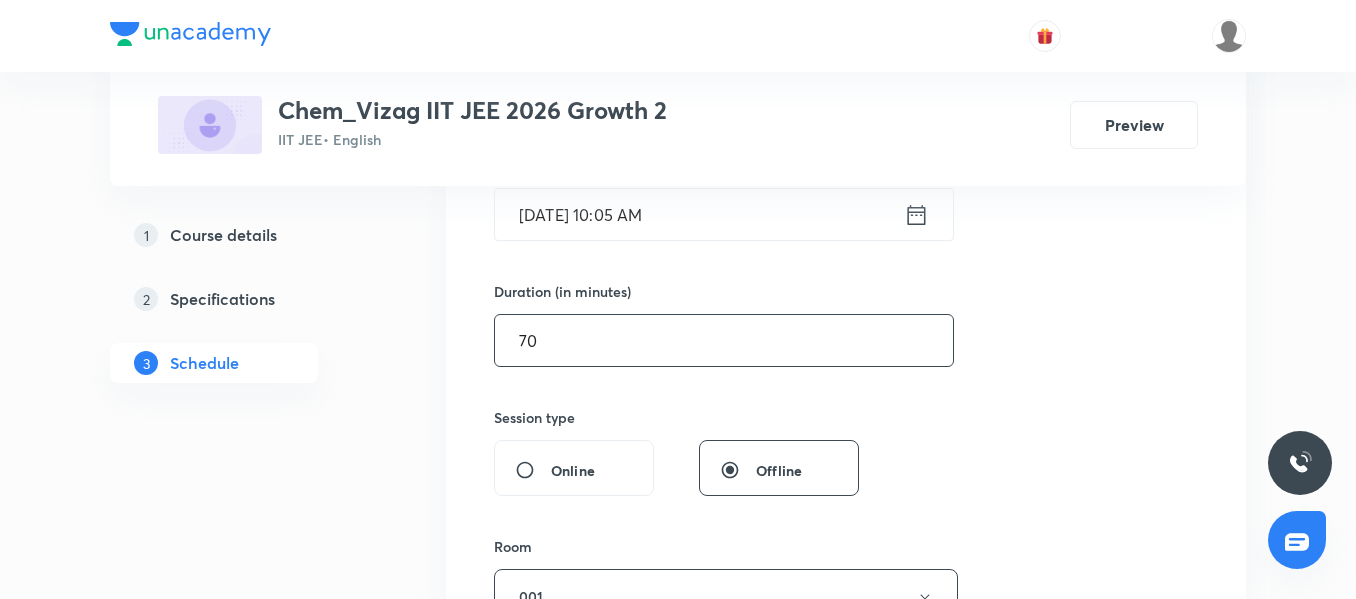 click on "70" at bounding box center [724, 340] 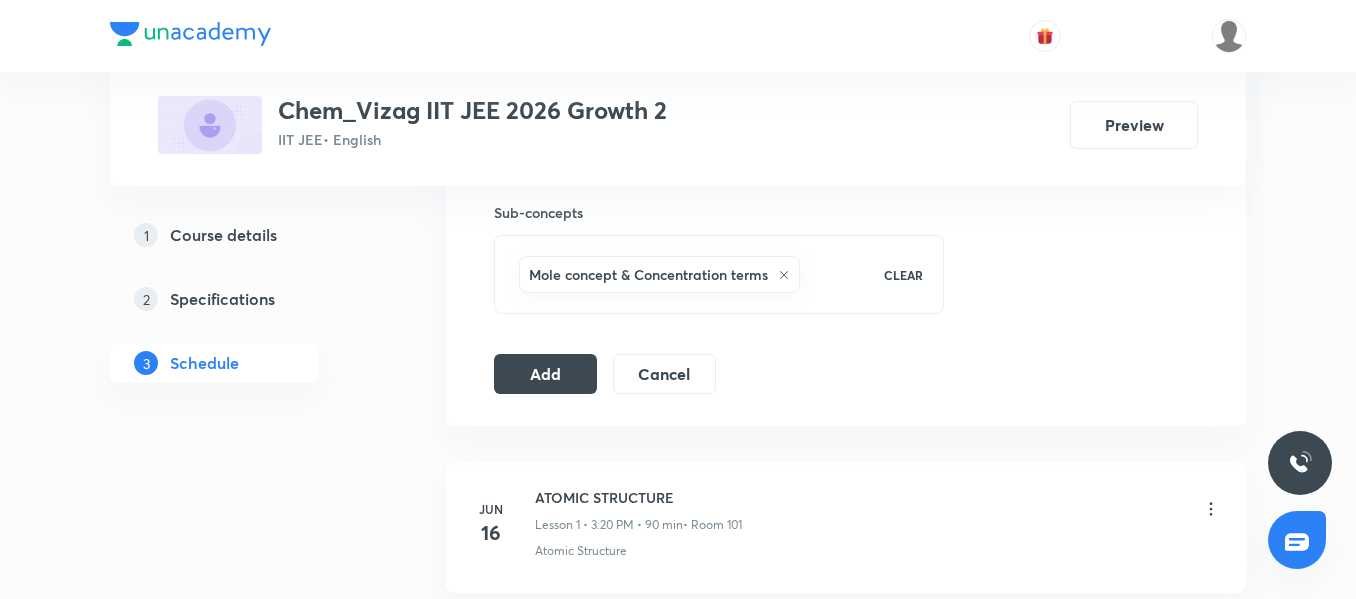 scroll, scrollTop: 1001, scrollLeft: 0, axis: vertical 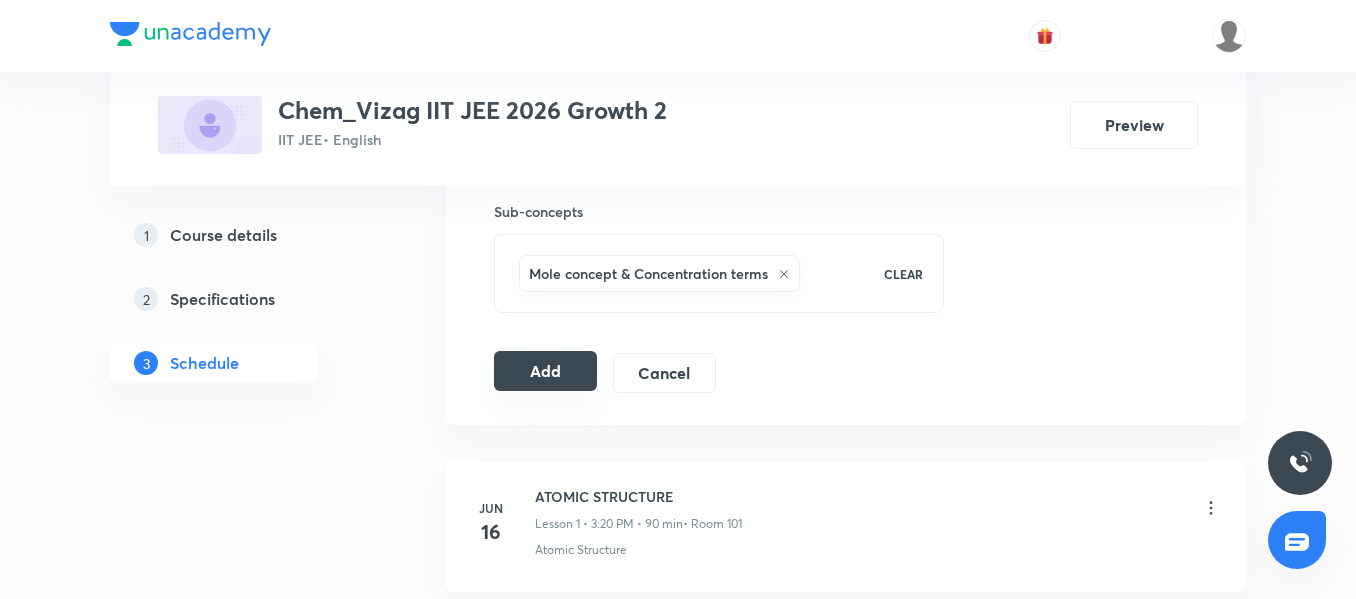 click on "Add" at bounding box center [545, 371] 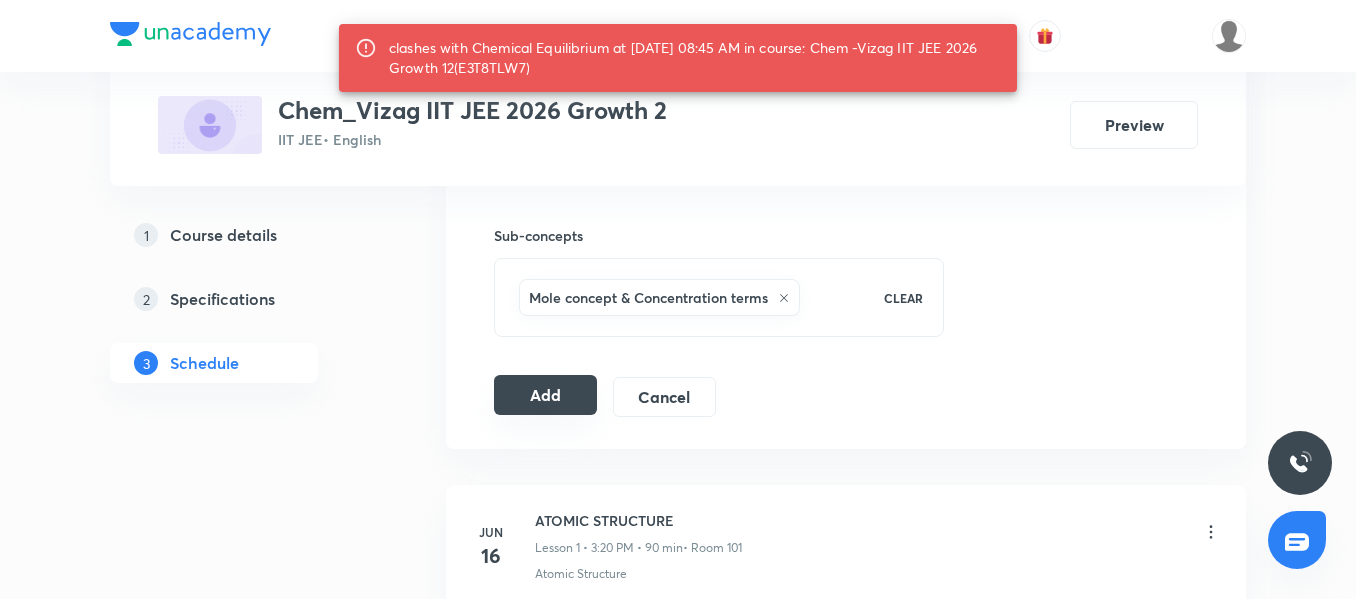 scroll, scrollTop: 976, scrollLeft: 0, axis: vertical 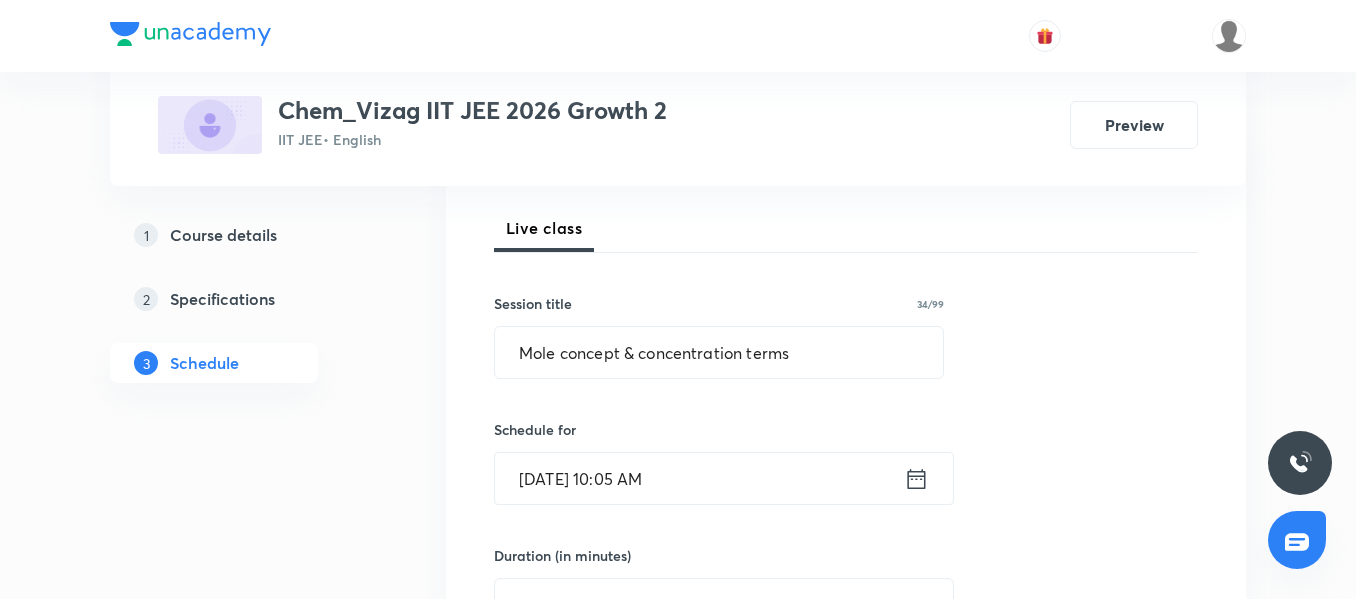 click 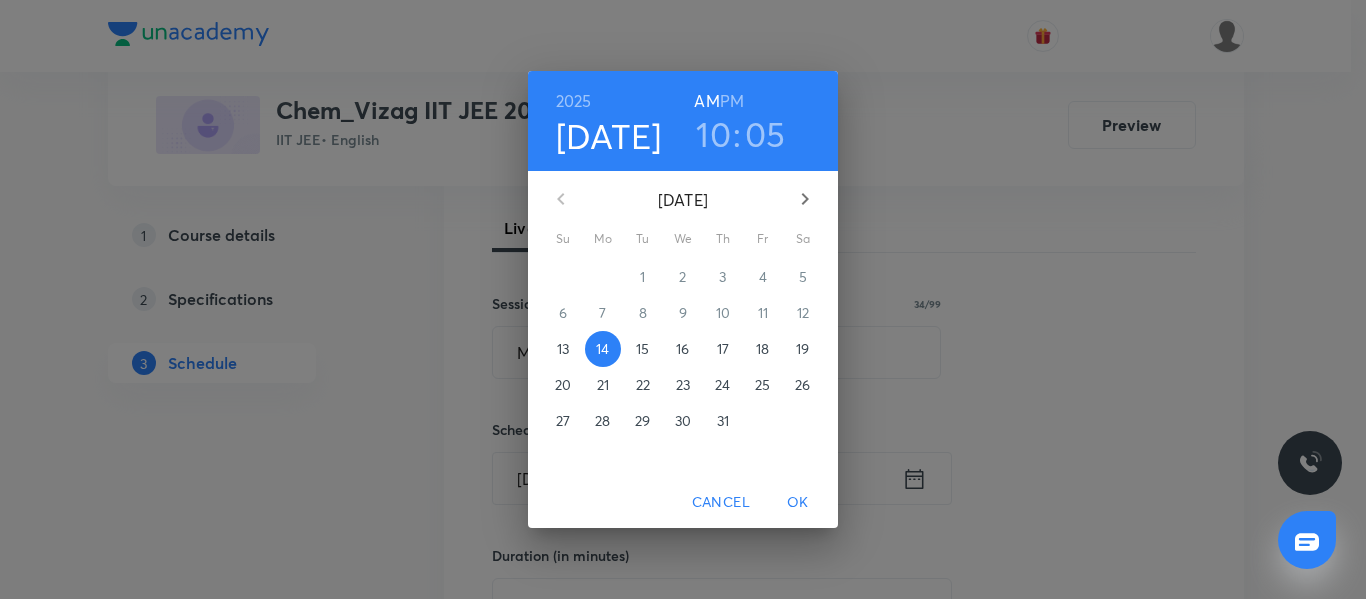click on "05" at bounding box center (765, 134) 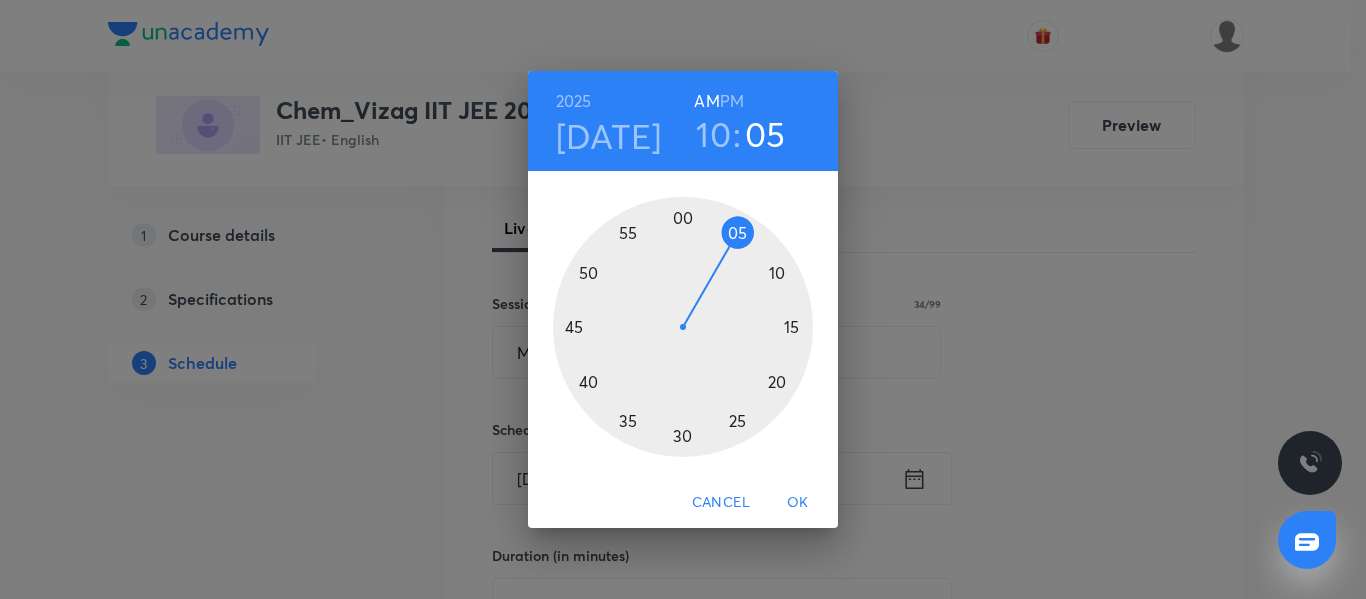 click at bounding box center [683, 327] 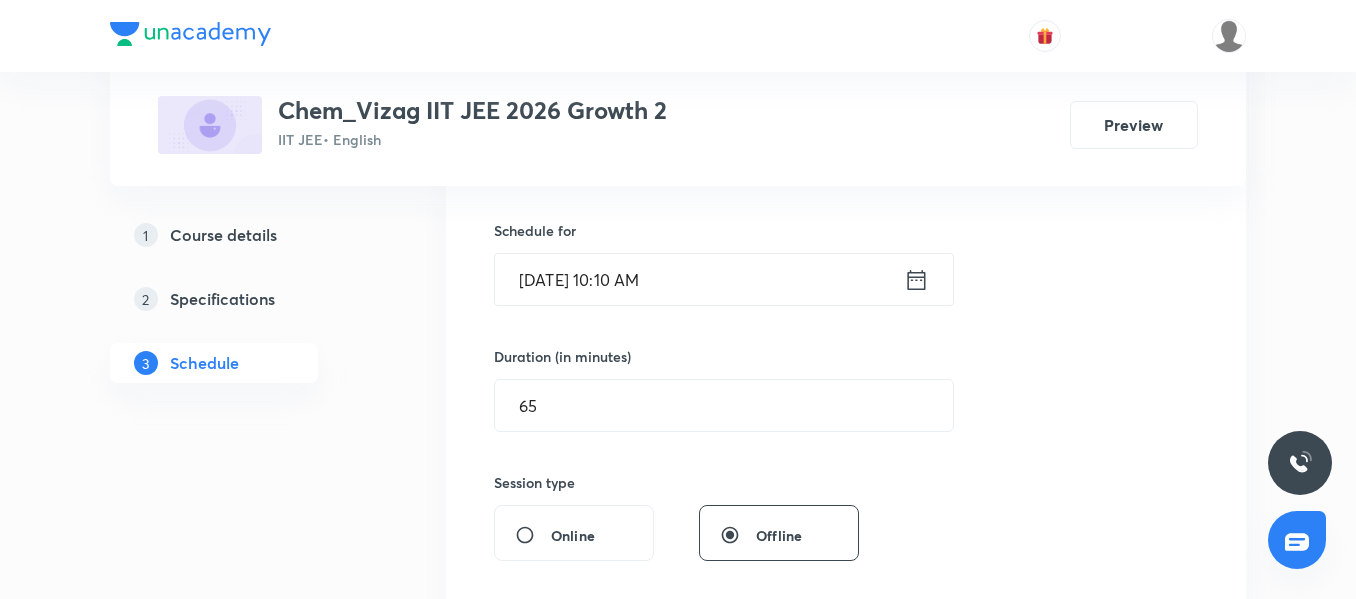 scroll, scrollTop: 474, scrollLeft: 0, axis: vertical 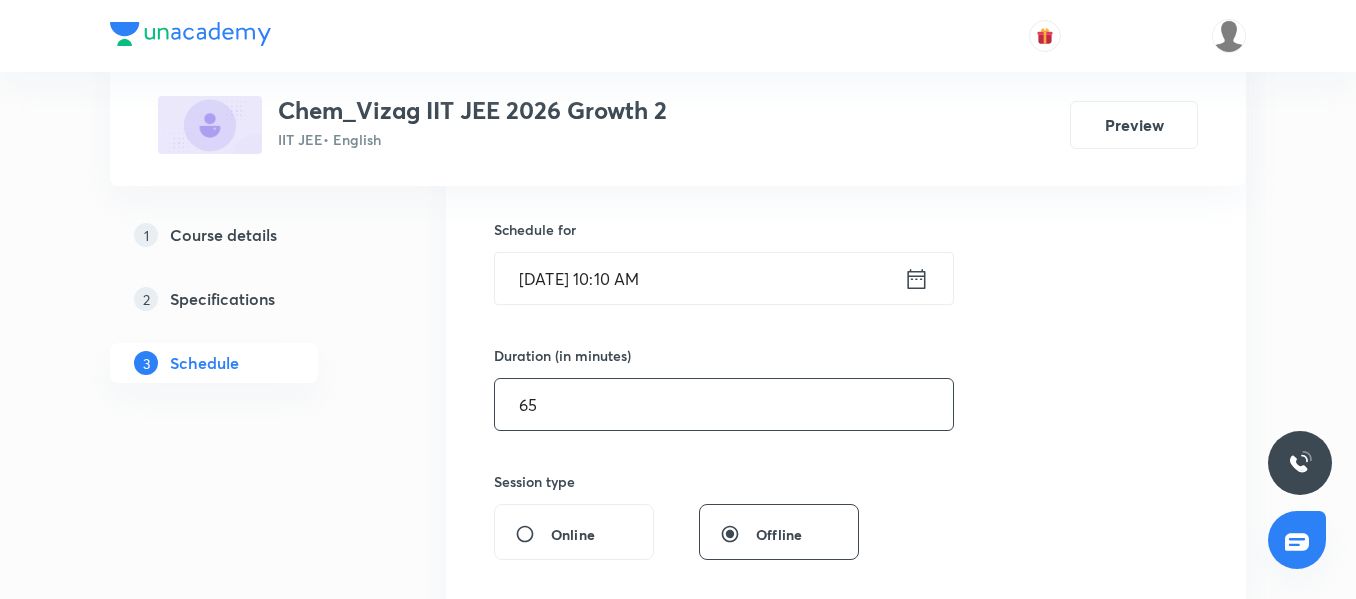 click on "65" at bounding box center [724, 404] 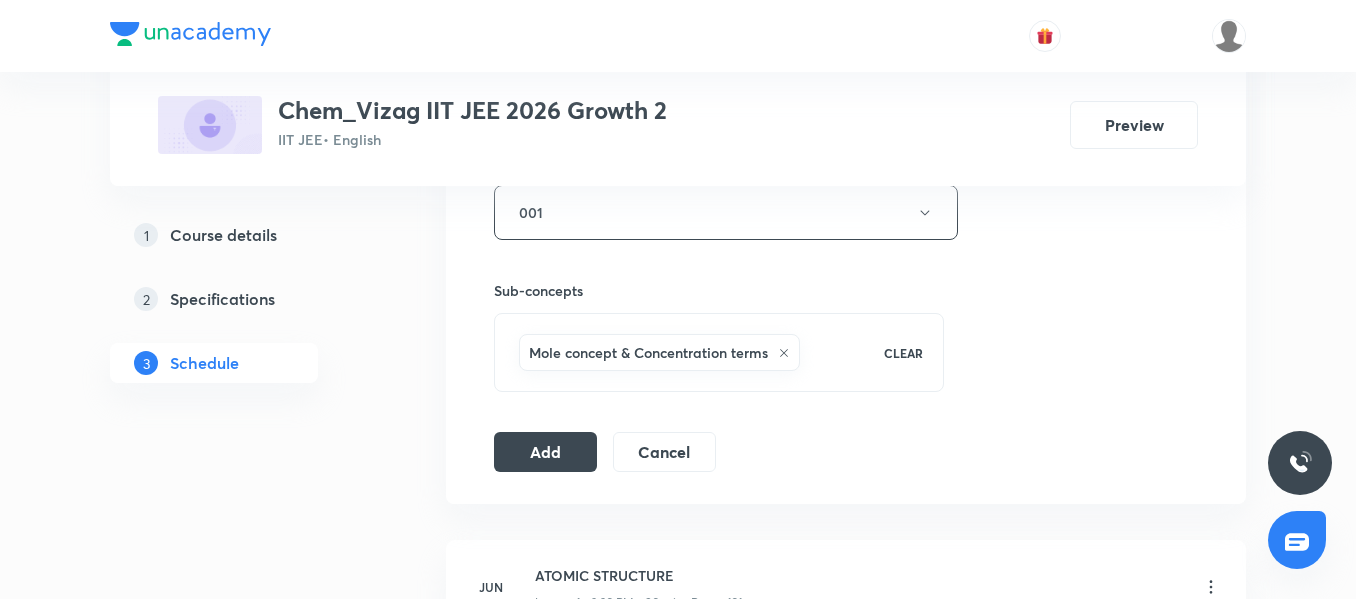 scroll, scrollTop: 933, scrollLeft: 0, axis: vertical 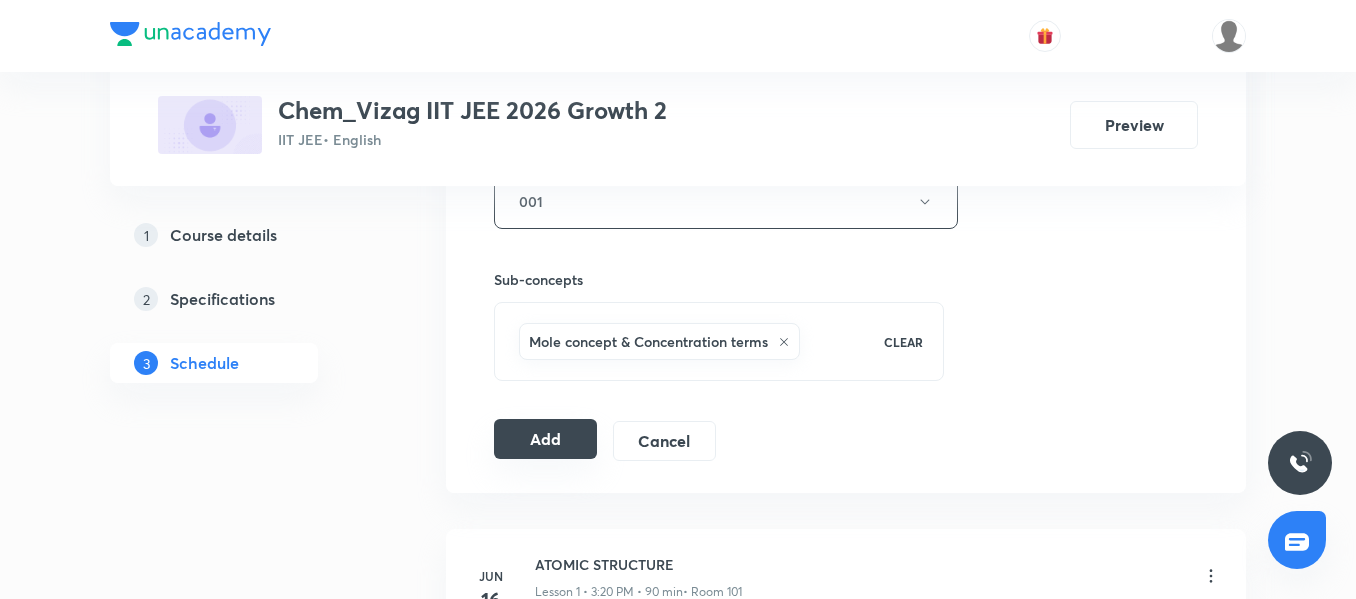 type on "70" 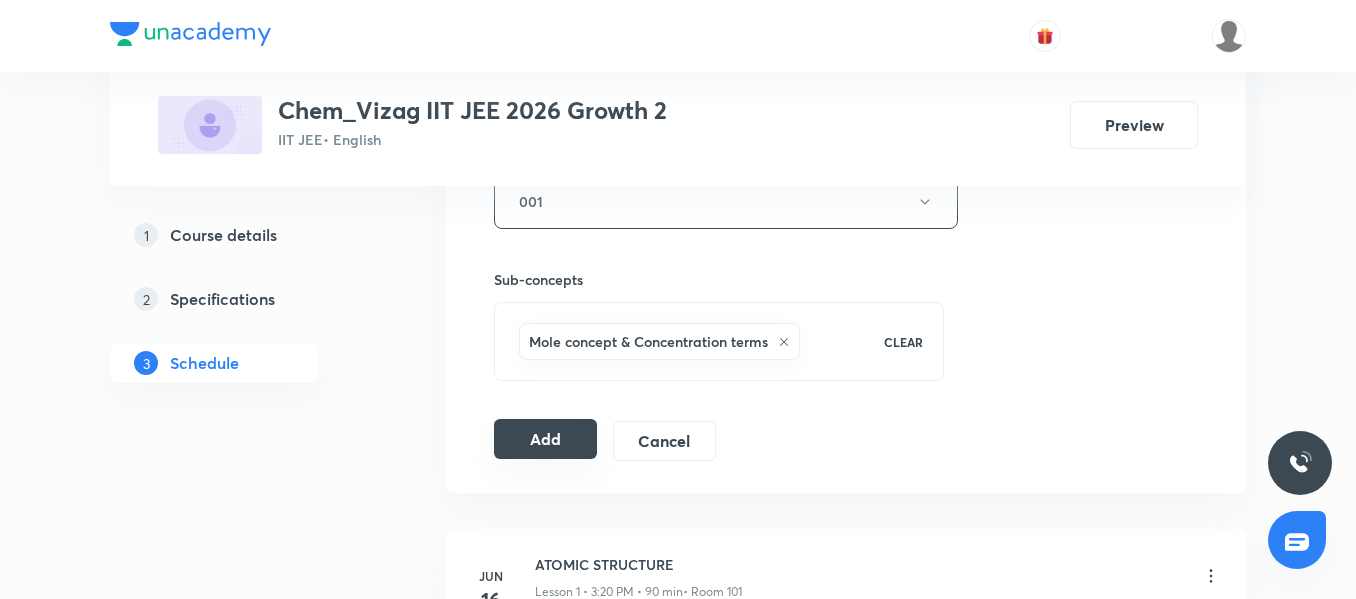 click on "Add" at bounding box center (545, 439) 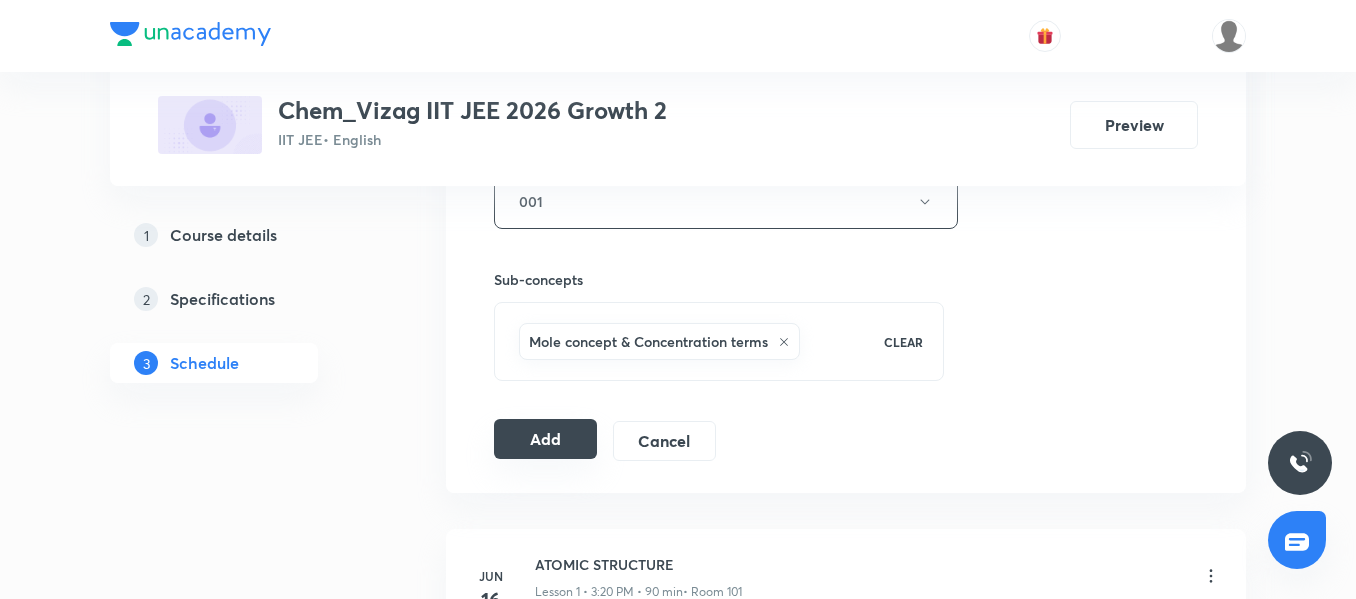click on "Add" at bounding box center (545, 439) 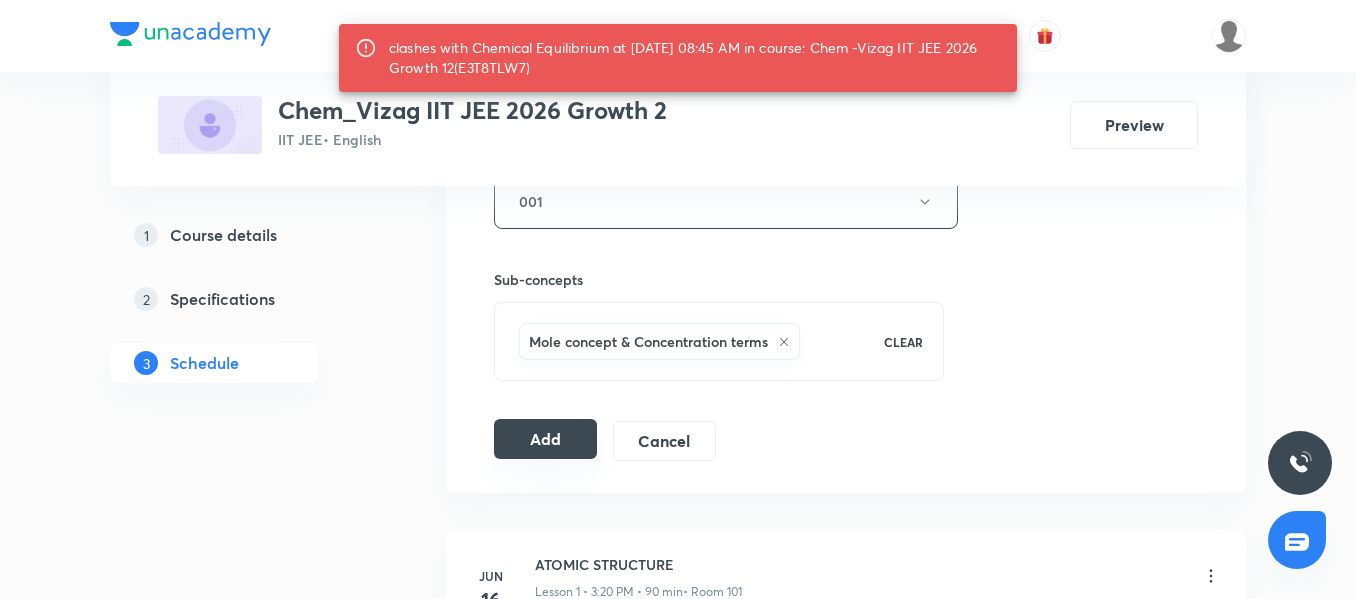type 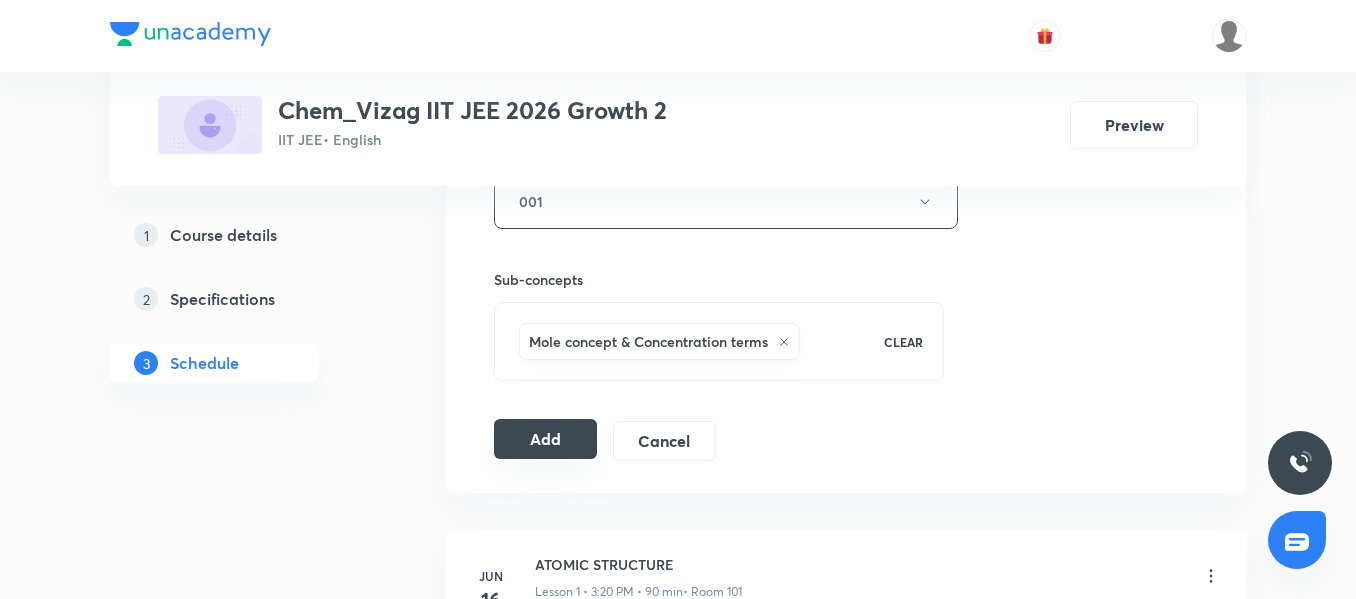 click on "Add" at bounding box center (545, 439) 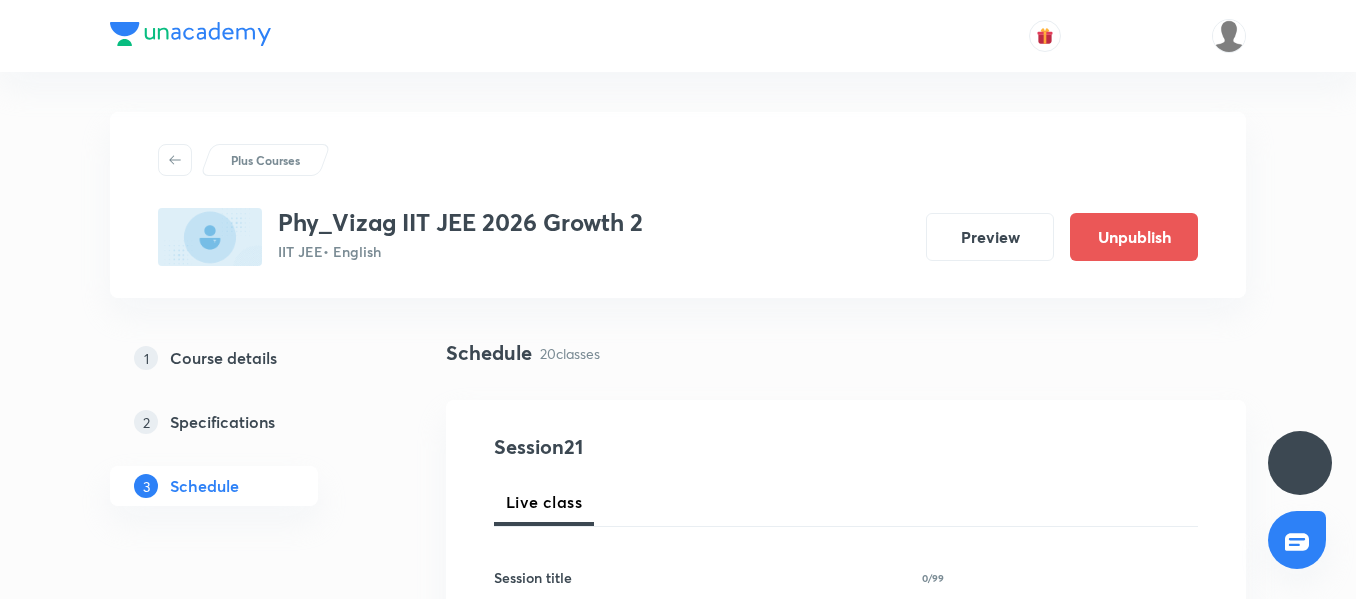 scroll, scrollTop: 0, scrollLeft: 0, axis: both 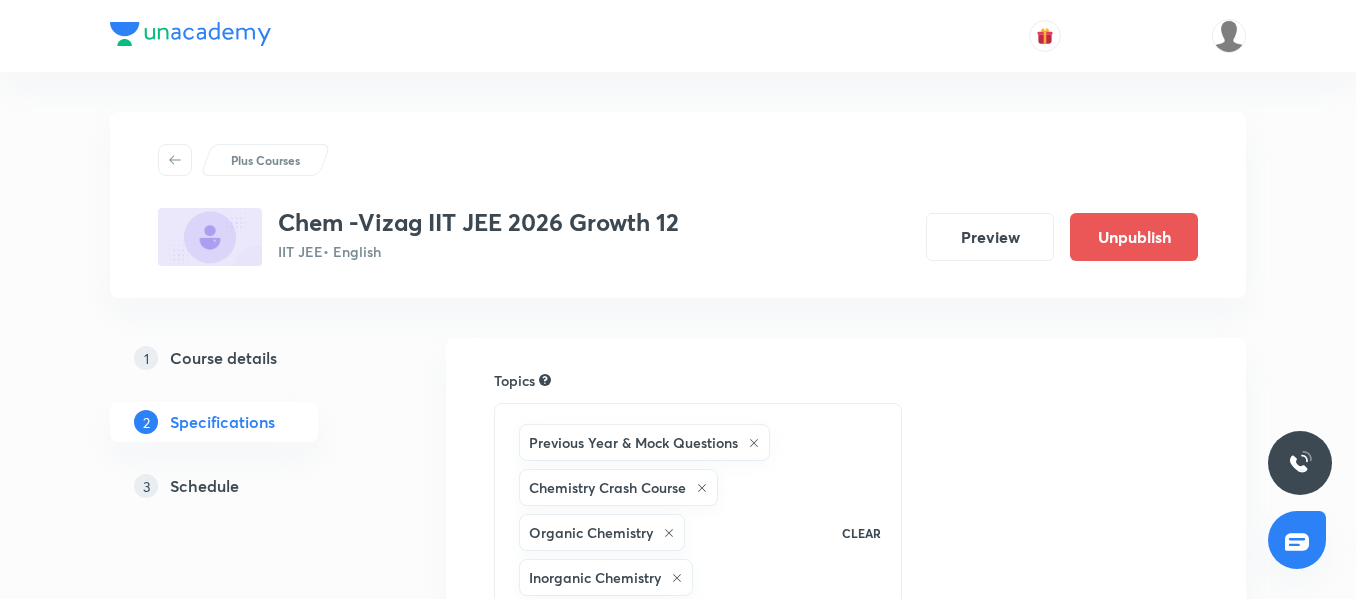 click on "Schedule" at bounding box center (204, 486) 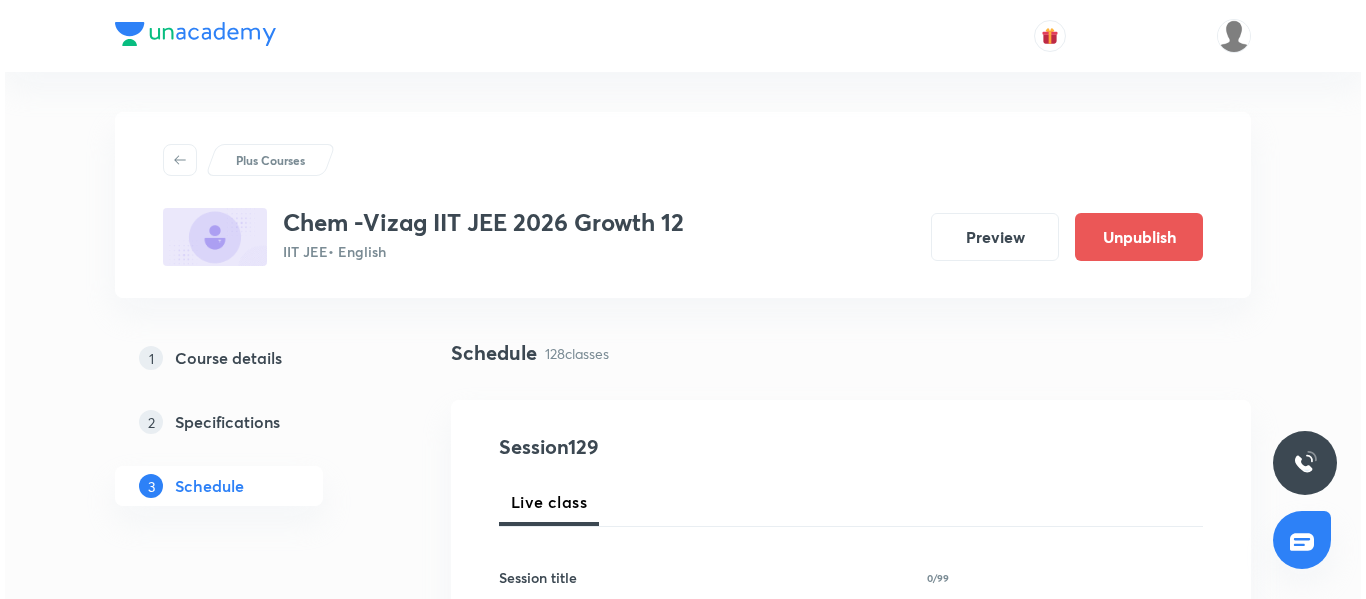 scroll, scrollTop: 20844, scrollLeft: 0, axis: vertical 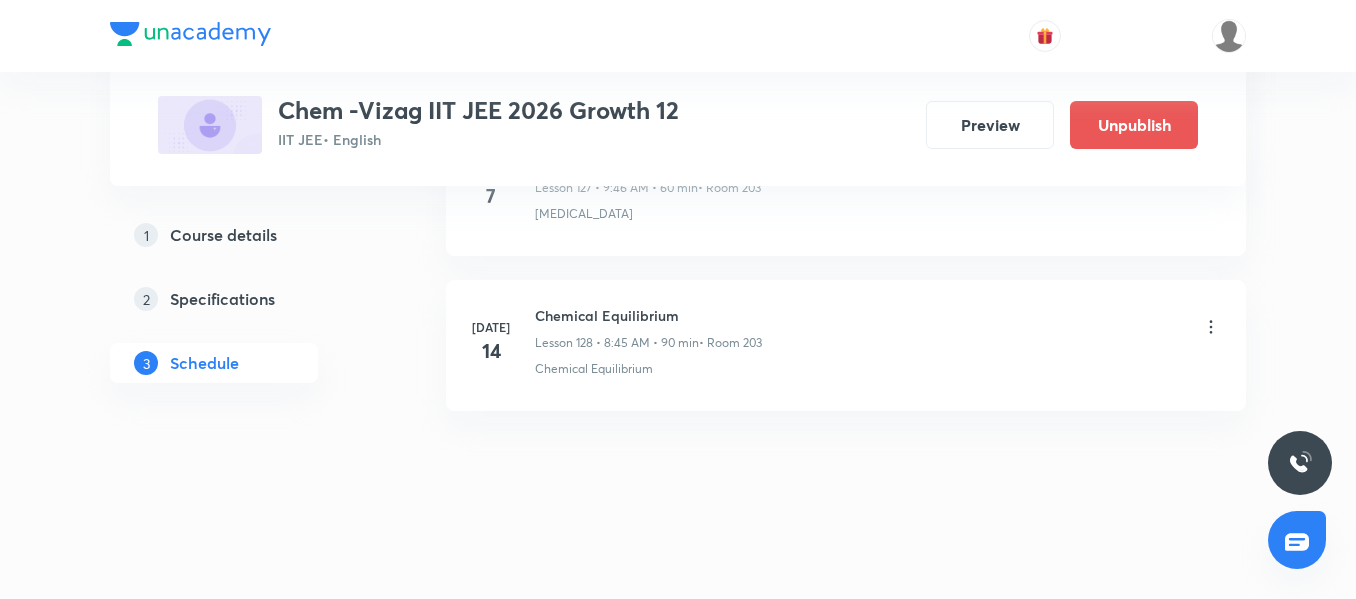 click 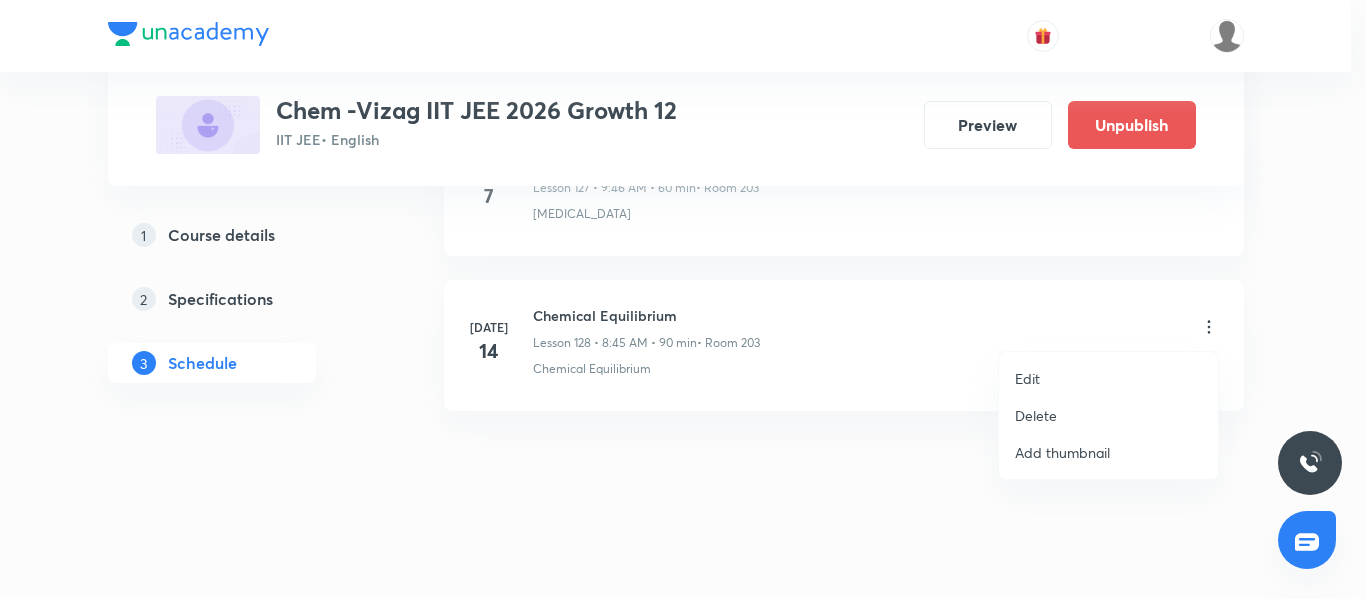 click on "Edit" at bounding box center [1027, 378] 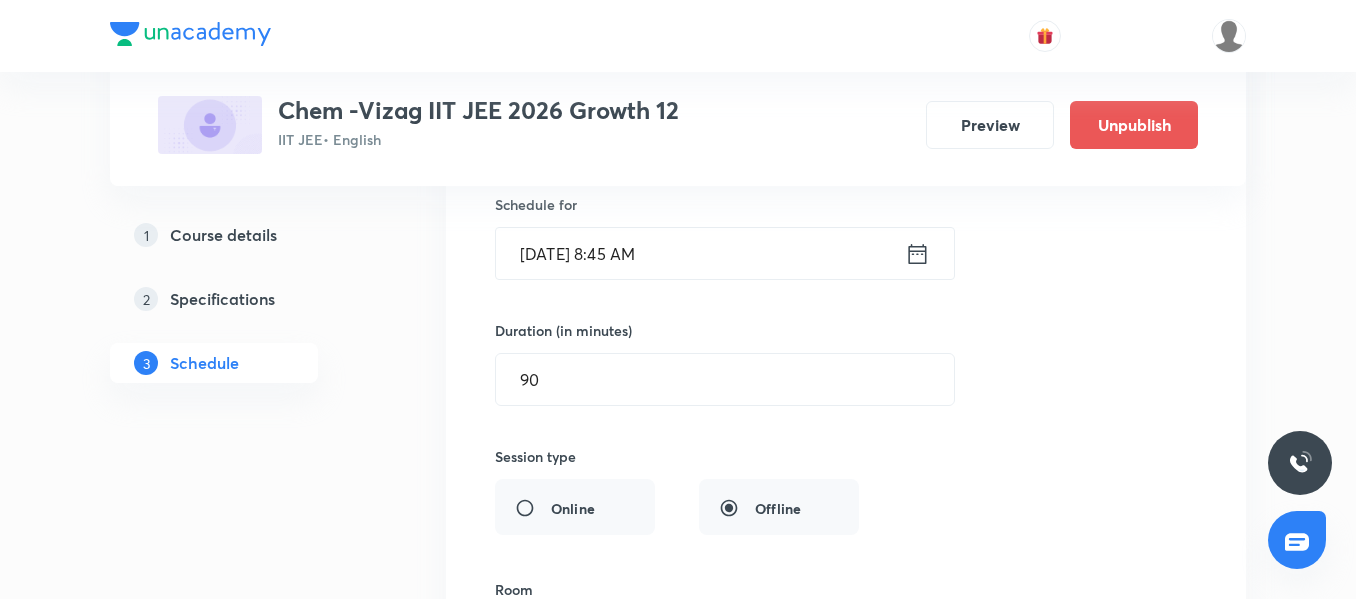 scroll, scrollTop: 20180, scrollLeft: 0, axis: vertical 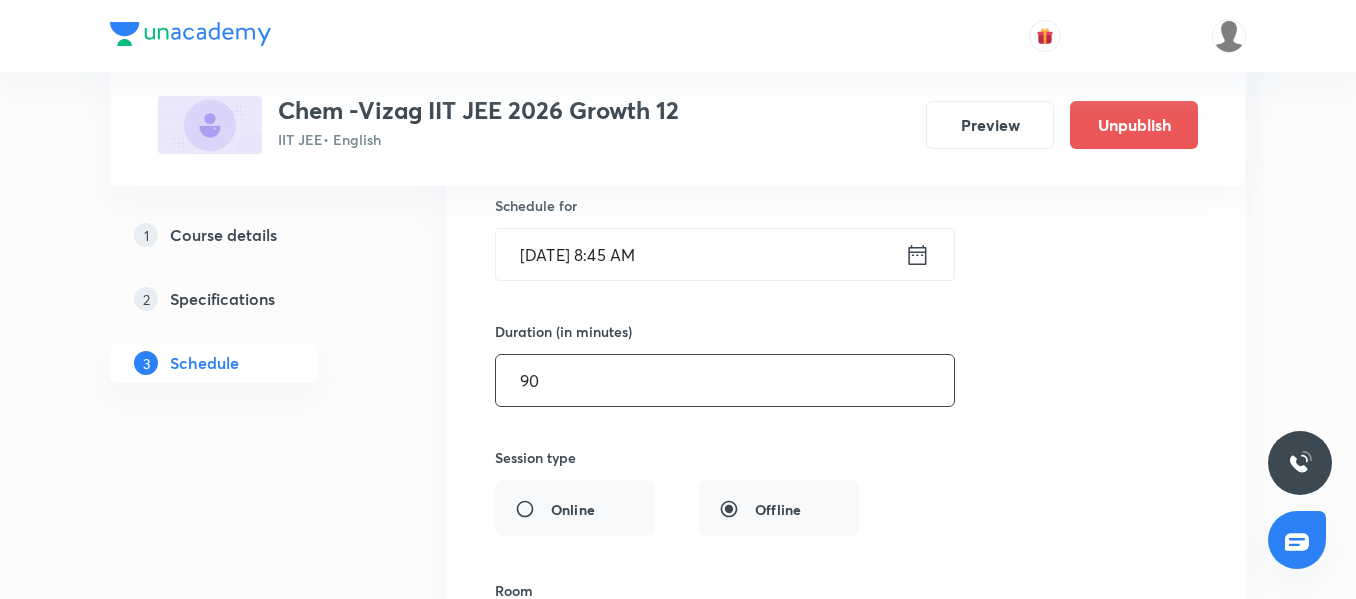 click on "90" at bounding box center (725, 380) 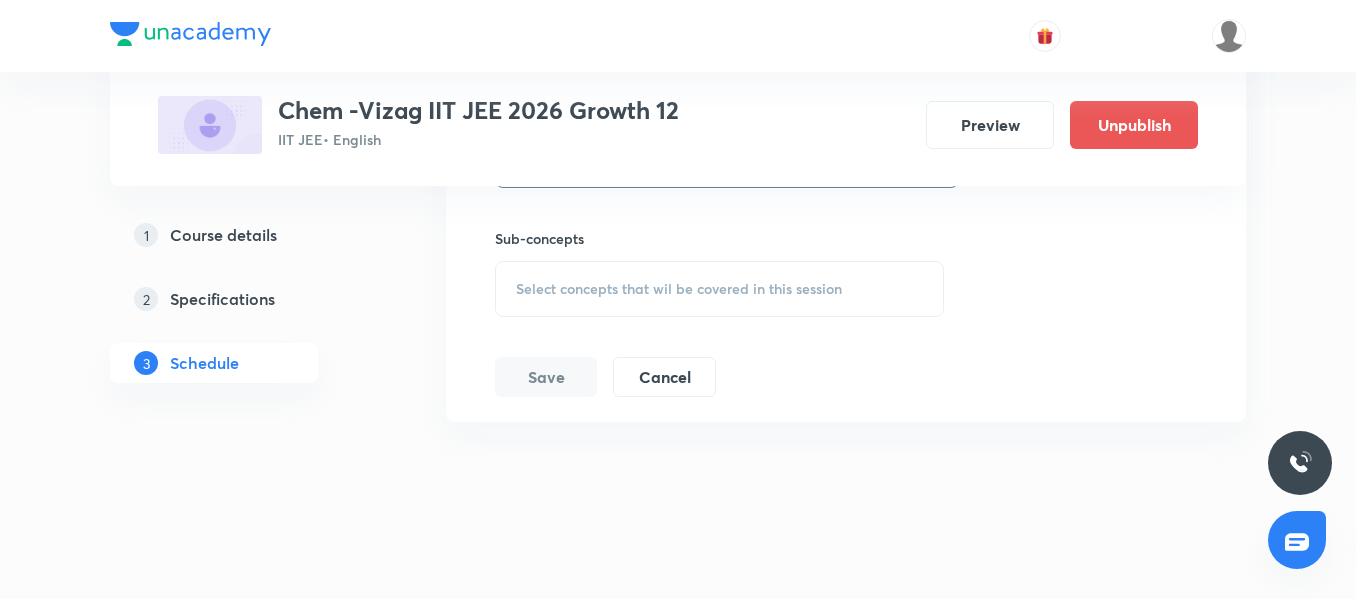 scroll, scrollTop: 20662, scrollLeft: 0, axis: vertical 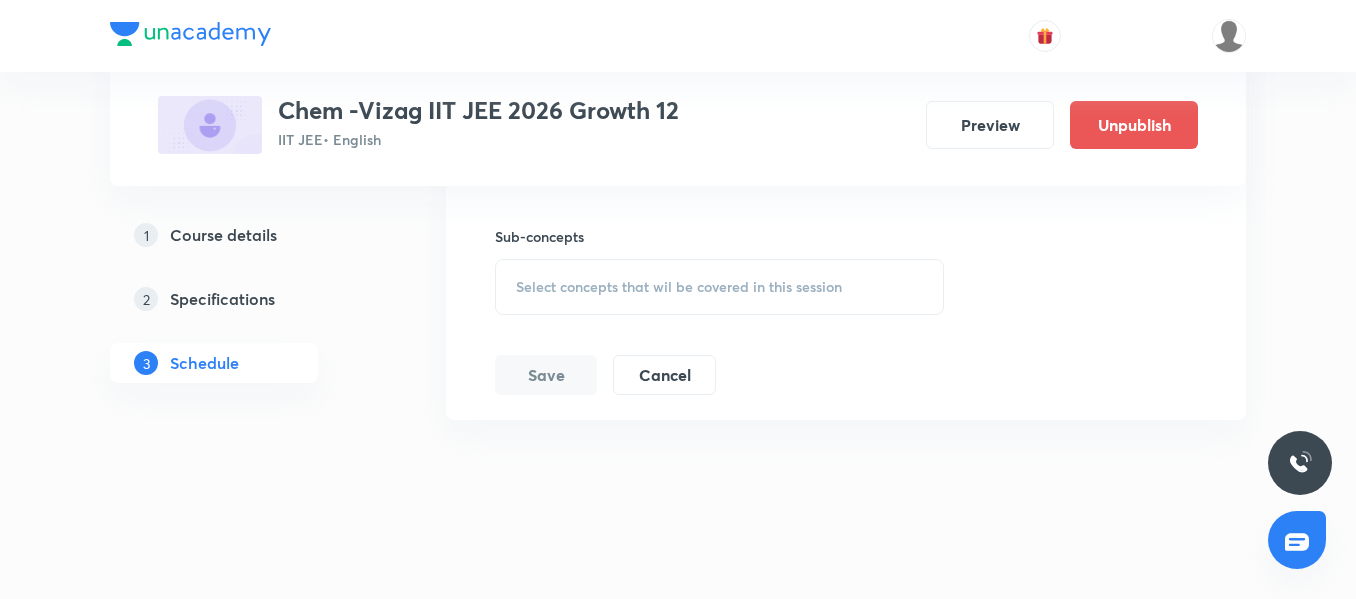 type on "75" 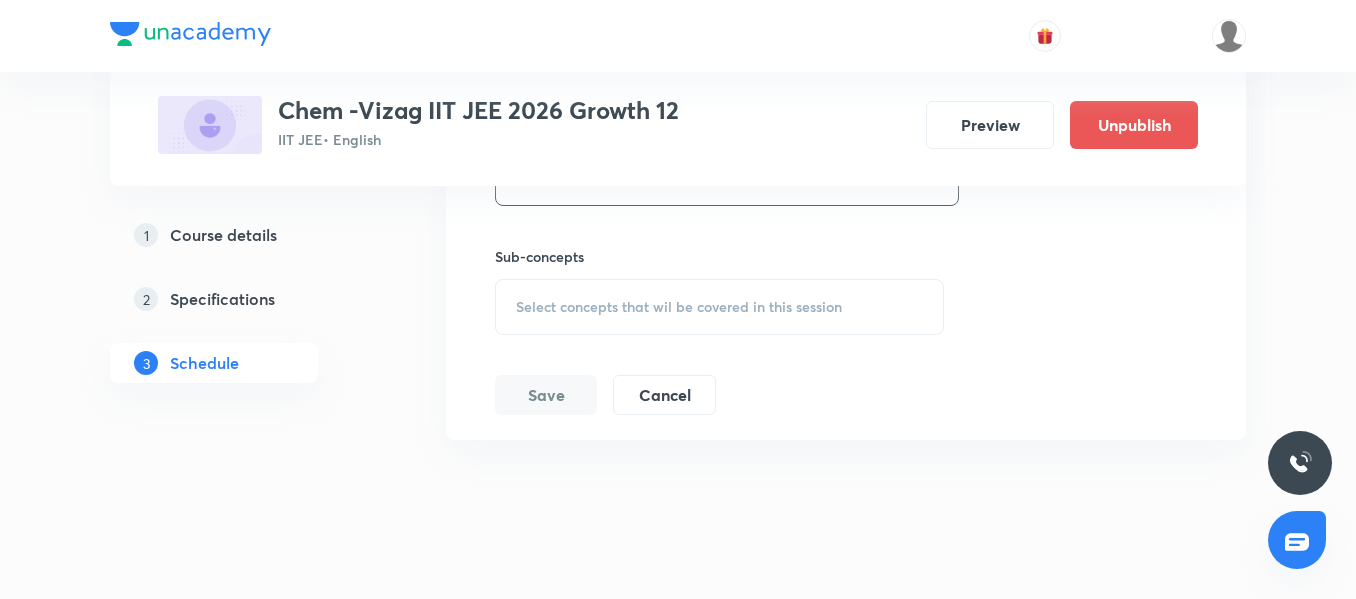 scroll, scrollTop: 20650, scrollLeft: 0, axis: vertical 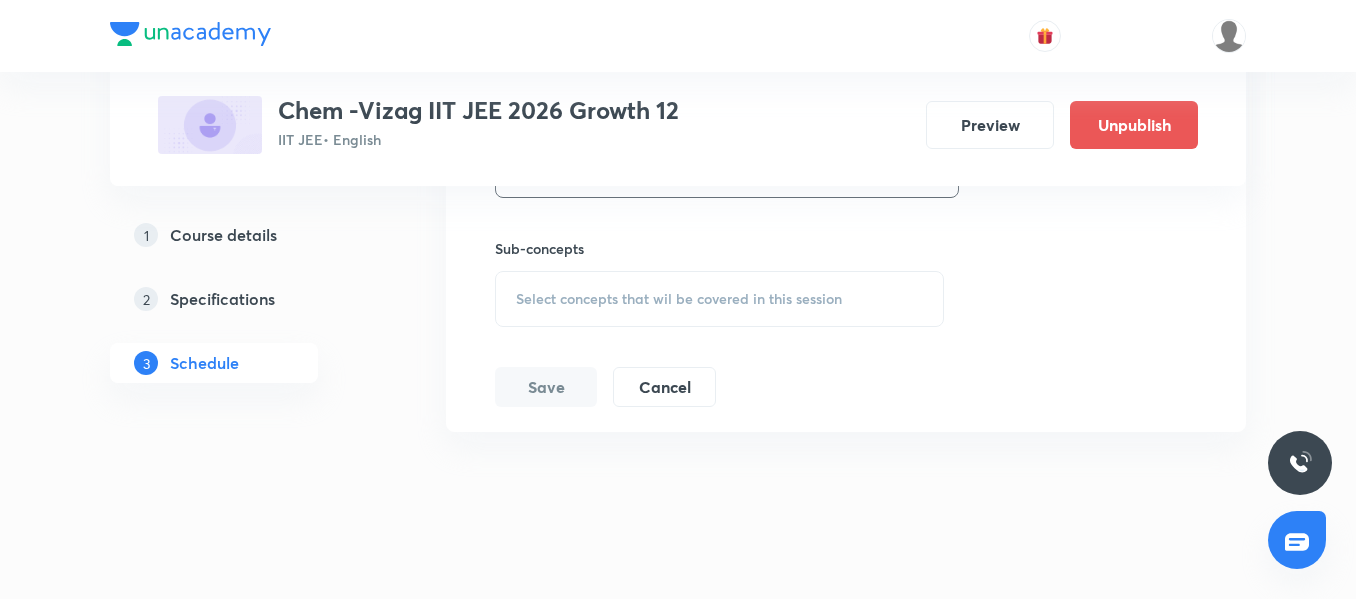 click on "Select concepts that wil be covered in this session" at bounding box center [679, 299] 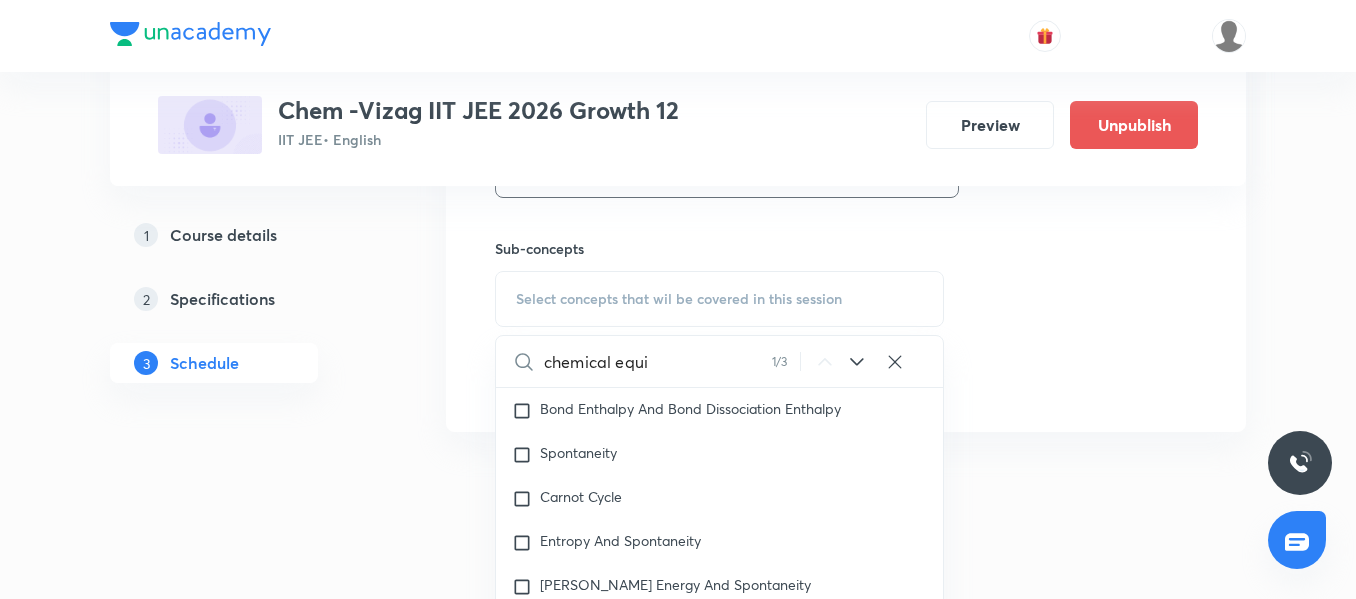 scroll, scrollTop: 4300, scrollLeft: 0, axis: vertical 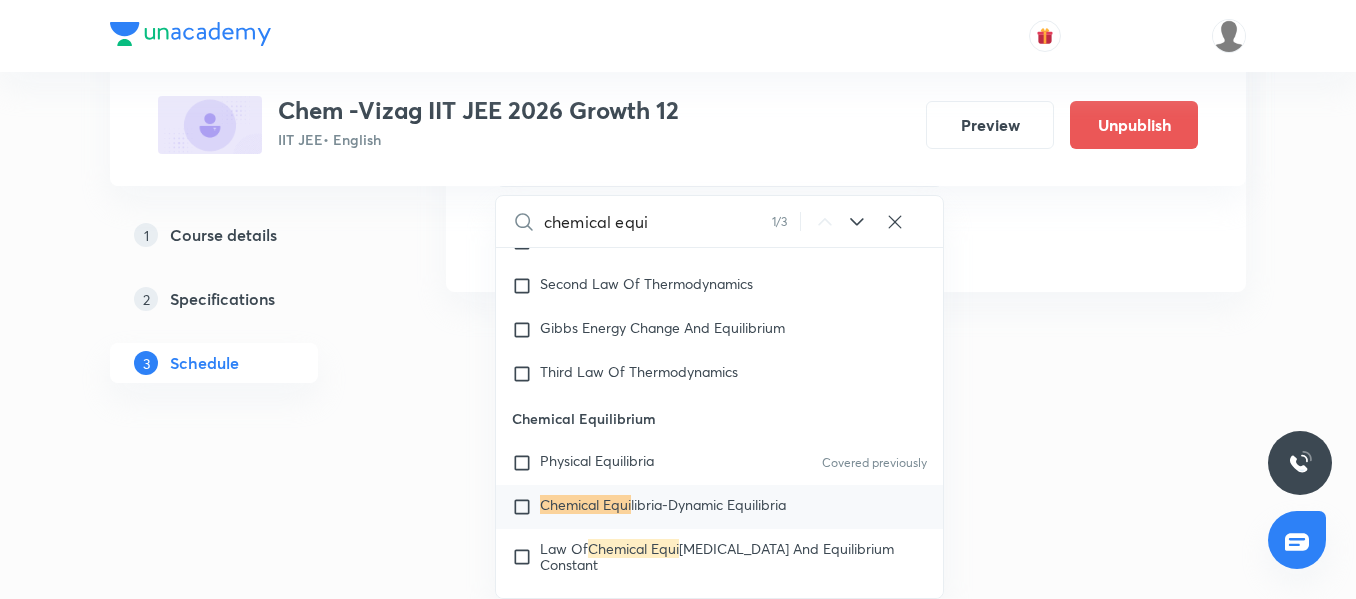type on "chemical equi" 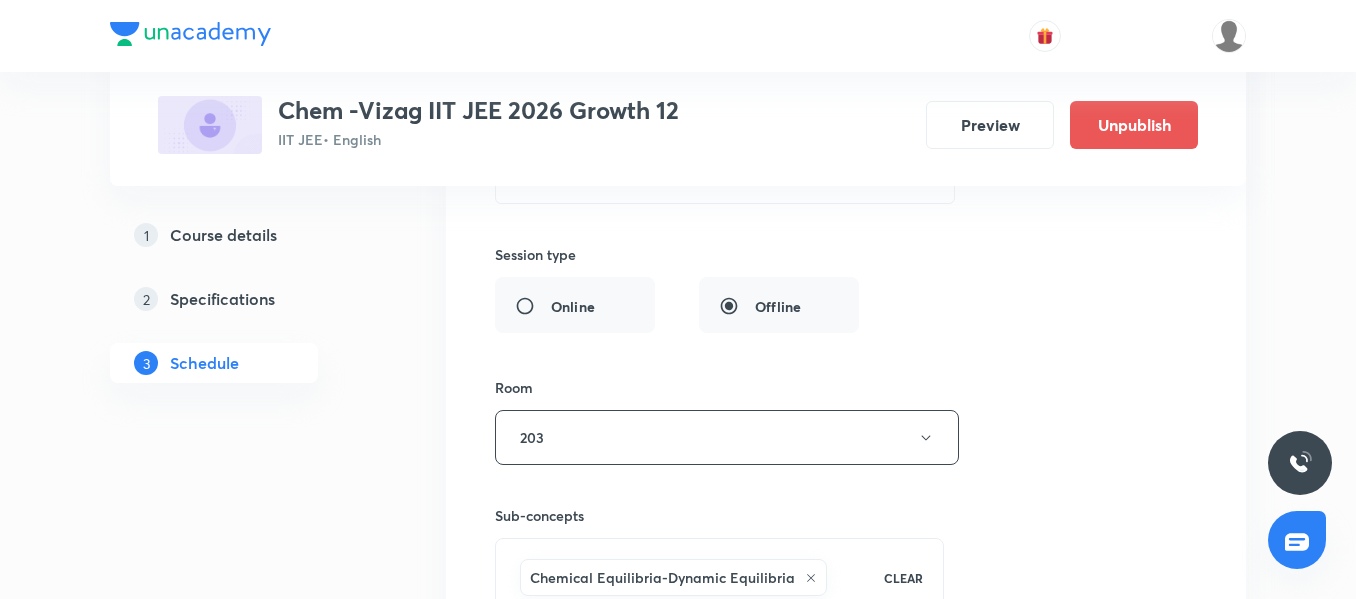 click on "Session title 20/99 Chemical Equilibrium ​ Schedule for [DATE] 8:45 AM ​ Duration (in minutes) 90 ​   Session type Online Offline Room 203 Sub-concepts Chemical Equilibria-Dynamic Equilibria CLEAR Save Cancel" at bounding box center [846, 261] 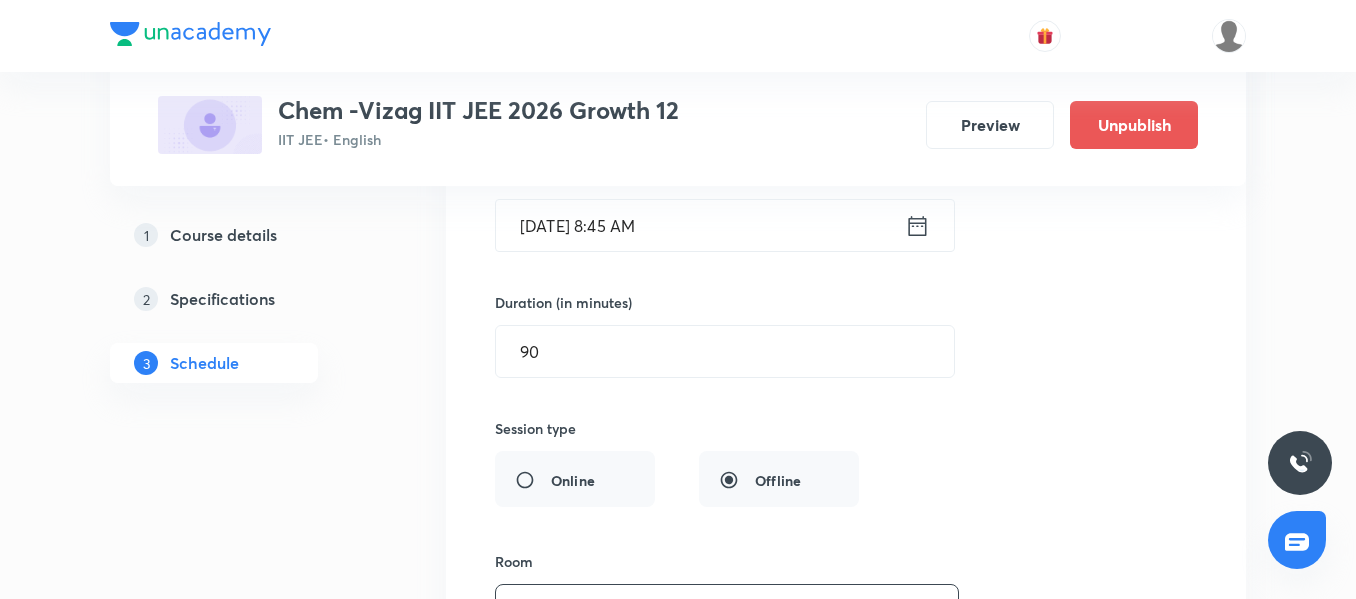 scroll, scrollTop: 20211, scrollLeft: 0, axis: vertical 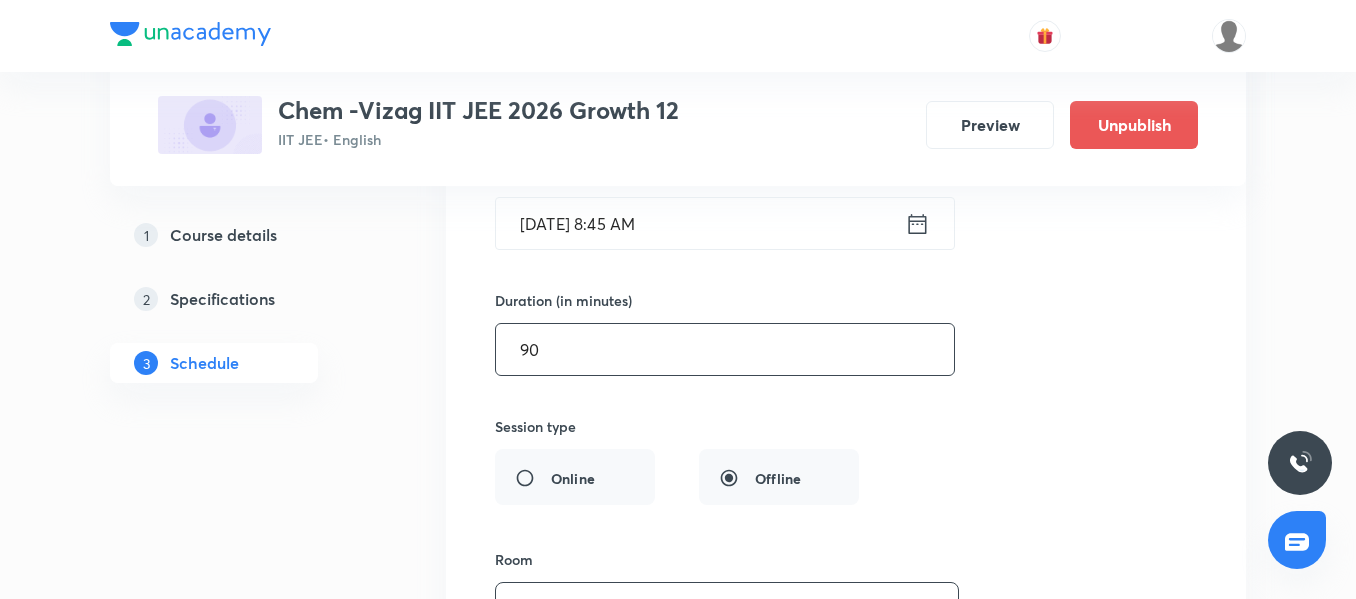 click on "90" at bounding box center [725, 349] 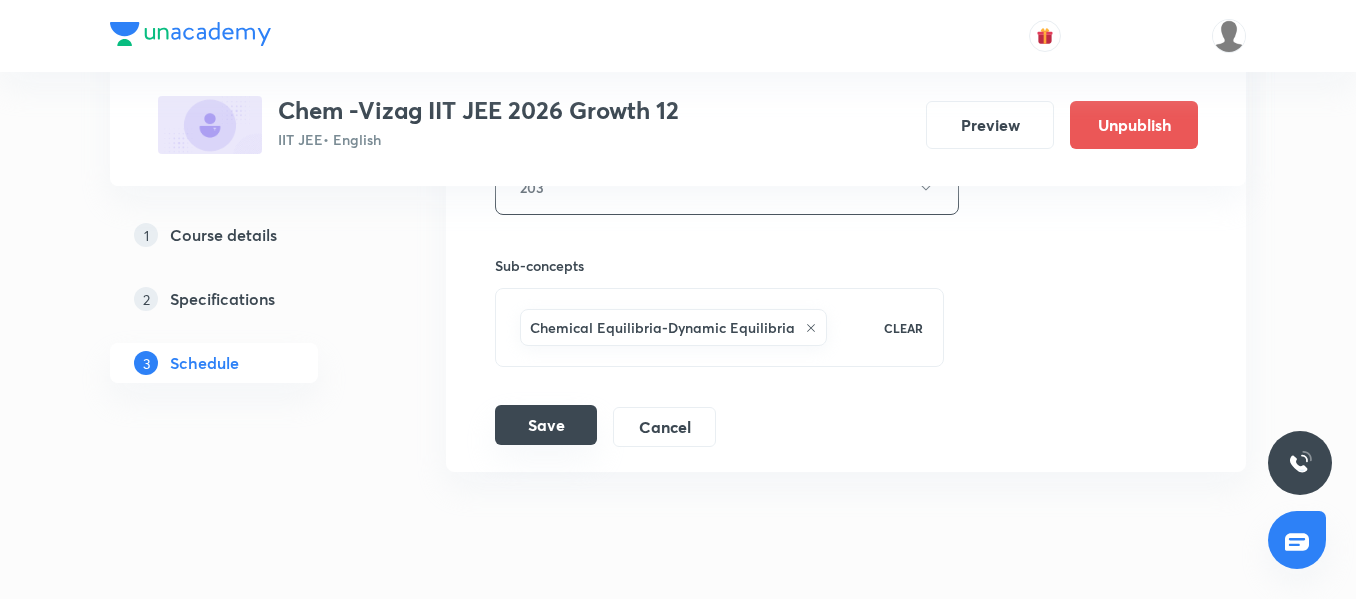 scroll, scrollTop: 20638, scrollLeft: 0, axis: vertical 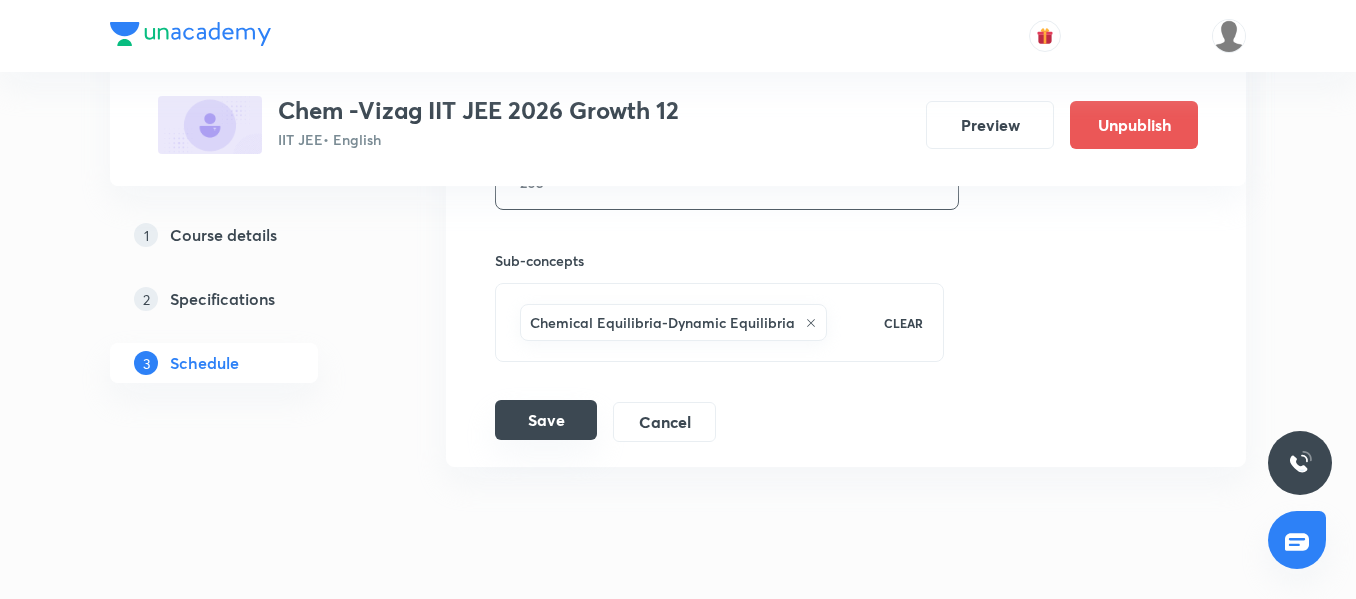 type on "75" 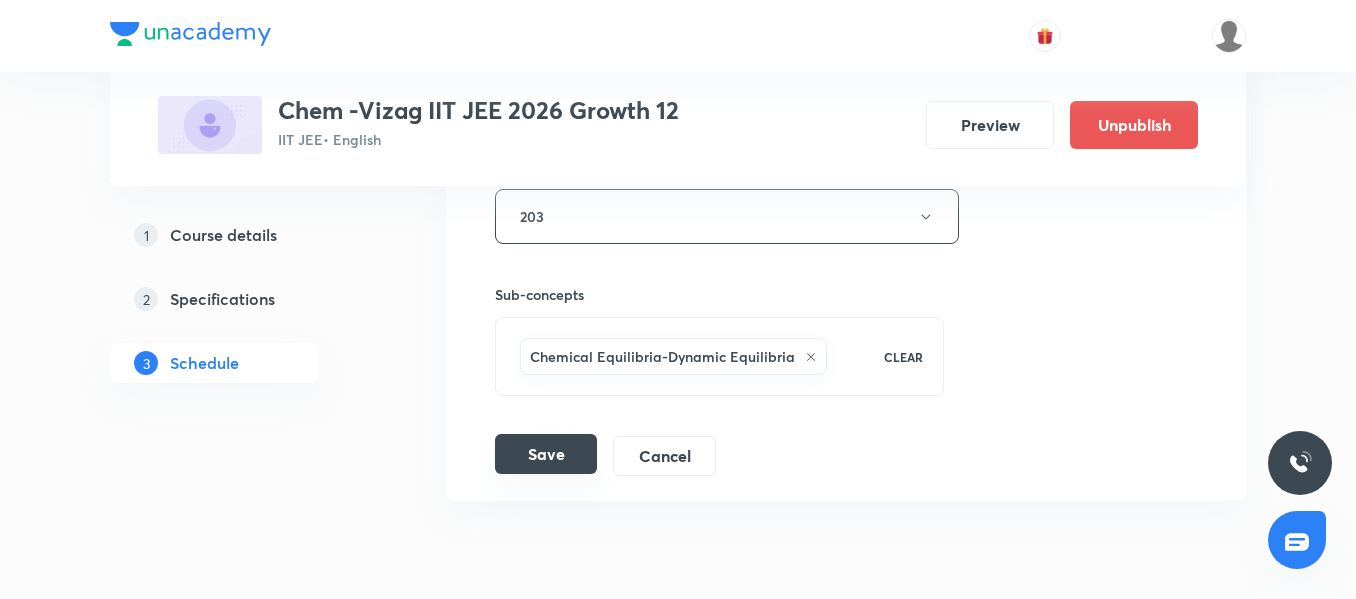 click on "Save" at bounding box center [546, 454] 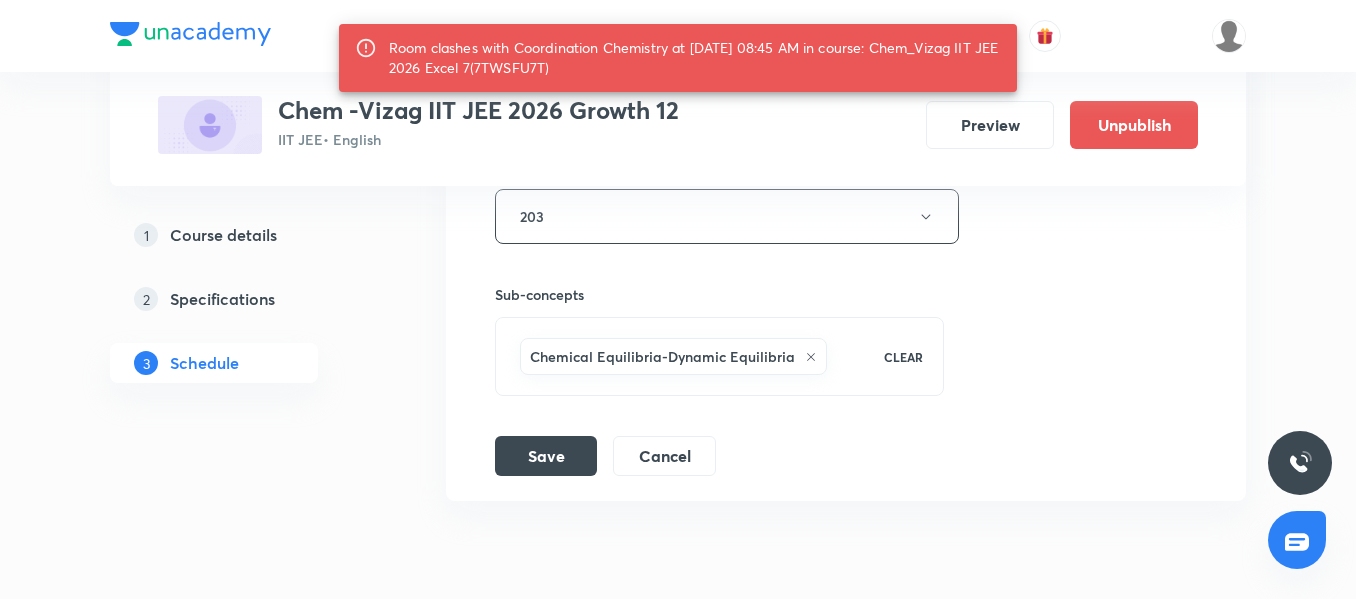 drag, startPoint x: 523, startPoint y: 64, endPoint x: 592, endPoint y: 64, distance: 69 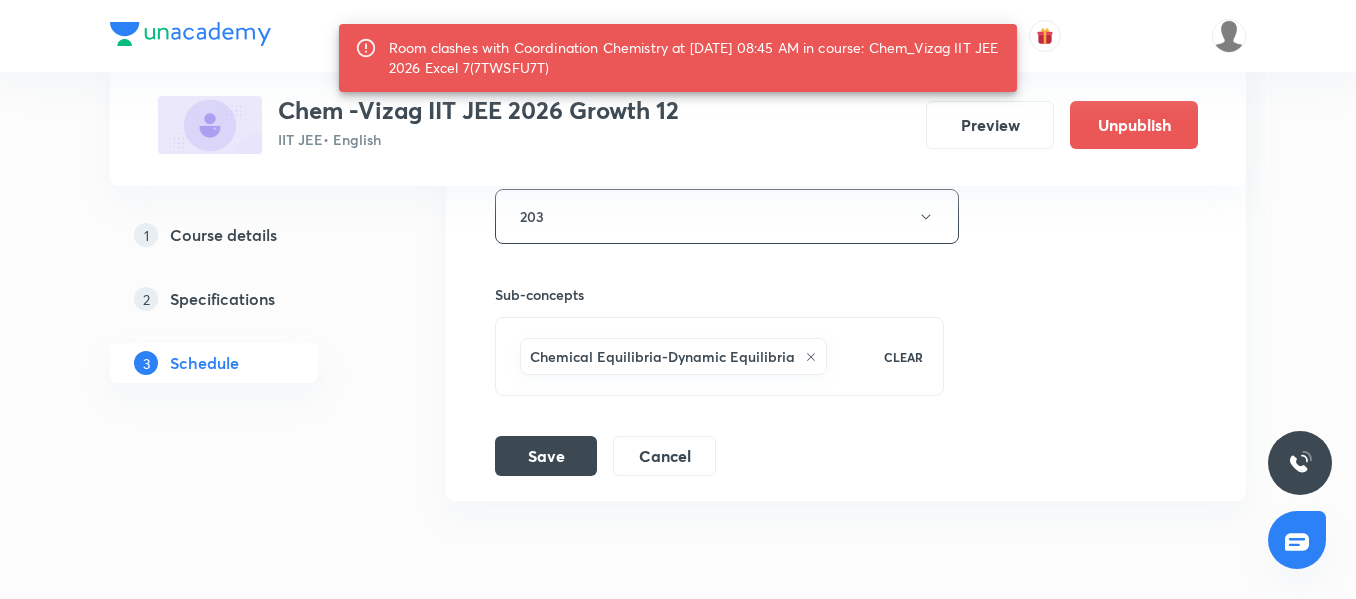 click on "1 Course details 2 Specifications 3 Schedule" at bounding box center [246, -9824] 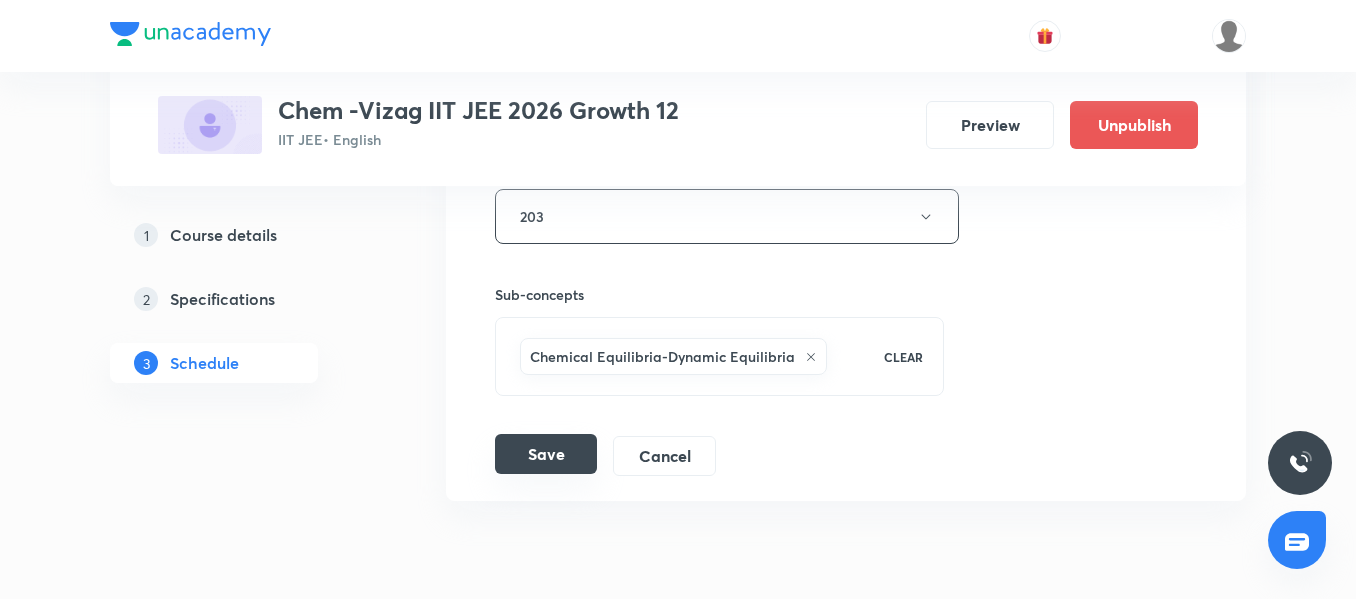 click on "Save" at bounding box center [546, 454] 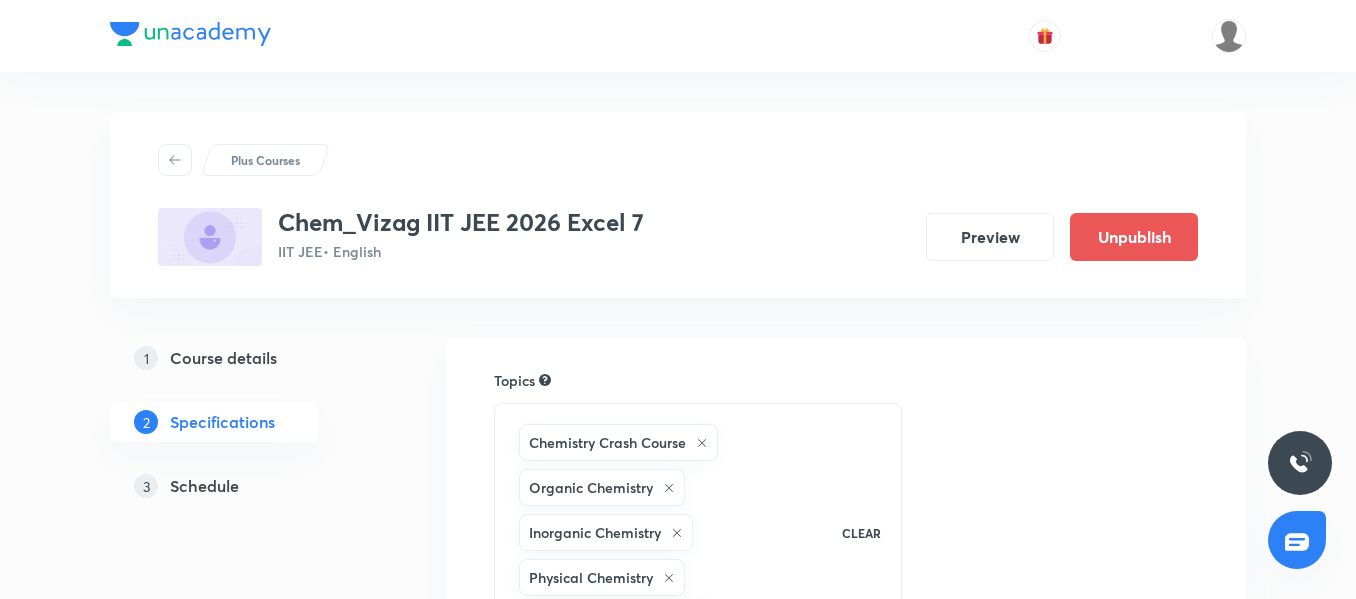 scroll, scrollTop: 0, scrollLeft: 0, axis: both 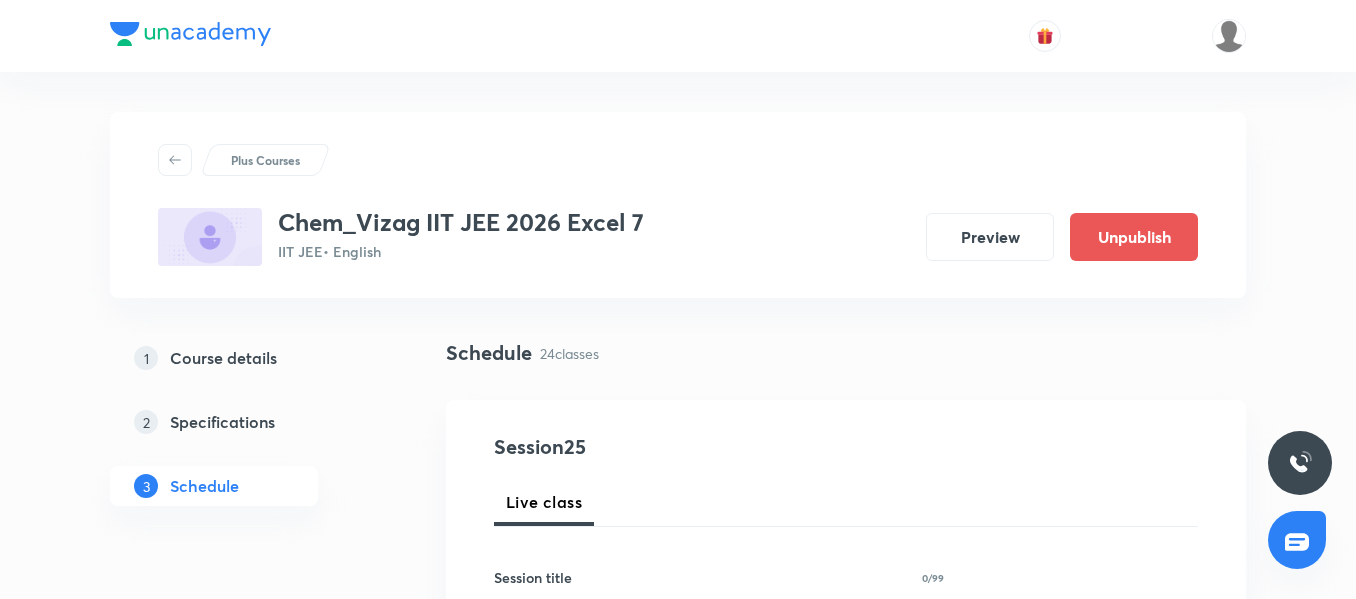 click on "1 Course details 2 Specifications 3 Schedule" at bounding box center [246, 434] 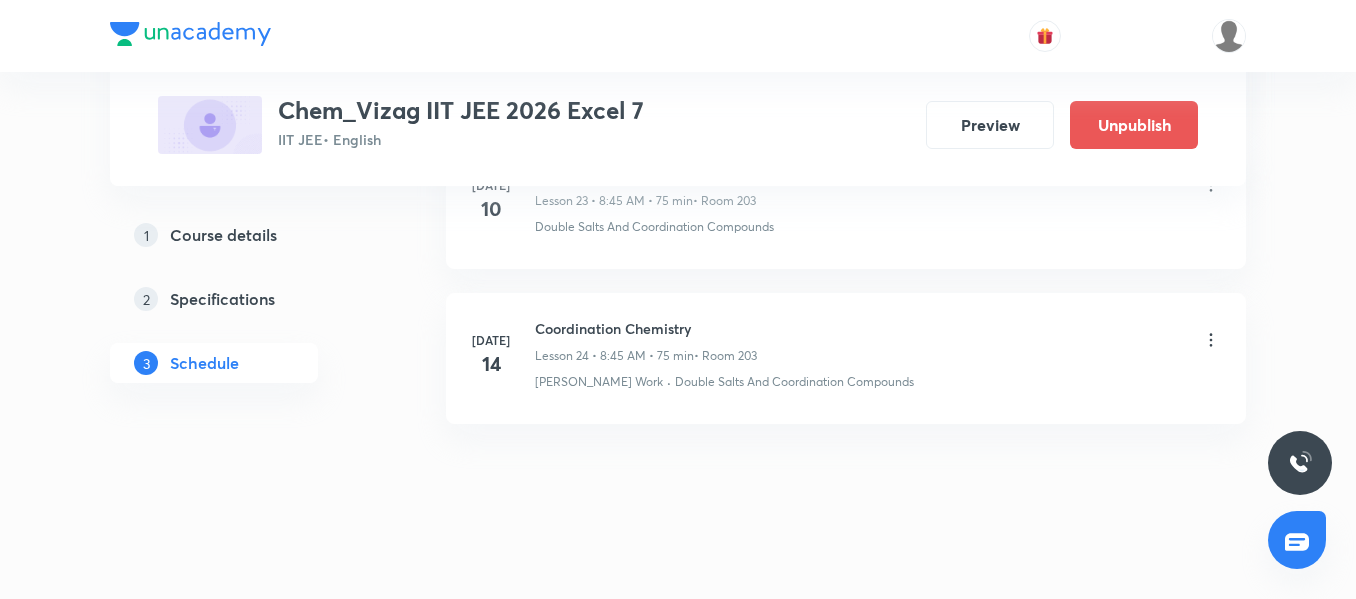 scroll, scrollTop: 4710, scrollLeft: 0, axis: vertical 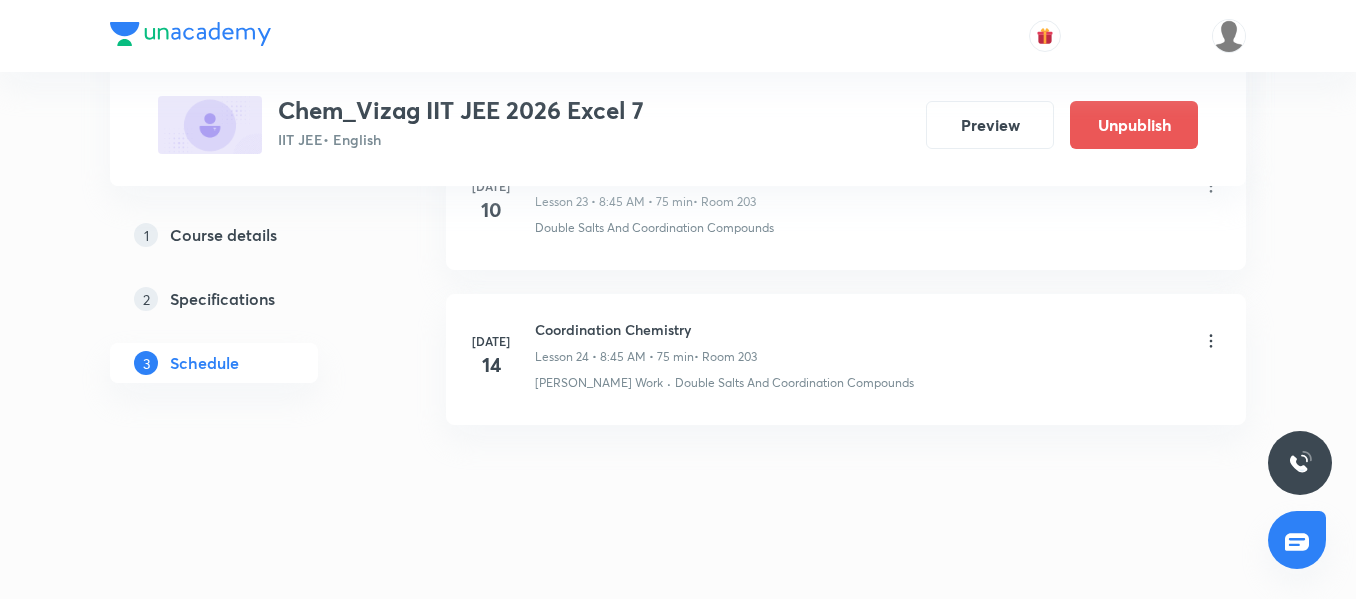 click on "Schedule 24  classes Session  25 Live class Session title 0/99 ​ Schedule for Jul 13, 2025, 10:57 PM ​ Duration (in minutes) ​   Session type Online Offline Room Select centre room Sub-concepts Select concepts that wil be covered in this session Add Cancel Jun 17 P-BLOCK ELEMENTS Lesson 1 • 8:45 AM • 75 min  • Room 203 Basic Concepts Jun 17 P-BLOCK ELEMENTS Lesson 2 • 5:00 PM • 75 min  • Room 203 Basic Concepts Jun 18 P-BLOCK ELEMENTS Lesson 3 • 8:45 AM • 75 min  • Room 203 Basic Concepts Jun 19 P-BLOCK ELEMENTS Lesson 4 • 8:45 AM • 75 min  • Room 203 Basic Concepts Jun 22 P-BLOCK ELEMENTS Lesson 5 • 8:45 AM • 75 min  • Room 203 Basic Concepts Jun 24 P-BLOCK ELEMENTS Lesson 6 • 8:45 AM • 75 min  • Room 203 Basic Concepts Jun 24 P-BLOCK ELEMENTS Lesson 7 • 5:00 PM • 75 min  • Room 203 Basic Concepts Jun 25 P-BLOCK ELEMENTS Lesson 8 • 8:45 AM • 75 min  • Room 203 Basic Concepts Jun 25 P-BLOCK ELEMENTS Lesson 9 • 5:00 PM • 75 min  • Room 203 26" at bounding box center (846, -1898) 